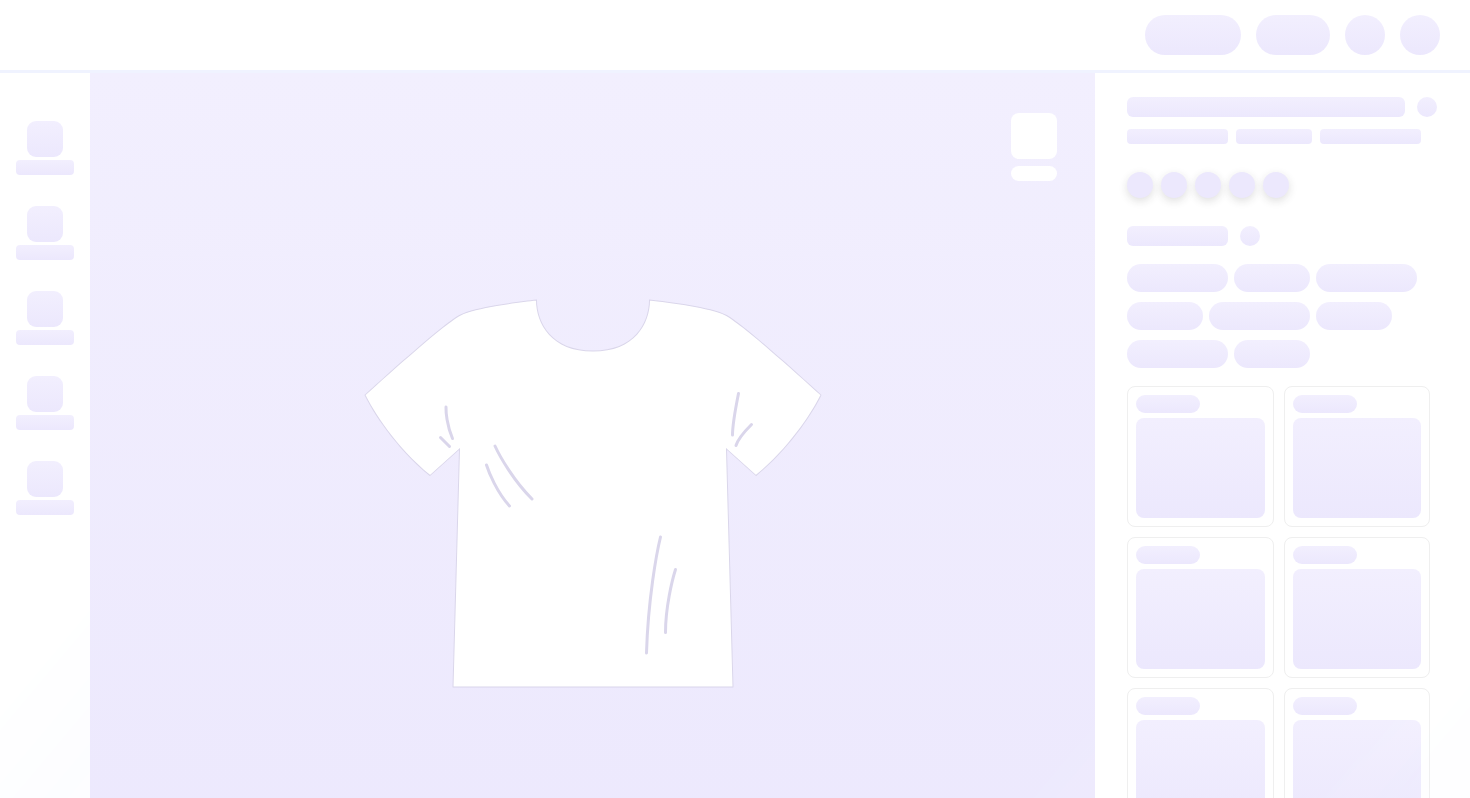 scroll, scrollTop: 0, scrollLeft: 0, axis: both 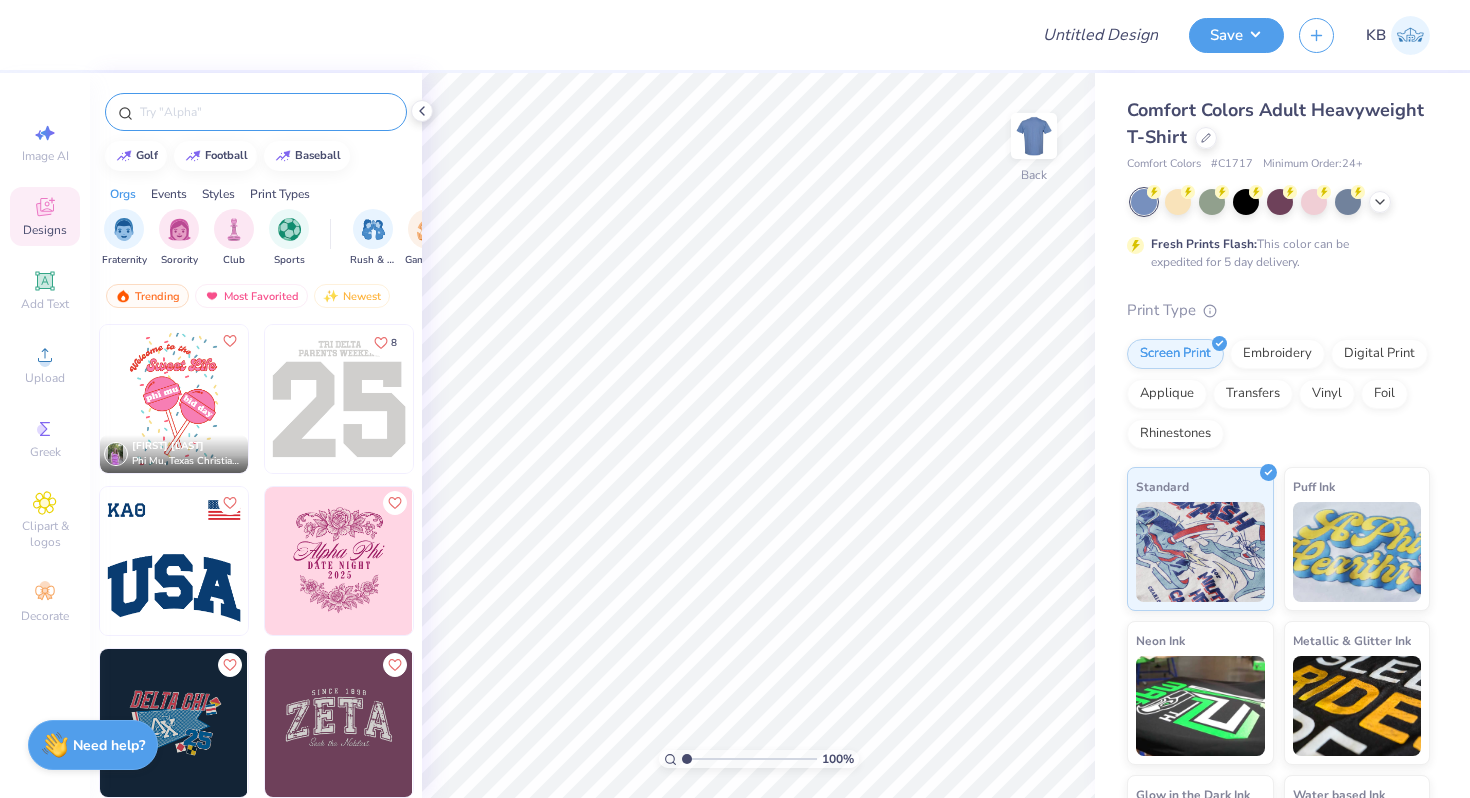 click at bounding box center [266, 112] 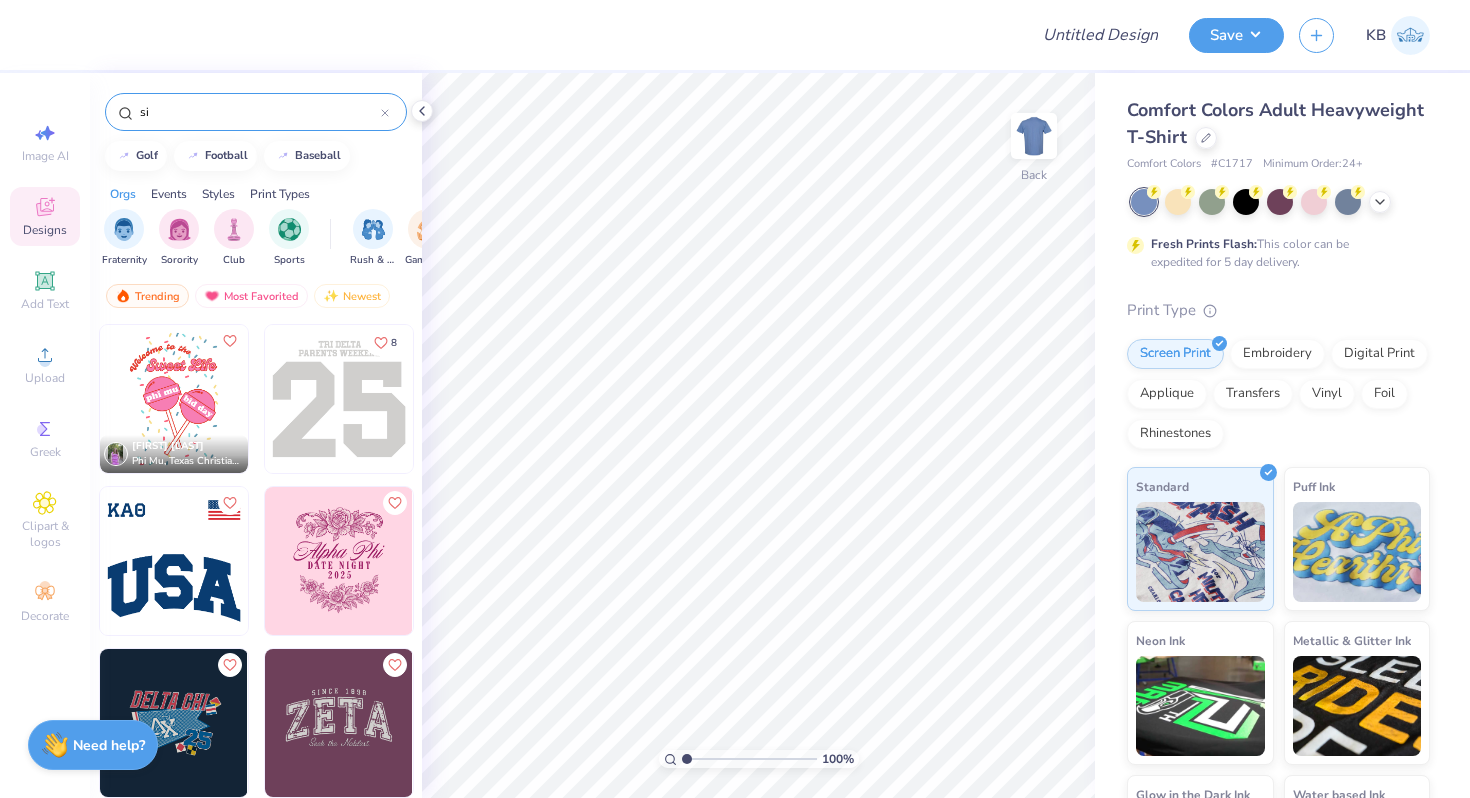 type on "s" 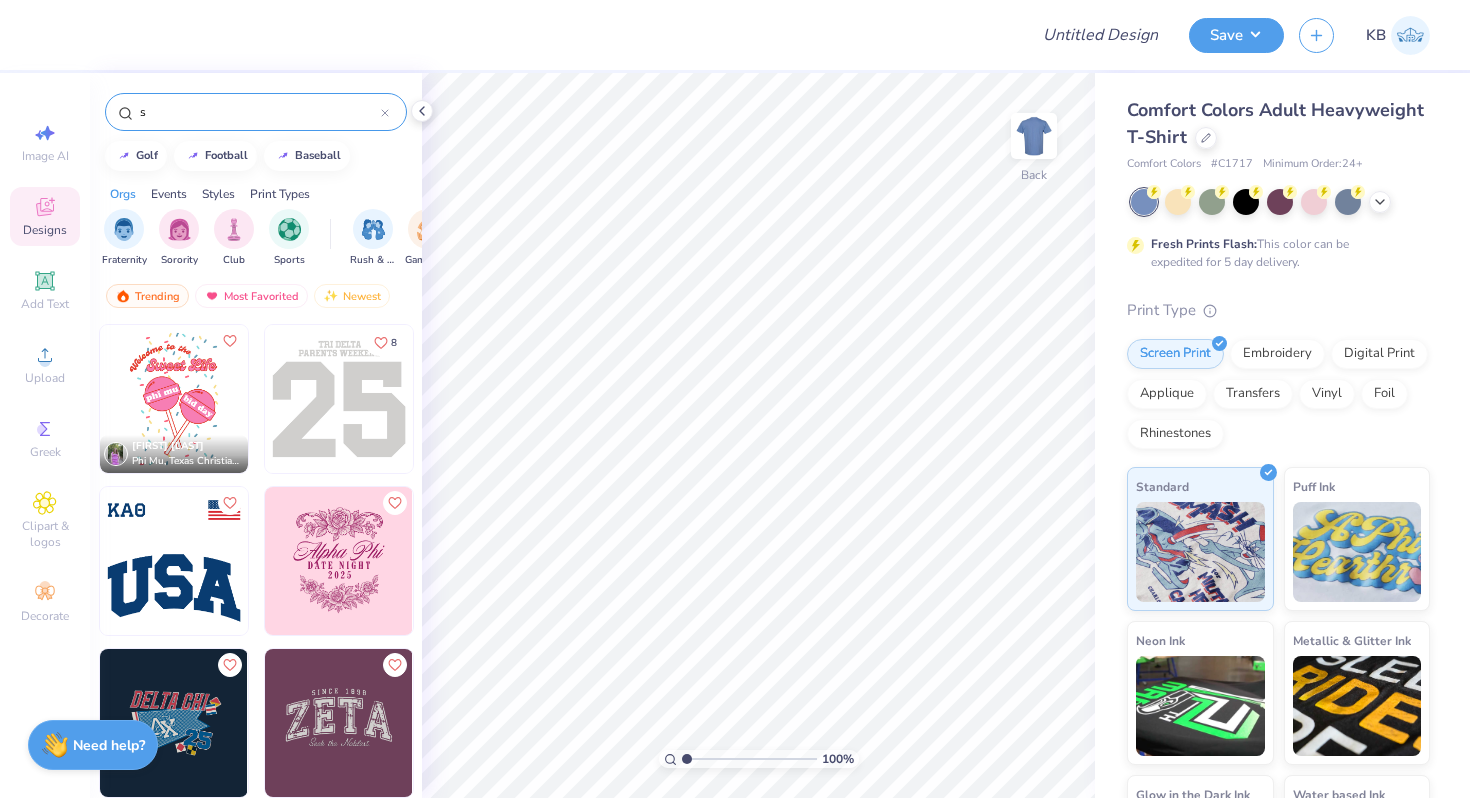 type 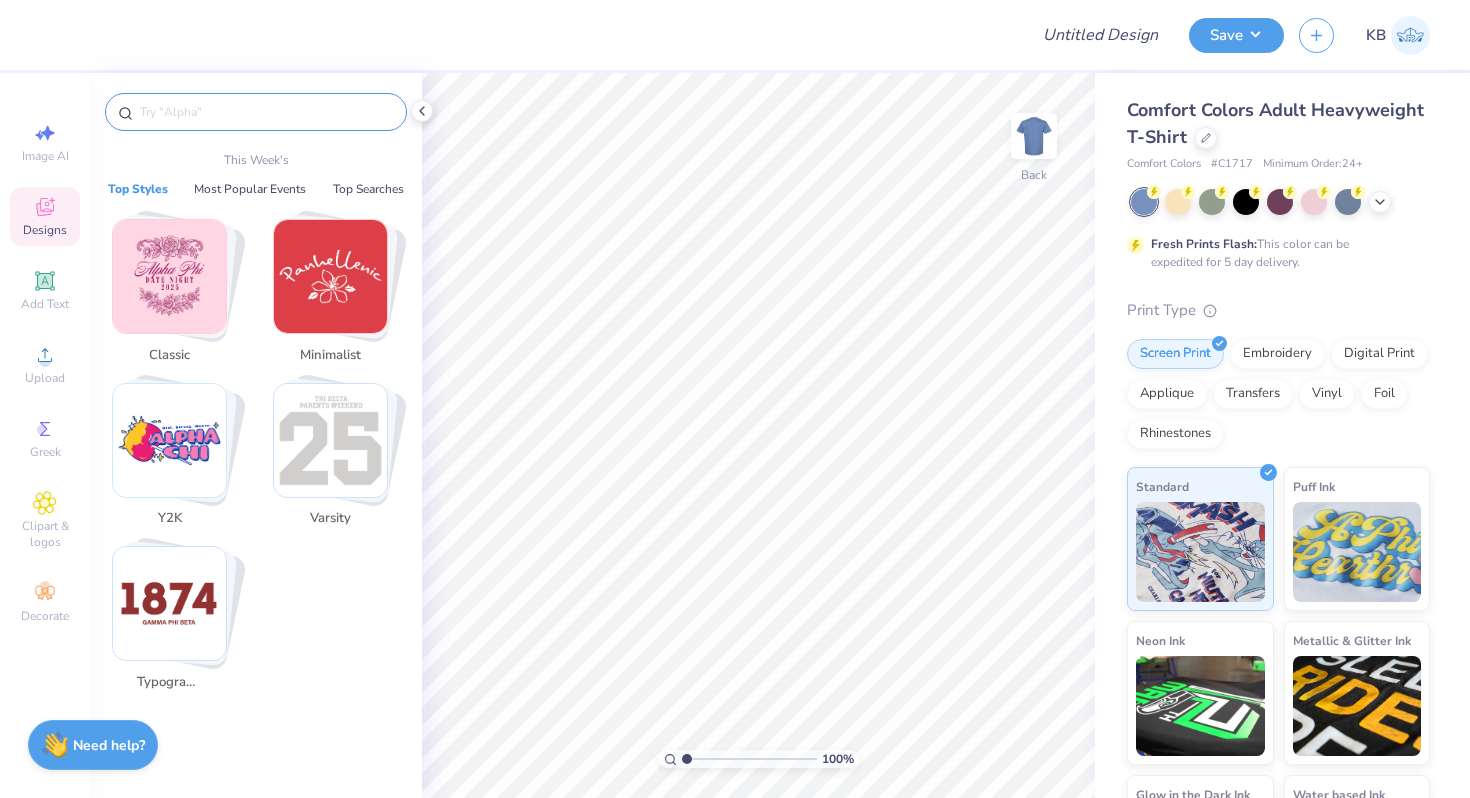 click at bounding box center [330, 440] 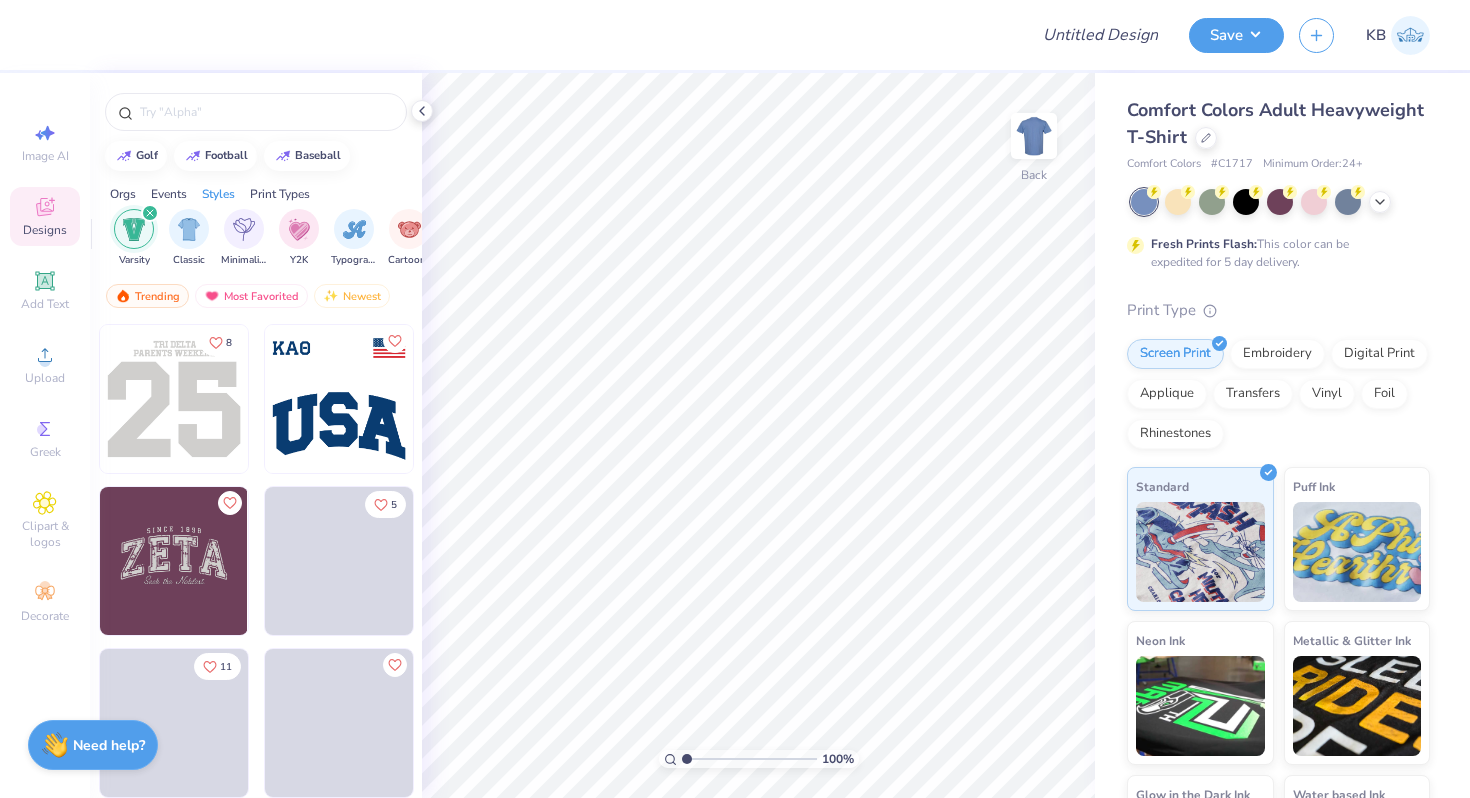 scroll, scrollTop: 0, scrollLeft: 1048, axis: horizontal 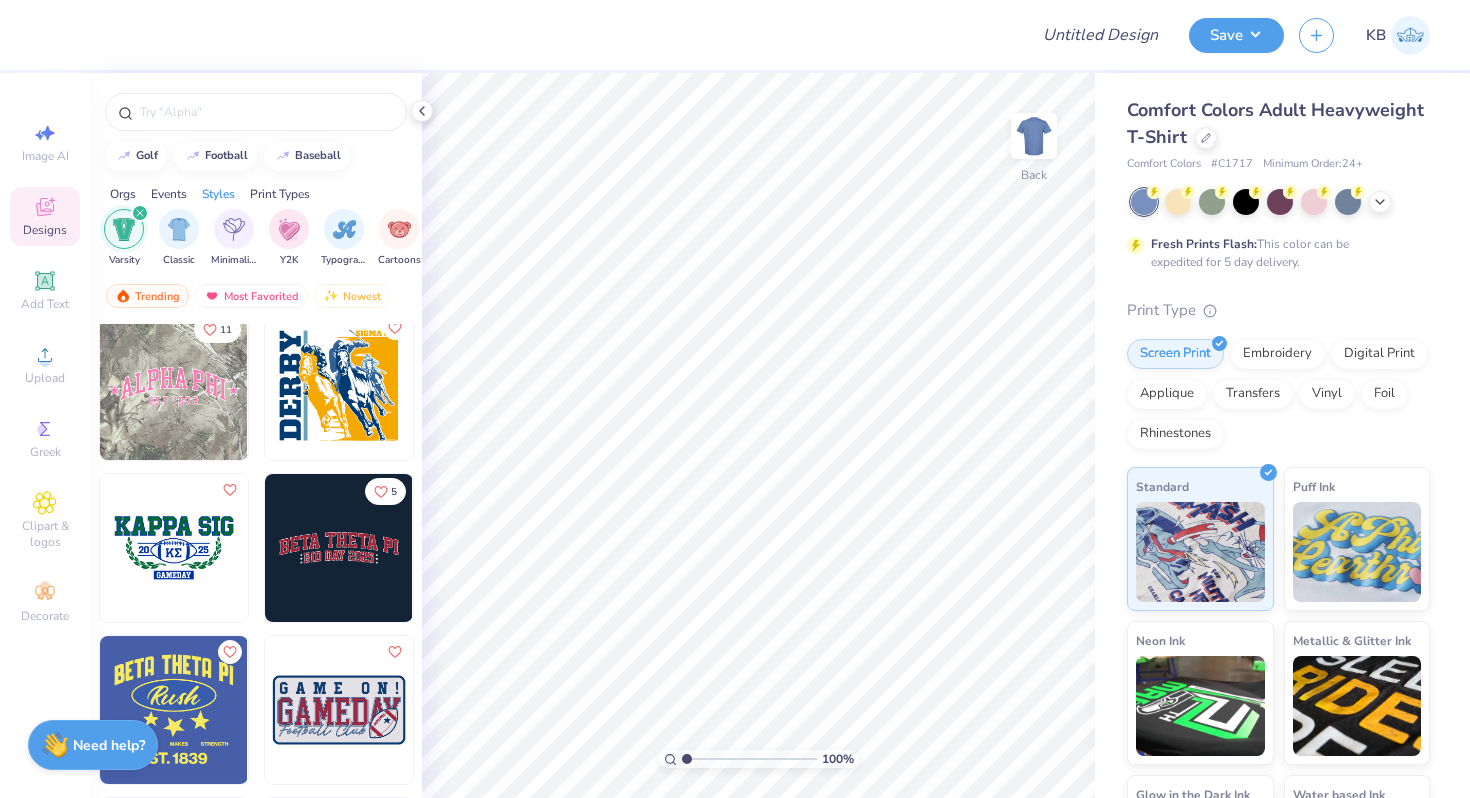 click at bounding box center (339, 386) 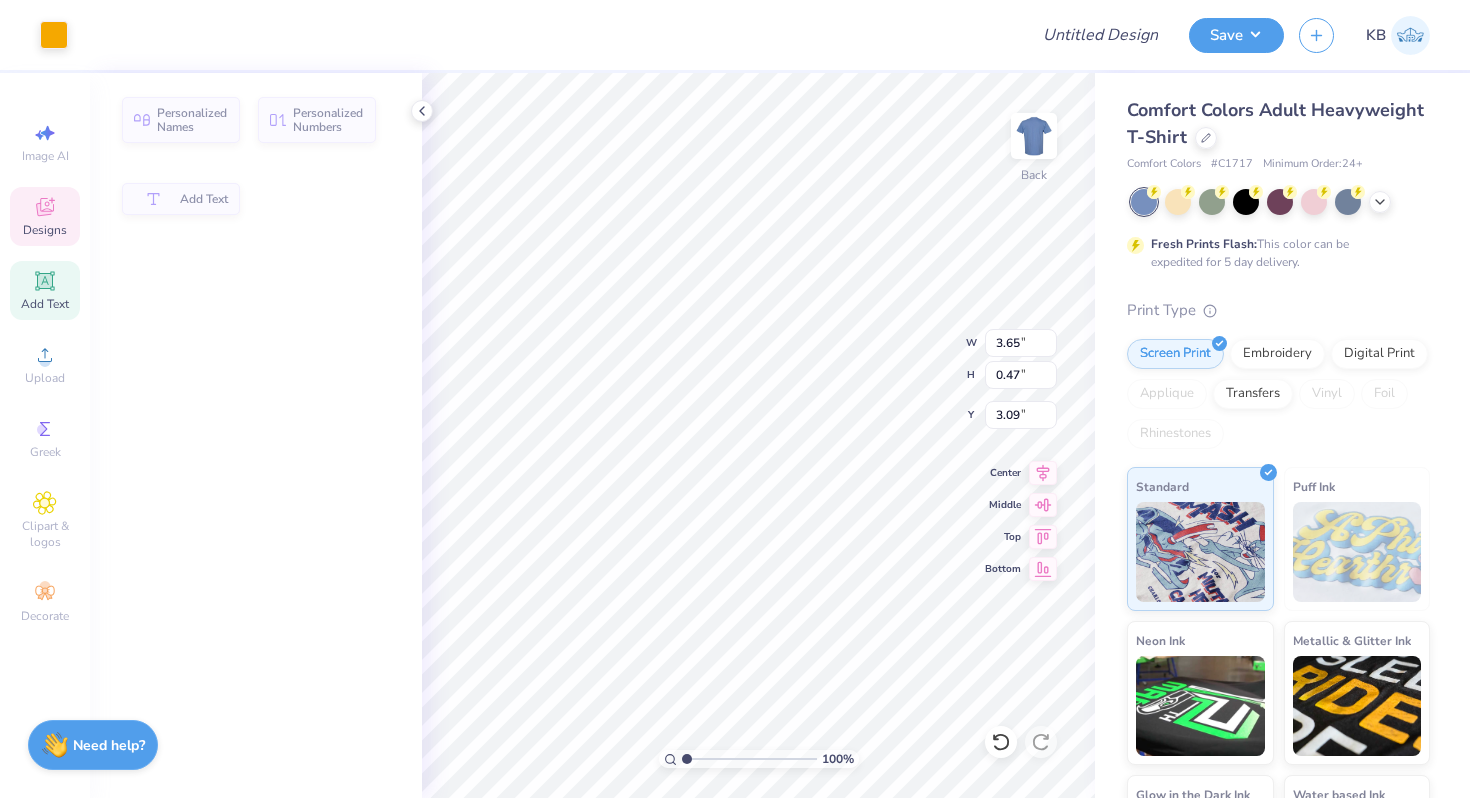 type on "3.65" 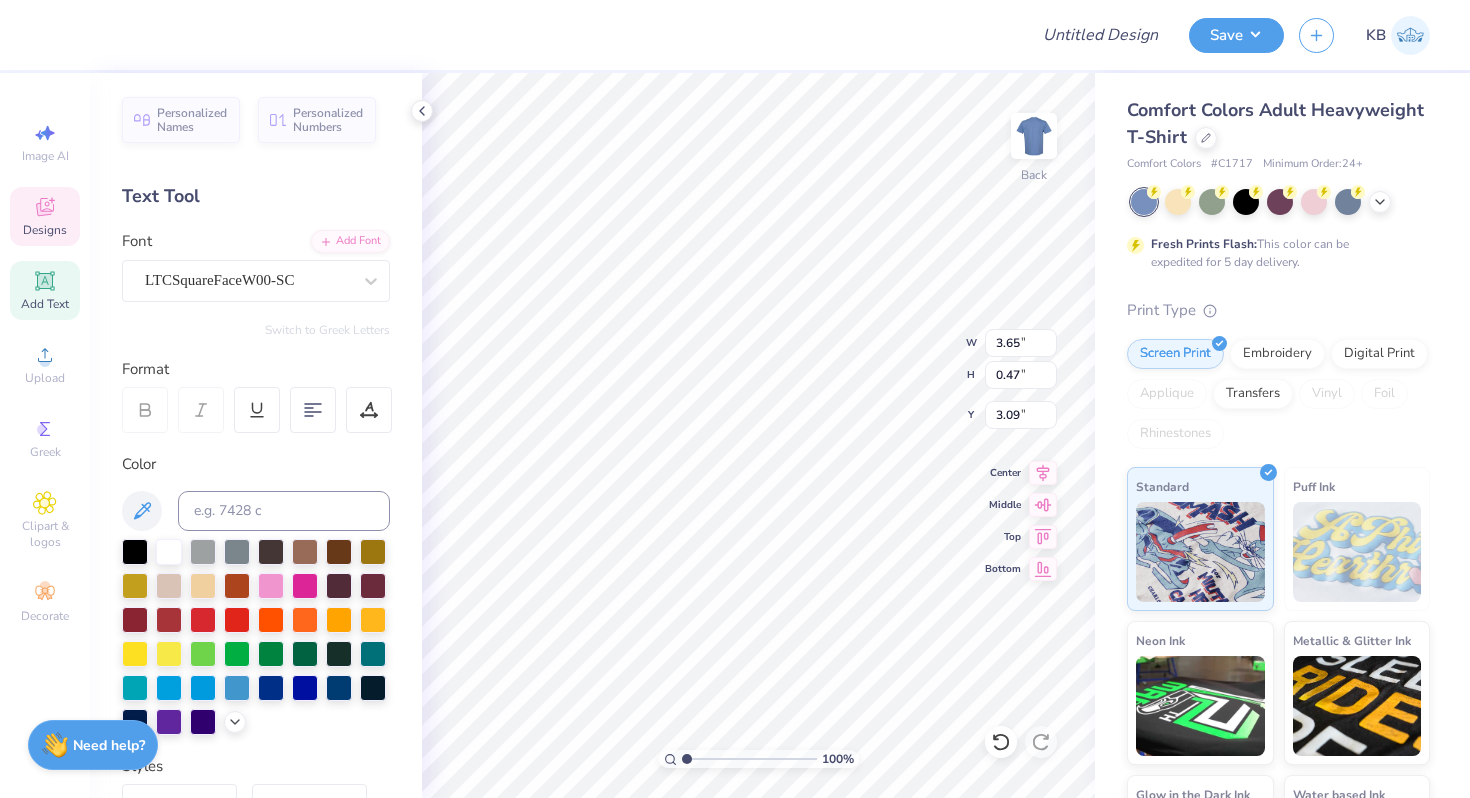 scroll, scrollTop: 0, scrollLeft: 0, axis: both 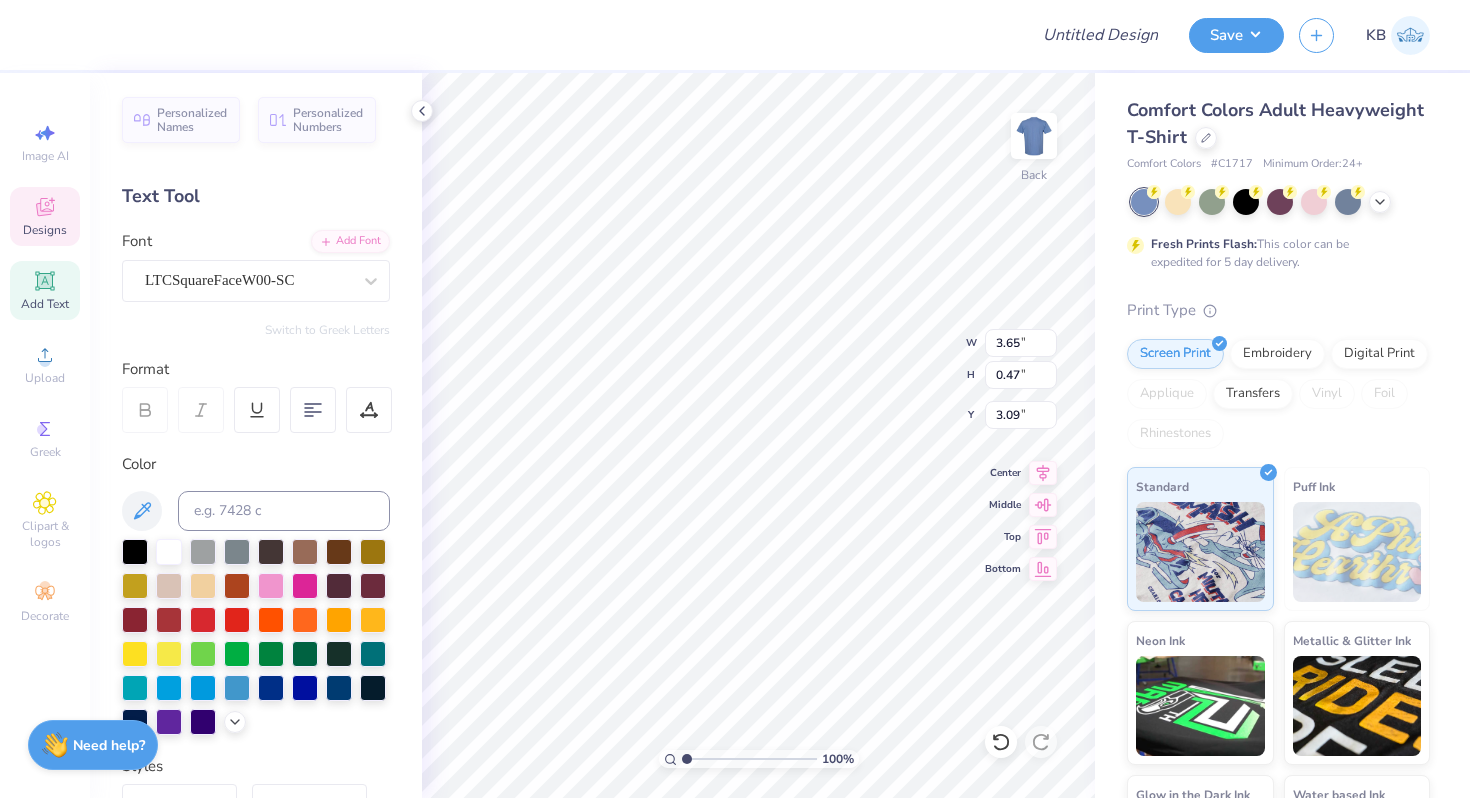type on "KAPPA KAPPA GAMMA" 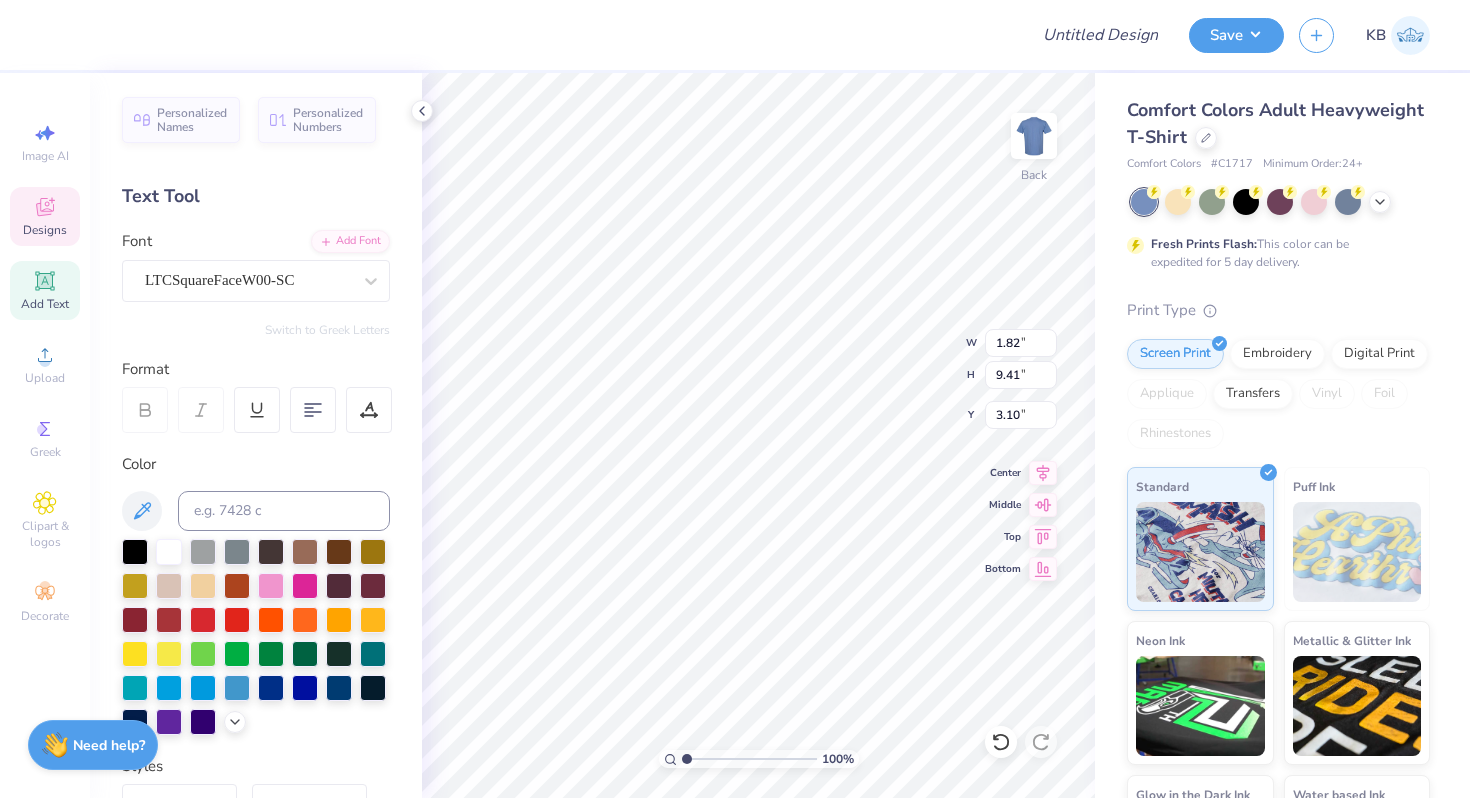 type on "8.03" 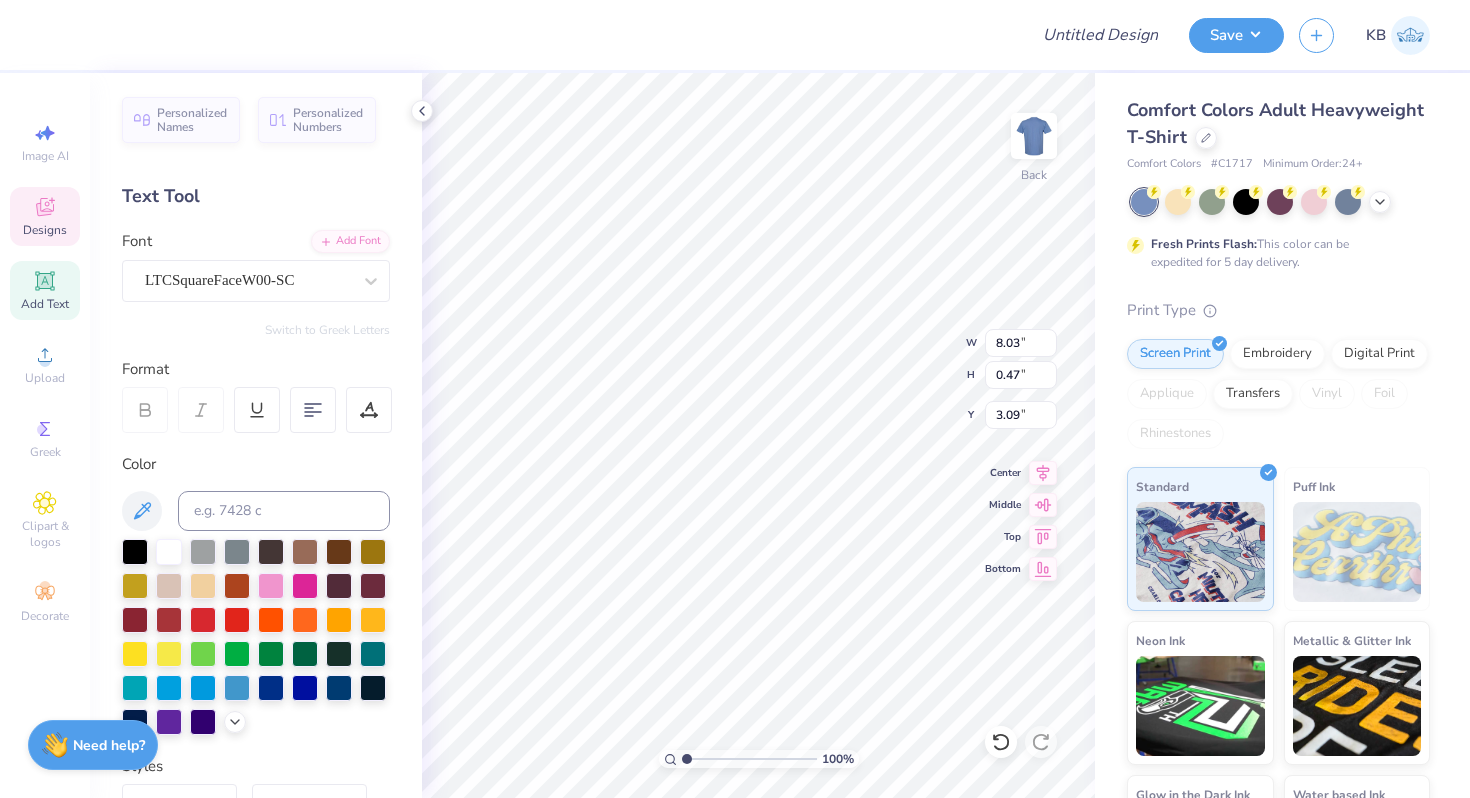 scroll, scrollTop: 0, scrollLeft: 7, axis: horizontal 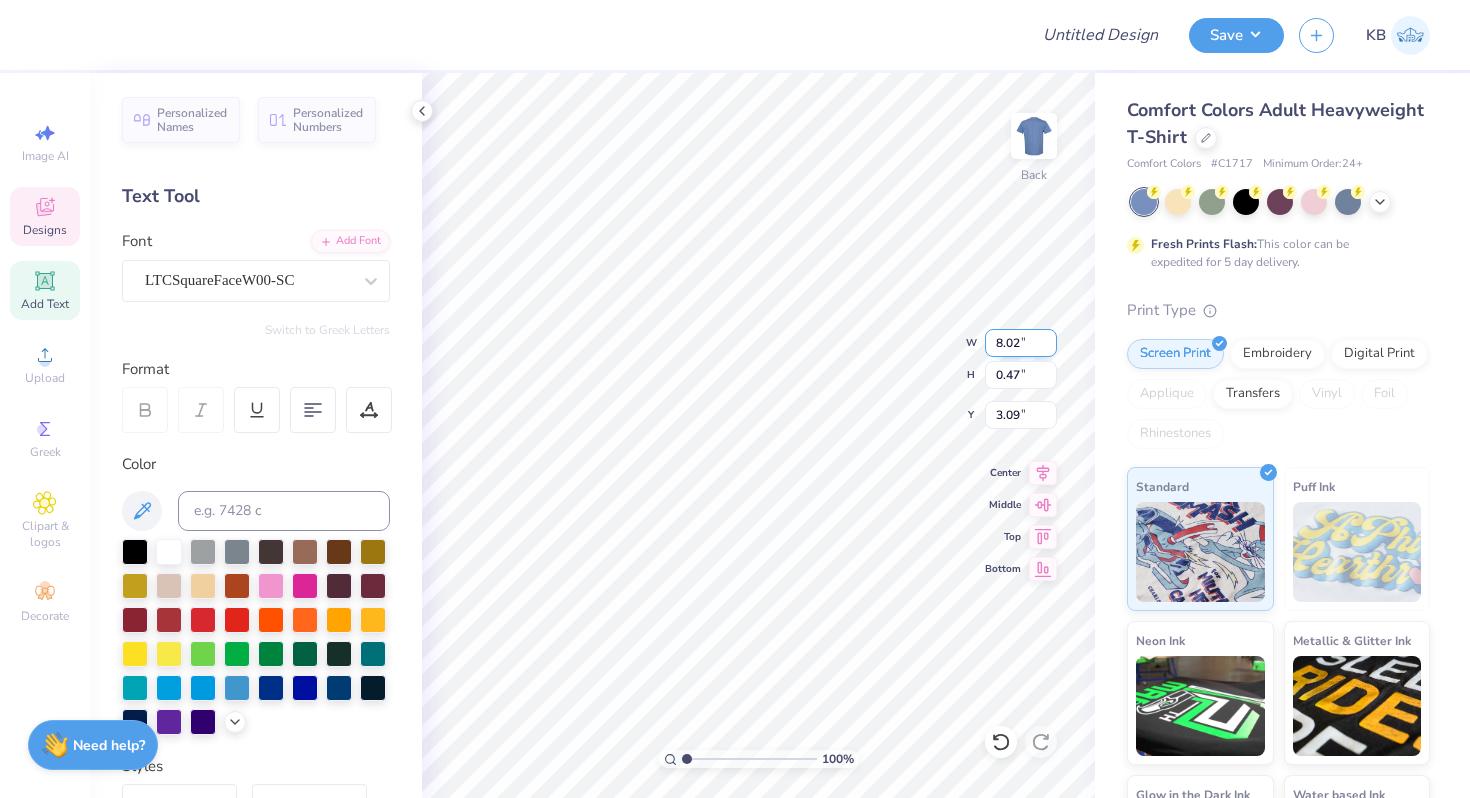 click on "8.02" at bounding box center (1021, 343) 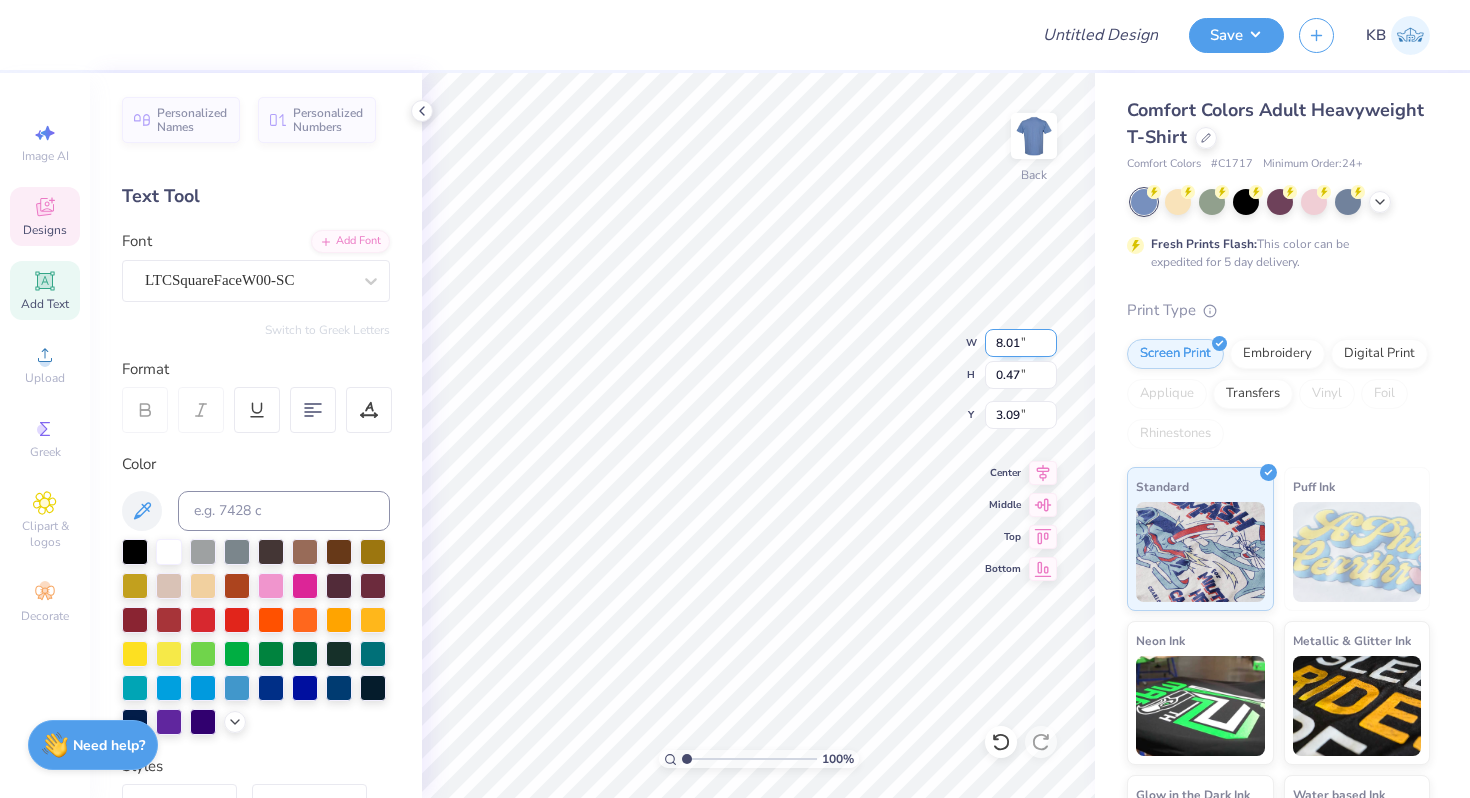 click on "8.01" at bounding box center (1021, 343) 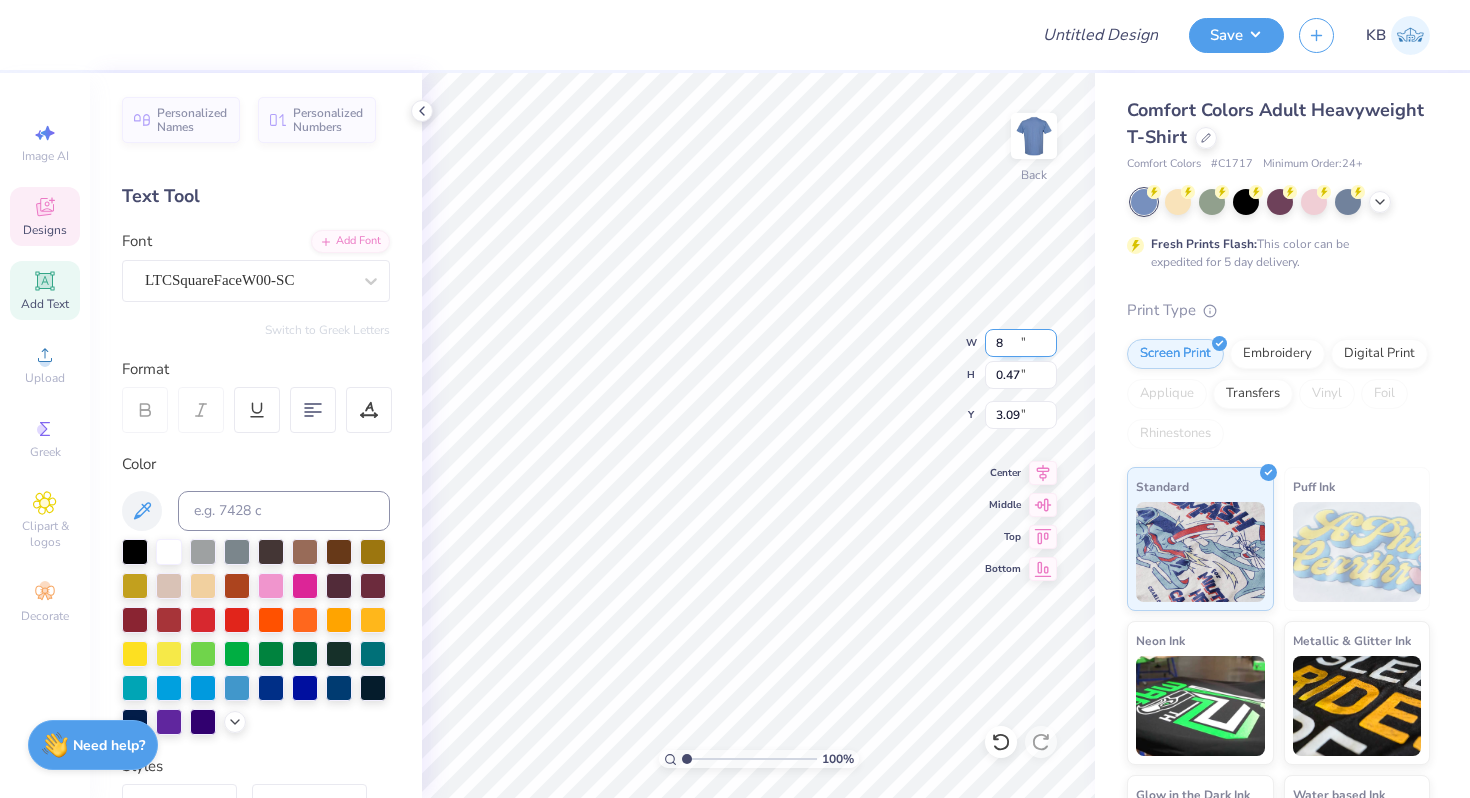click on "8" at bounding box center [1021, 343] 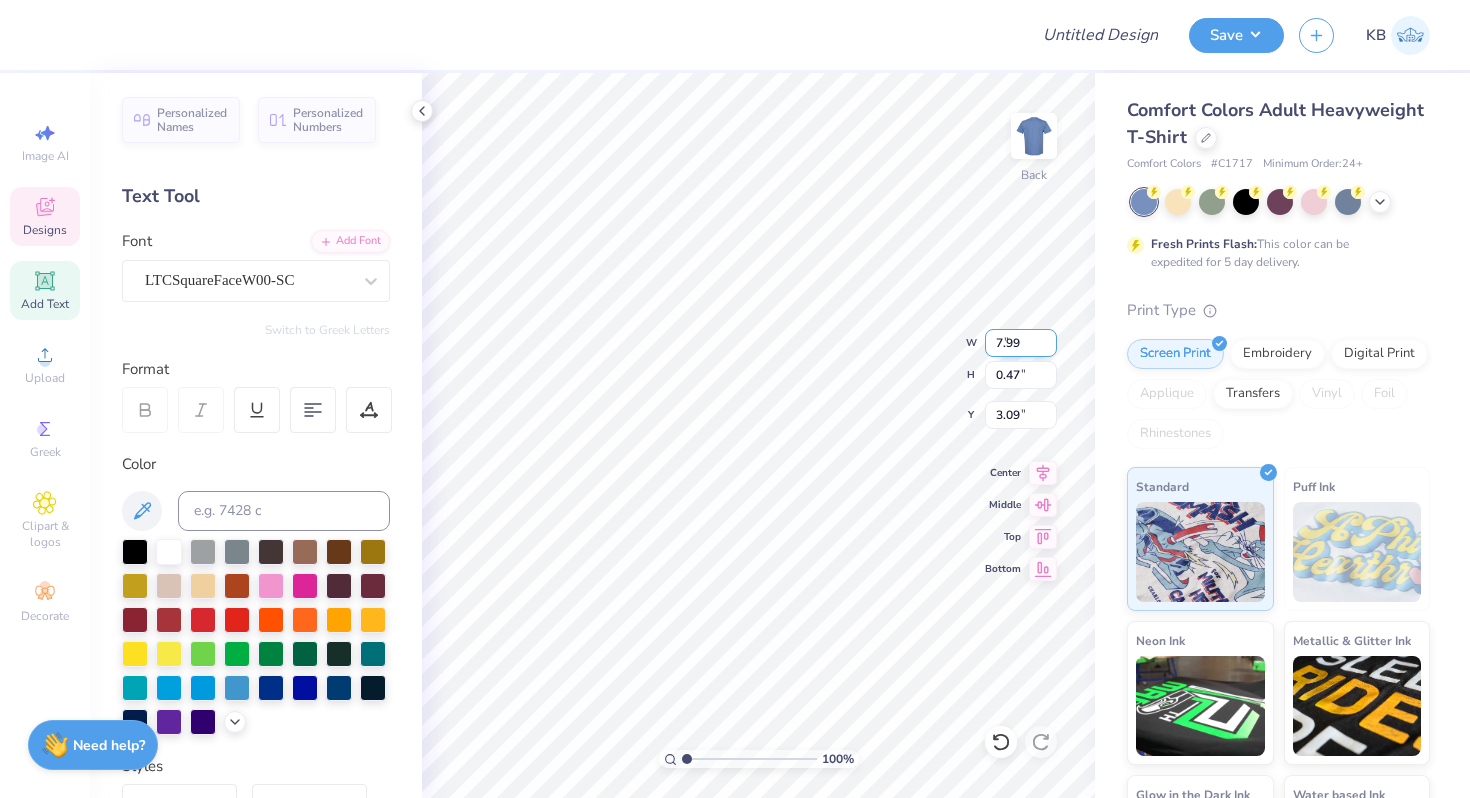 click on "7.99" at bounding box center [1021, 343] 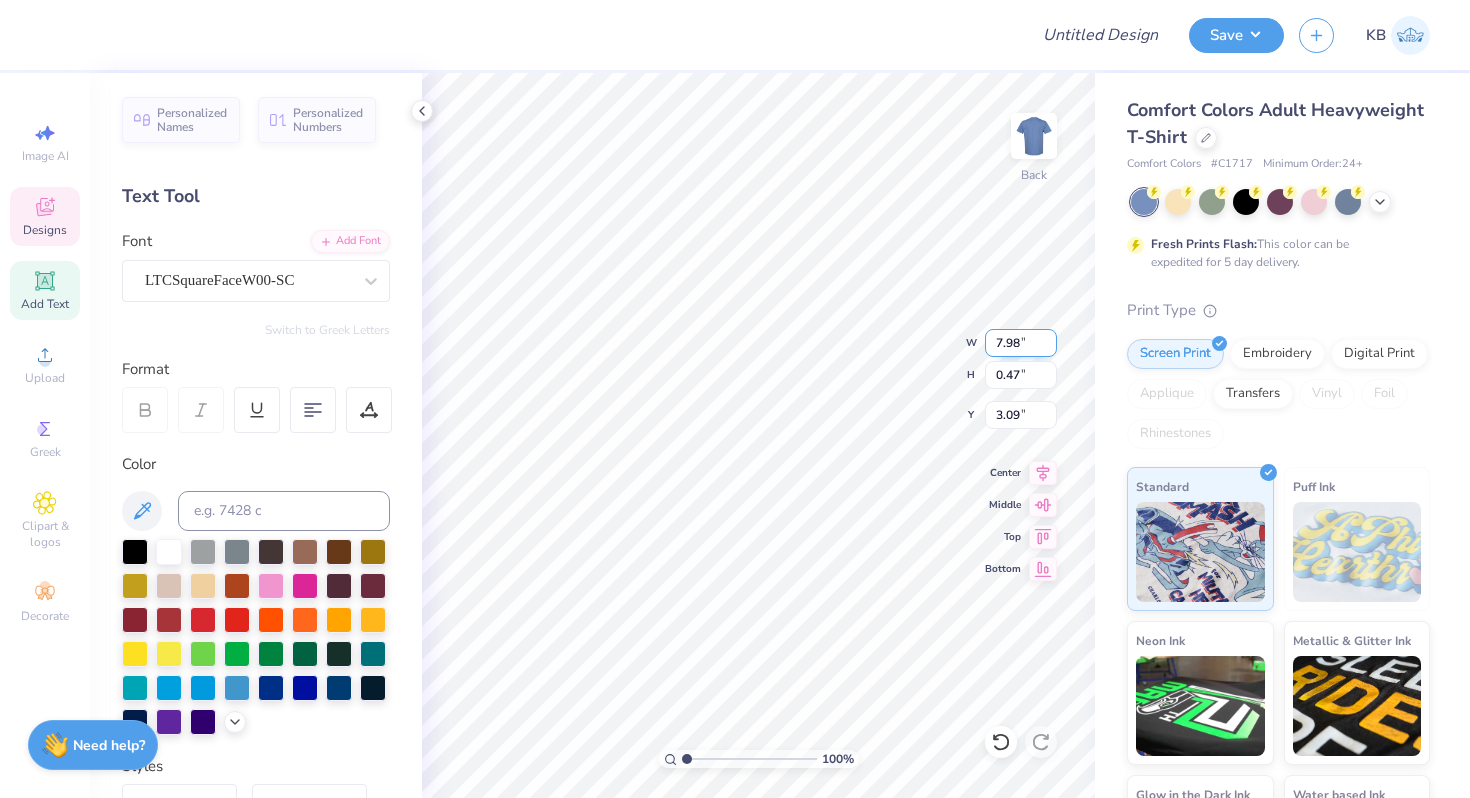 click on "7.98" at bounding box center [1021, 343] 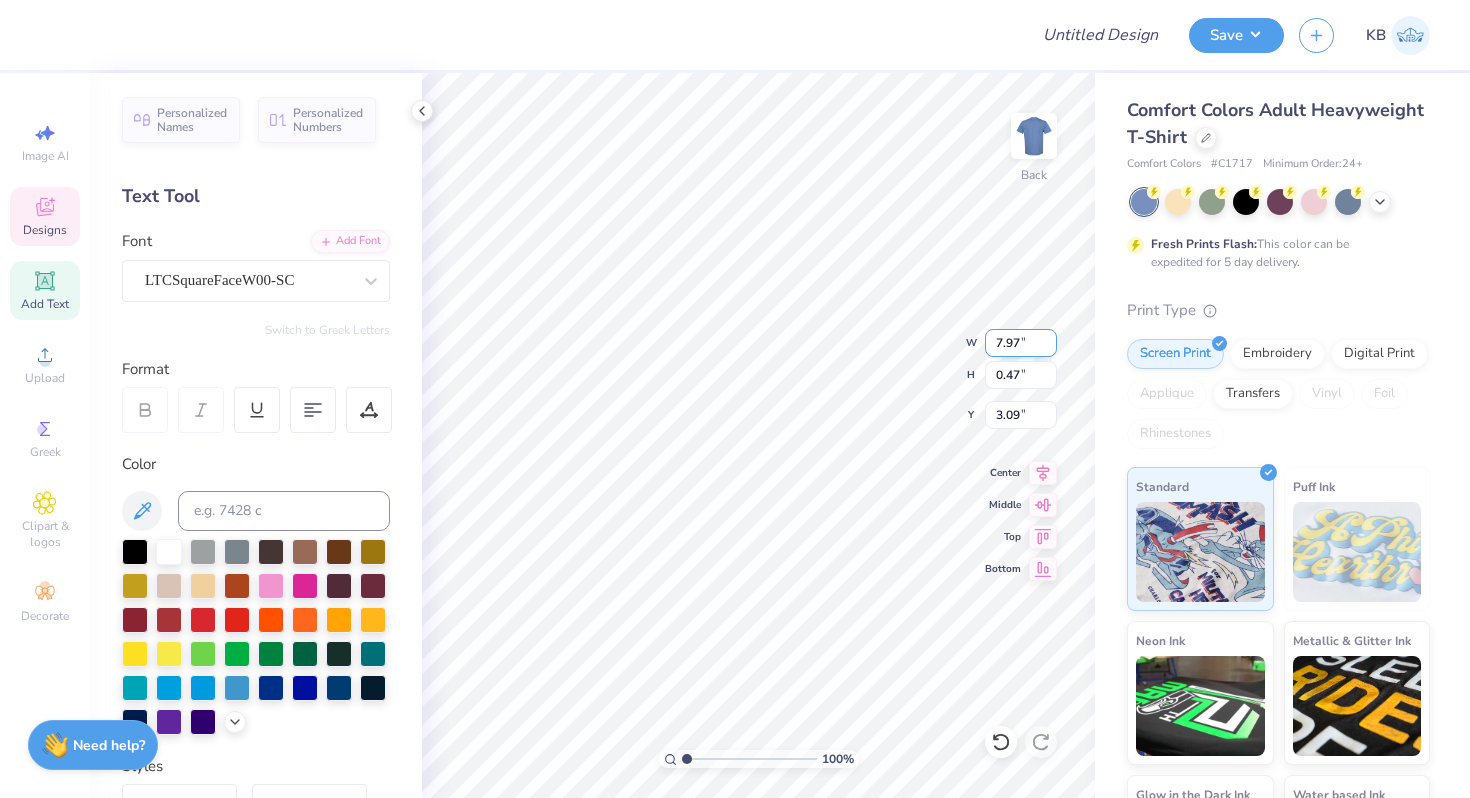 click on "7.97" at bounding box center [1021, 343] 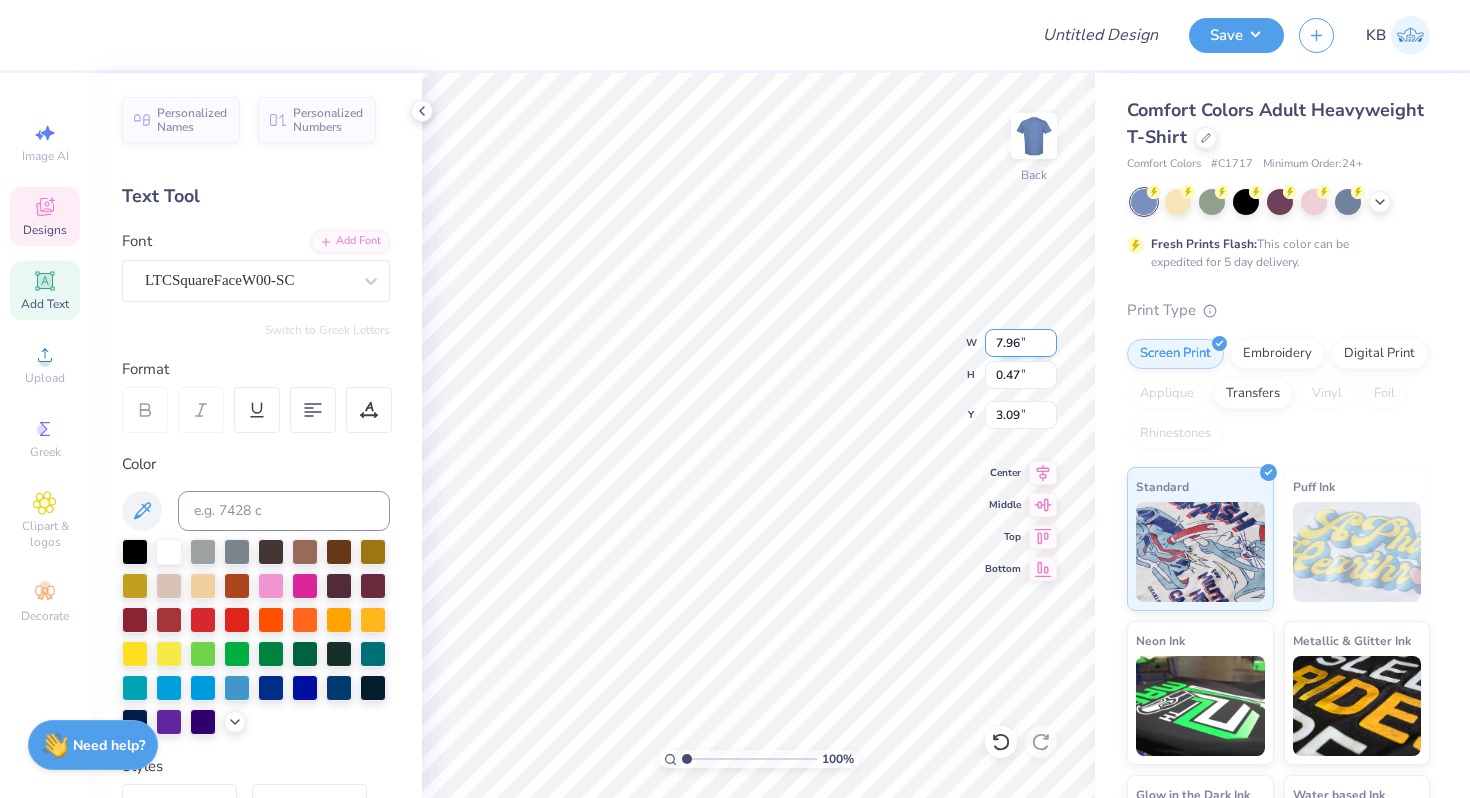 click on "7.96" at bounding box center [1021, 343] 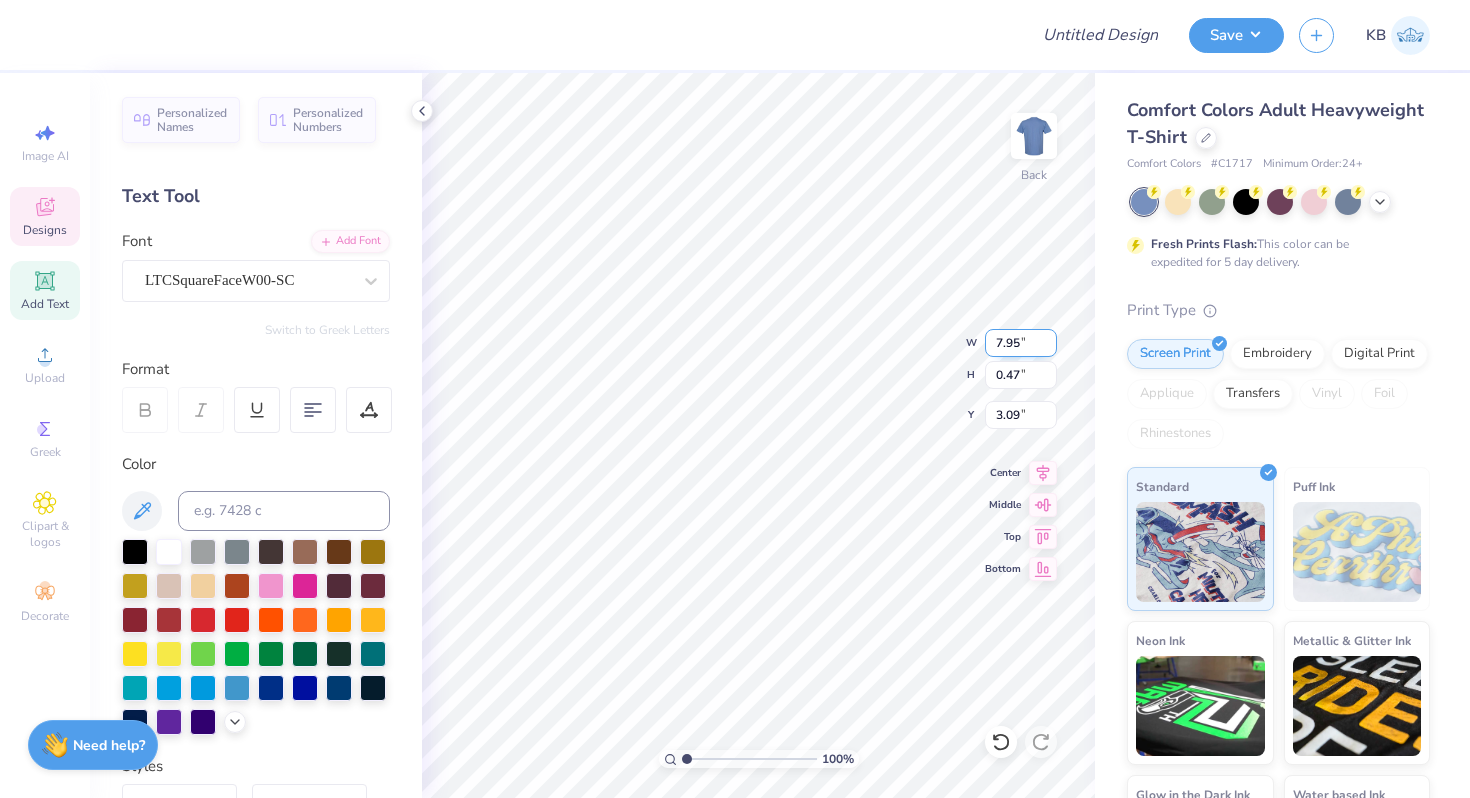 click on "7.95" at bounding box center (1021, 343) 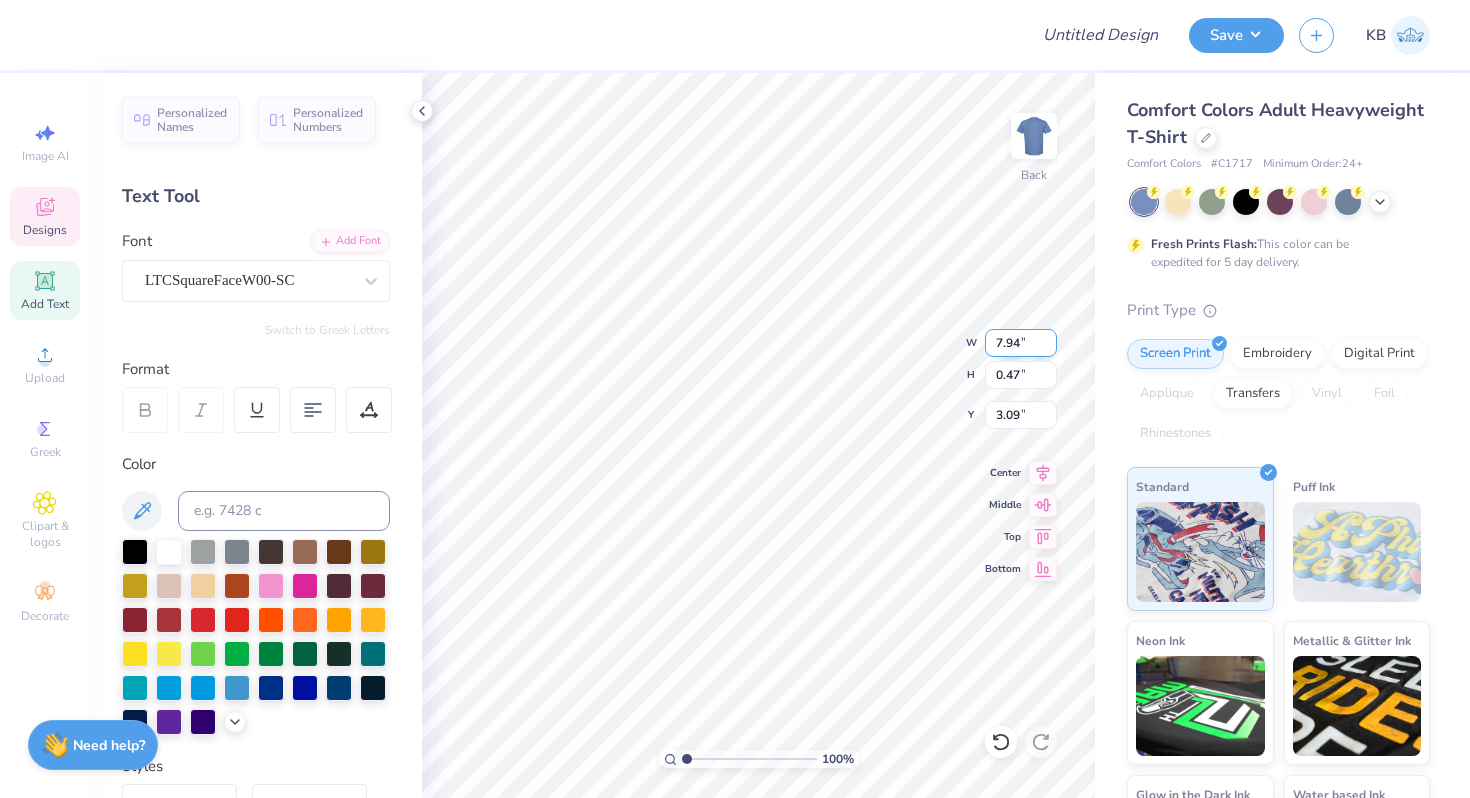 click on "7.94" at bounding box center (1021, 343) 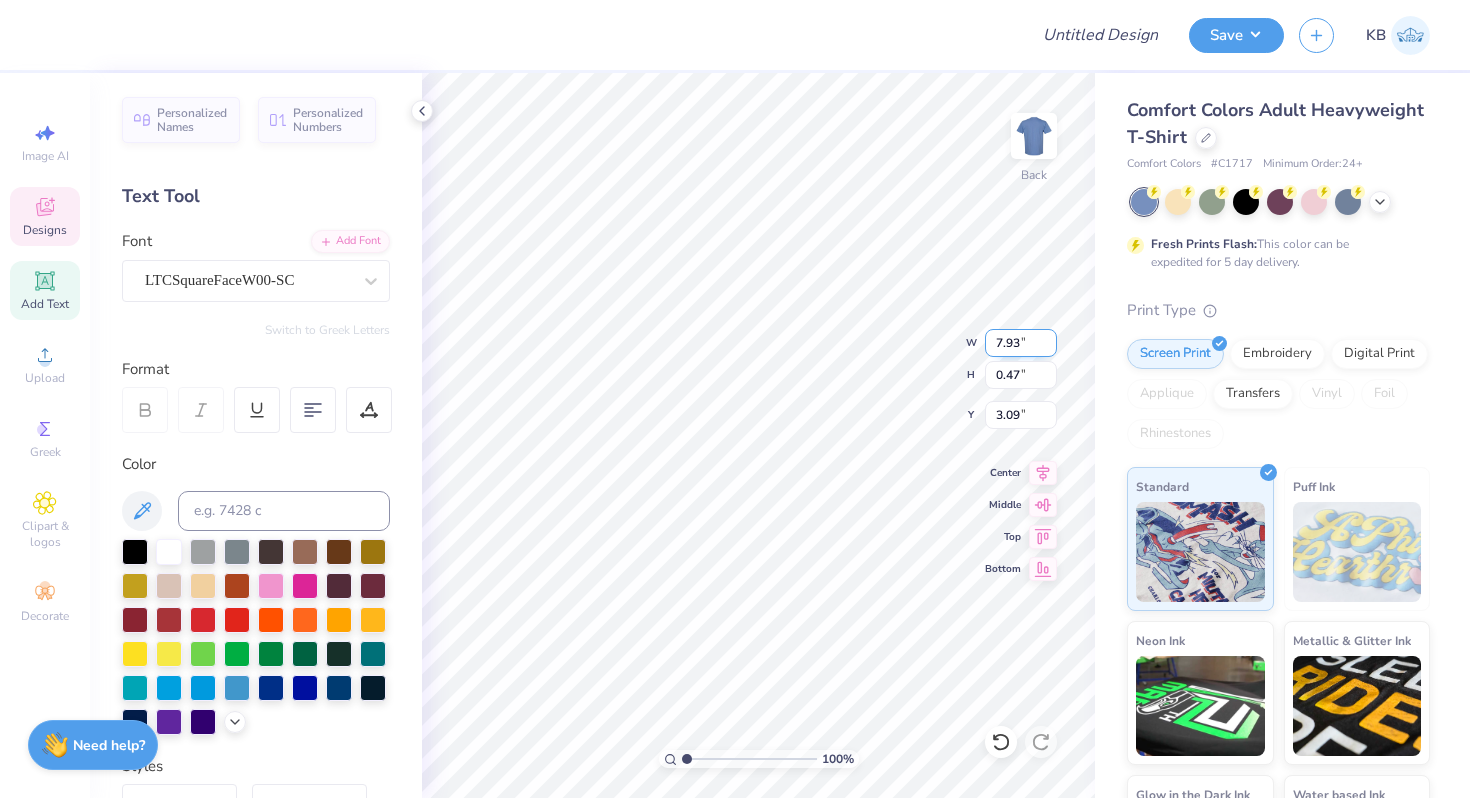 click on "7.93" at bounding box center [1021, 343] 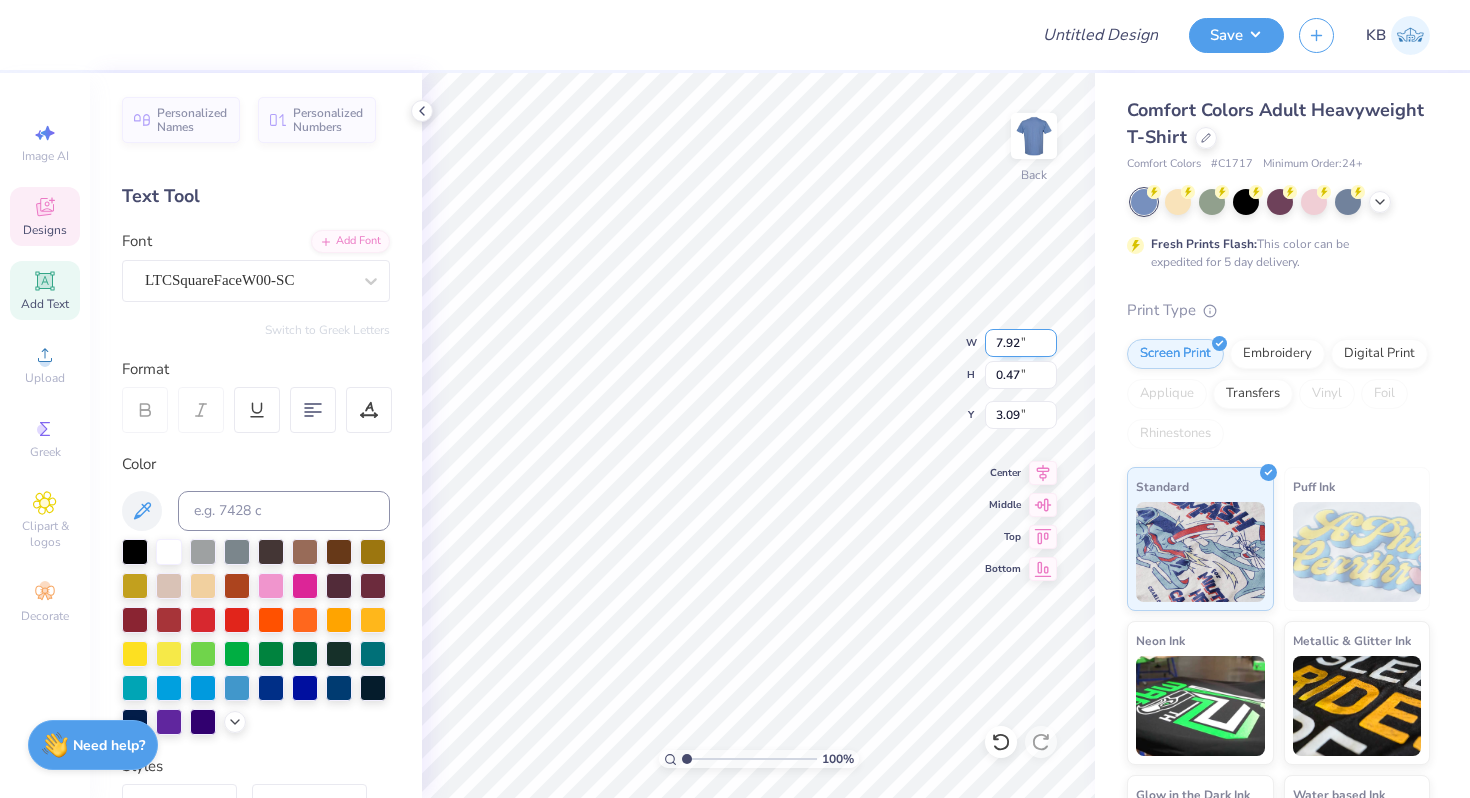 click on "7.92" at bounding box center (1021, 343) 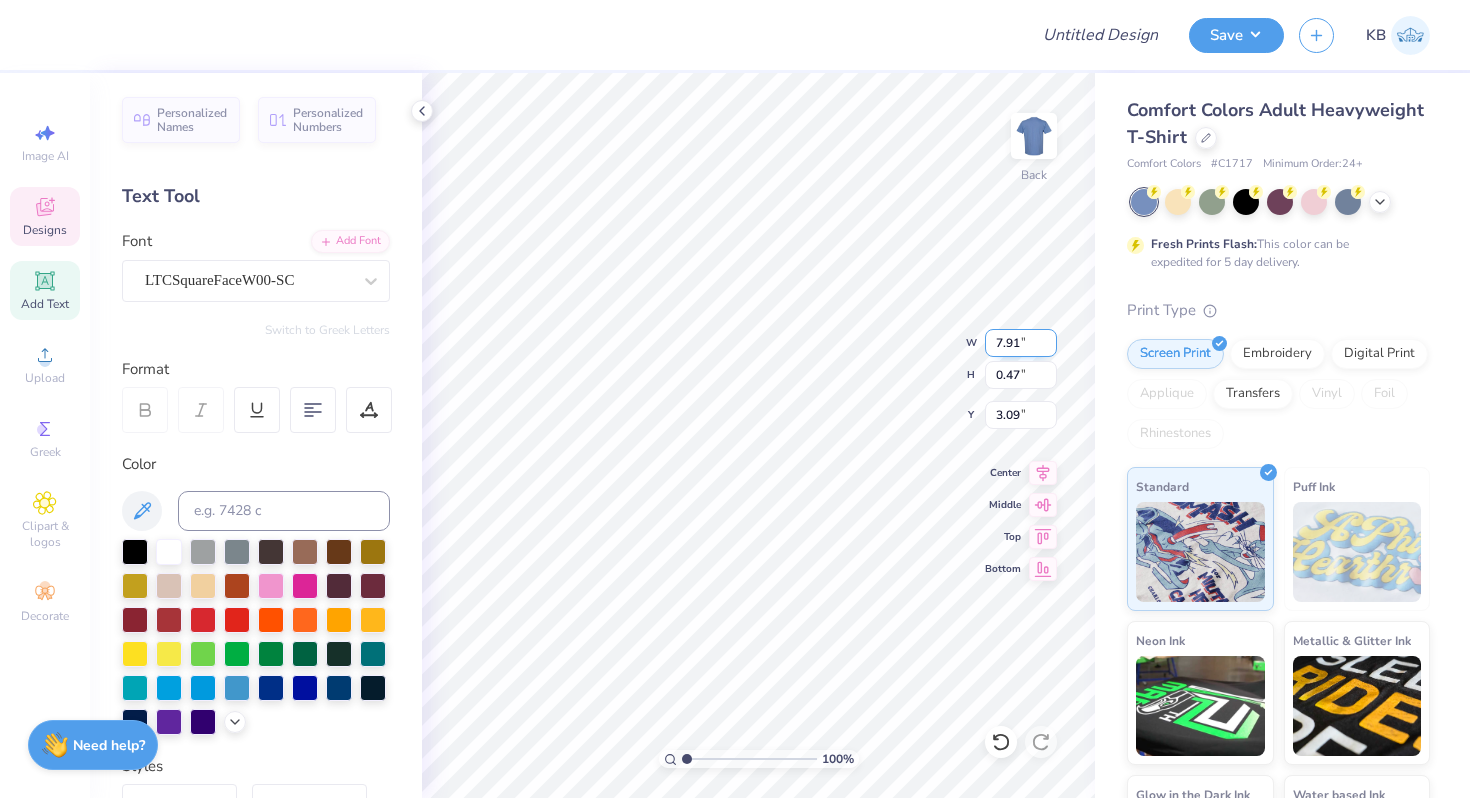 click on "7.91" at bounding box center (1021, 343) 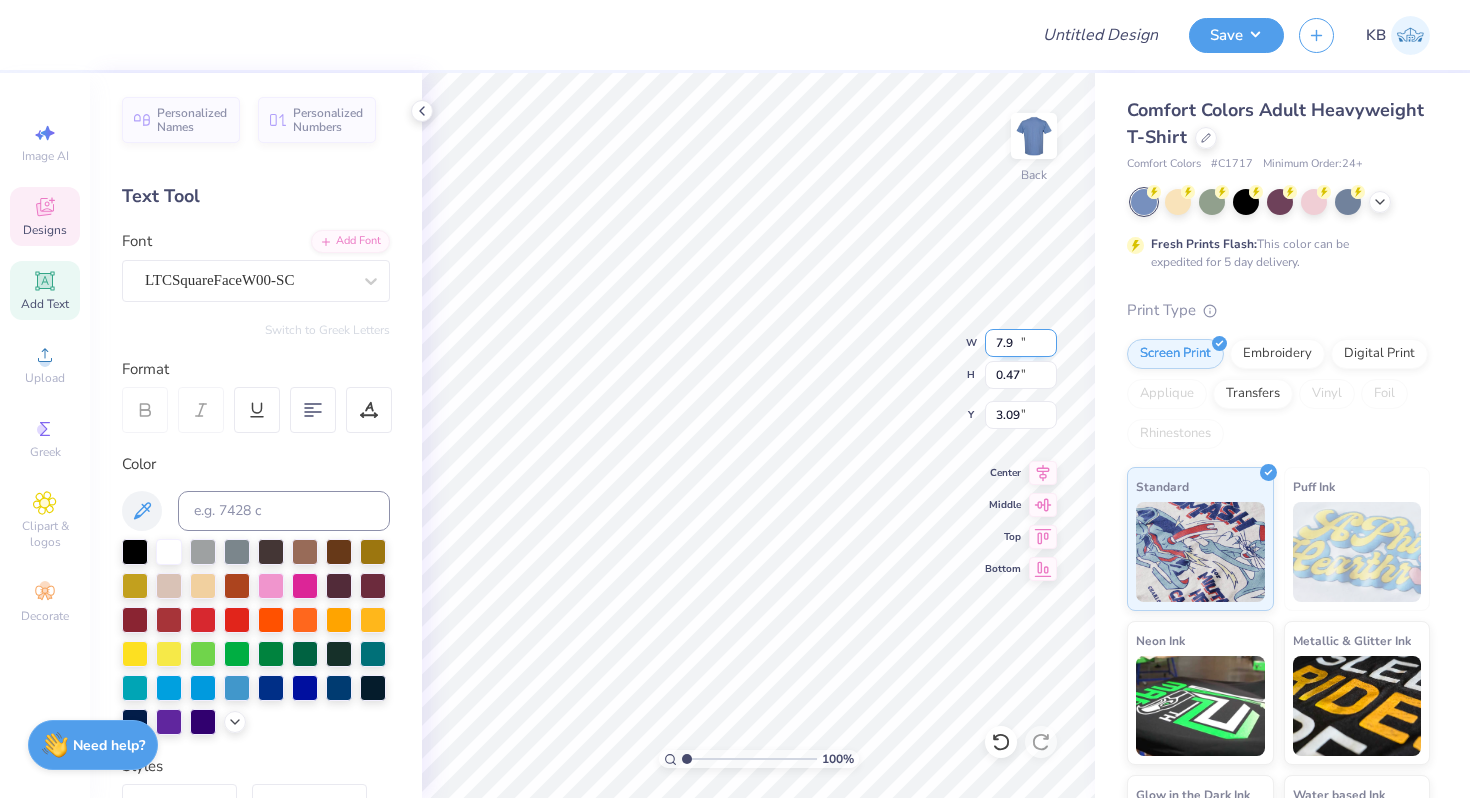 click on "7.9" at bounding box center (1021, 343) 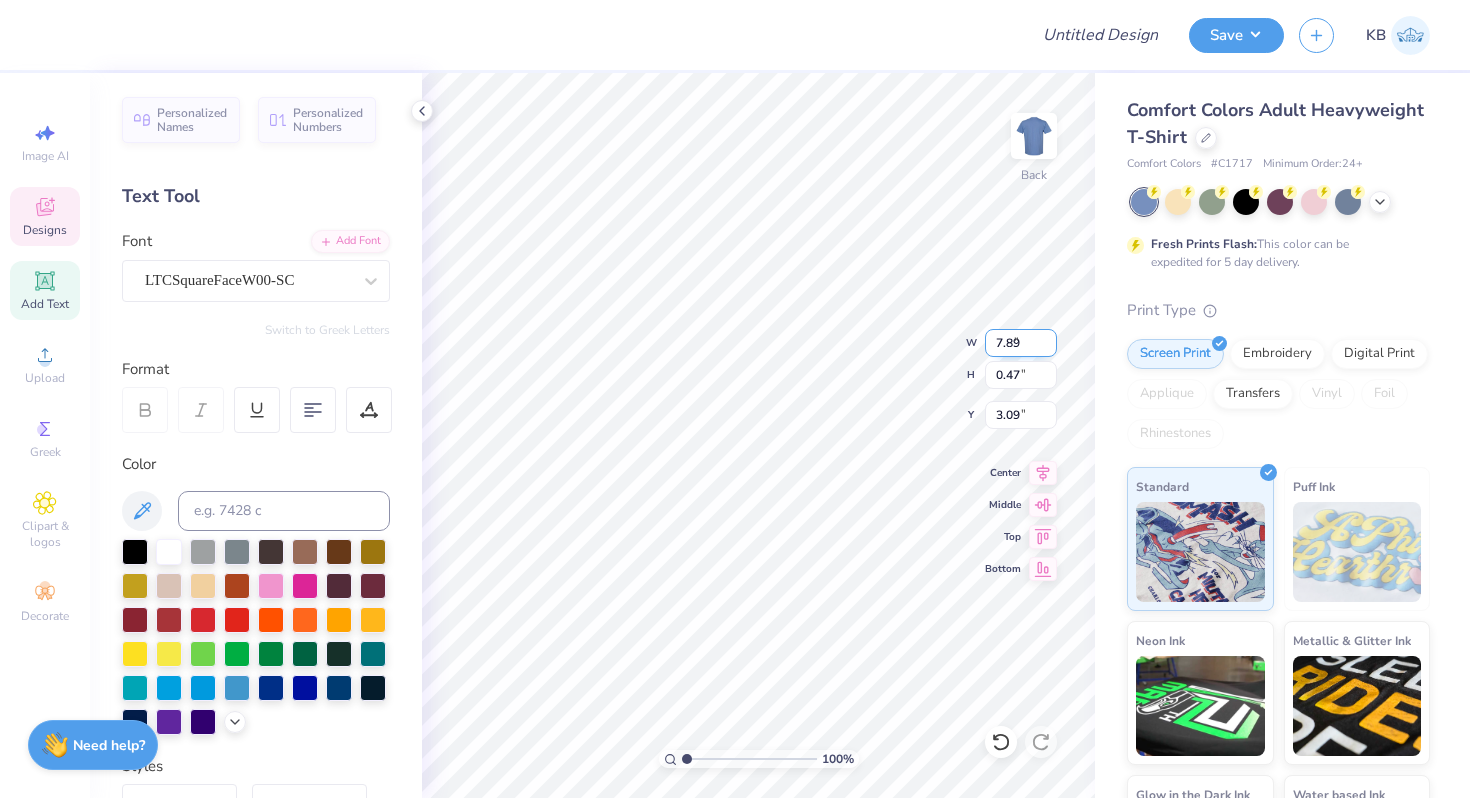click on "7.89" at bounding box center [1021, 343] 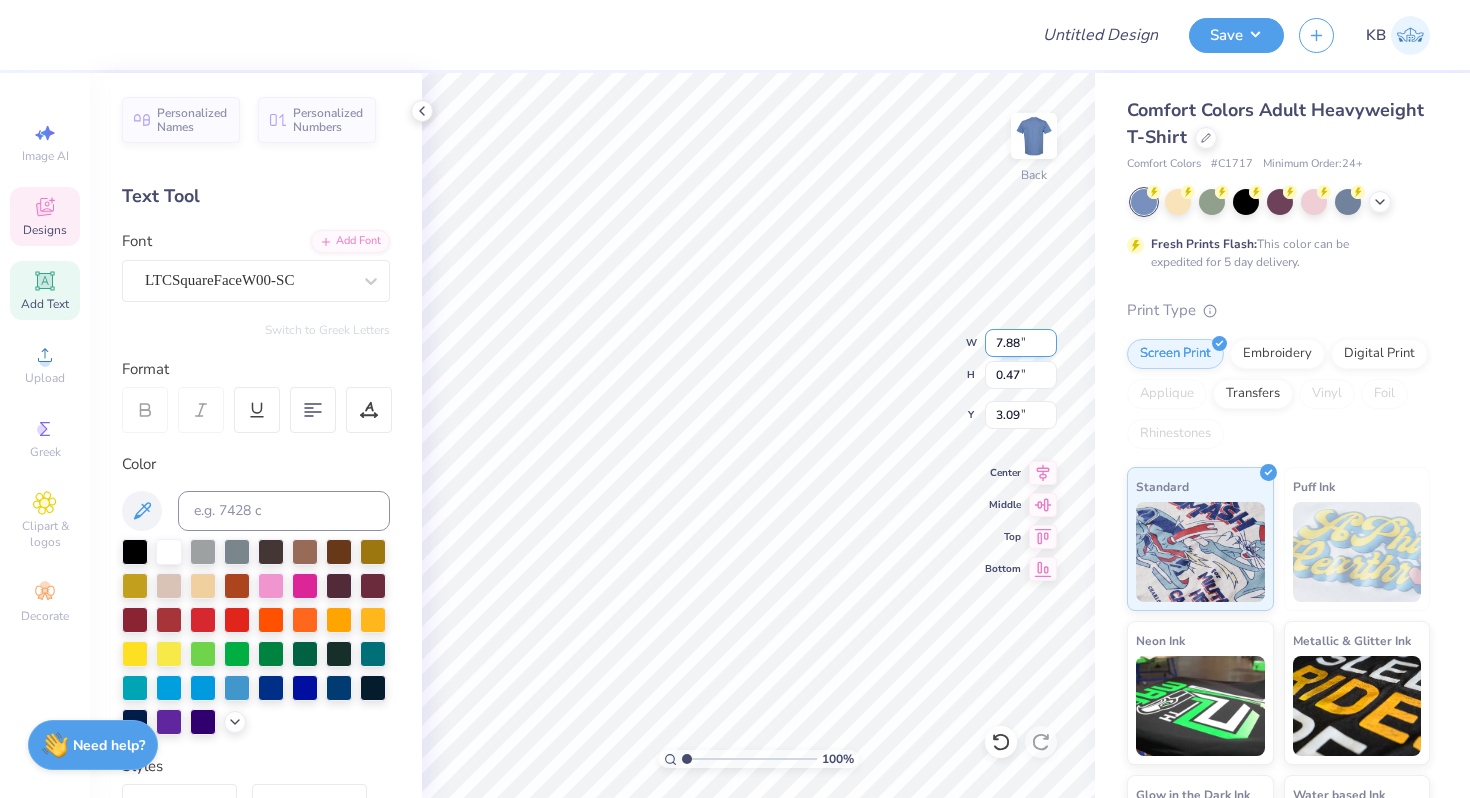 click on "7.88" at bounding box center (1021, 343) 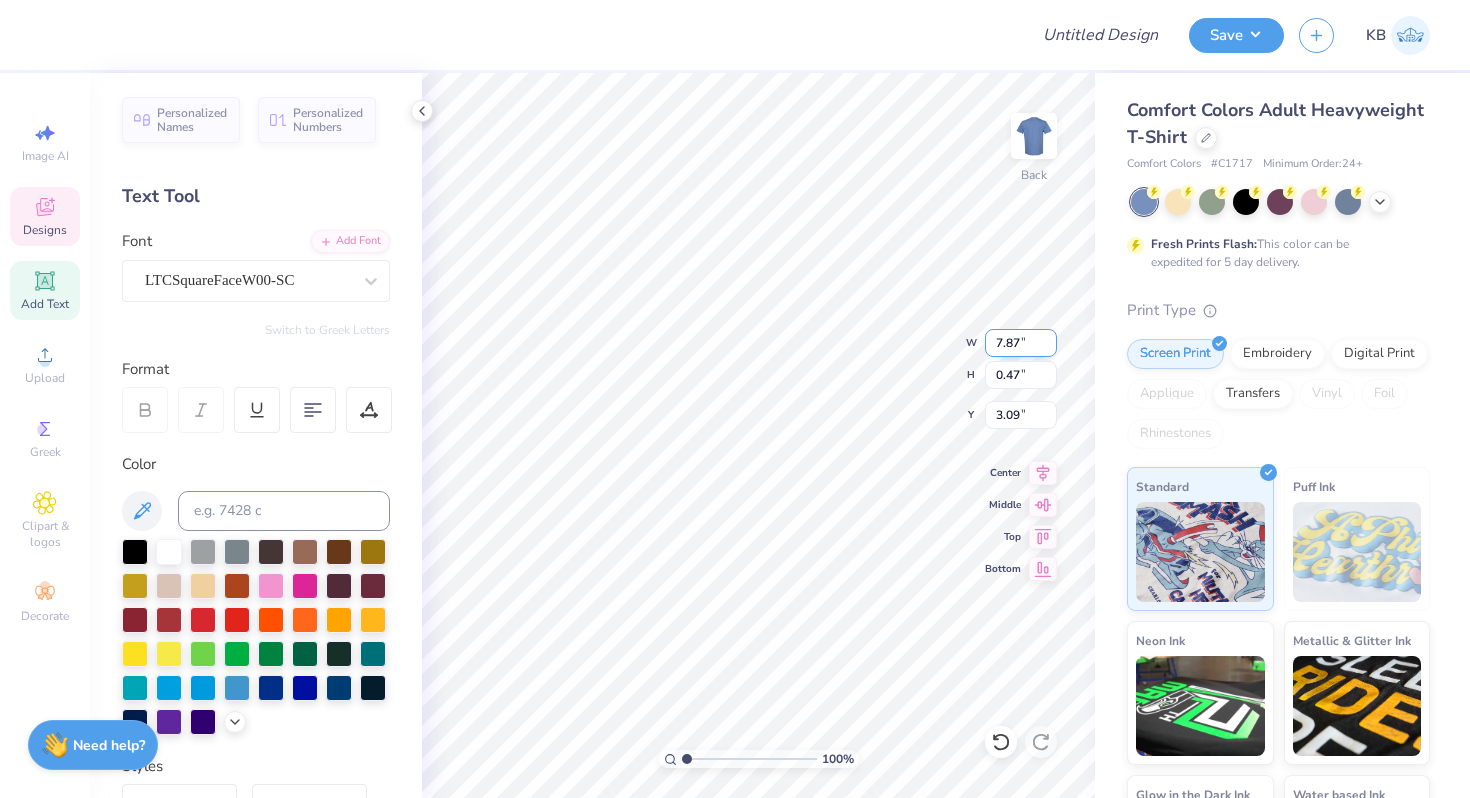 click on "7.87" at bounding box center (1021, 343) 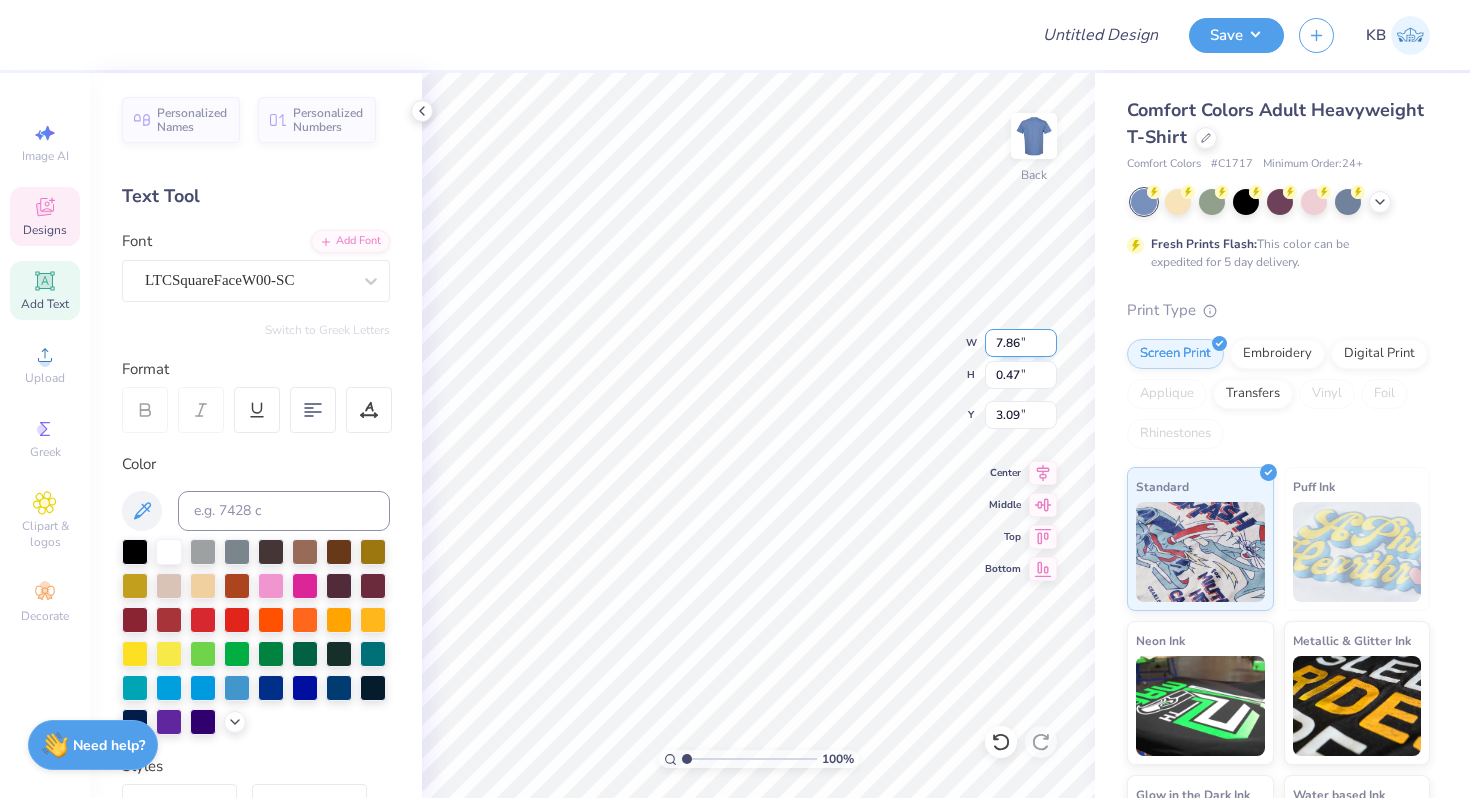 click on "7.86" at bounding box center (1021, 343) 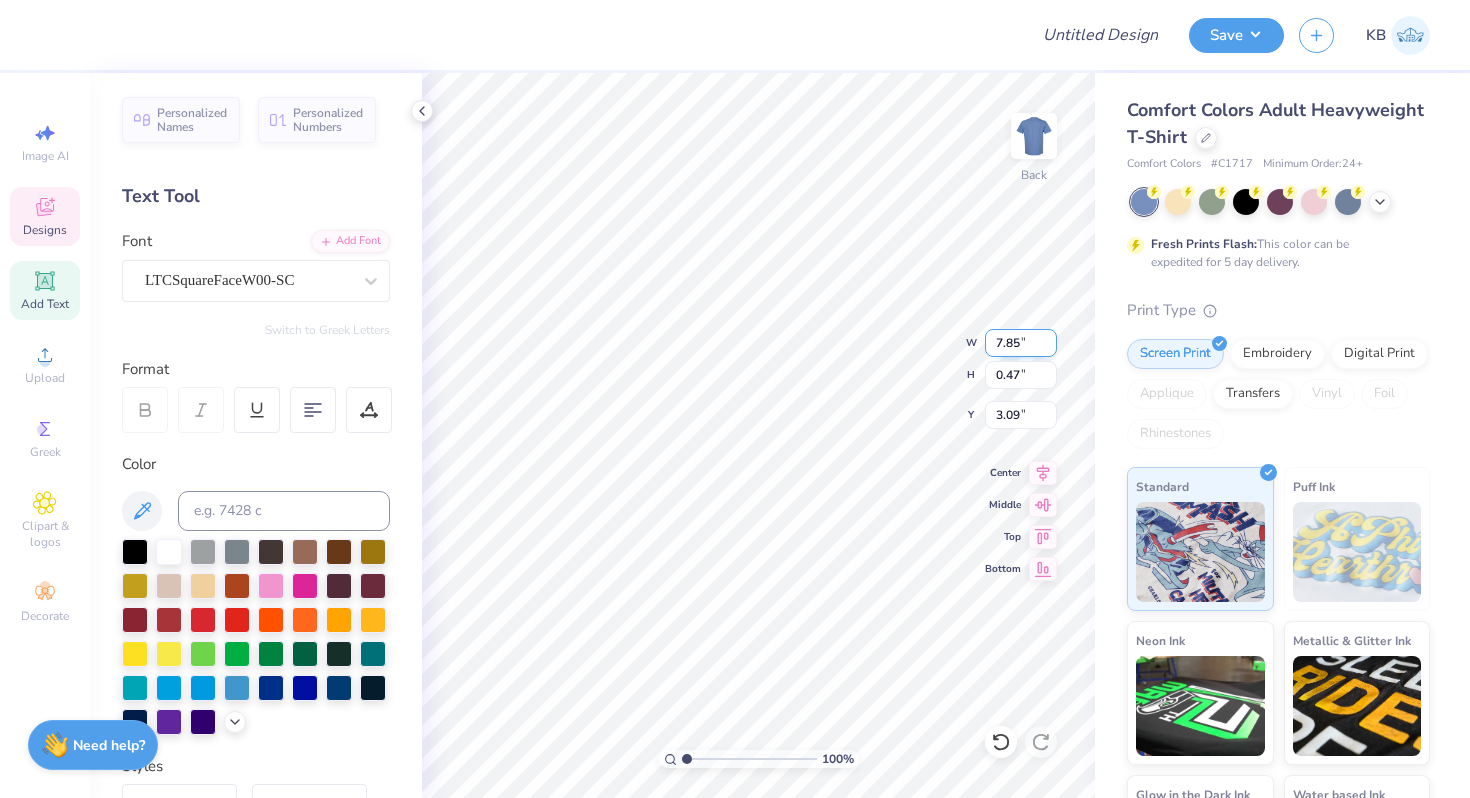 click on "7.85" at bounding box center (1021, 343) 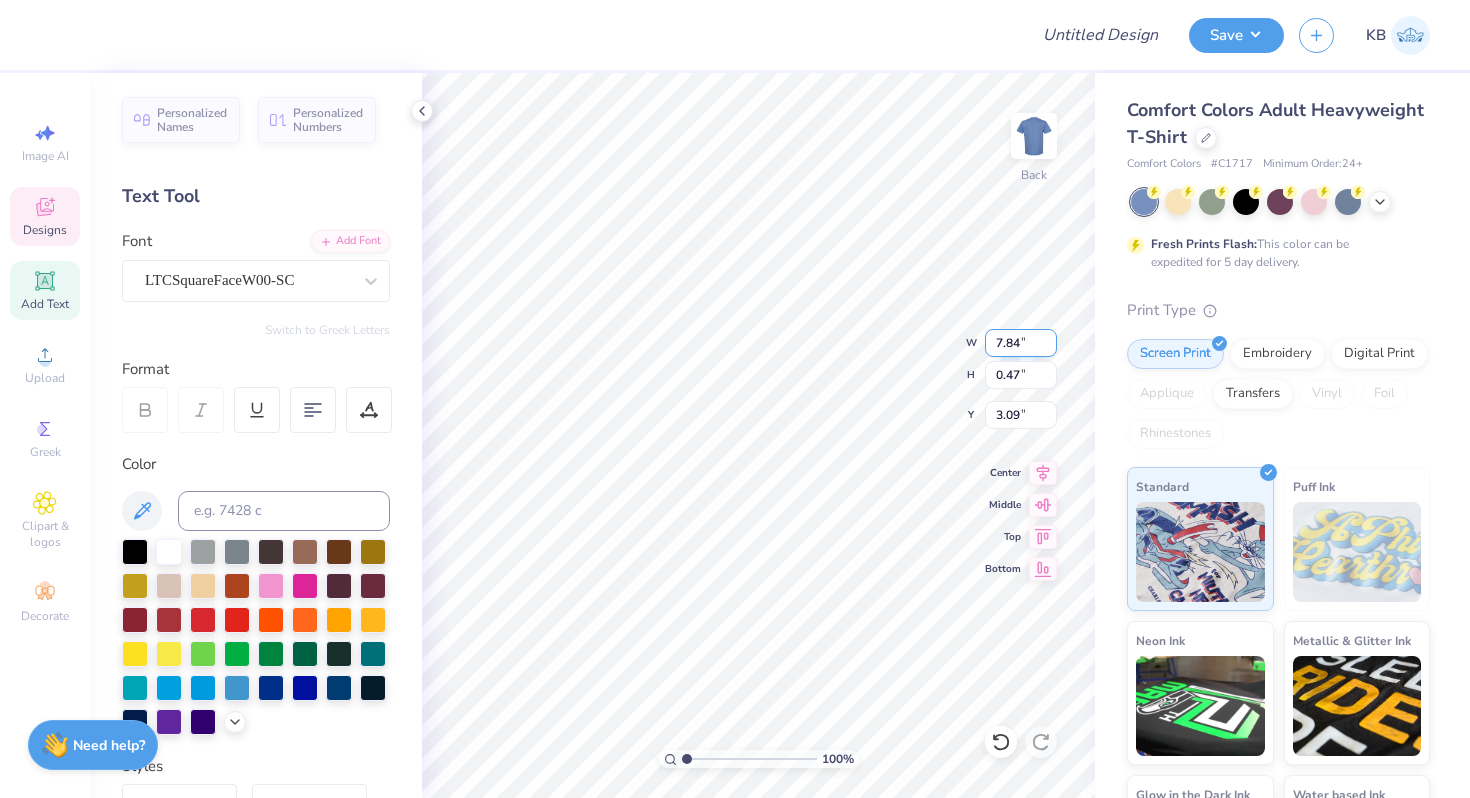 click on "7.84" at bounding box center (1021, 343) 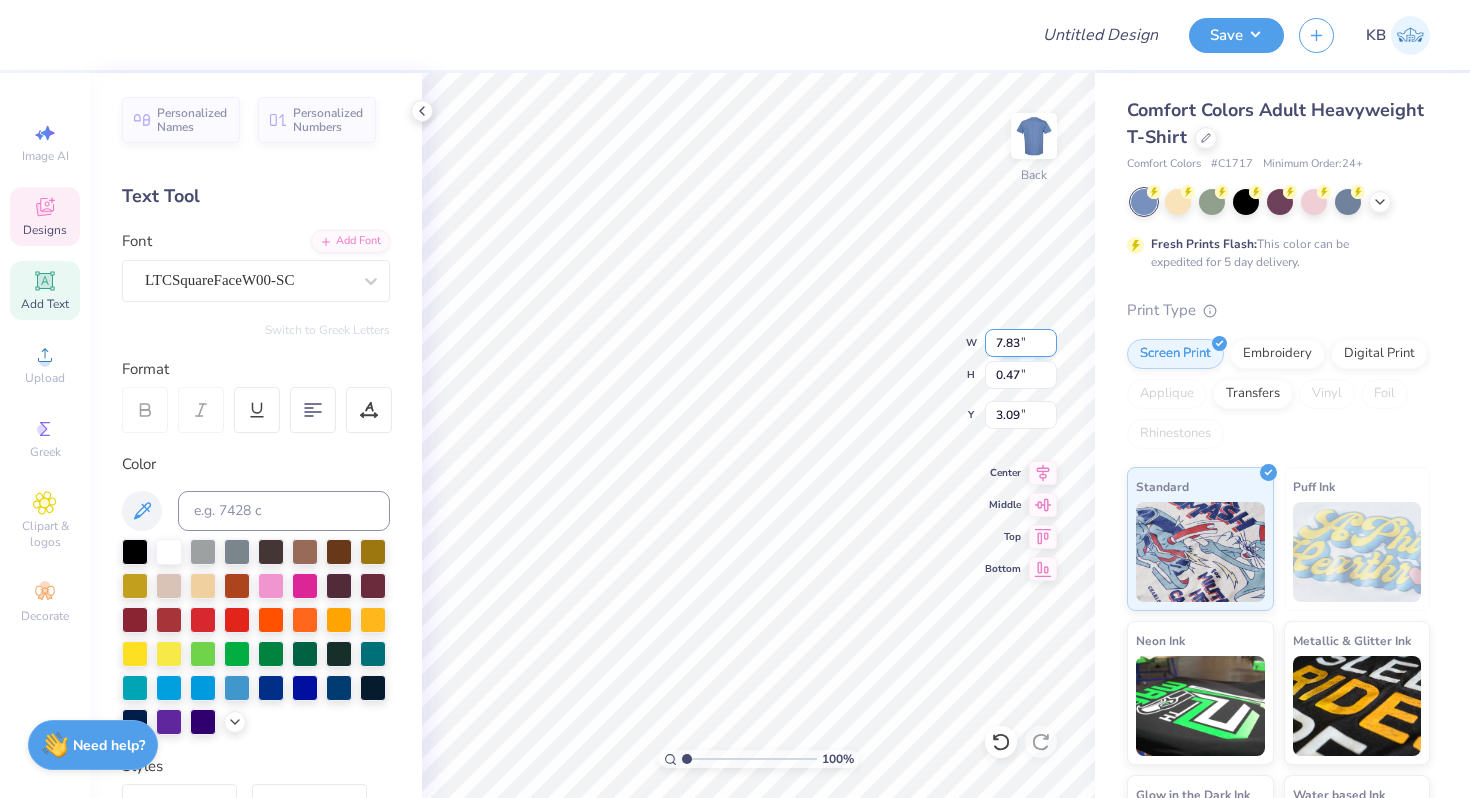 click on "7.83" at bounding box center (1021, 343) 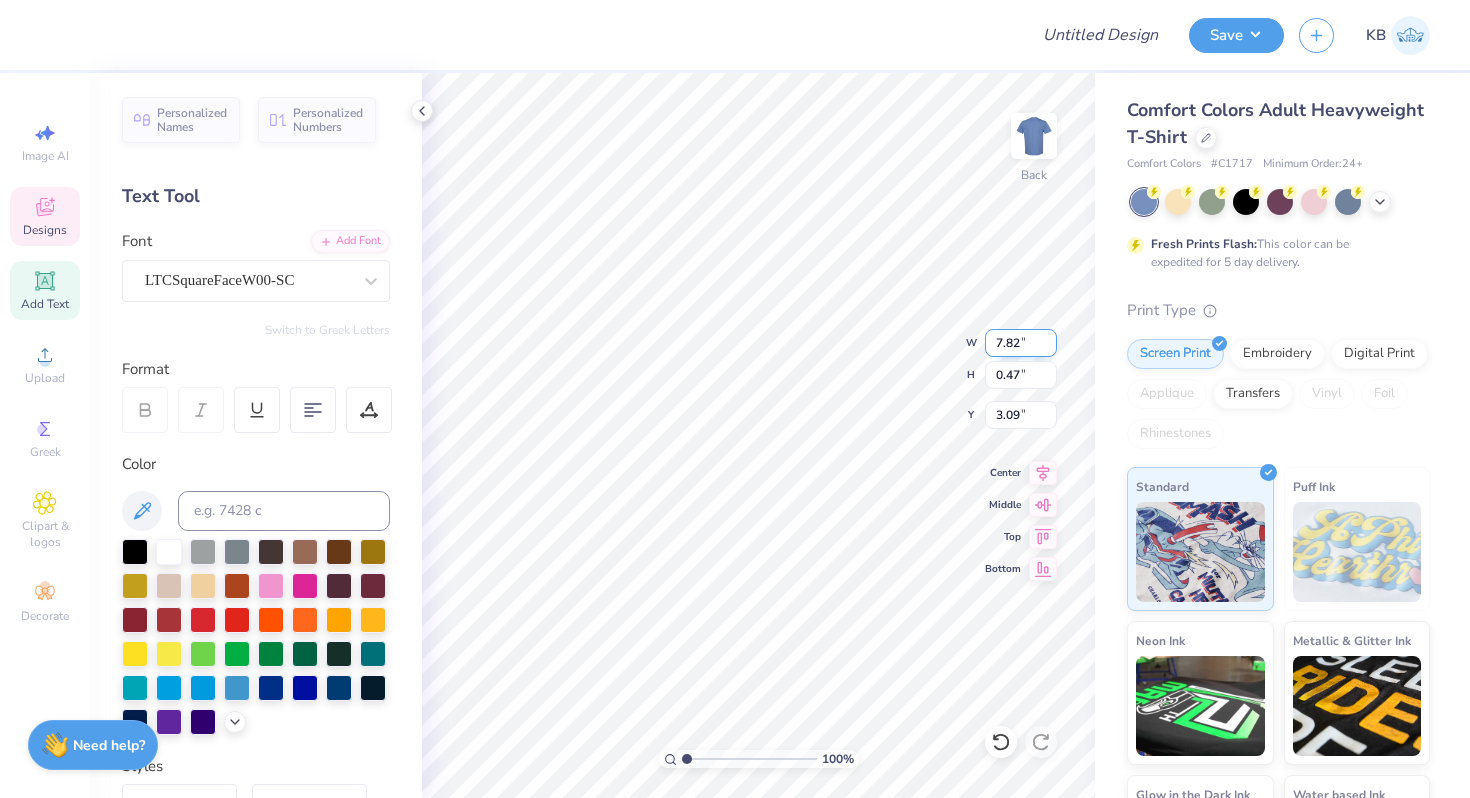 click on "7.82" at bounding box center [1021, 343] 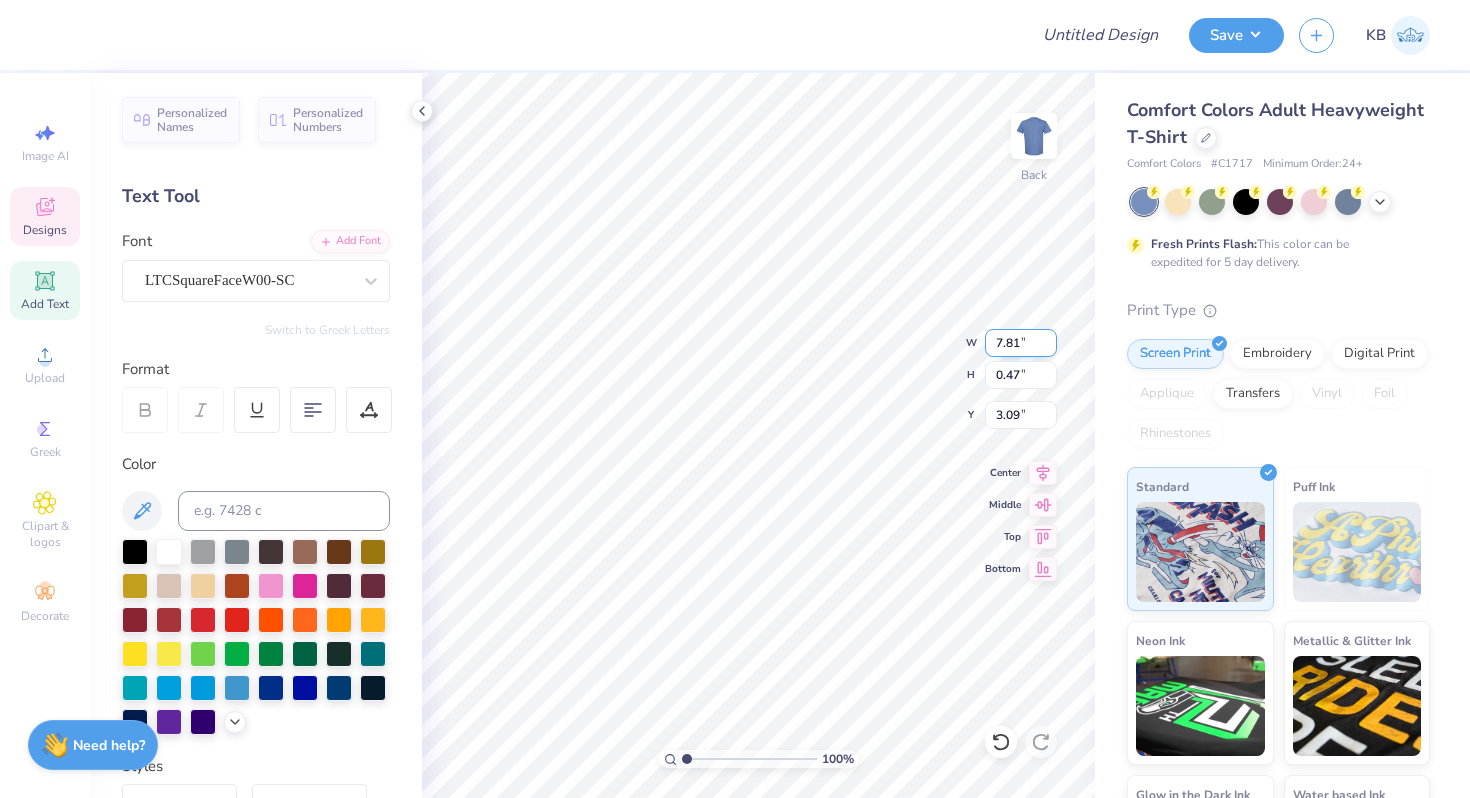 click on "7.81" at bounding box center (1021, 343) 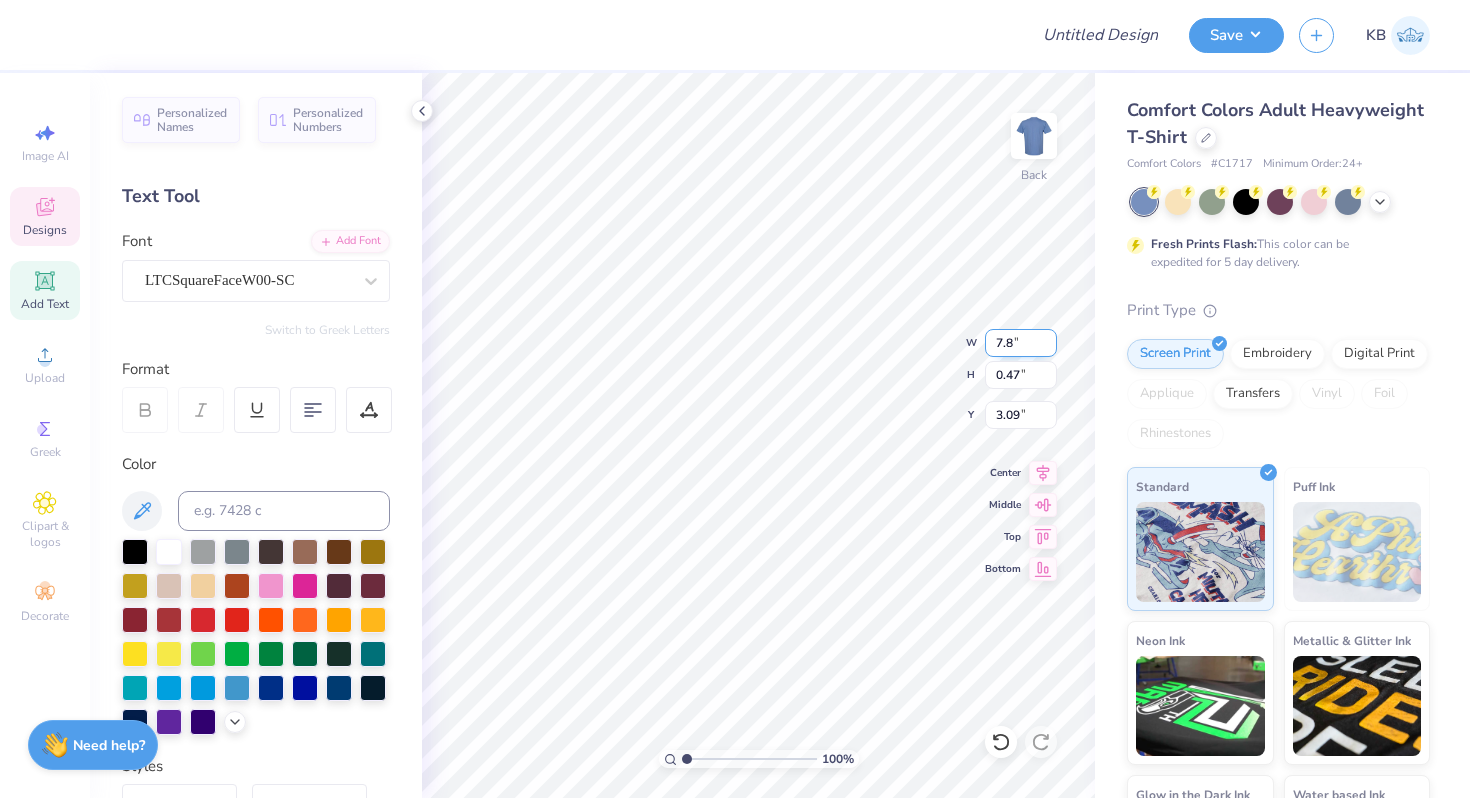 click on "7.8" at bounding box center (1021, 343) 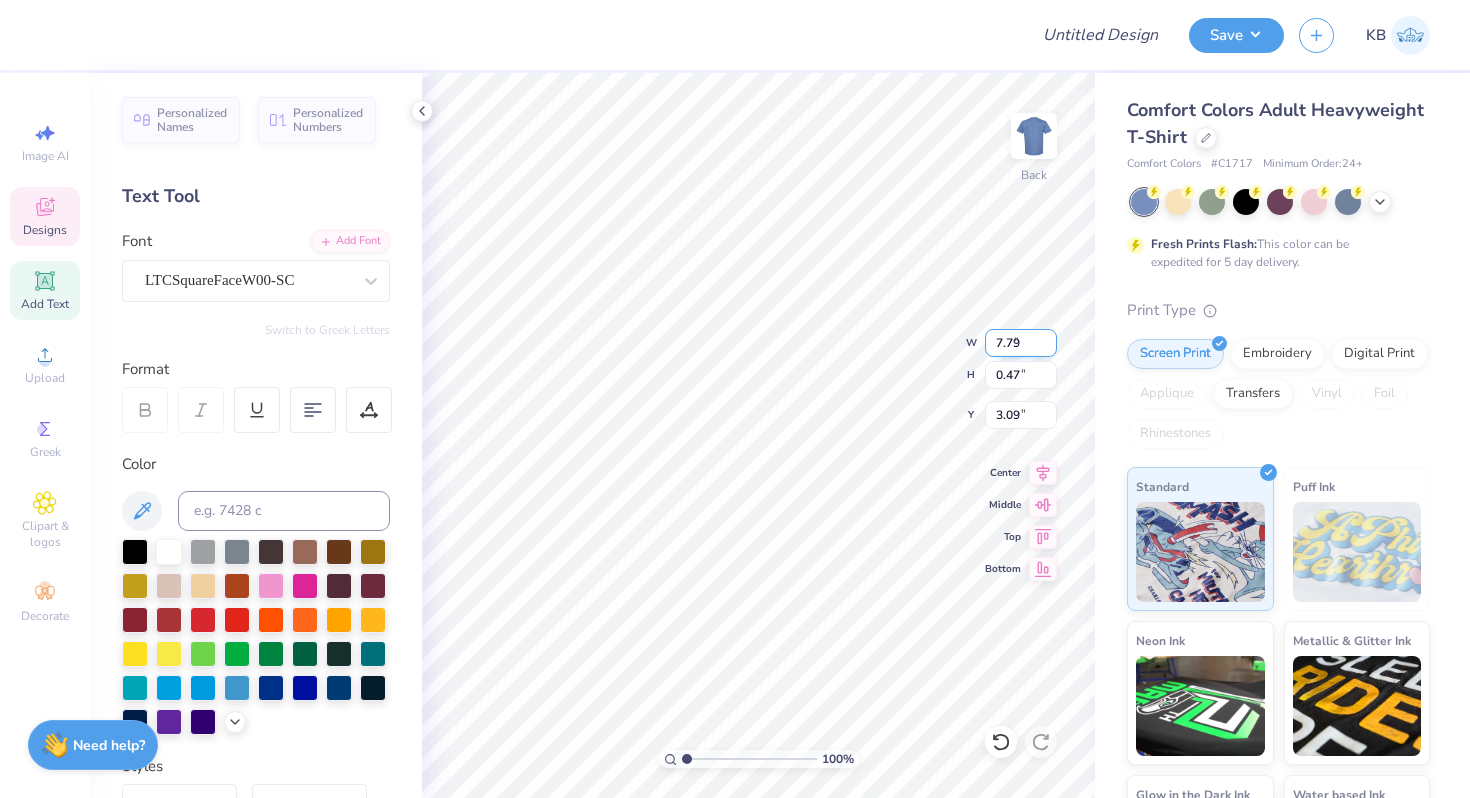 click on "7.79" at bounding box center [1021, 343] 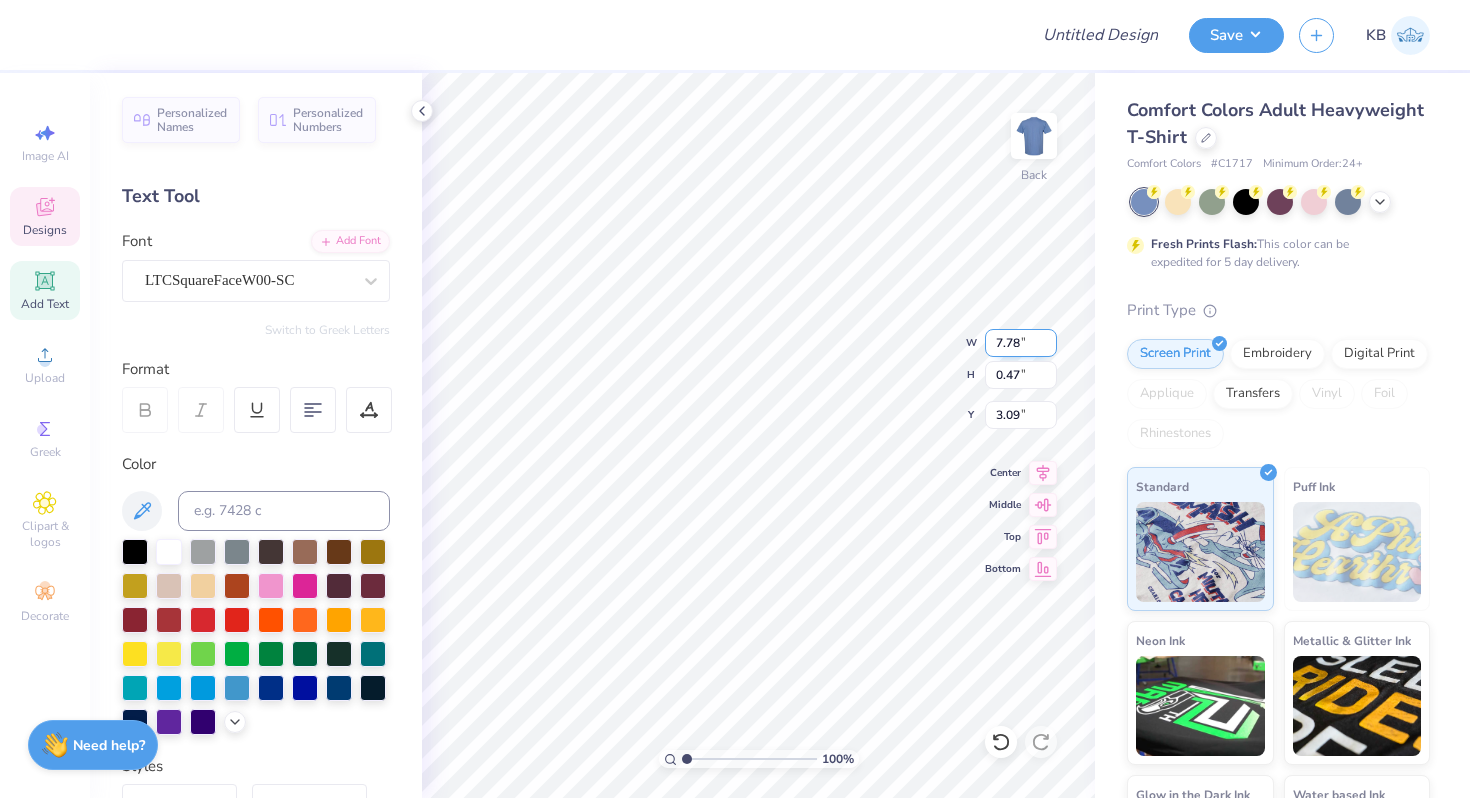 click on "7.78" at bounding box center (1021, 343) 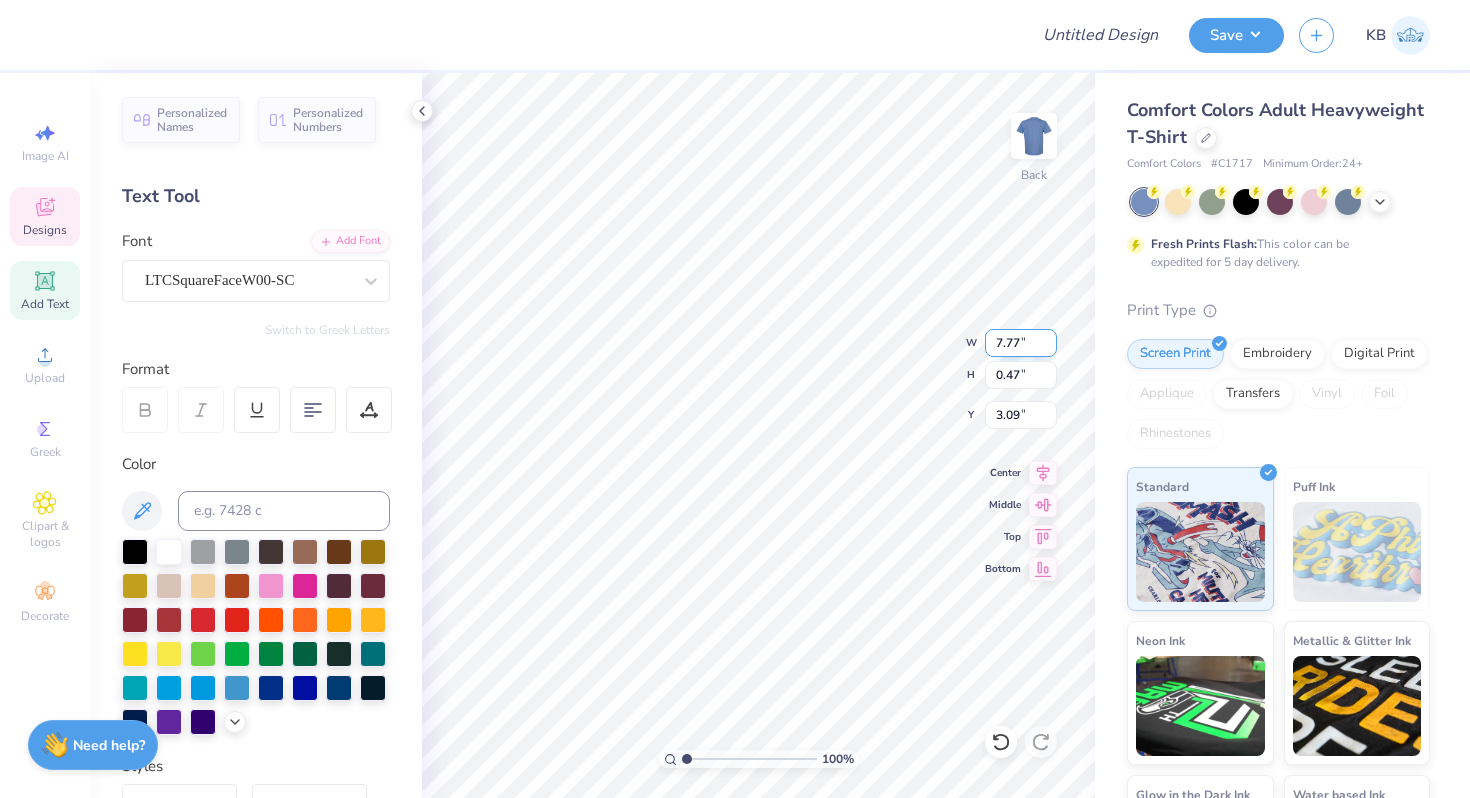 click on "7.77" at bounding box center [1021, 343] 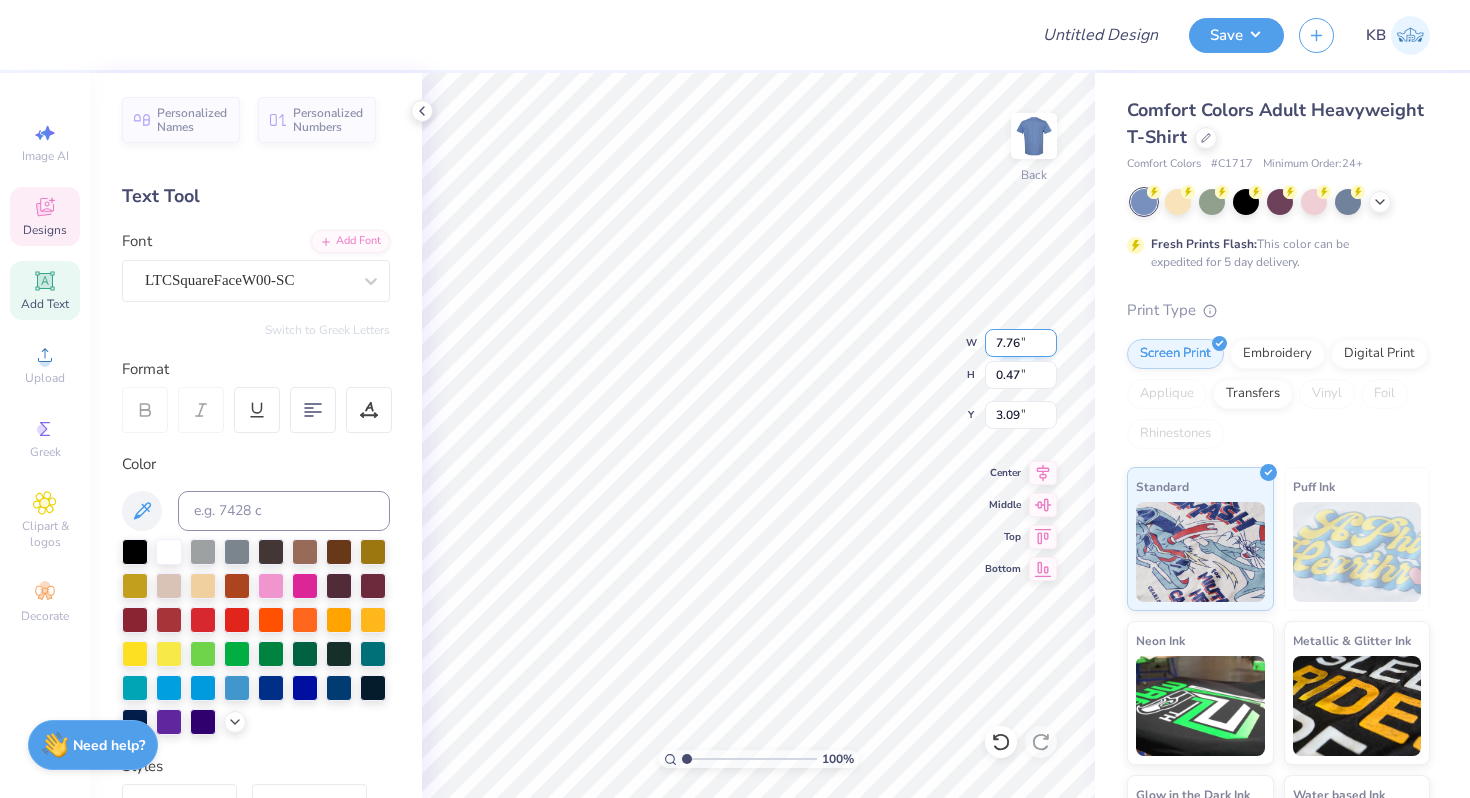click on "7.76" at bounding box center (1021, 343) 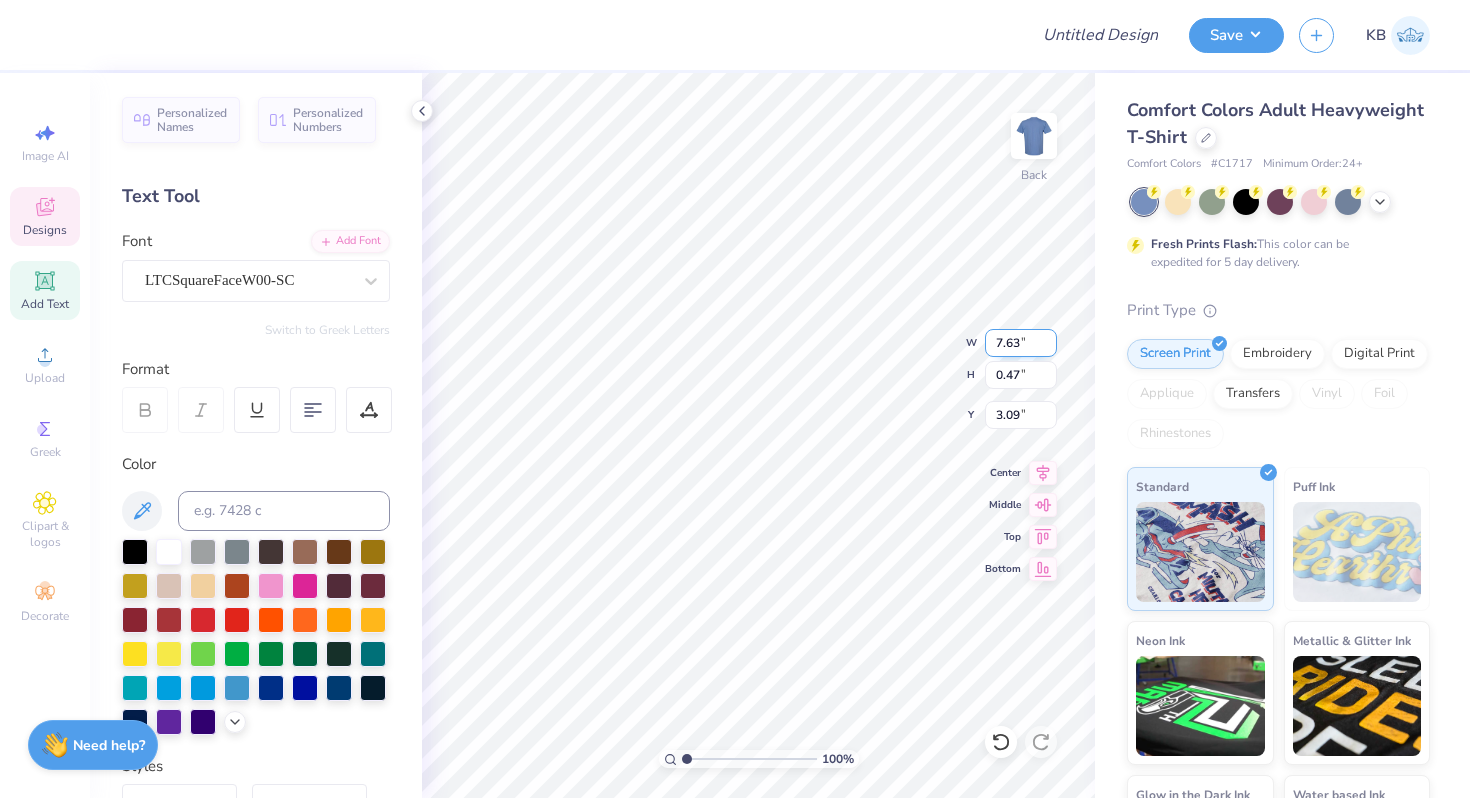 click on "7.63" at bounding box center (1021, 343) 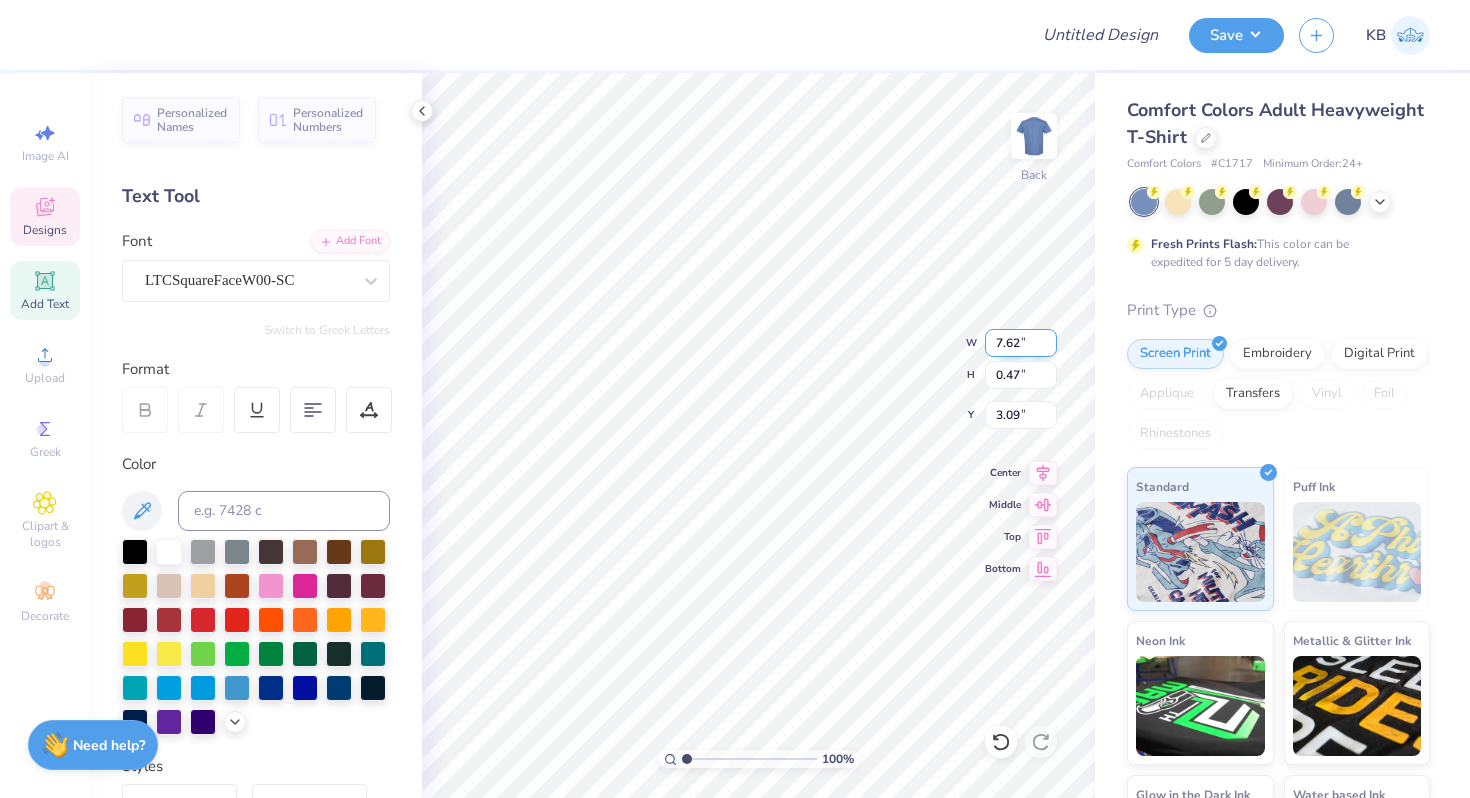 click on "7.62" at bounding box center (1021, 343) 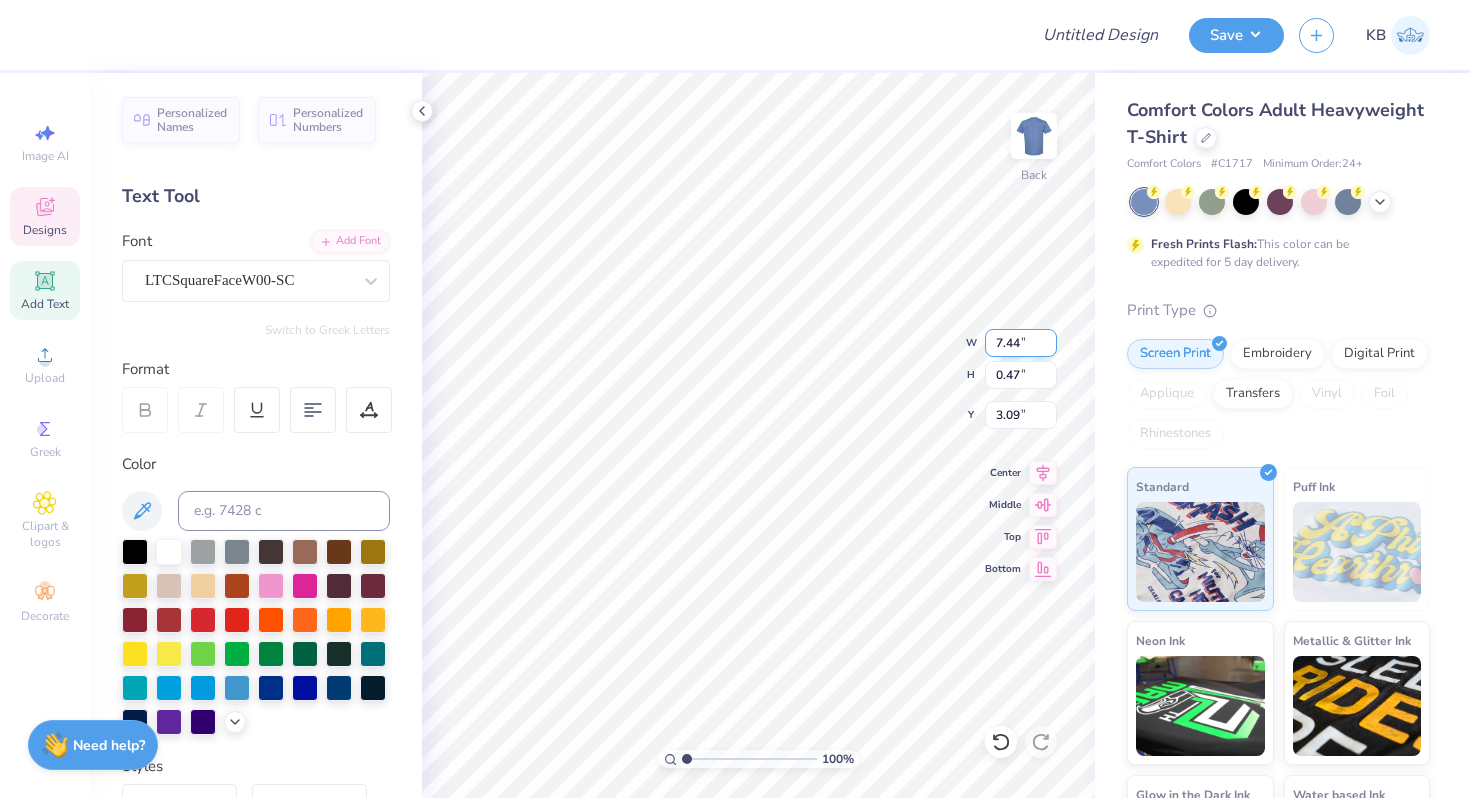 click on "7.44" at bounding box center (1021, 343) 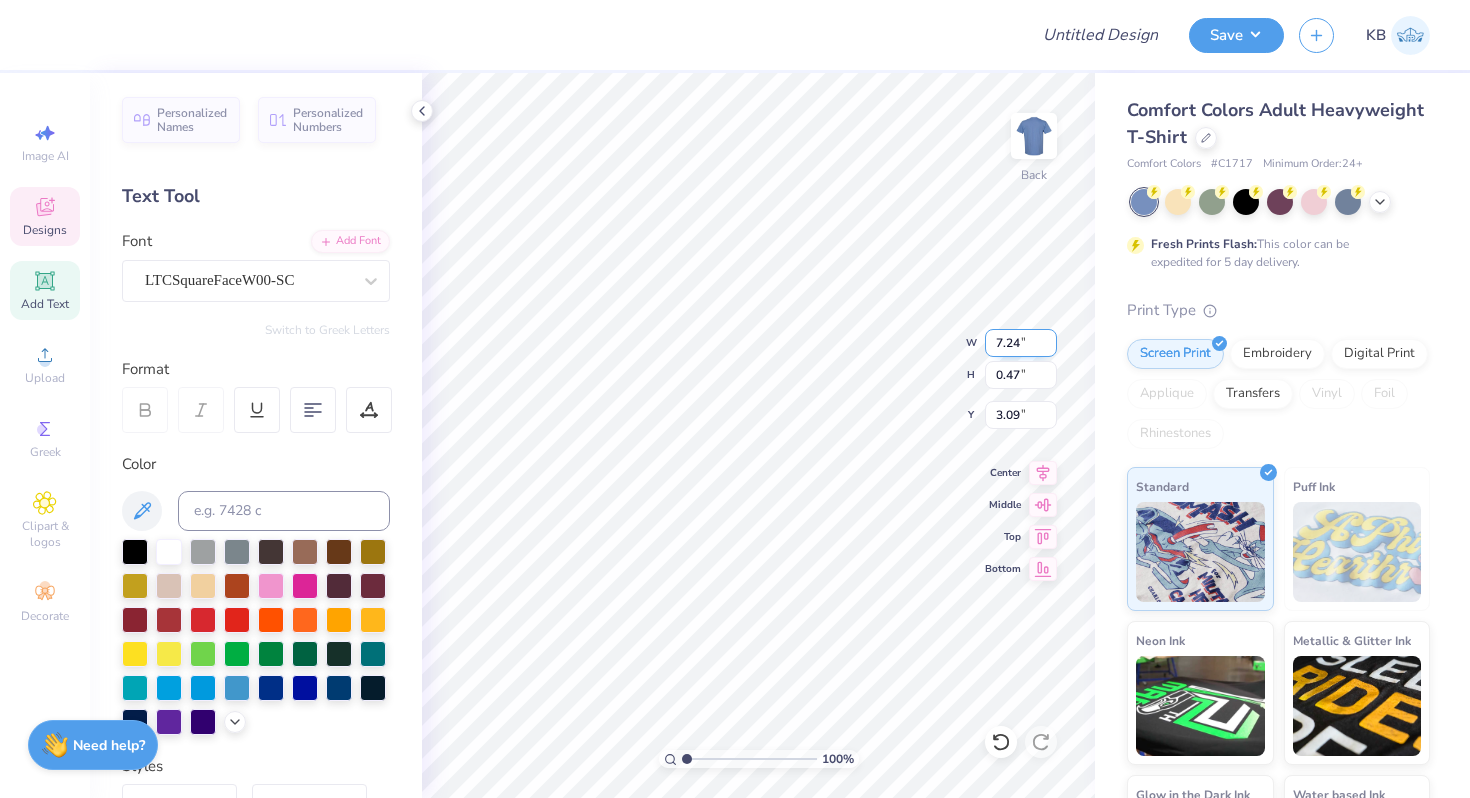 click on "7.24" at bounding box center (1021, 343) 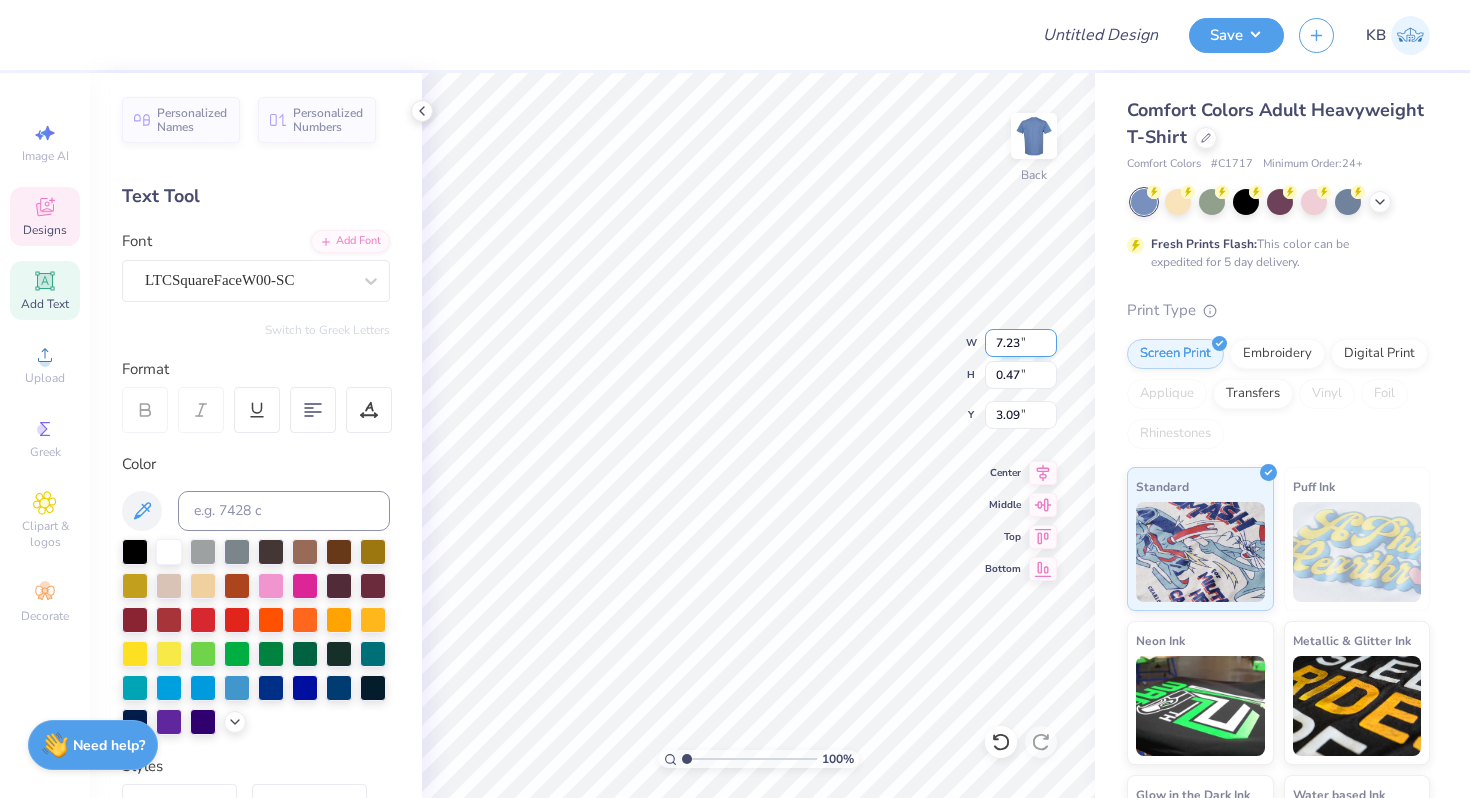 click on "7.23" at bounding box center (1021, 343) 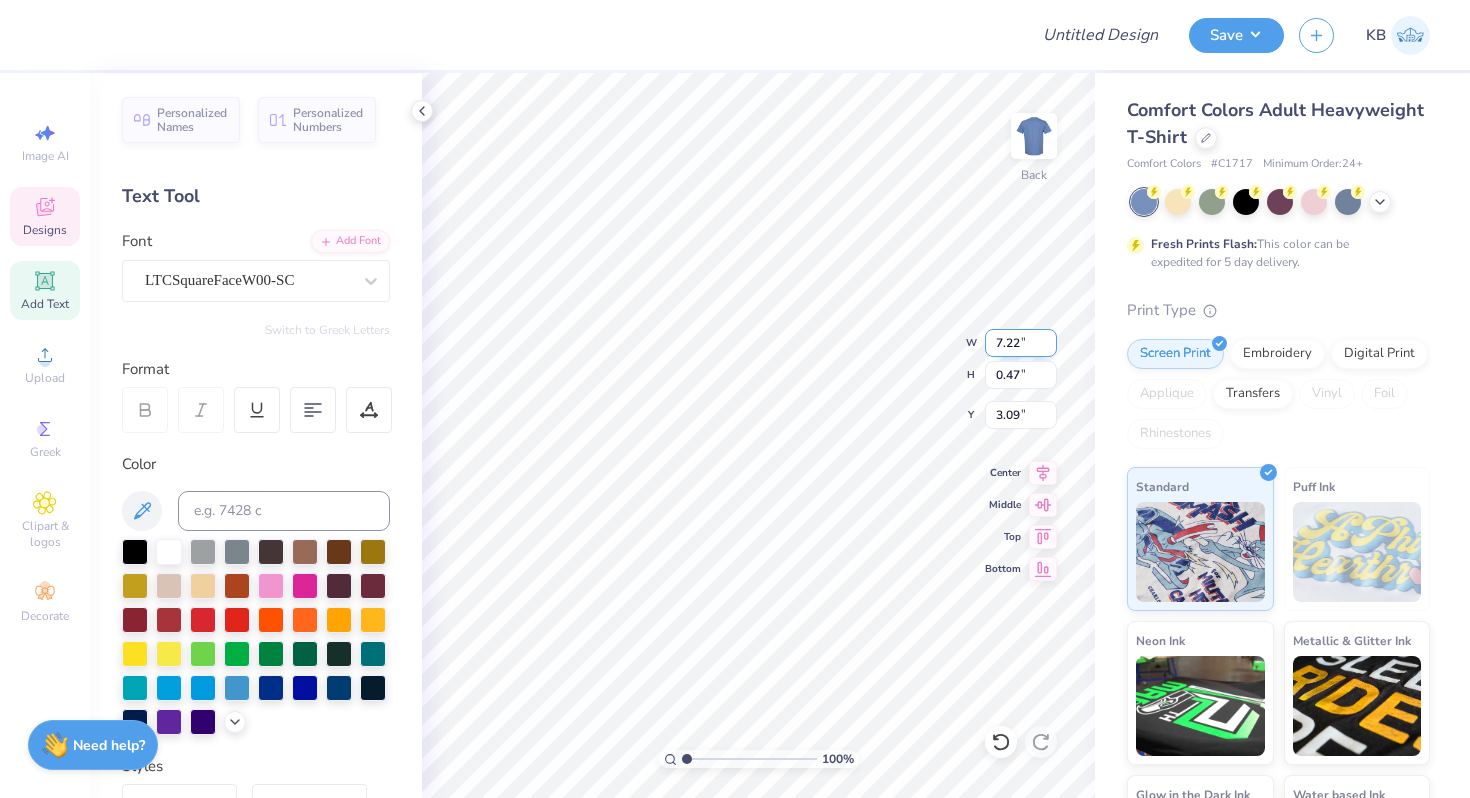 click on "7.22" at bounding box center (1021, 343) 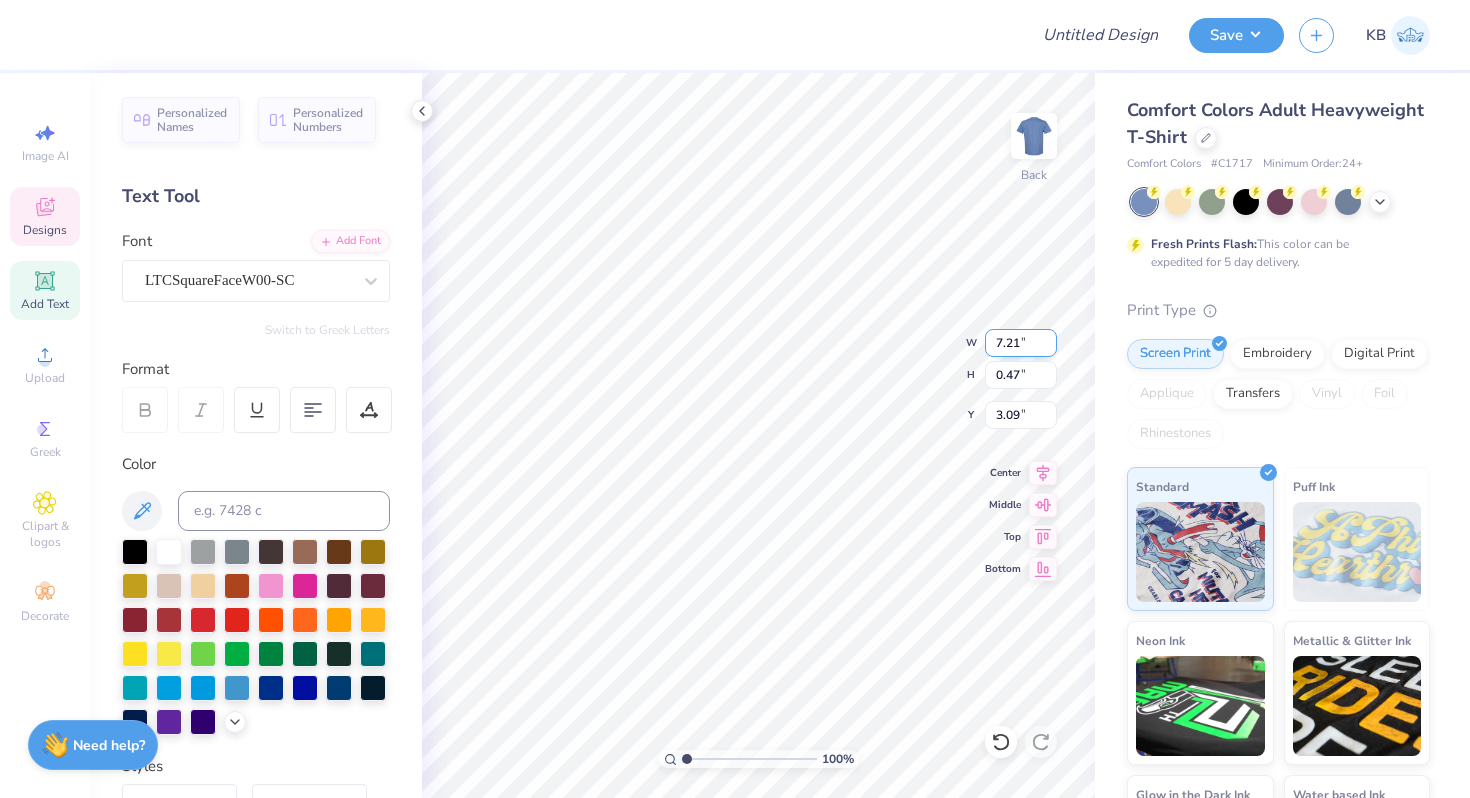 click on "7.21" at bounding box center (1021, 343) 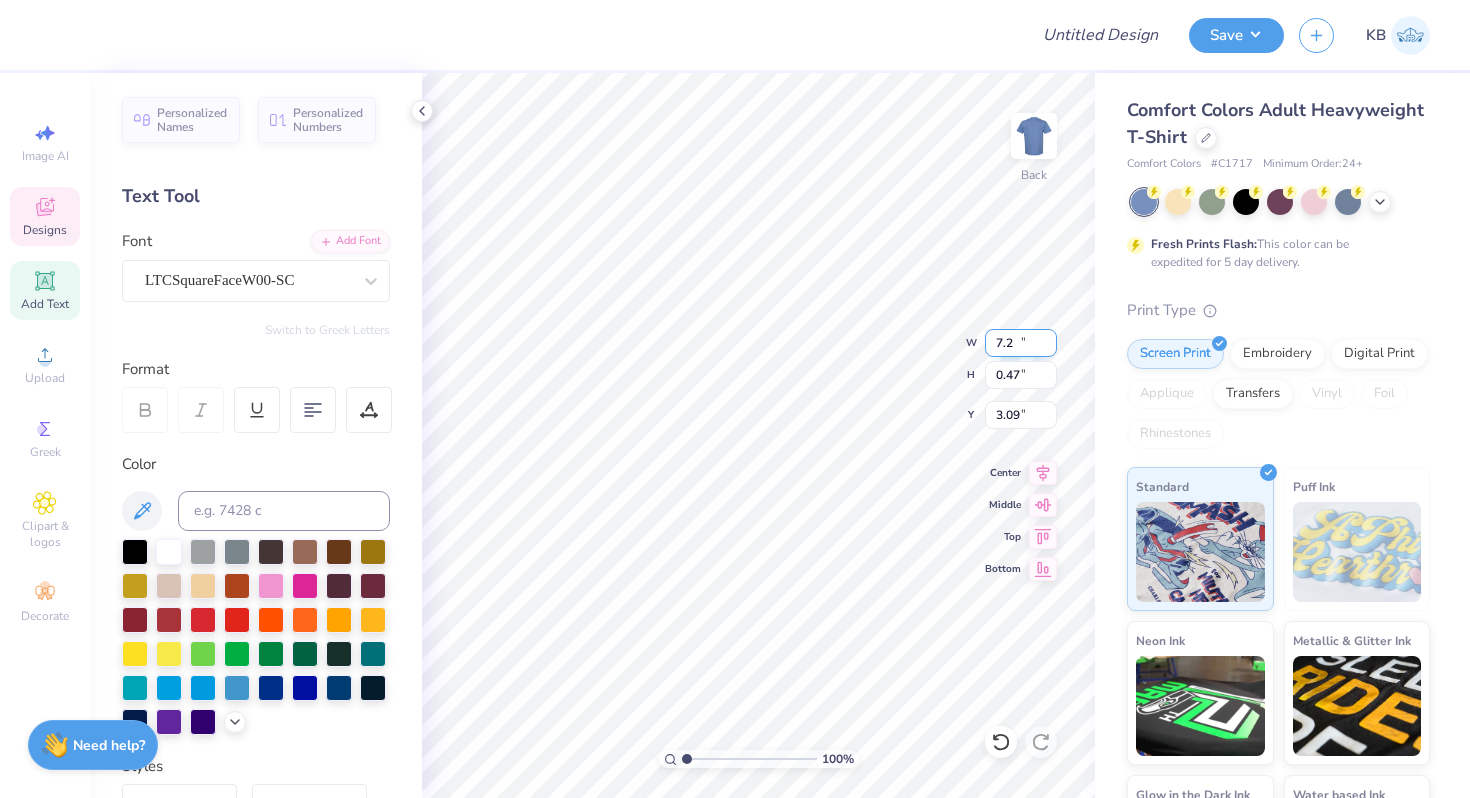 click on "7.2" at bounding box center (1021, 343) 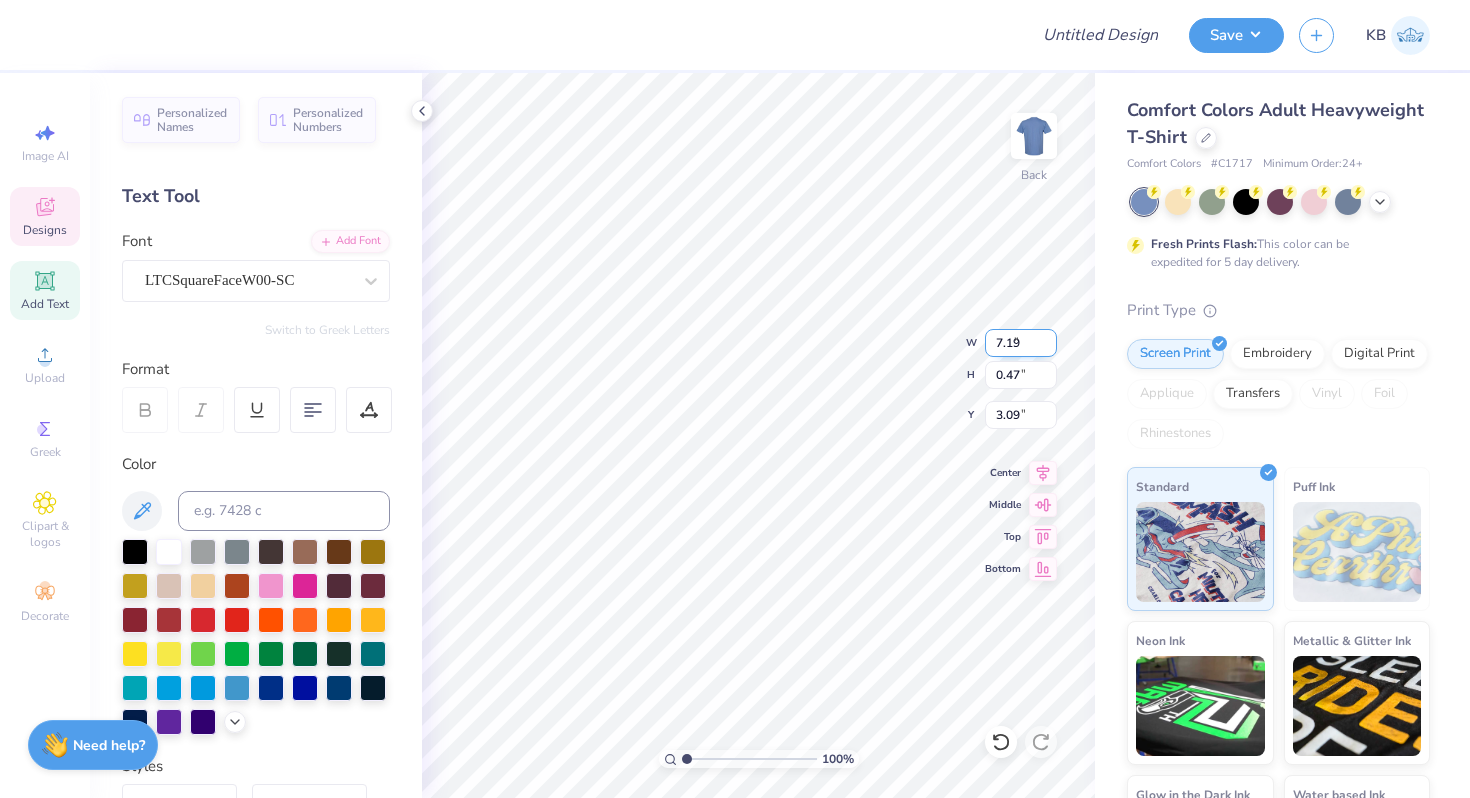 click on "7.19" at bounding box center (1021, 343) 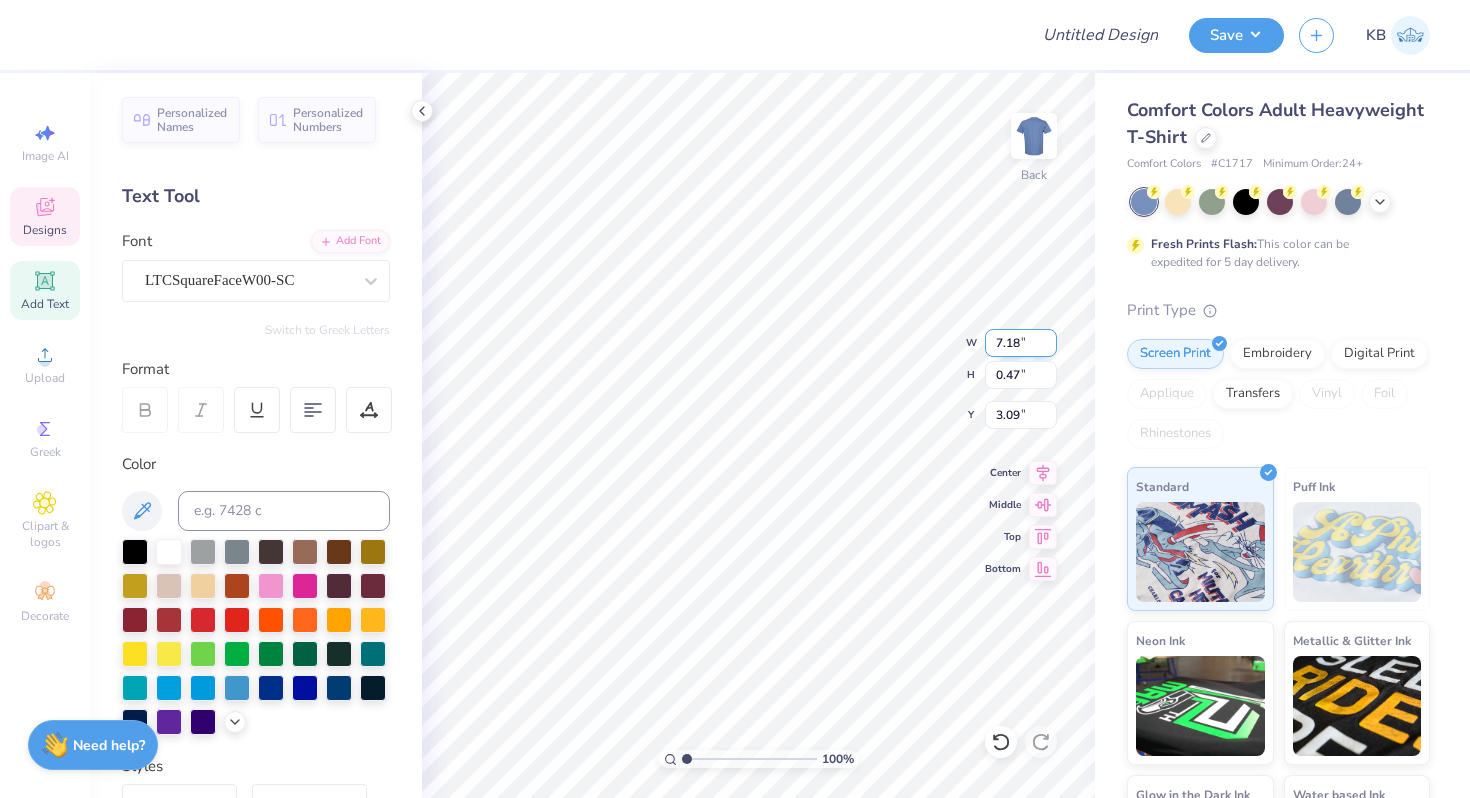 click on "7.18" at bounding box center [1021, 343] 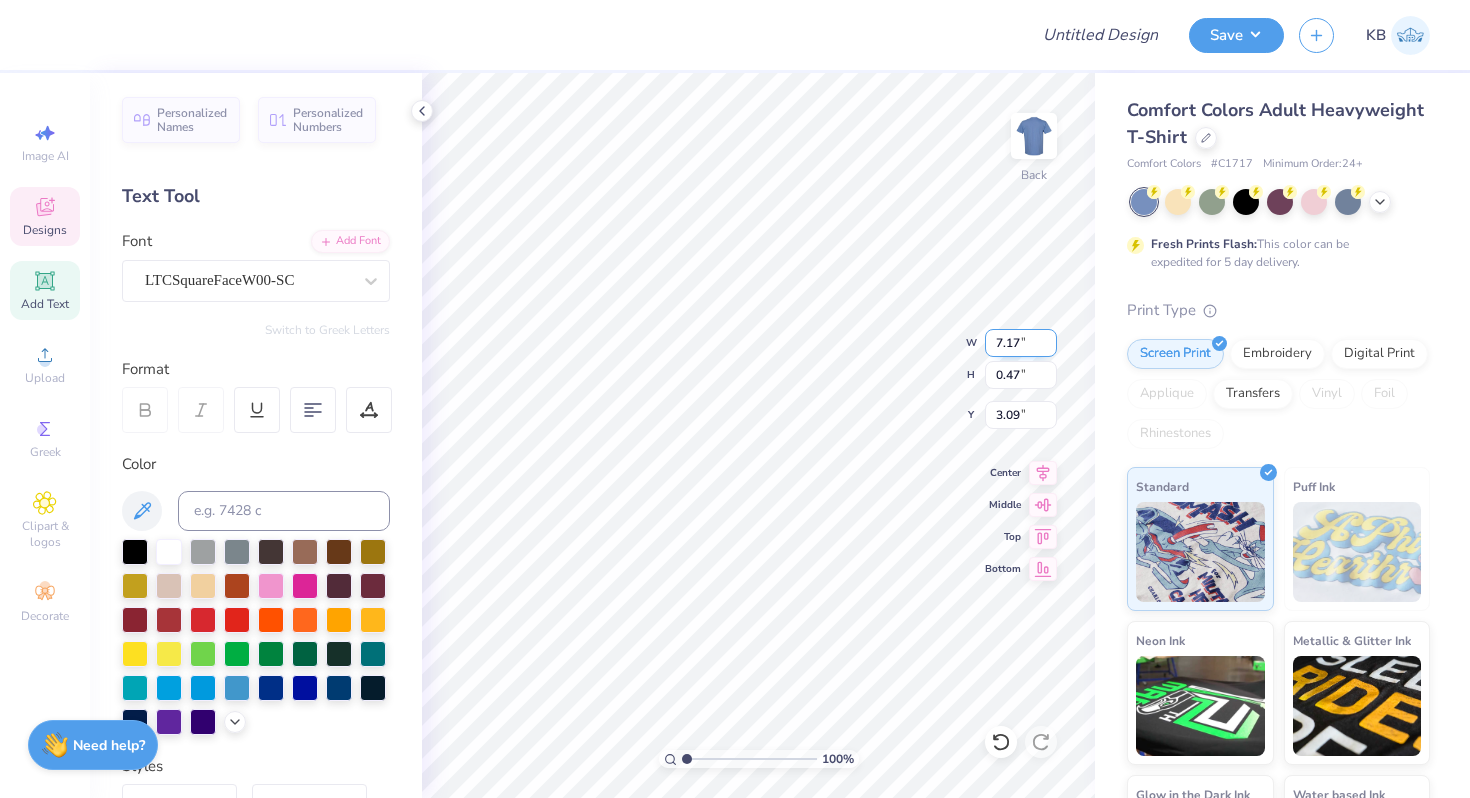 click on "7.17" at bounding box center [1021, 343] 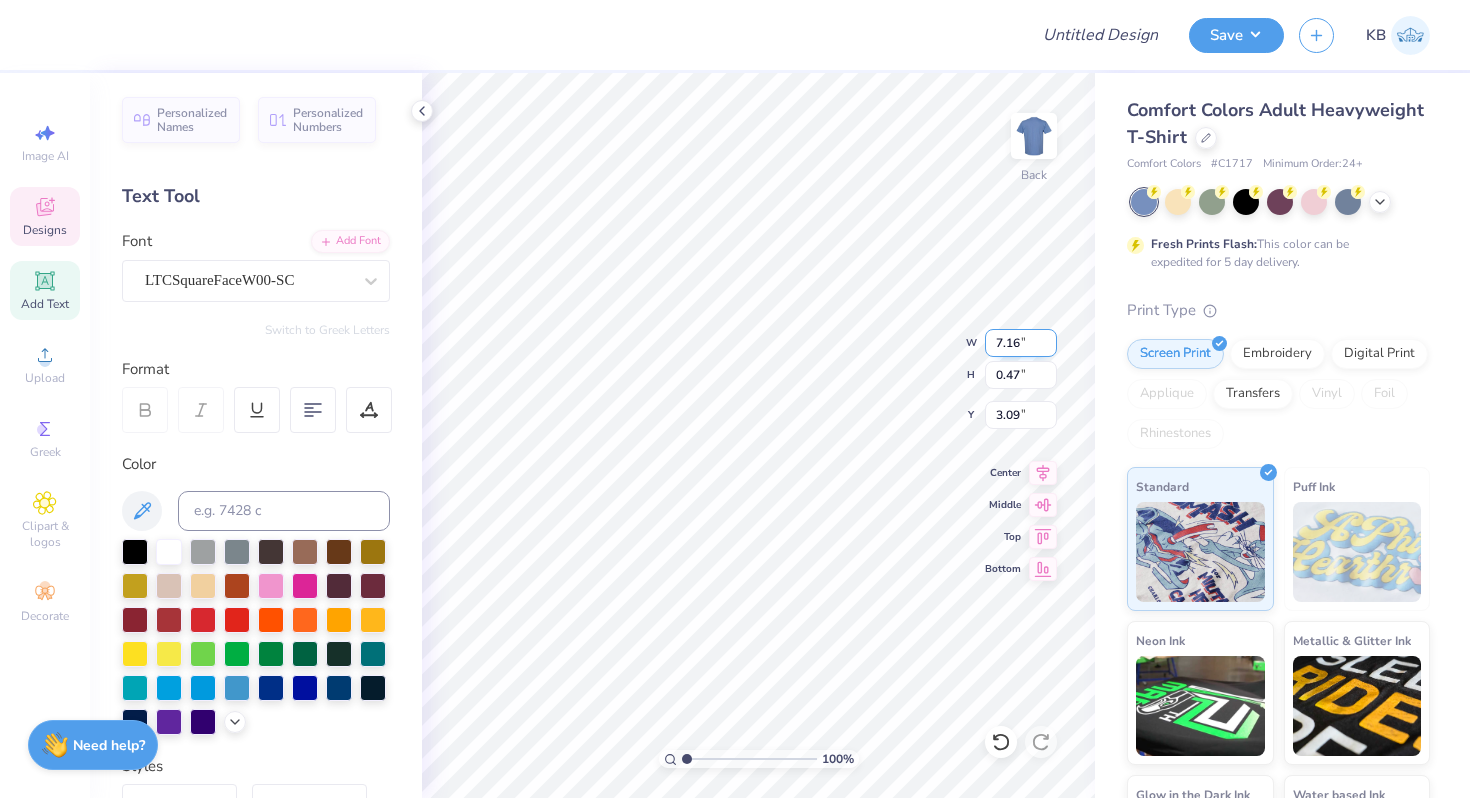 click on "7.16" at bounding box center [1021, 343] 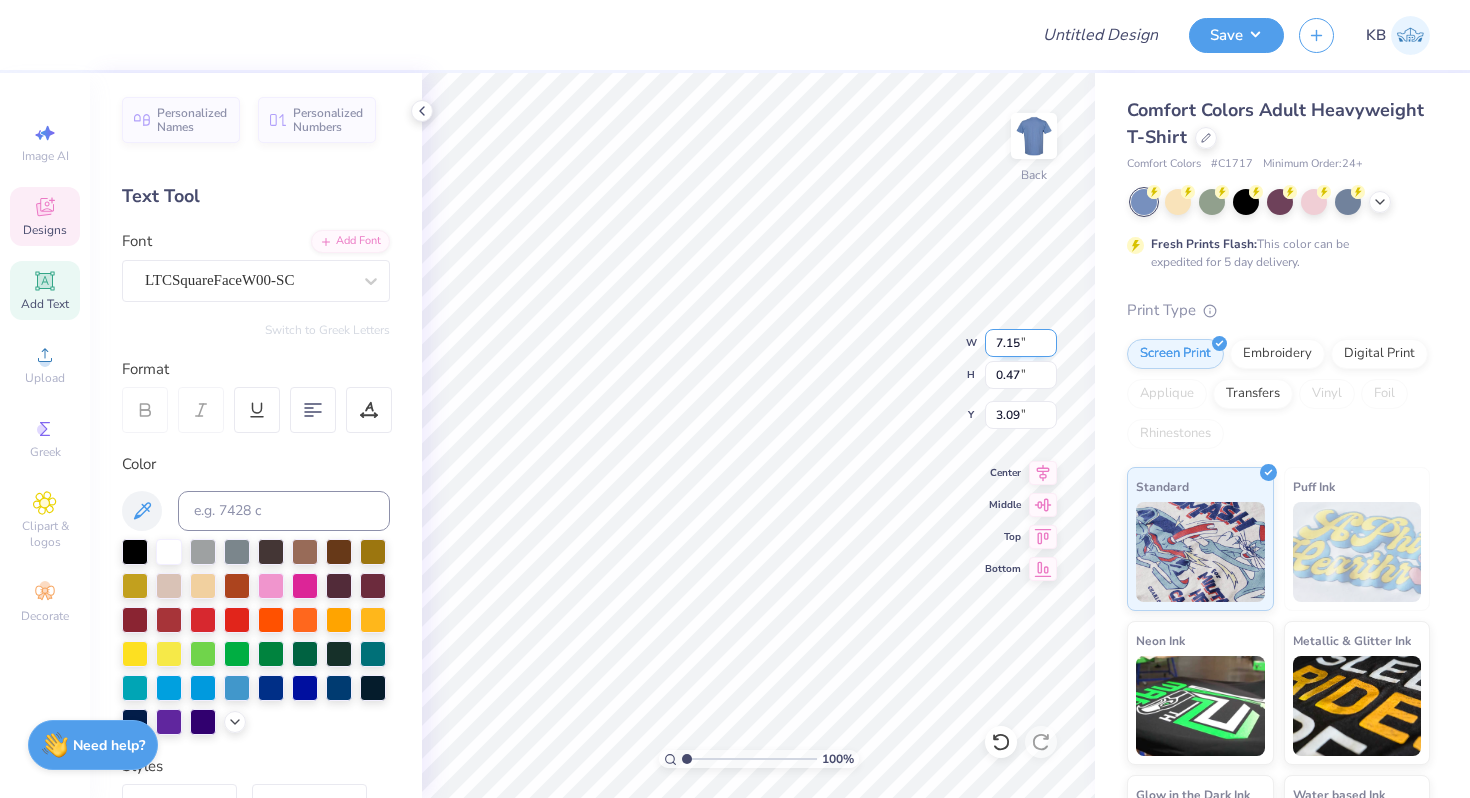 click on "7.15" at bounding box center [1021, 343] 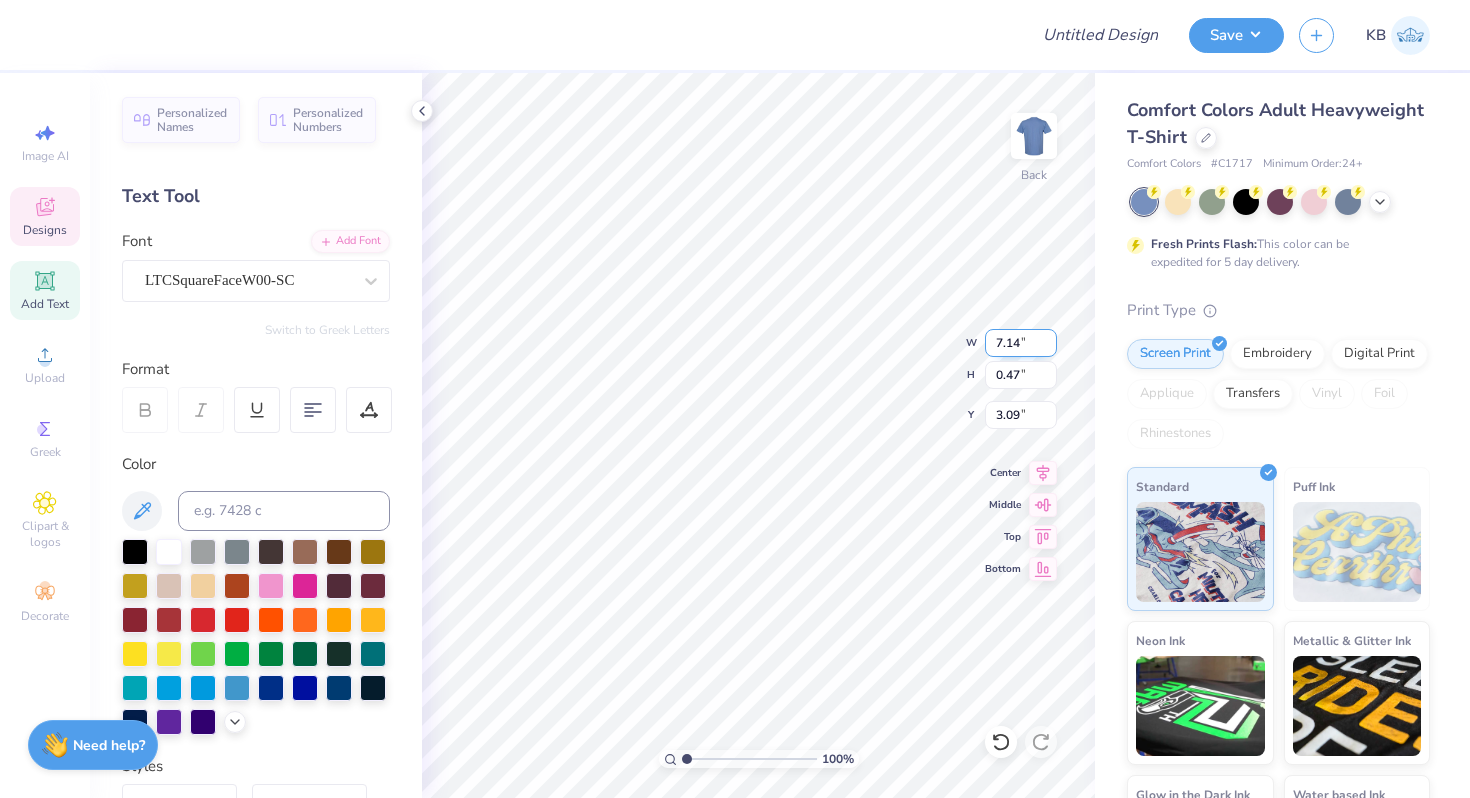 click on "7.14" at bounding box center [1021, 343] 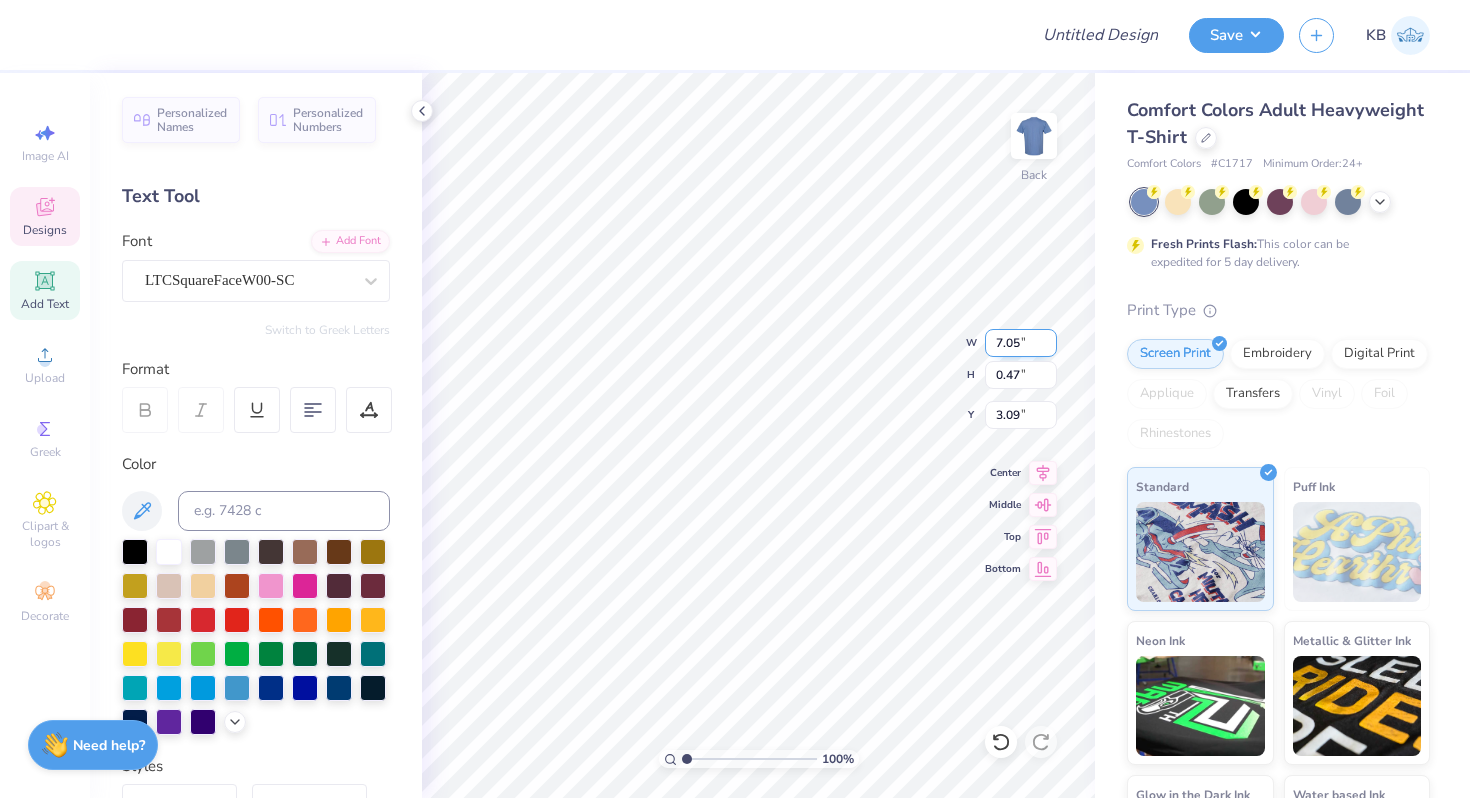 click on "7.05" at bounding box center (1021, 343) 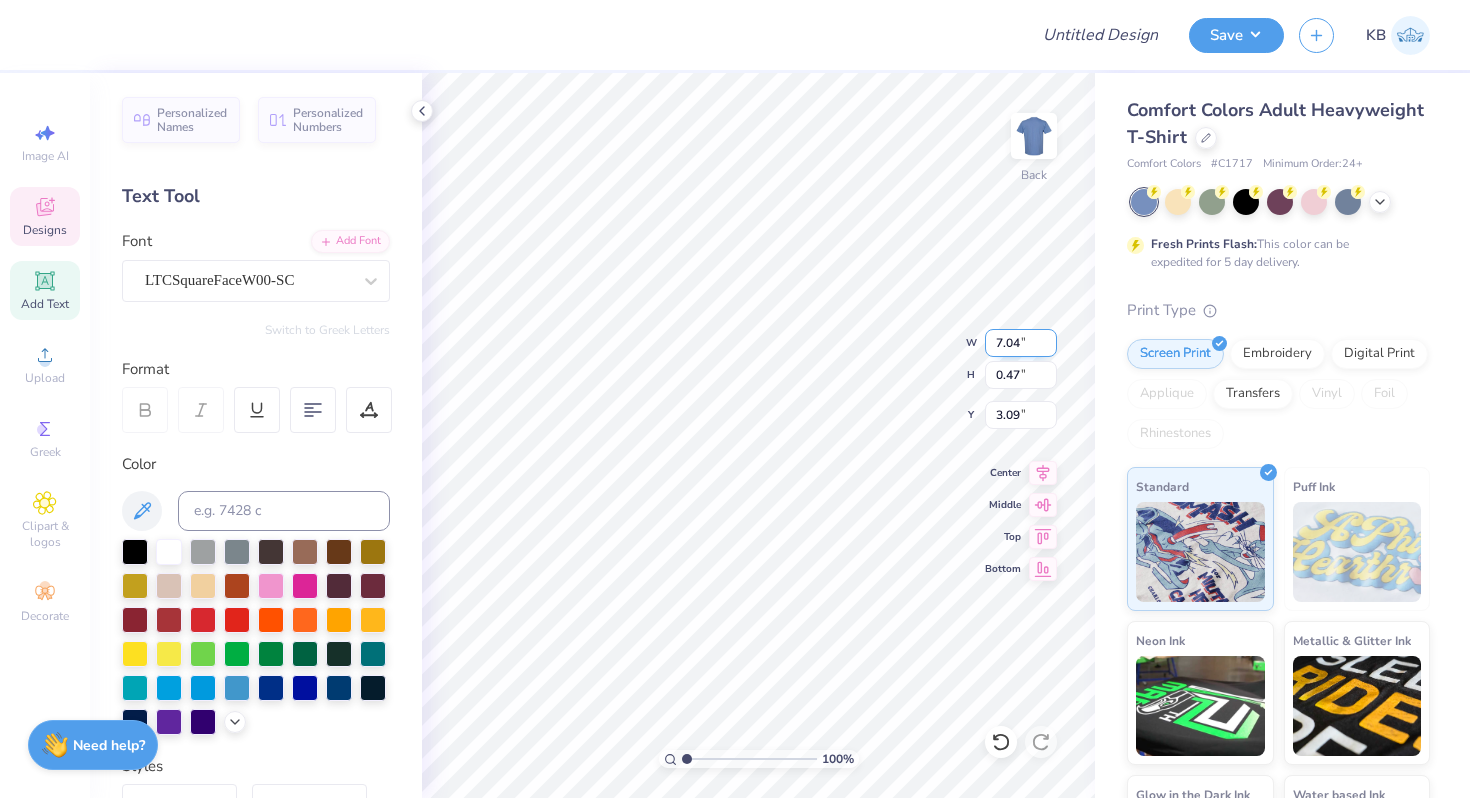 click on "7.04" at bounding box center [1021, 343] 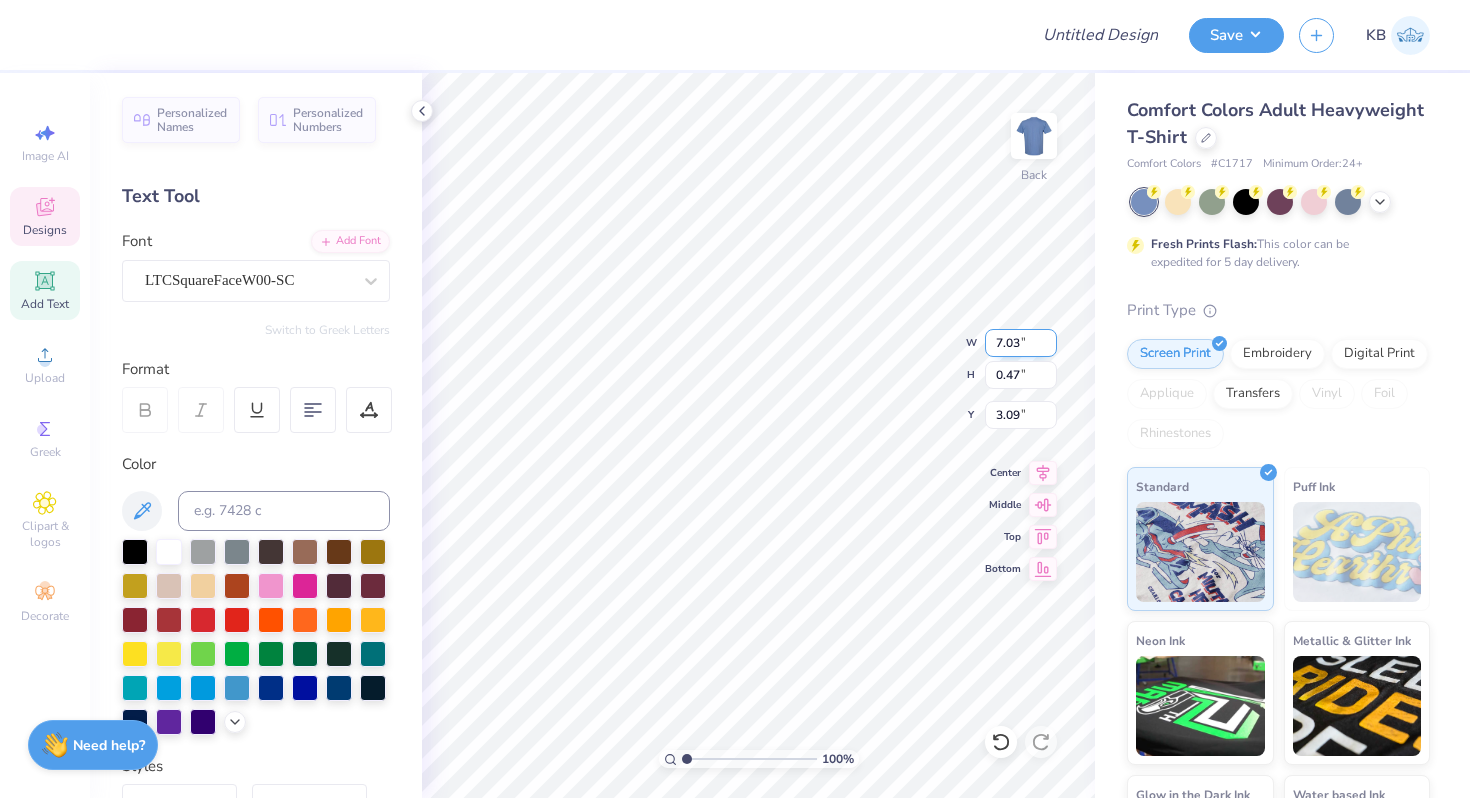 click on "7.03" at bounding box center (1021, 343) 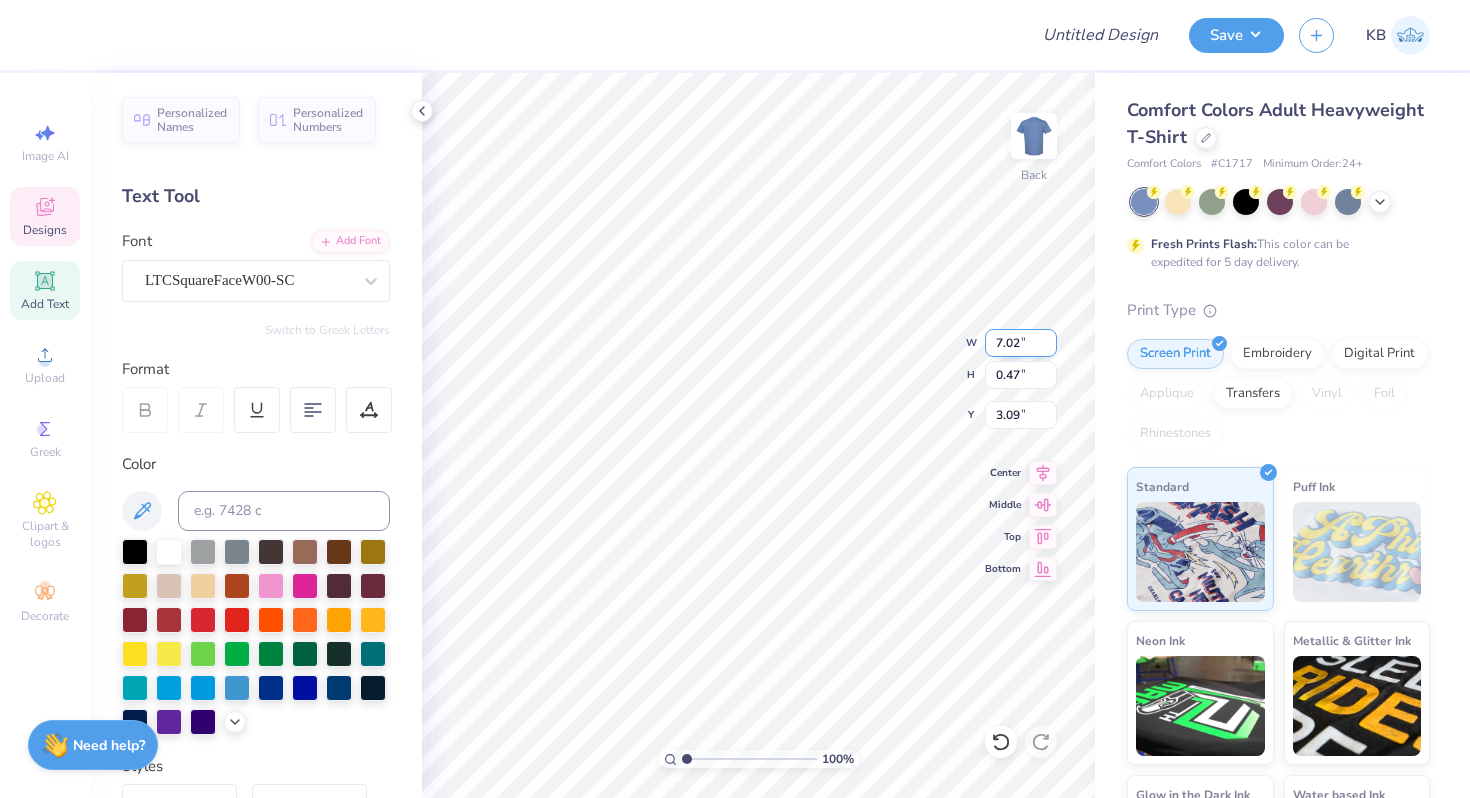click on "7.02" at bounding box center (1021, 343) 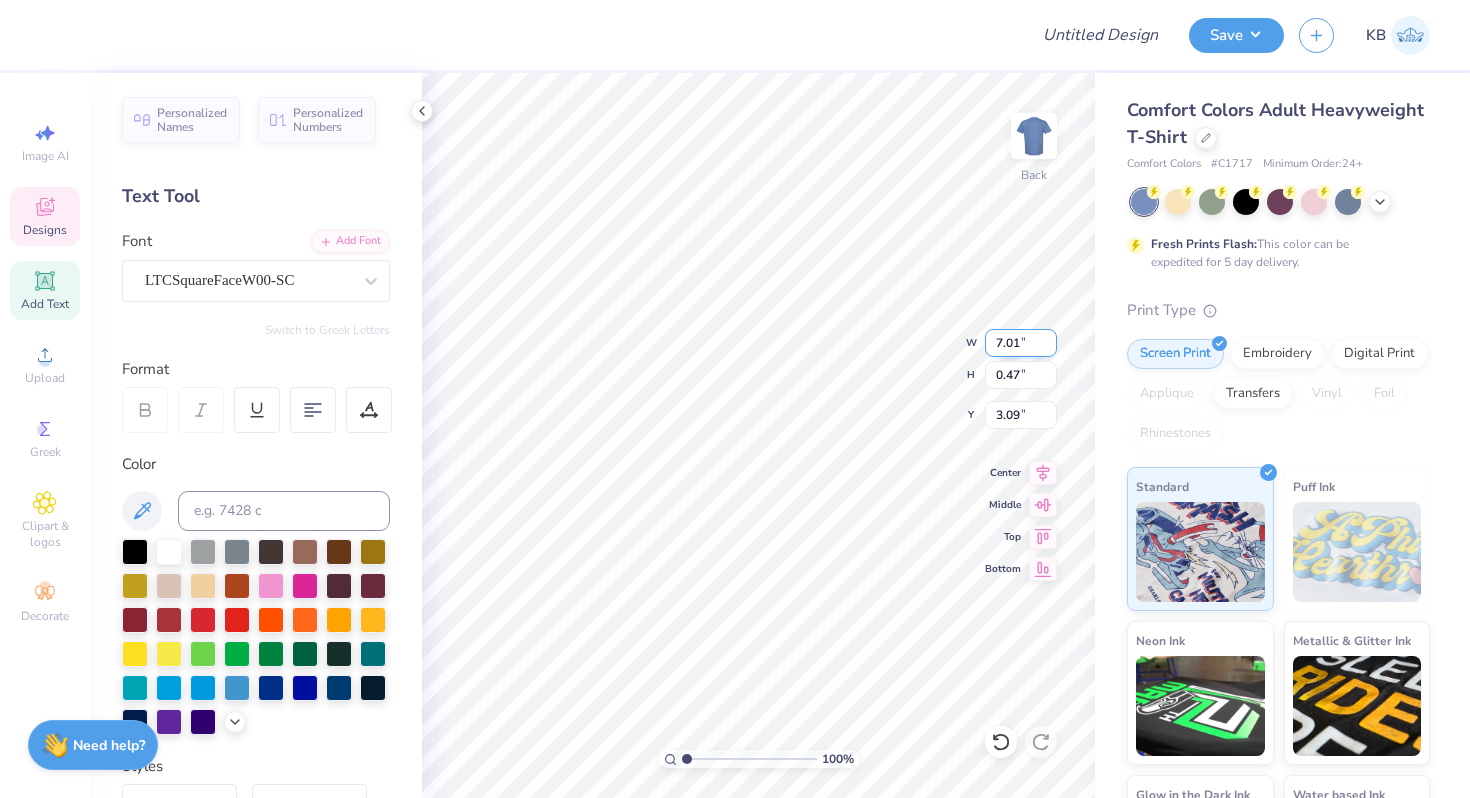 click on "7.01" at bounding box center (1021, 343) 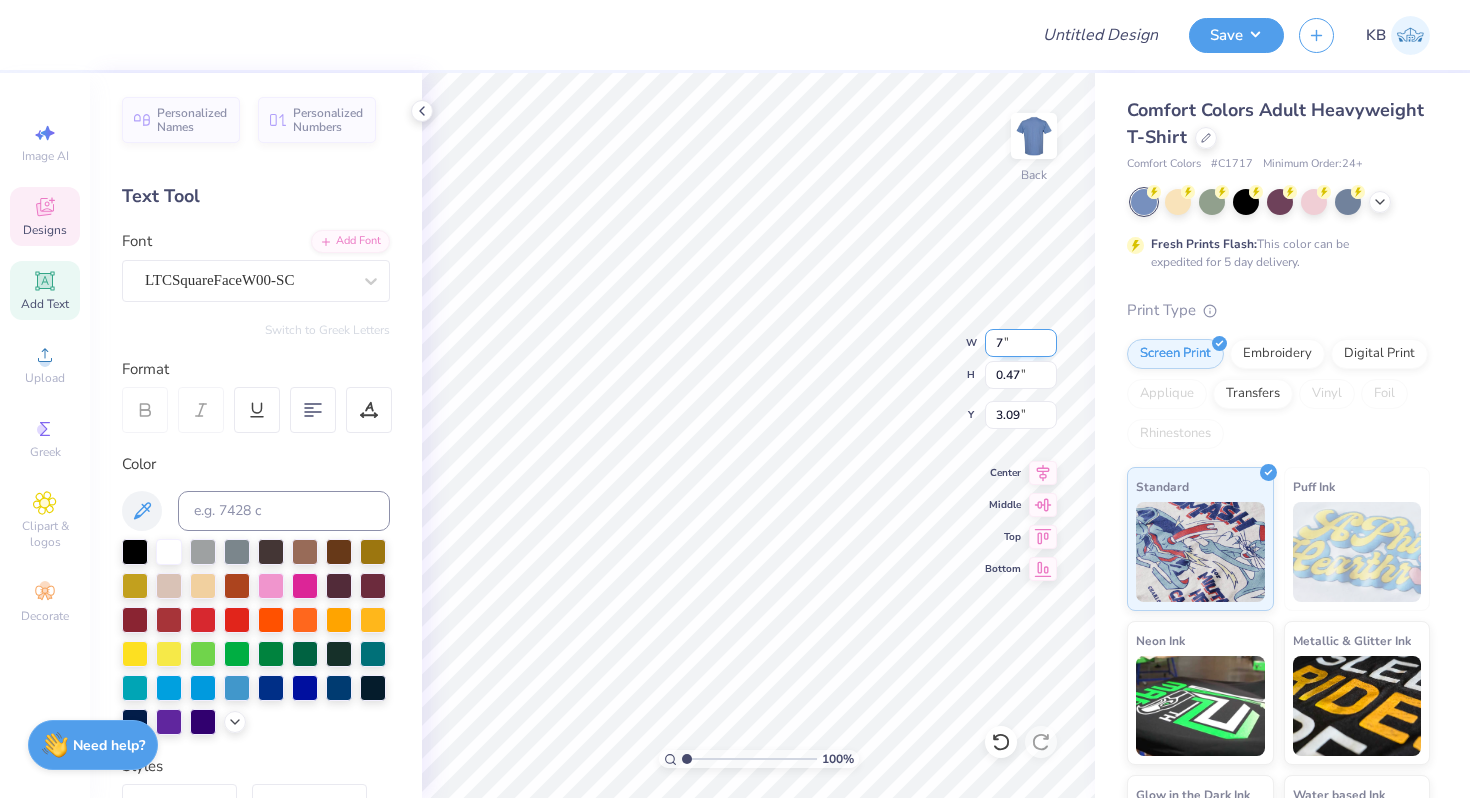 type on "7" 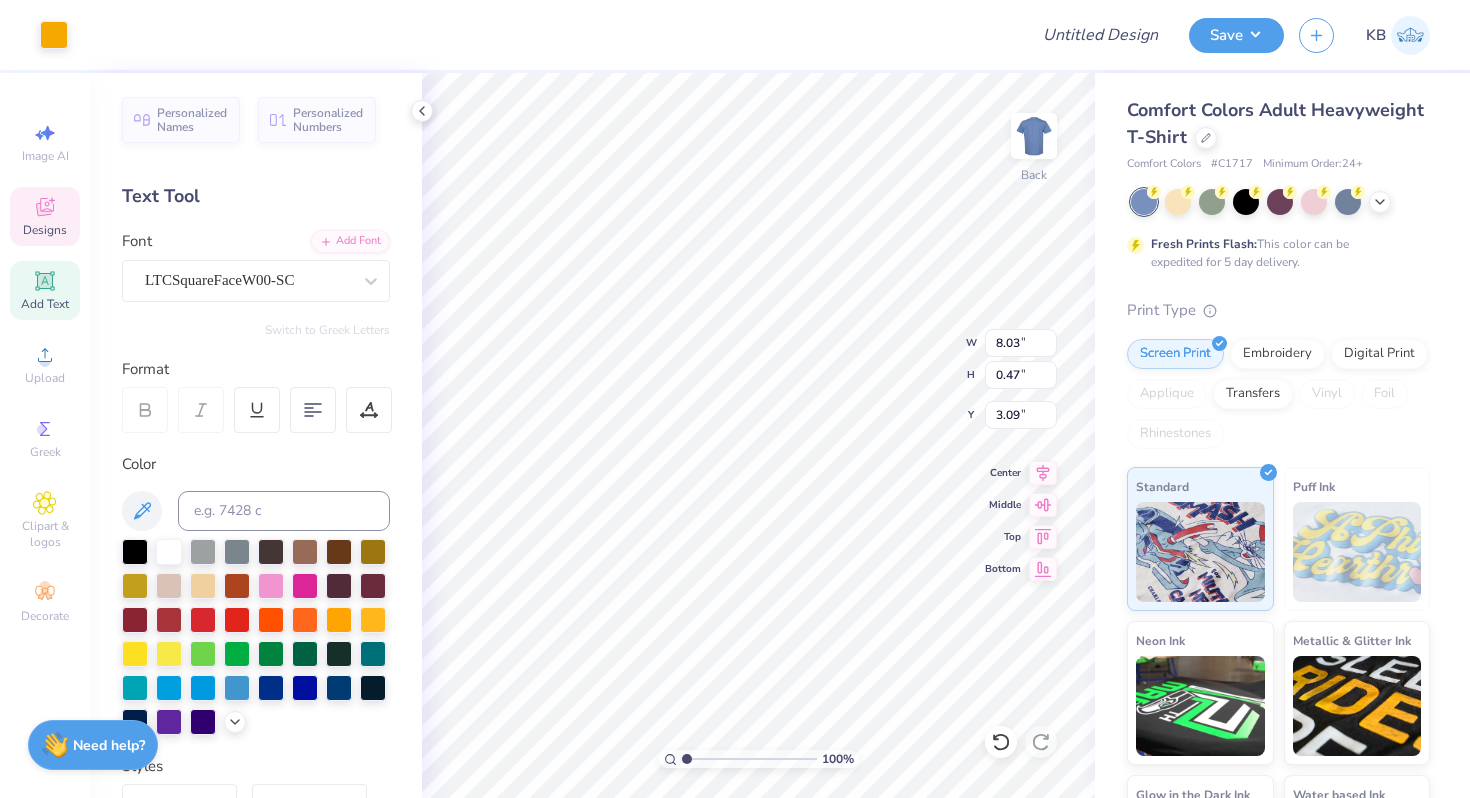 type on "3.00" 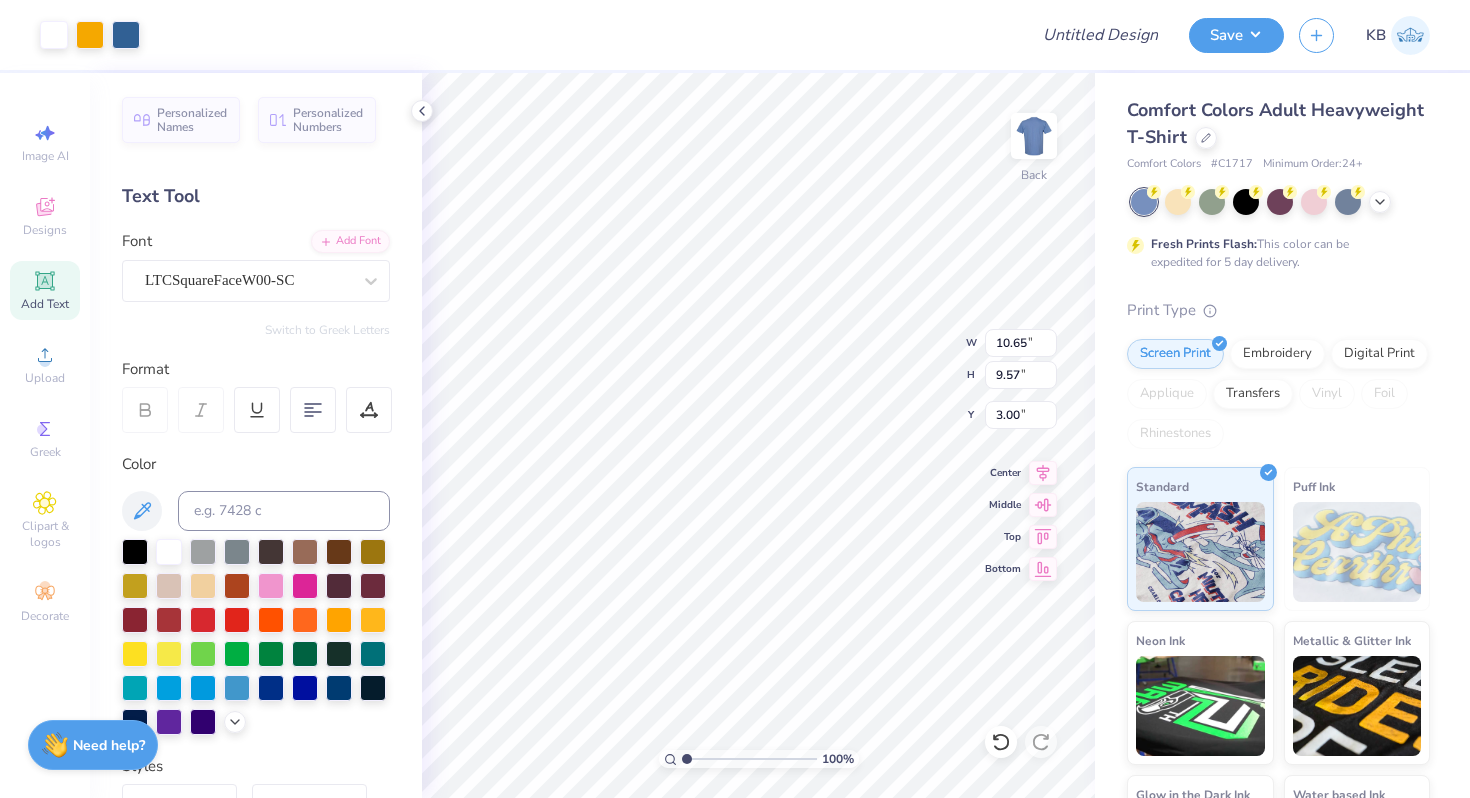 type on "1.82" 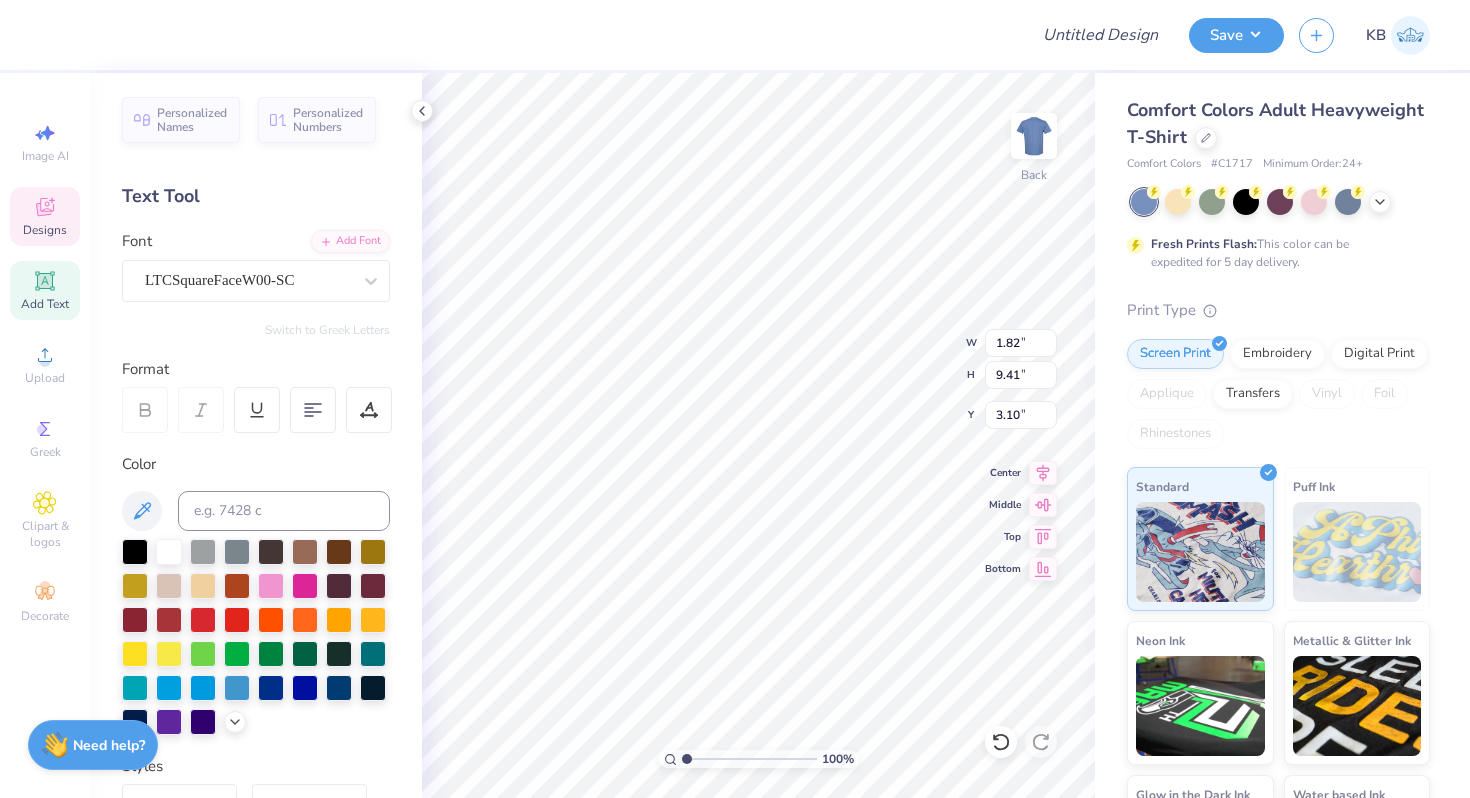 type on "PHILO" 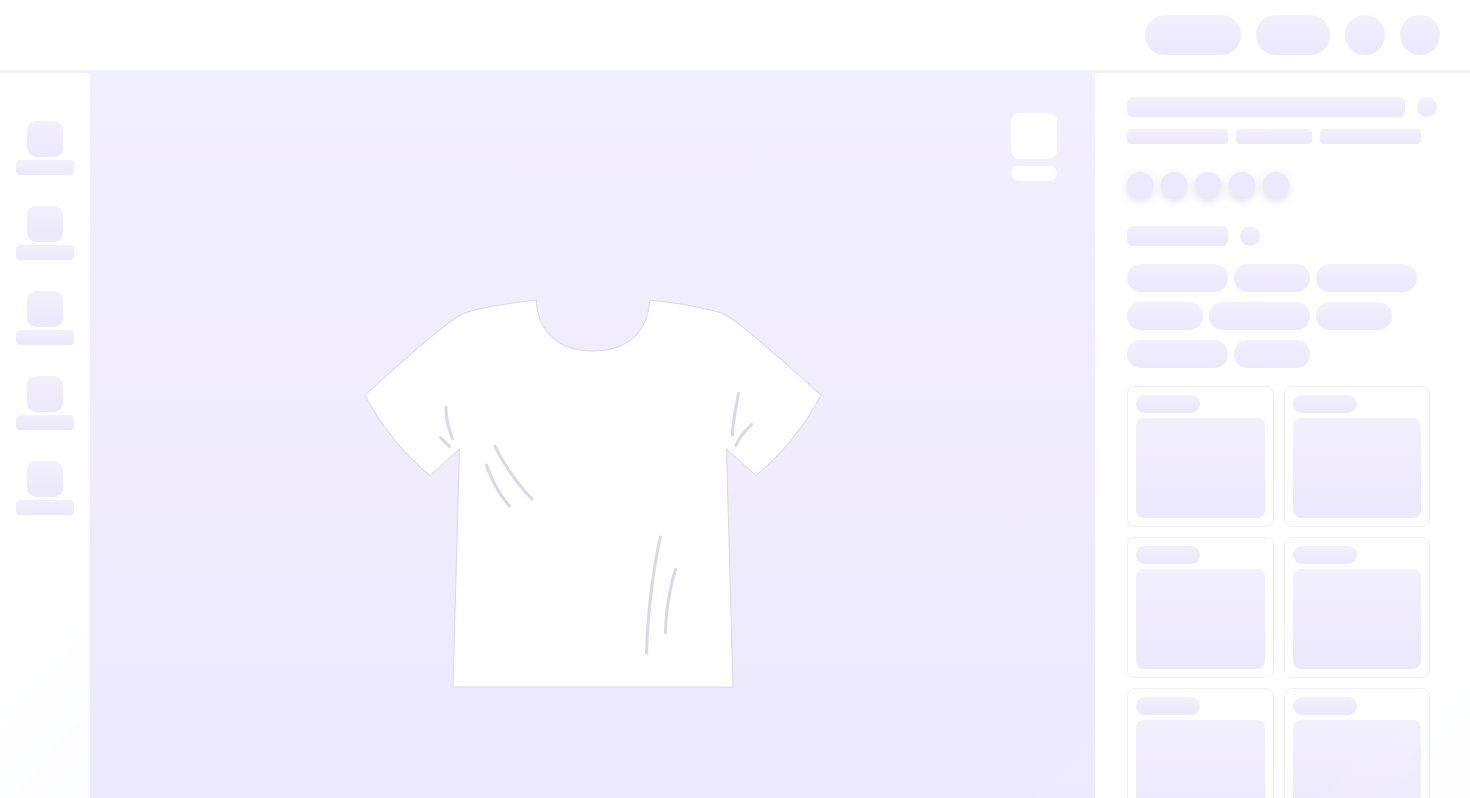 scroll, scrollTop: 0, scrollLeft: 0, axis: both 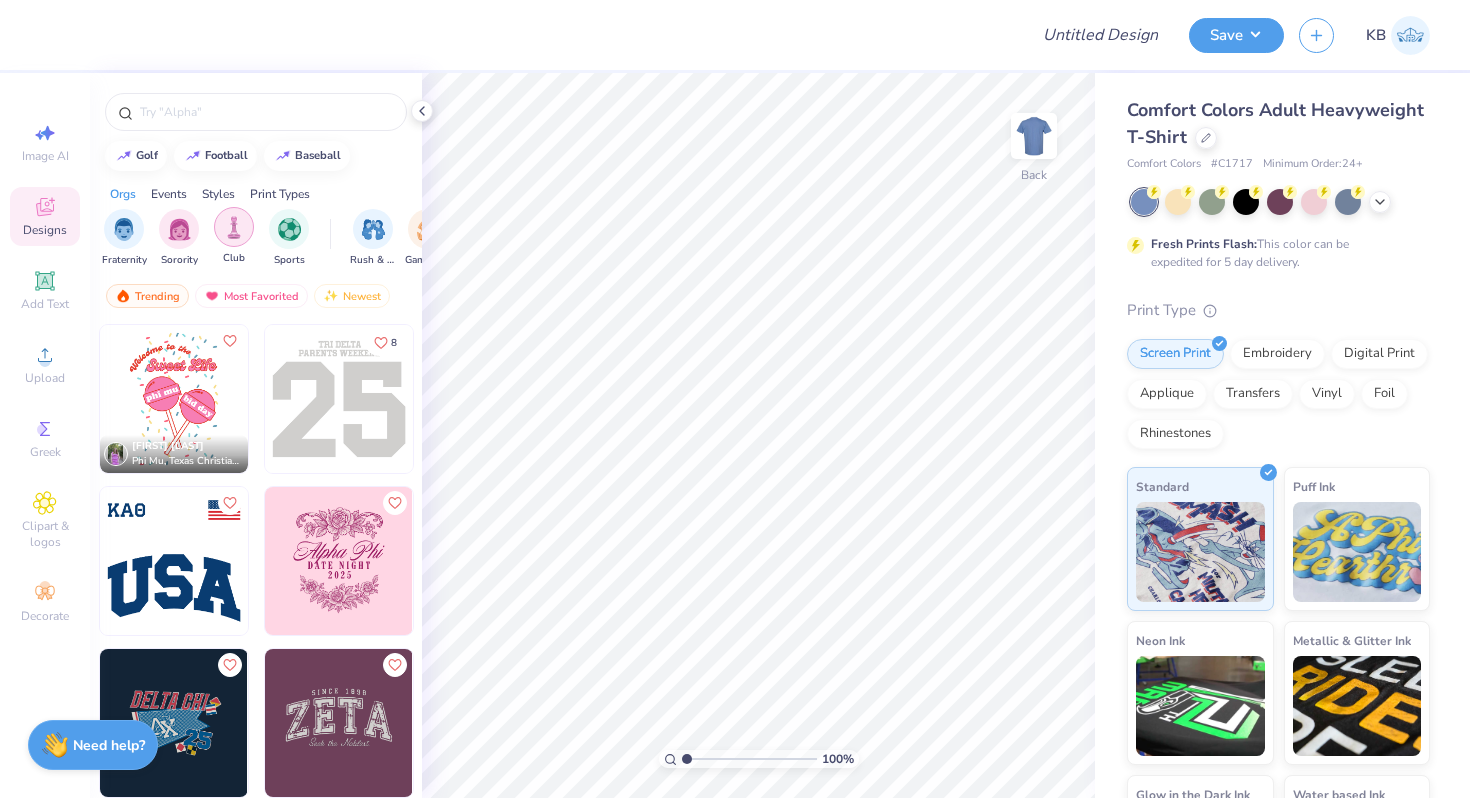 click at bounding box center (234, 227) 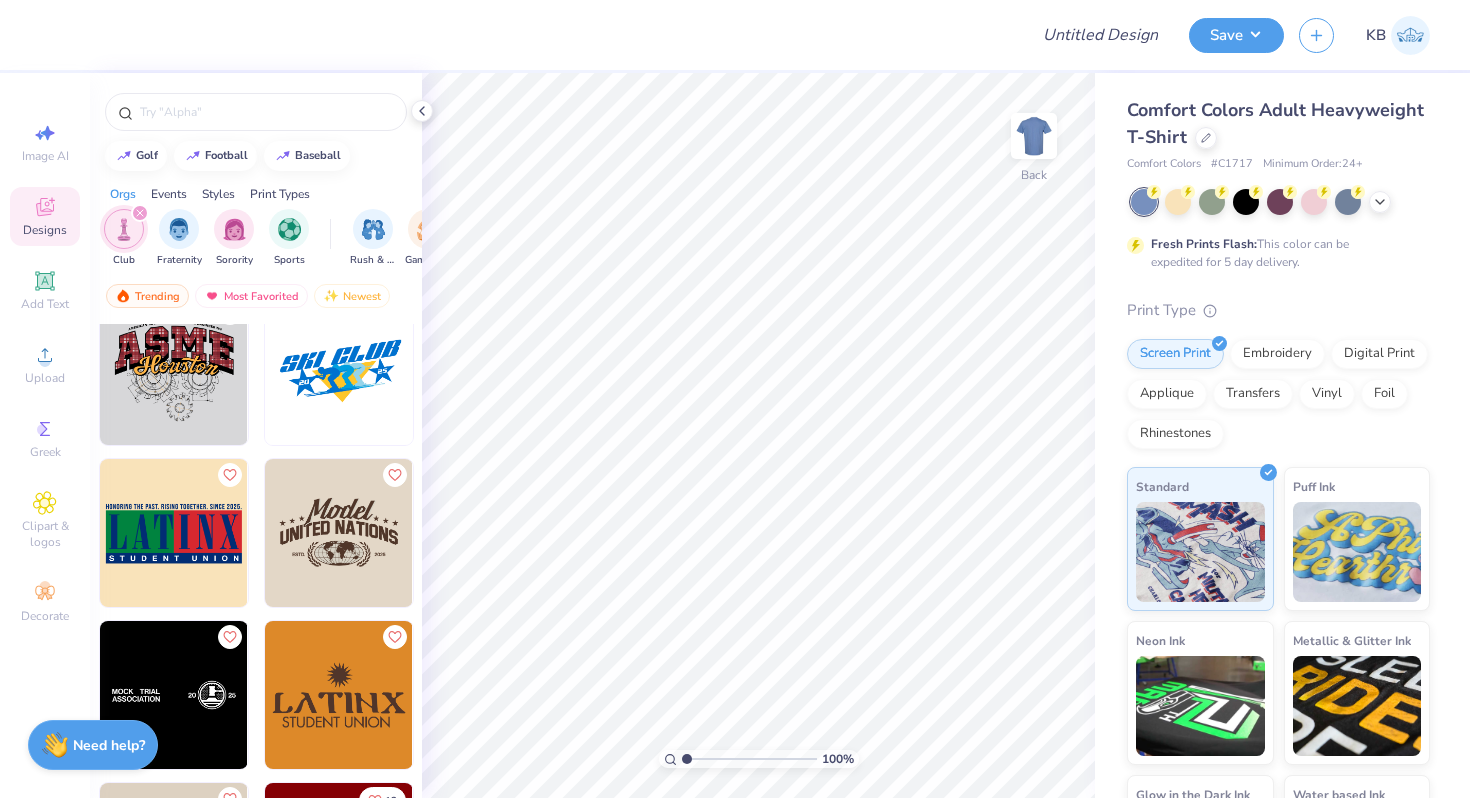 scroll, scrollTop: 702, scrollLeft: 0, axis: vertical 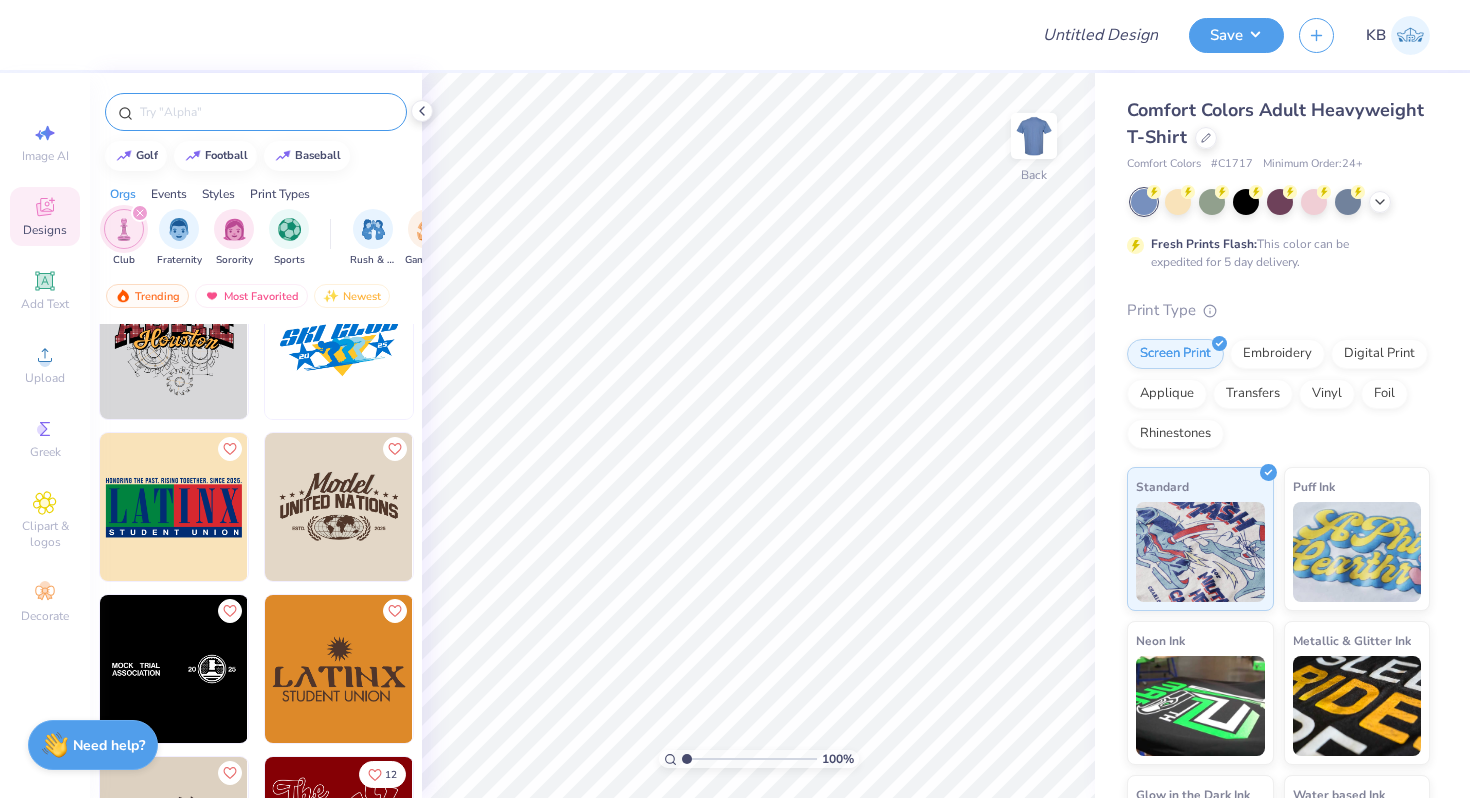 click at bounding box center [266, 112] 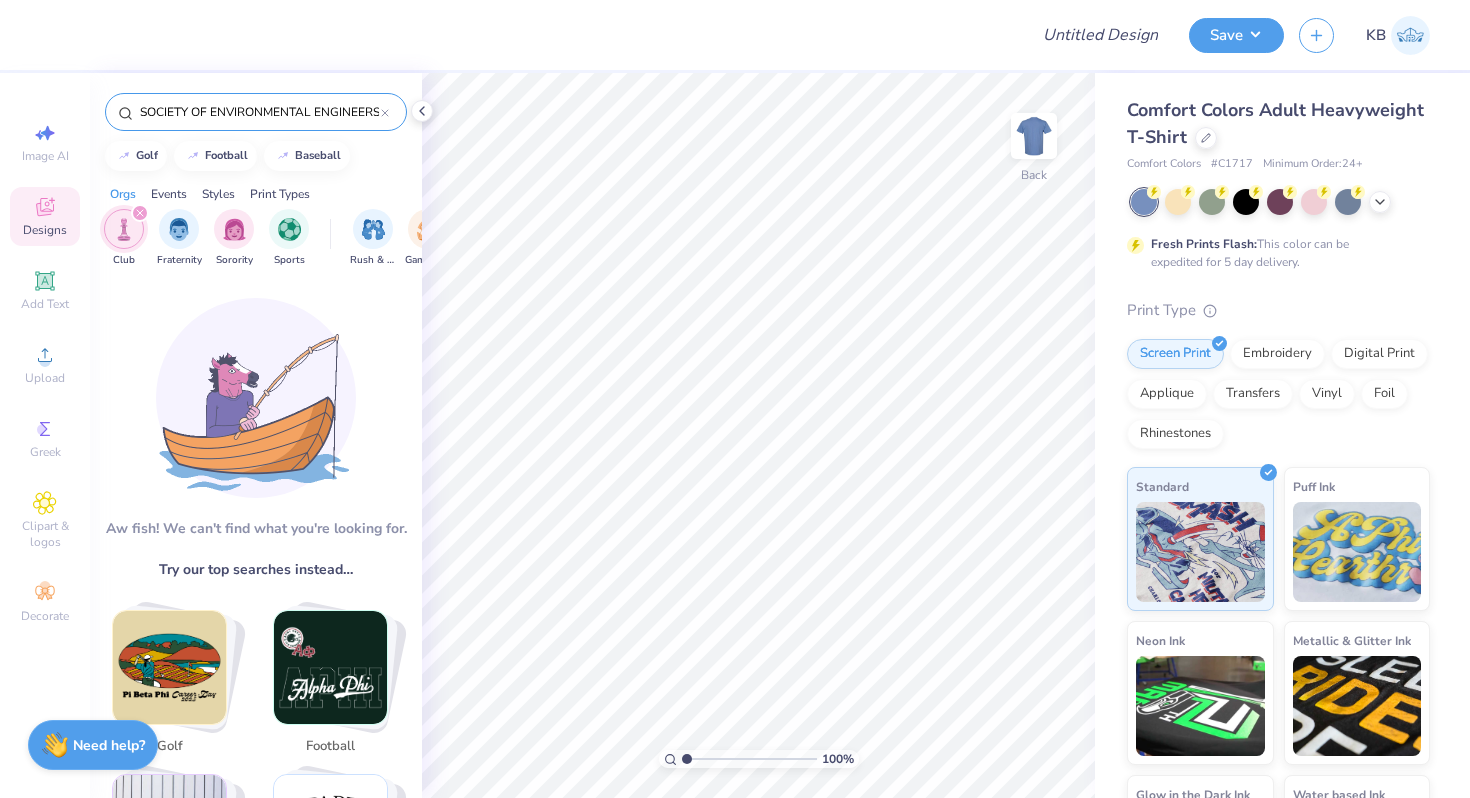 scroll, scrollTop: 0, scrollLeft: 1, axis: horizontal 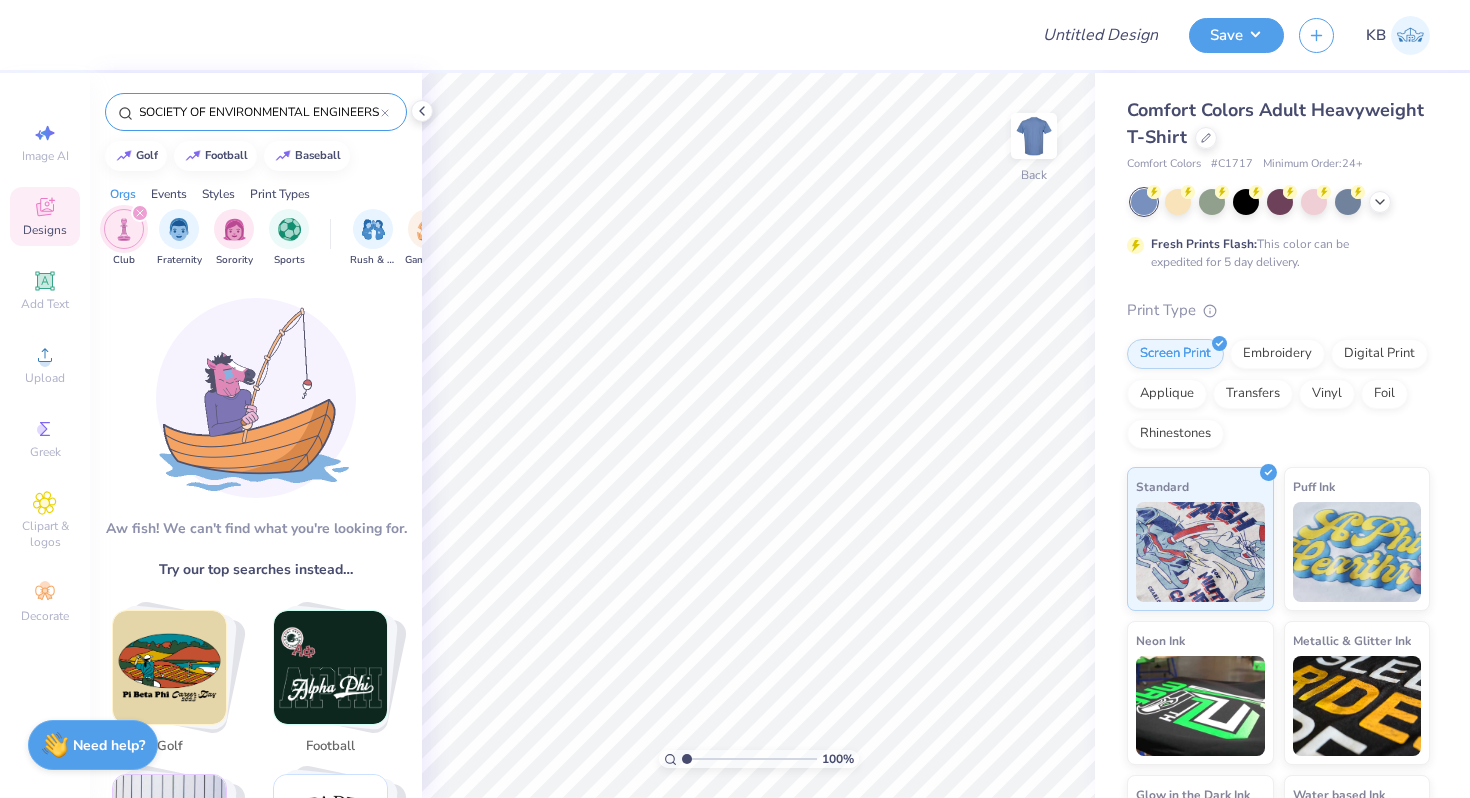 type on "SOCIETY OF ENVIRONMENTAL ENGINEERS" 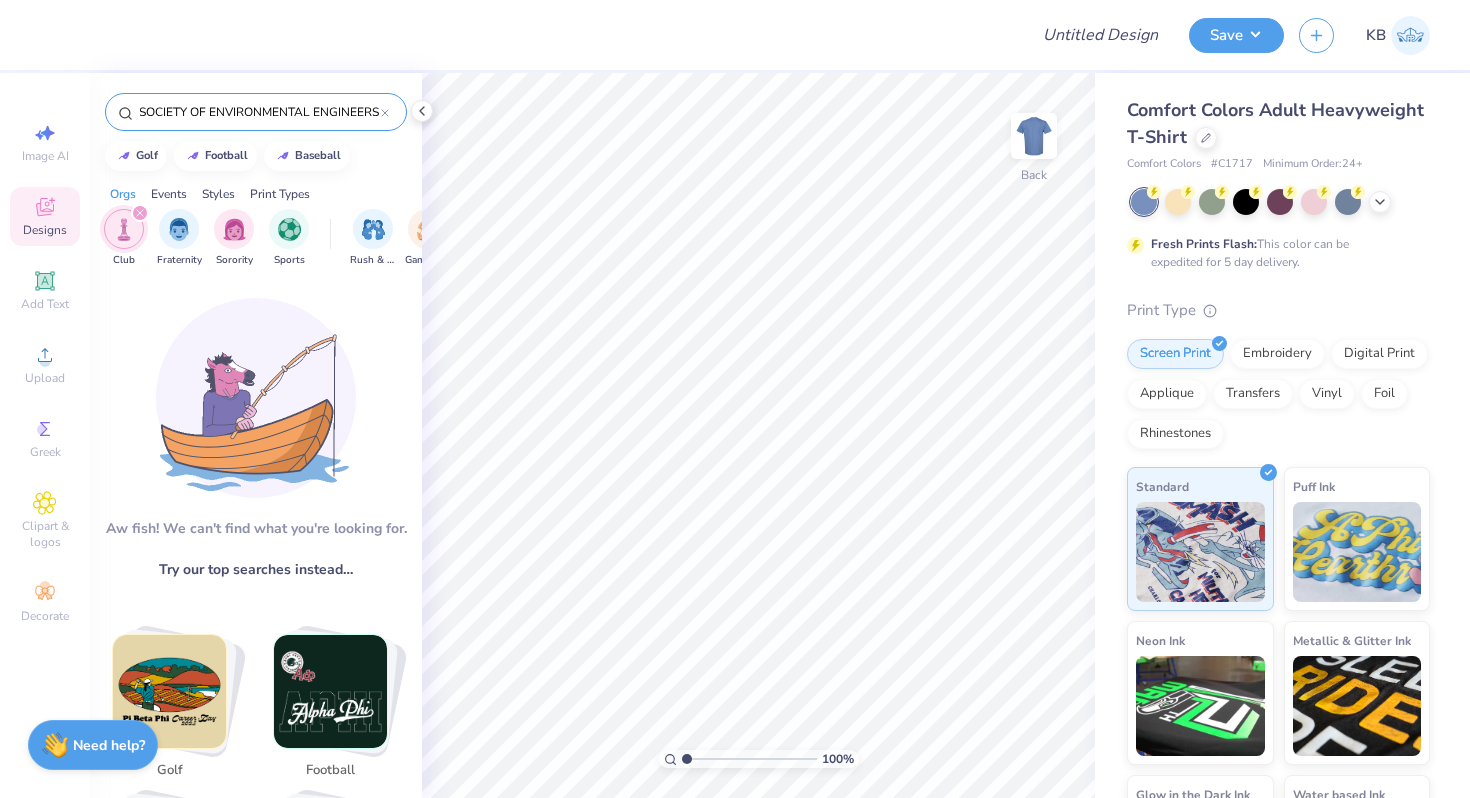 click 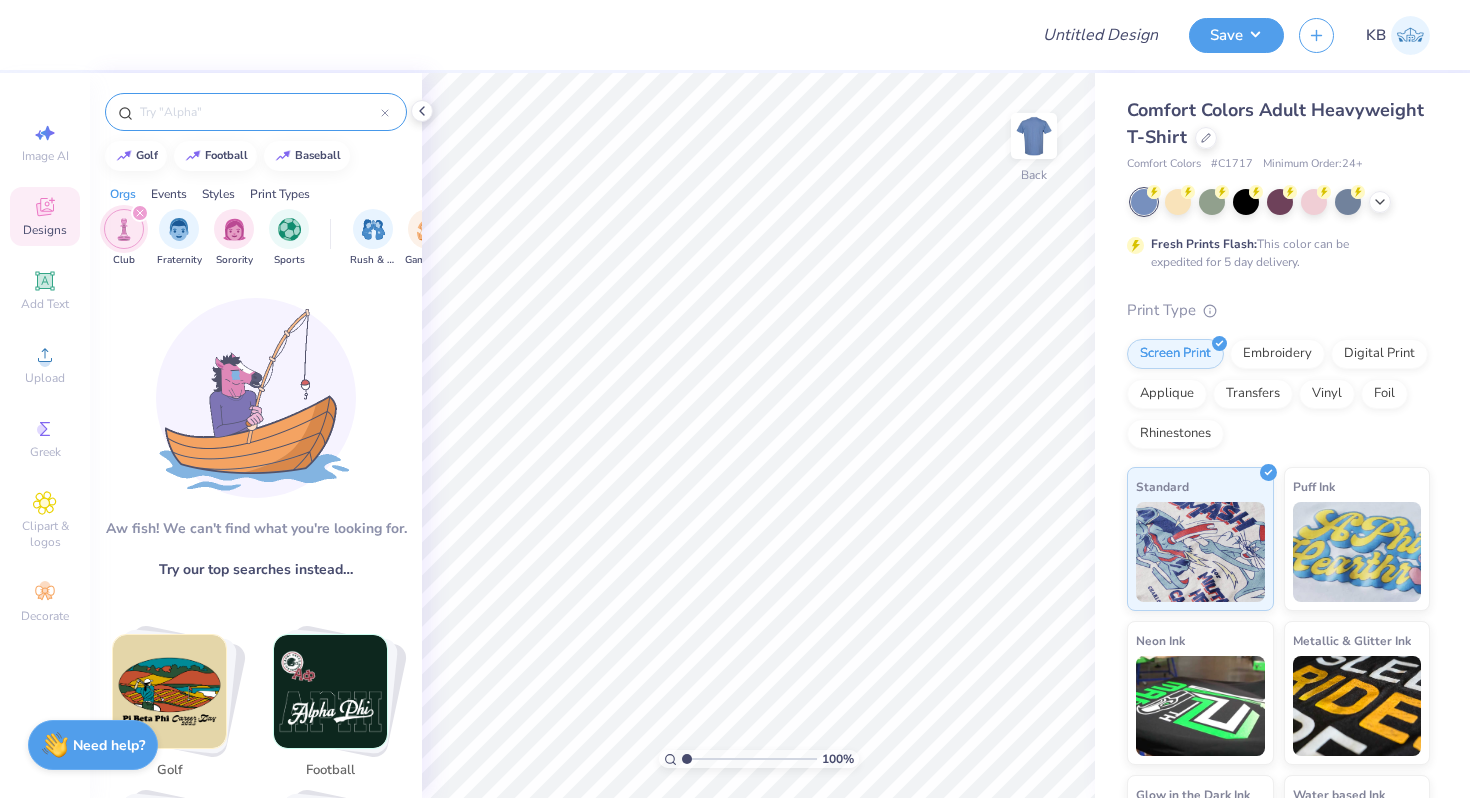 scroll, scrollTop: 0, scrollLeft: 0, axis: both 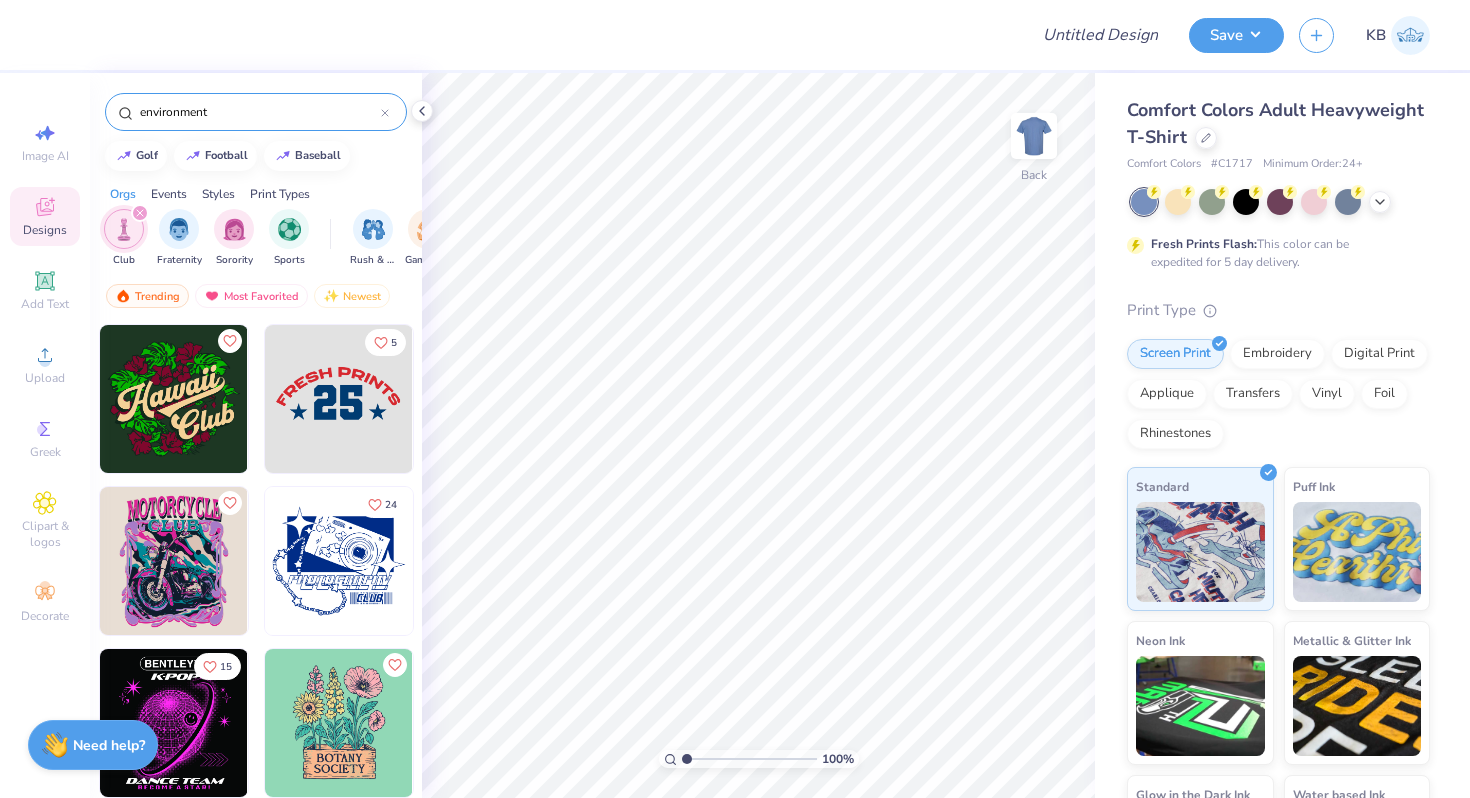 type on "environment" 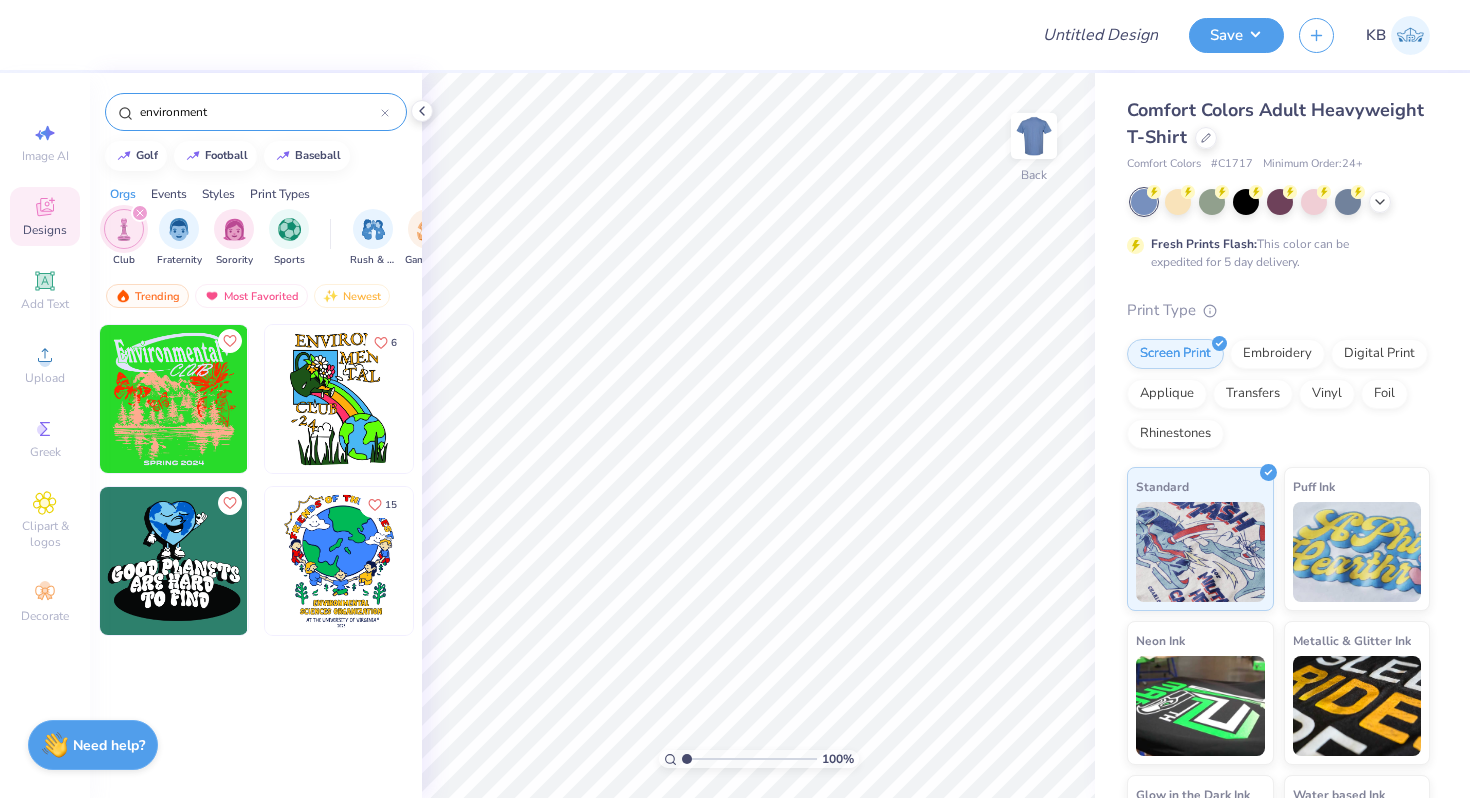 click at bounding box center (174, 561) 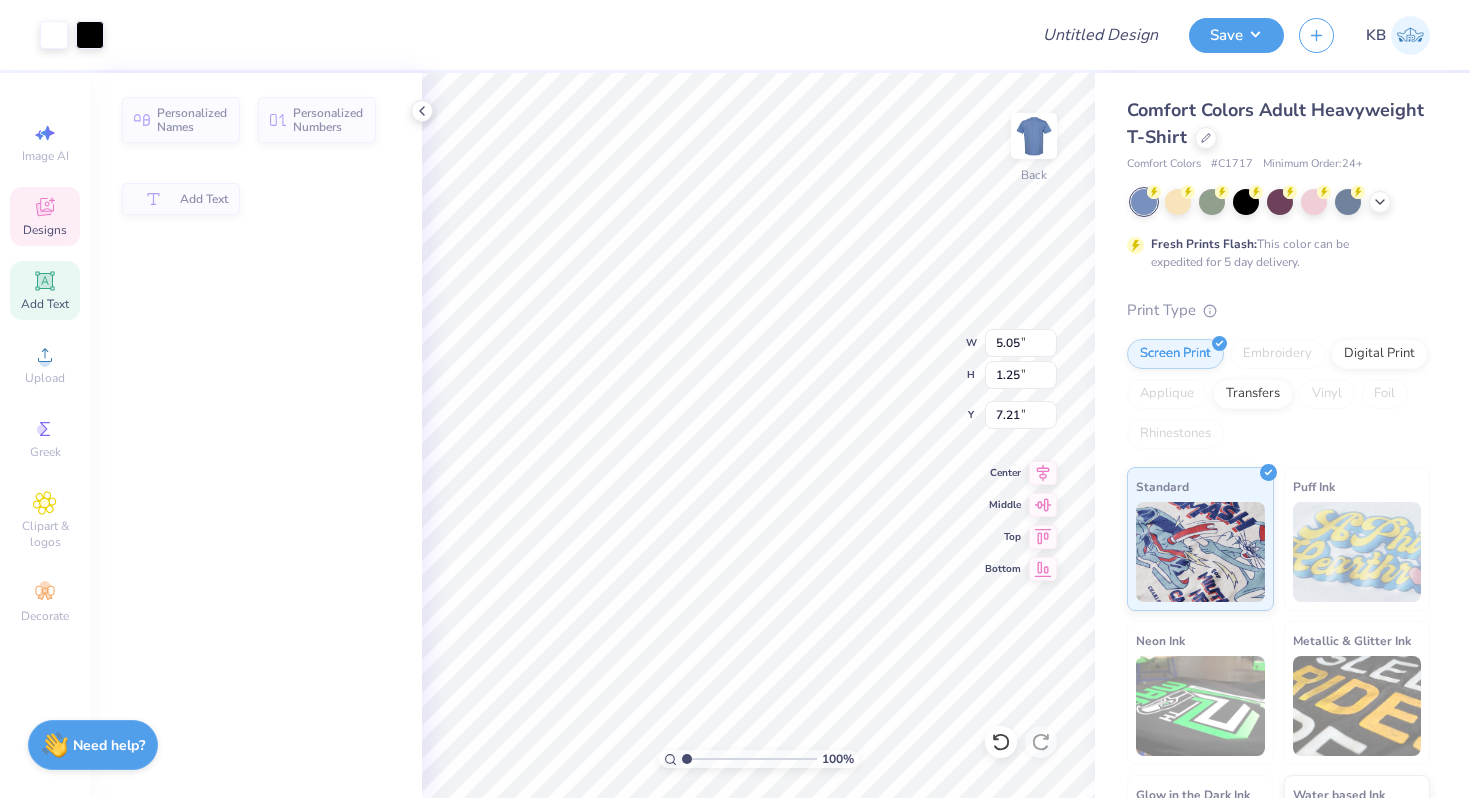 type on "5.05" 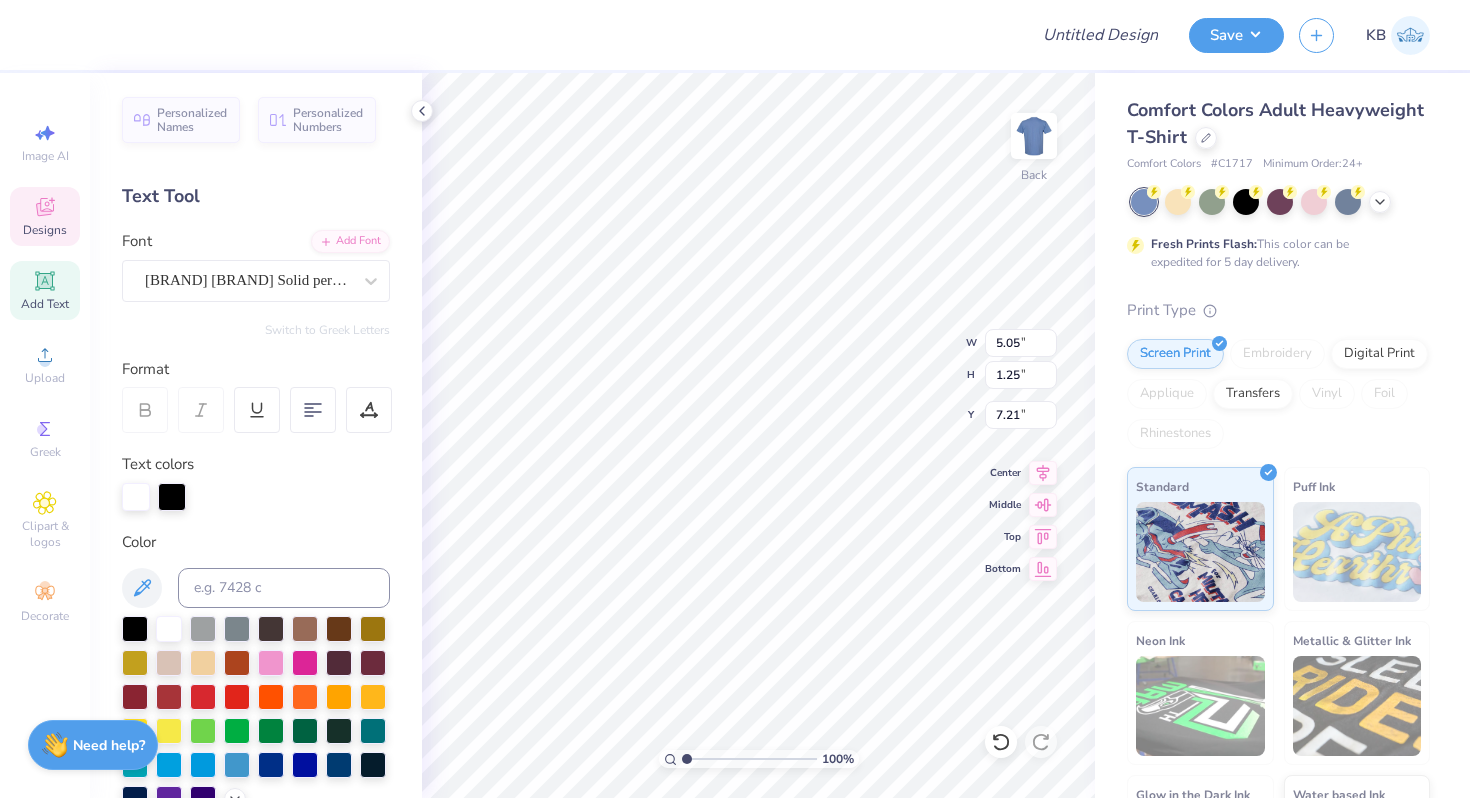 type on "7.78" 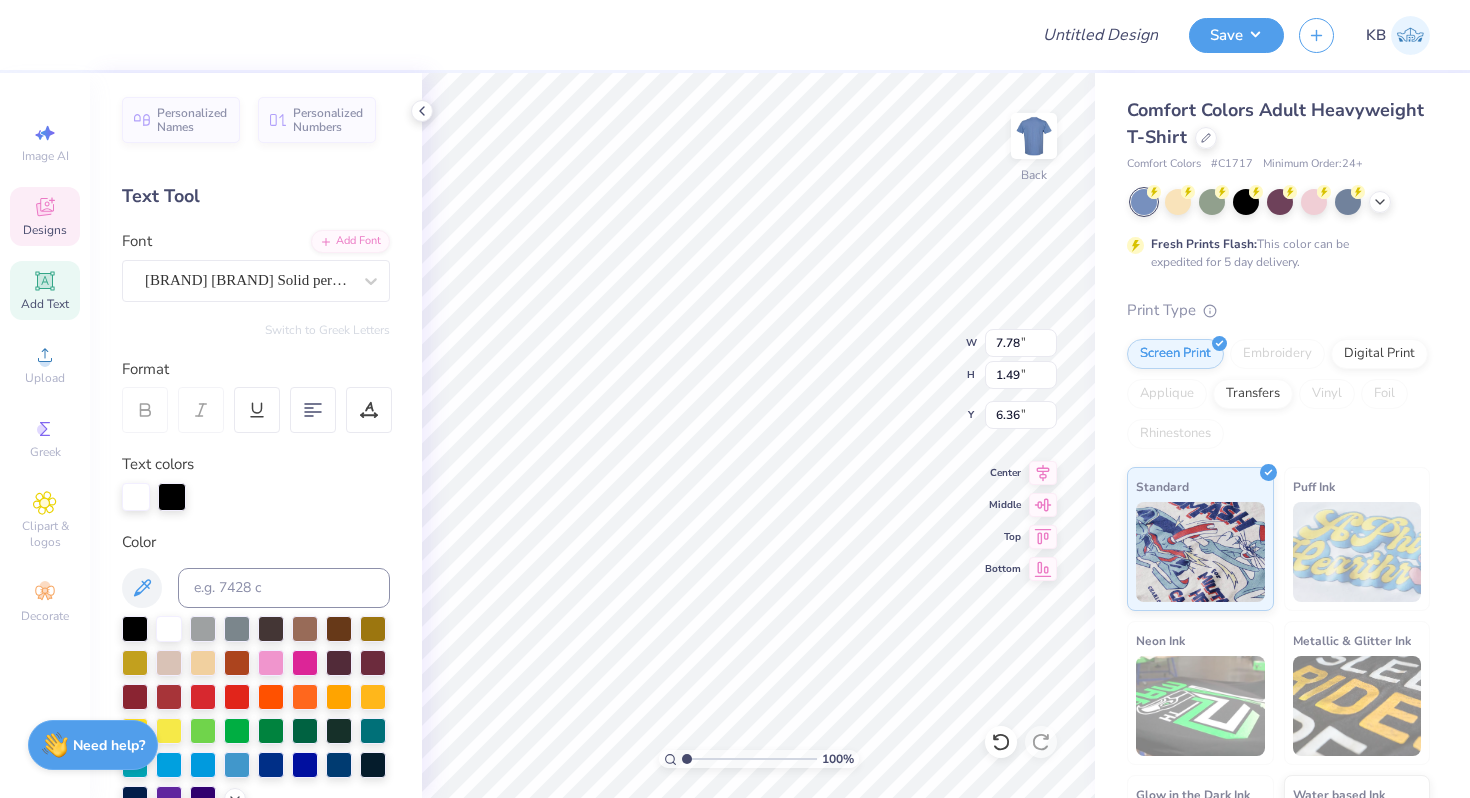 scroll, scrollTop: 0, scrollLeft: 4, axis: horizontal 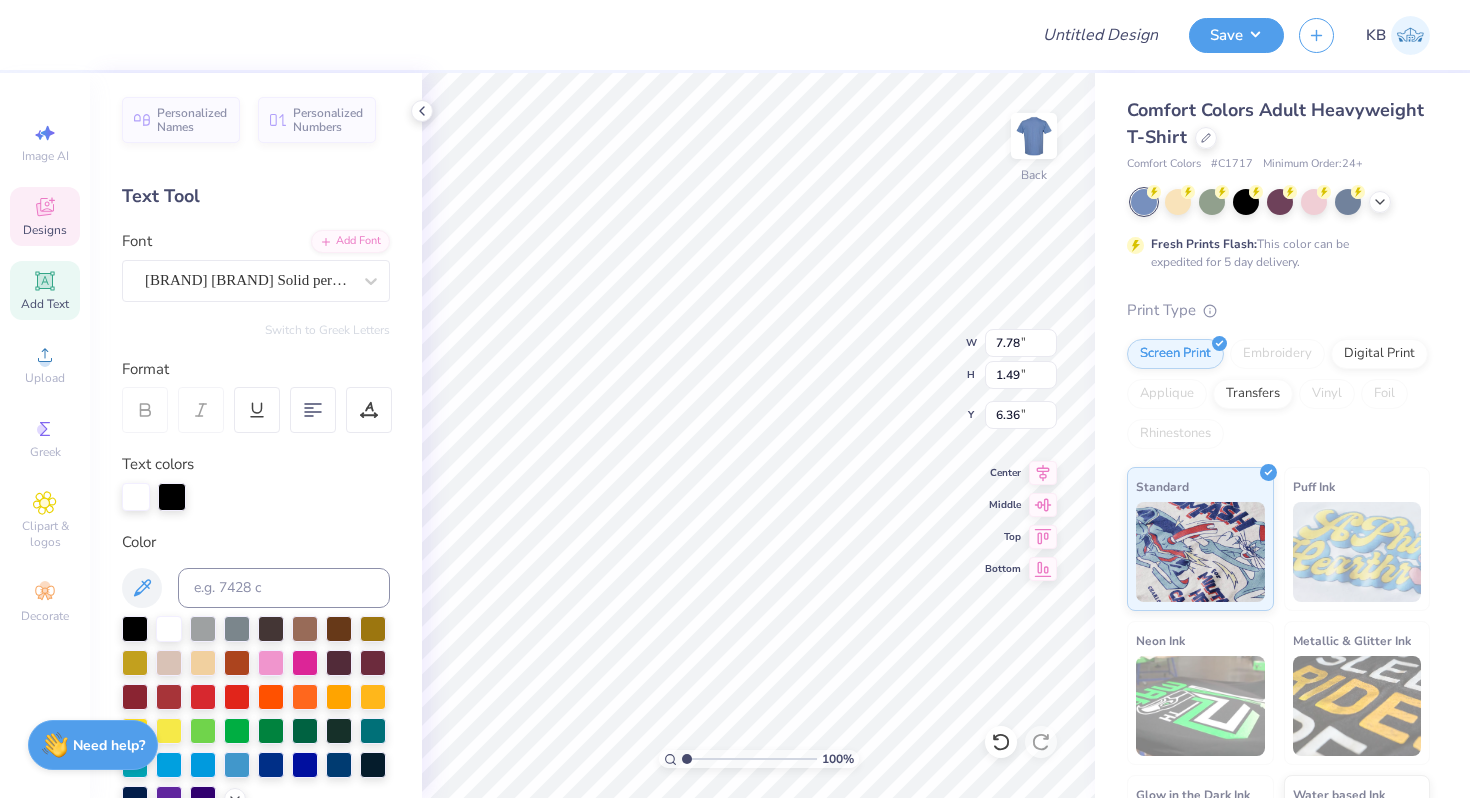 type on "SOCIETY OF" 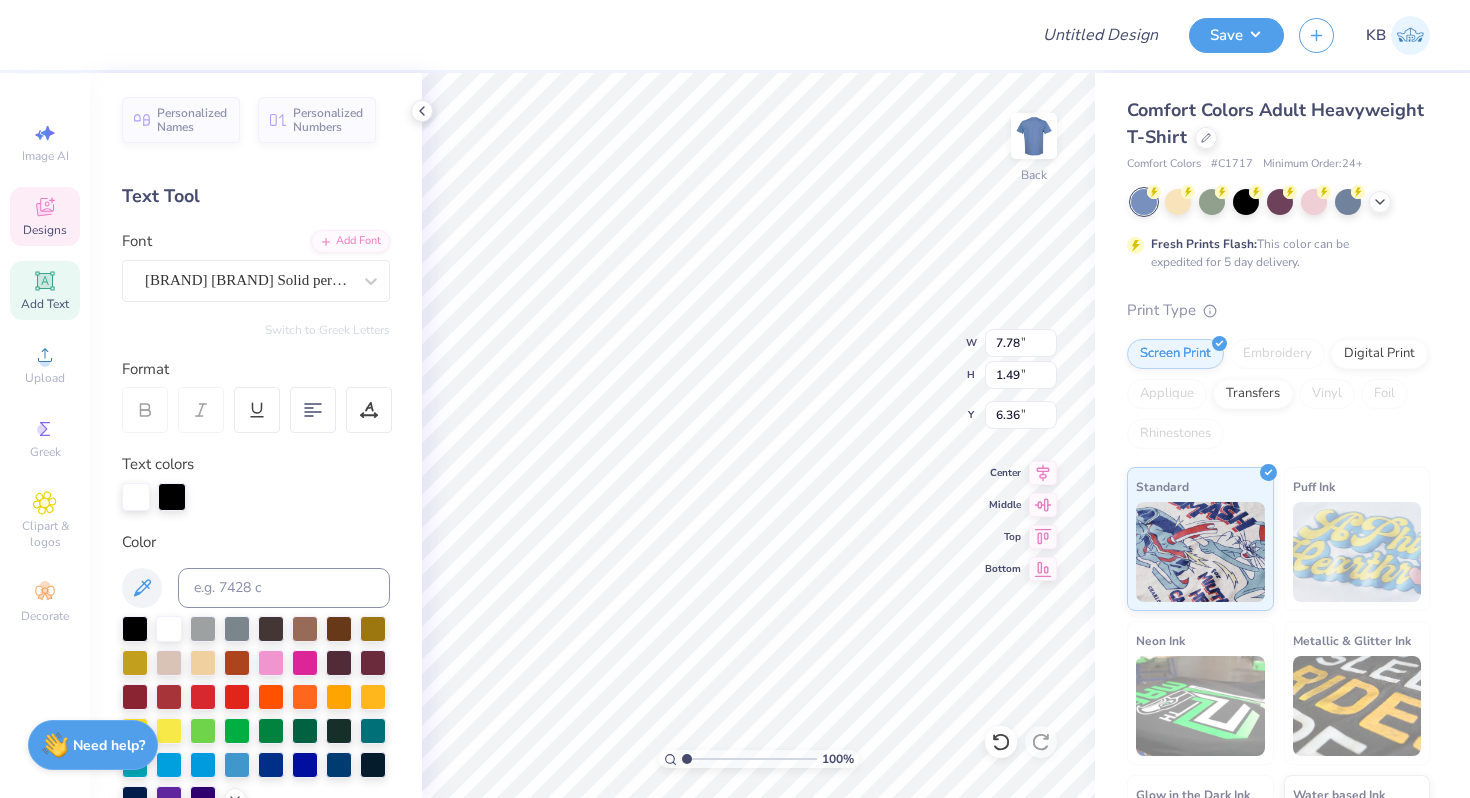 type on "5.05" 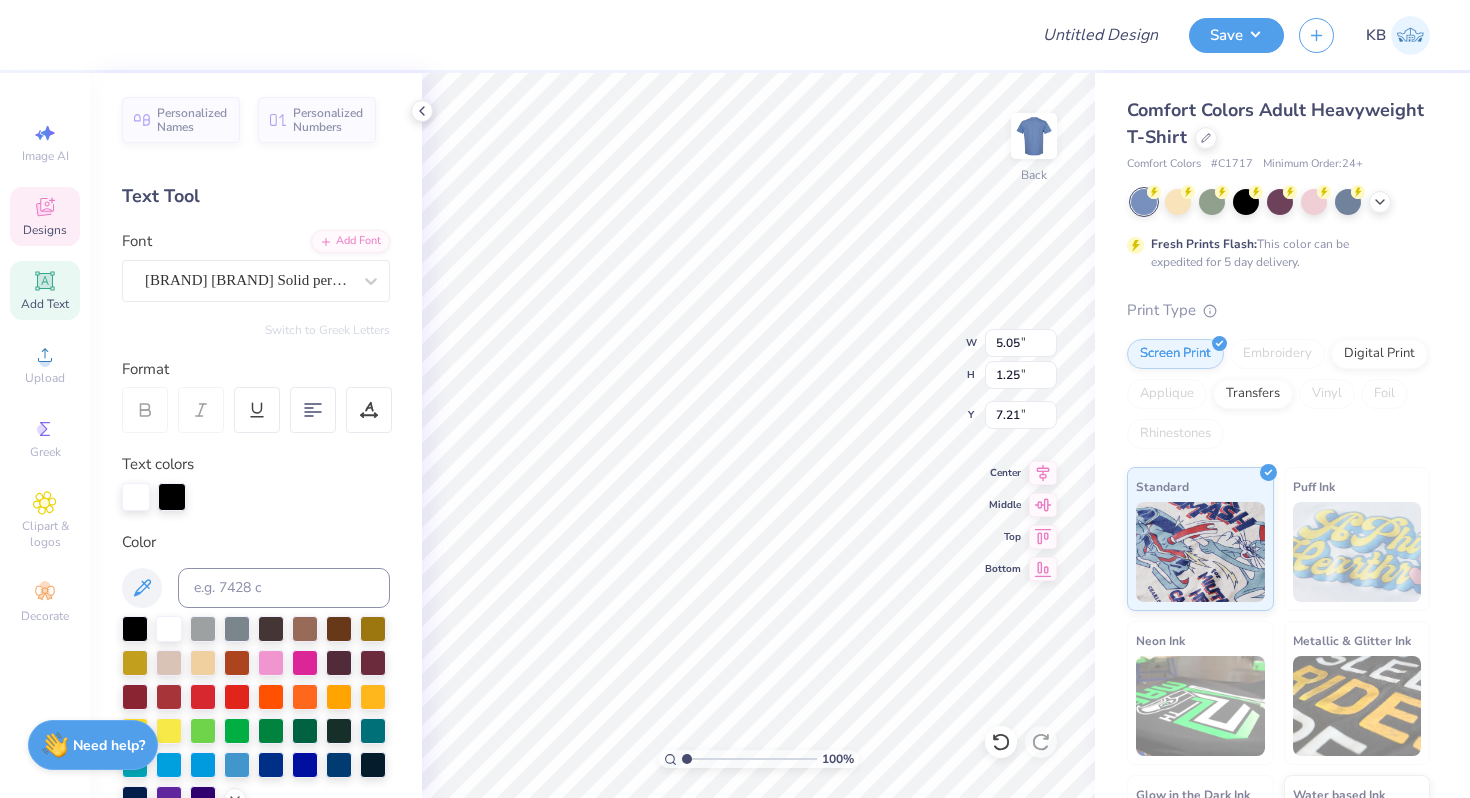 scroll, scrollTop: 0, scrollLeft: 0, axis: both 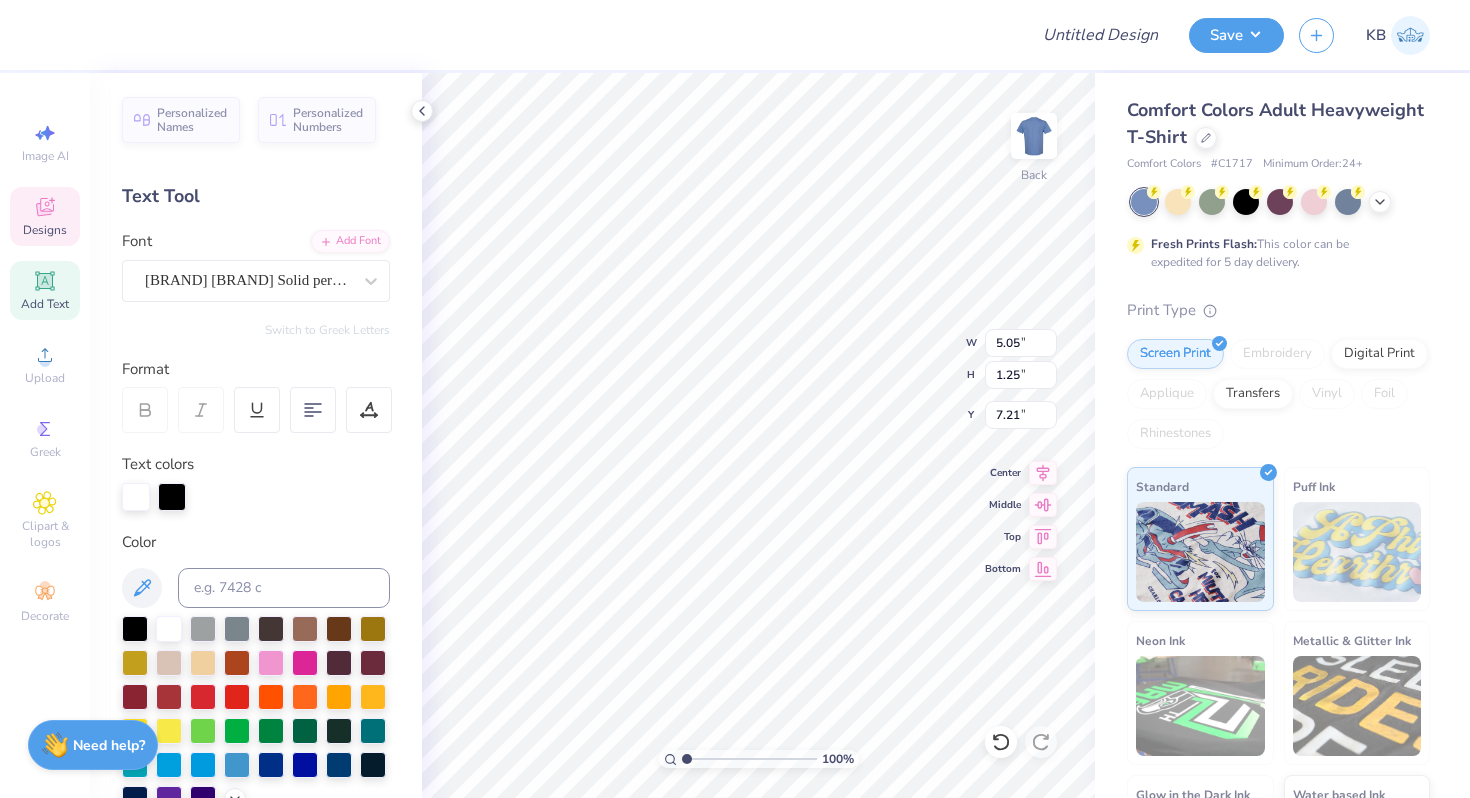type on "4.15" 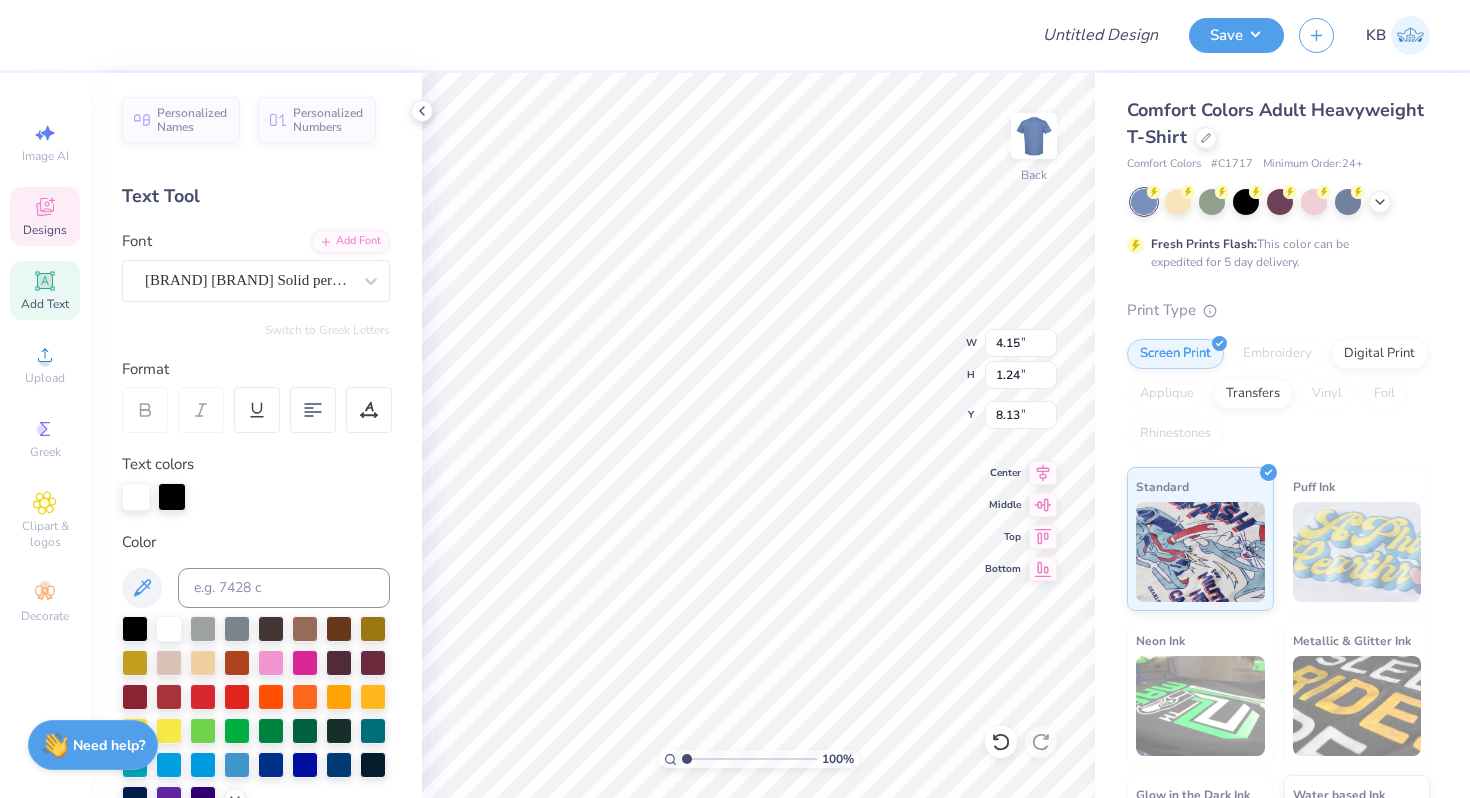 type on "ENGINEERS" 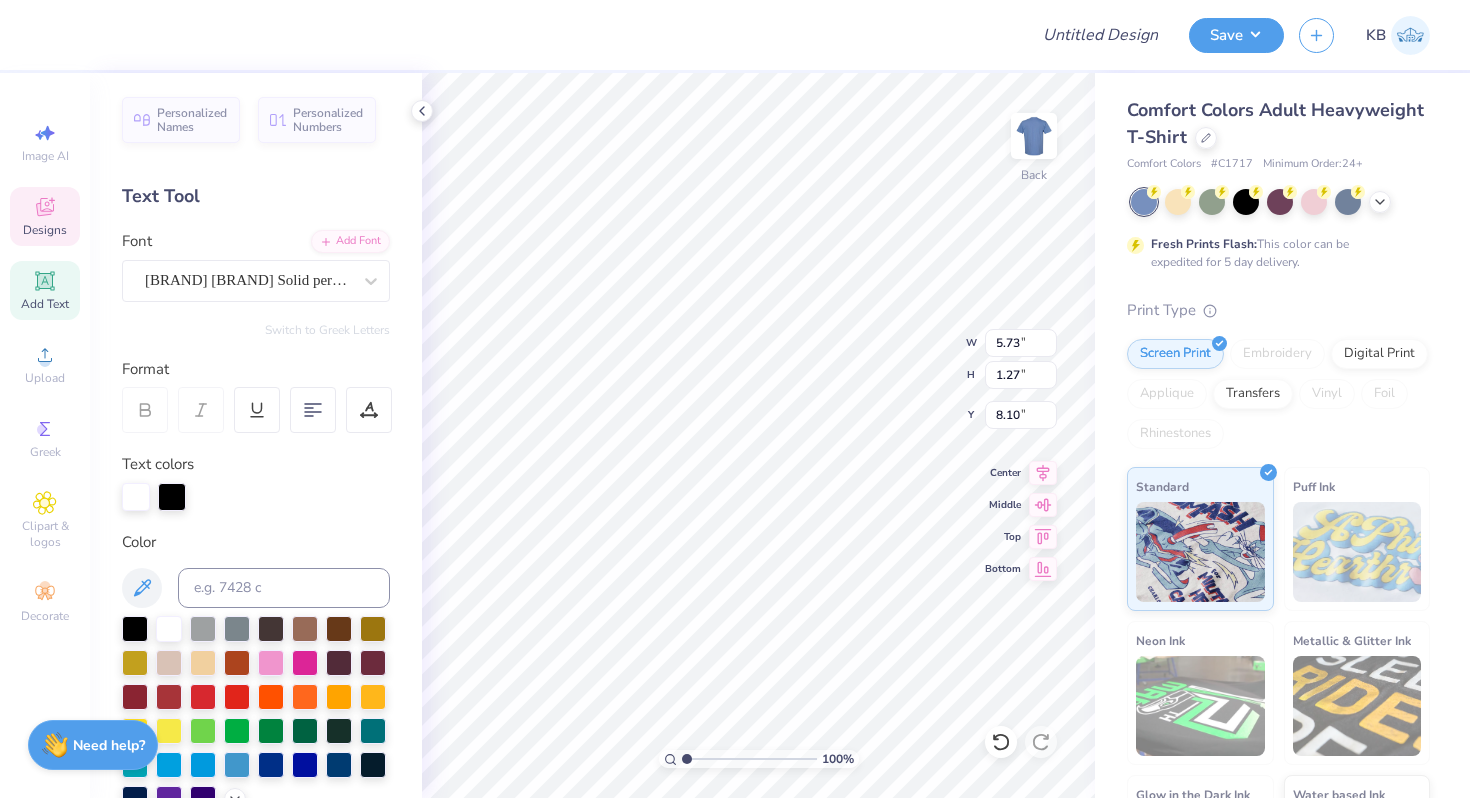 type on "8.46" 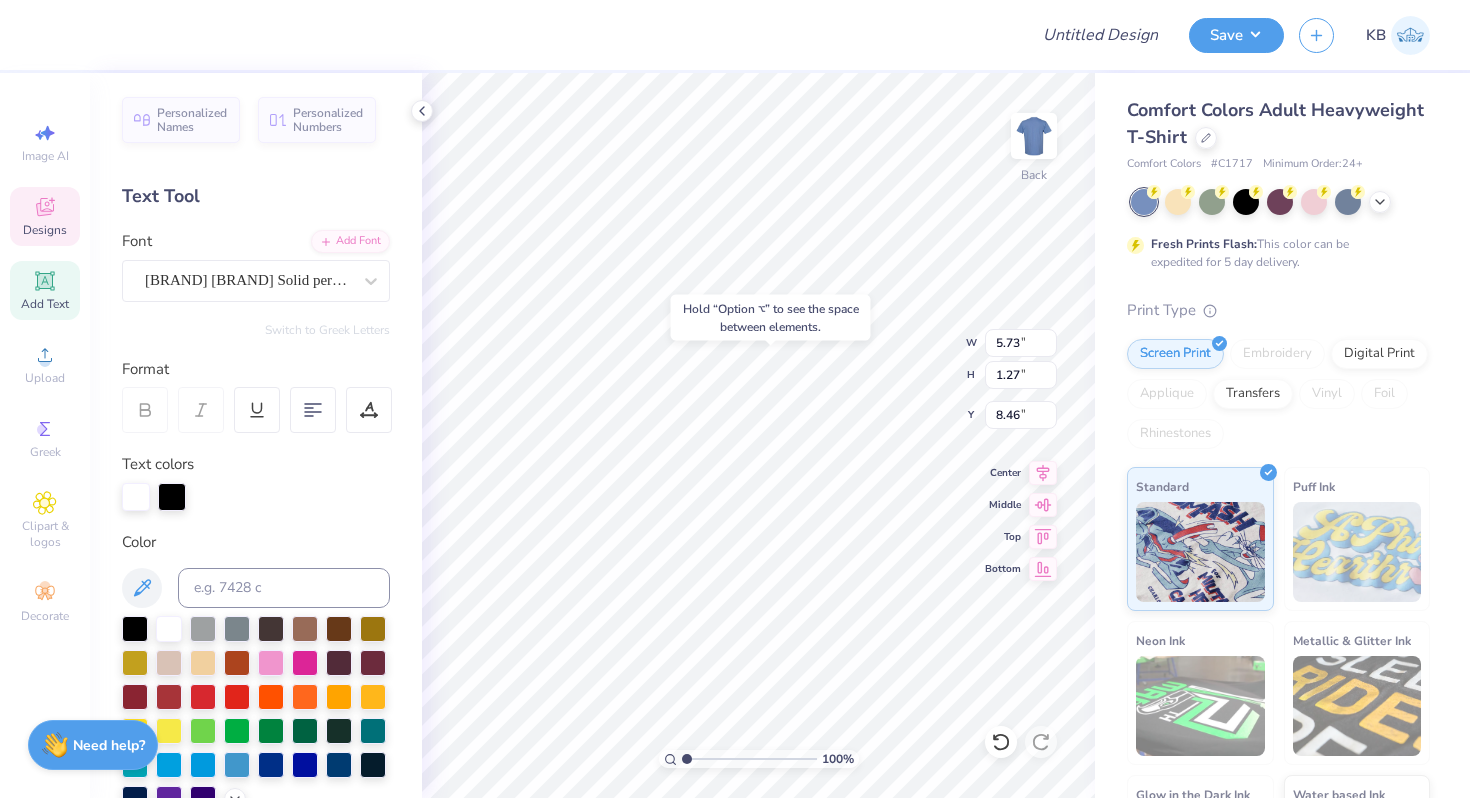 click on "Hold “Option ⌥” to see the space between elements." at bounding box center (771, 318) 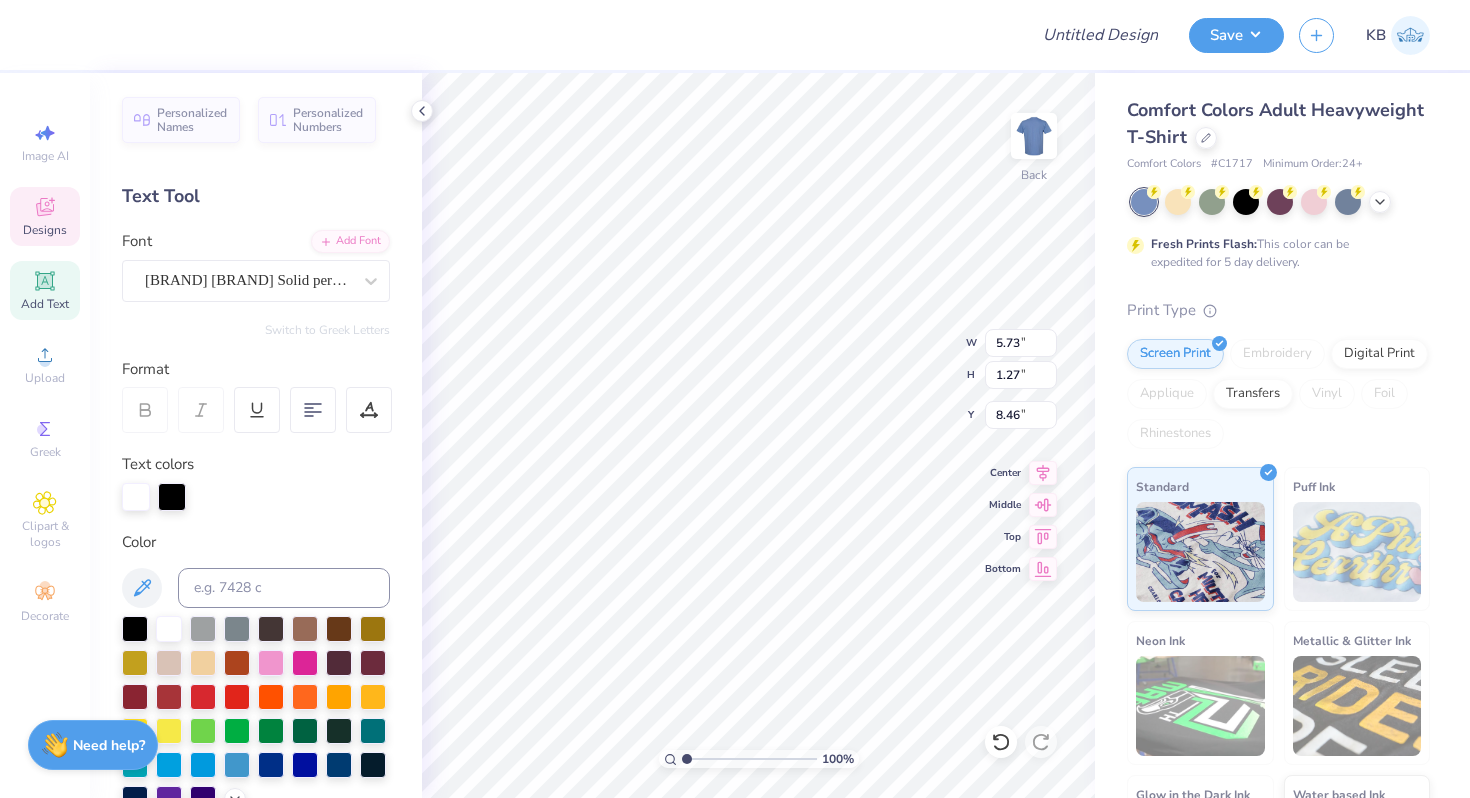 type on "9.04" 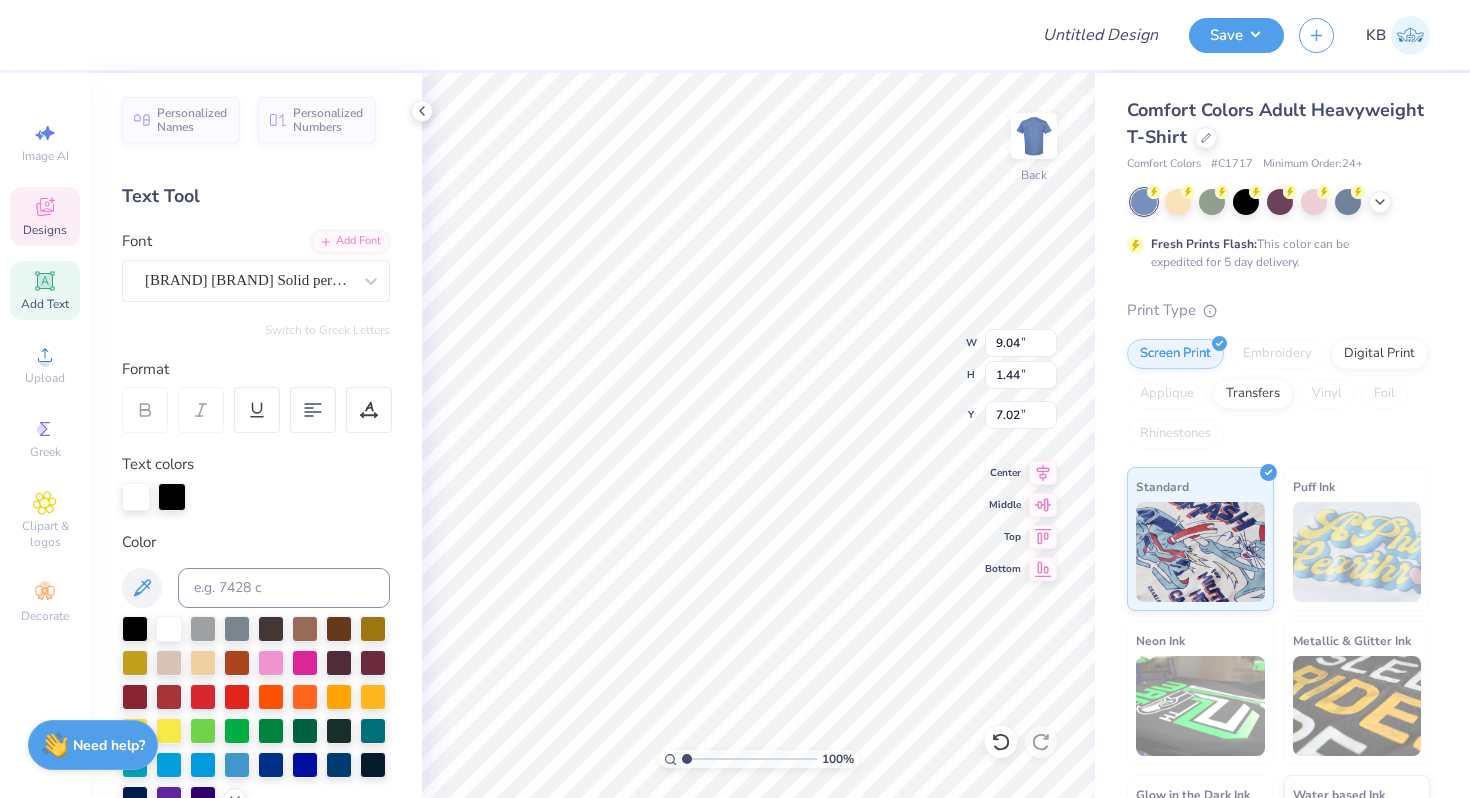type on "7.39" 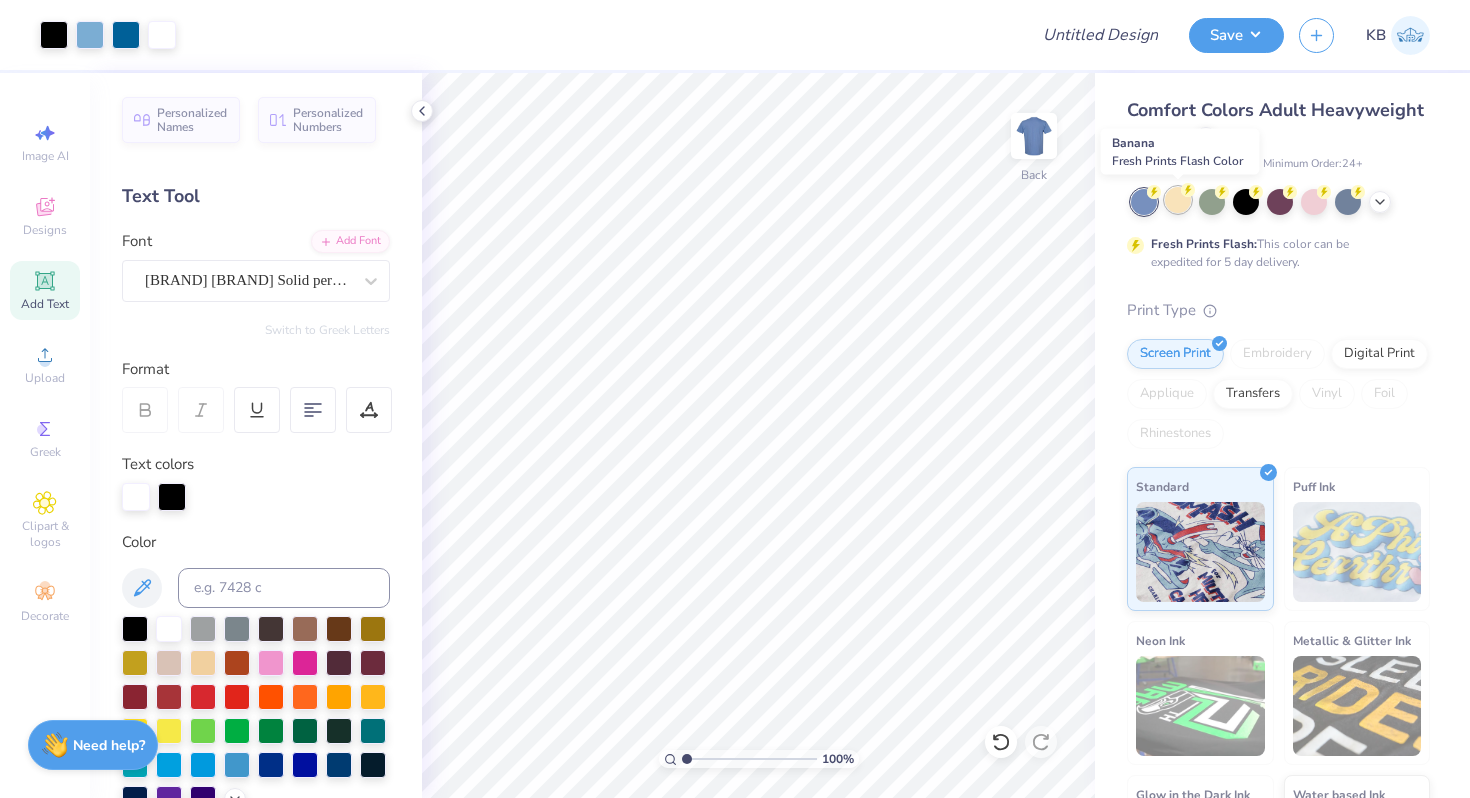 click at bounding box center [1178, 200] 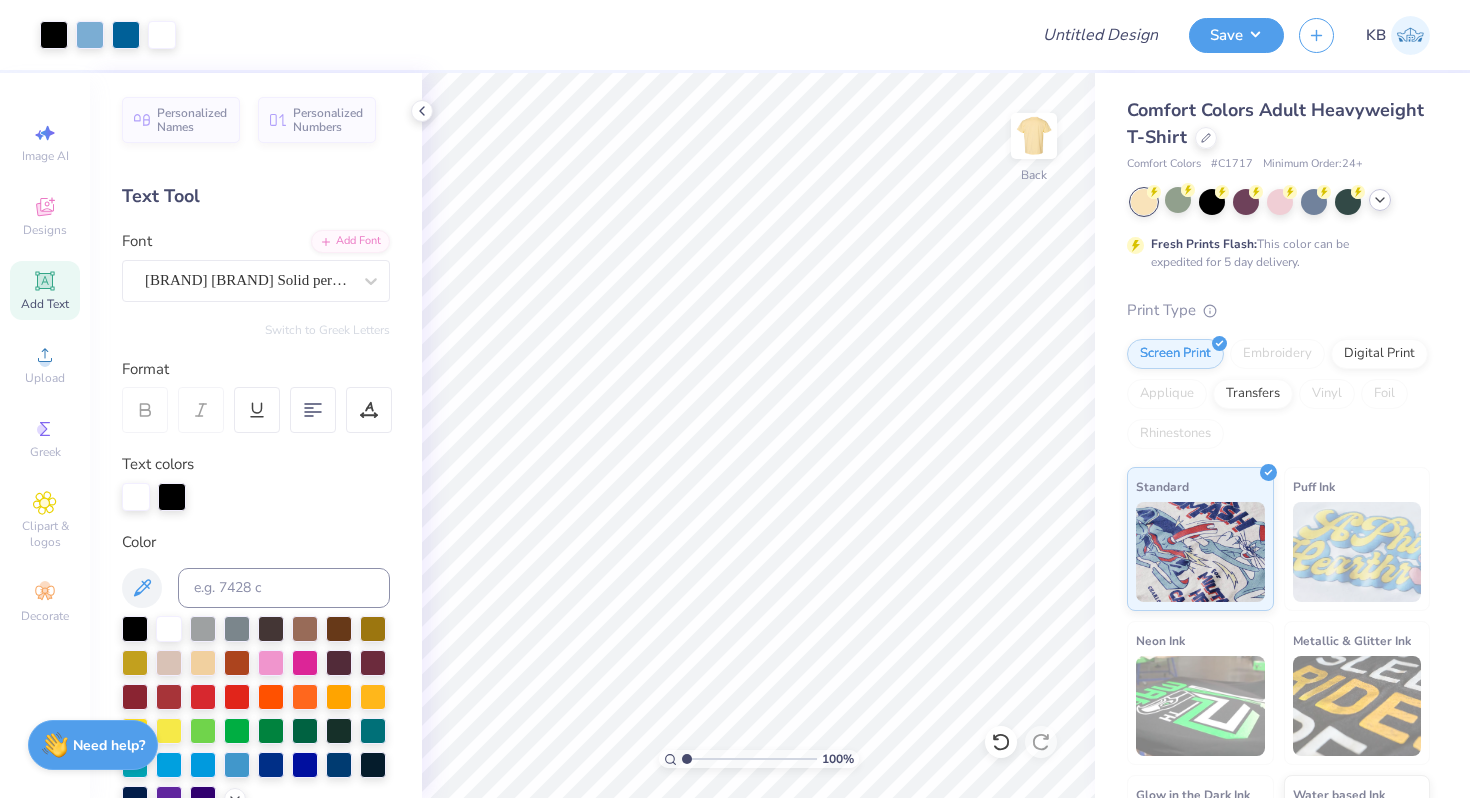 click 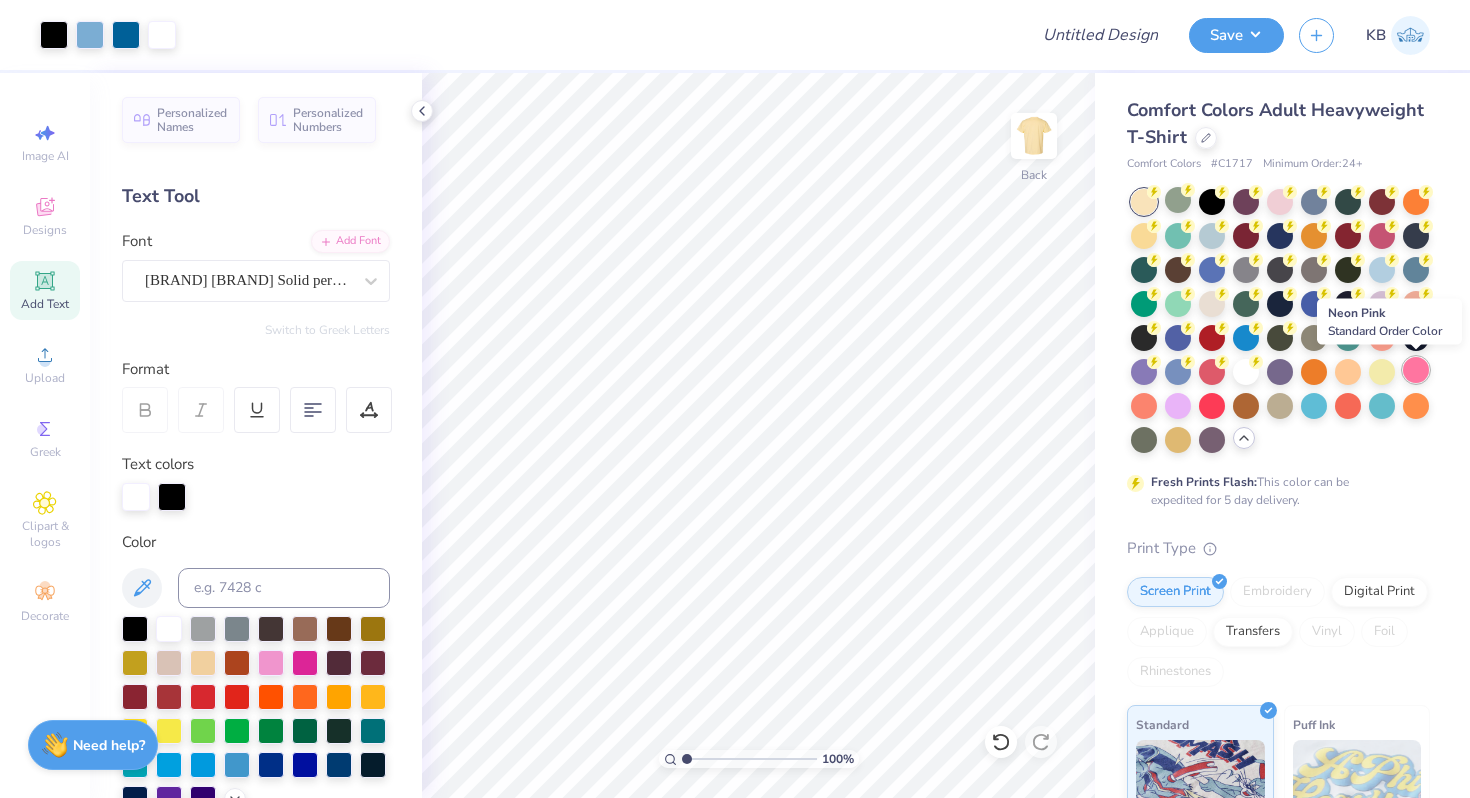 click at bounding box center [1416, 370] 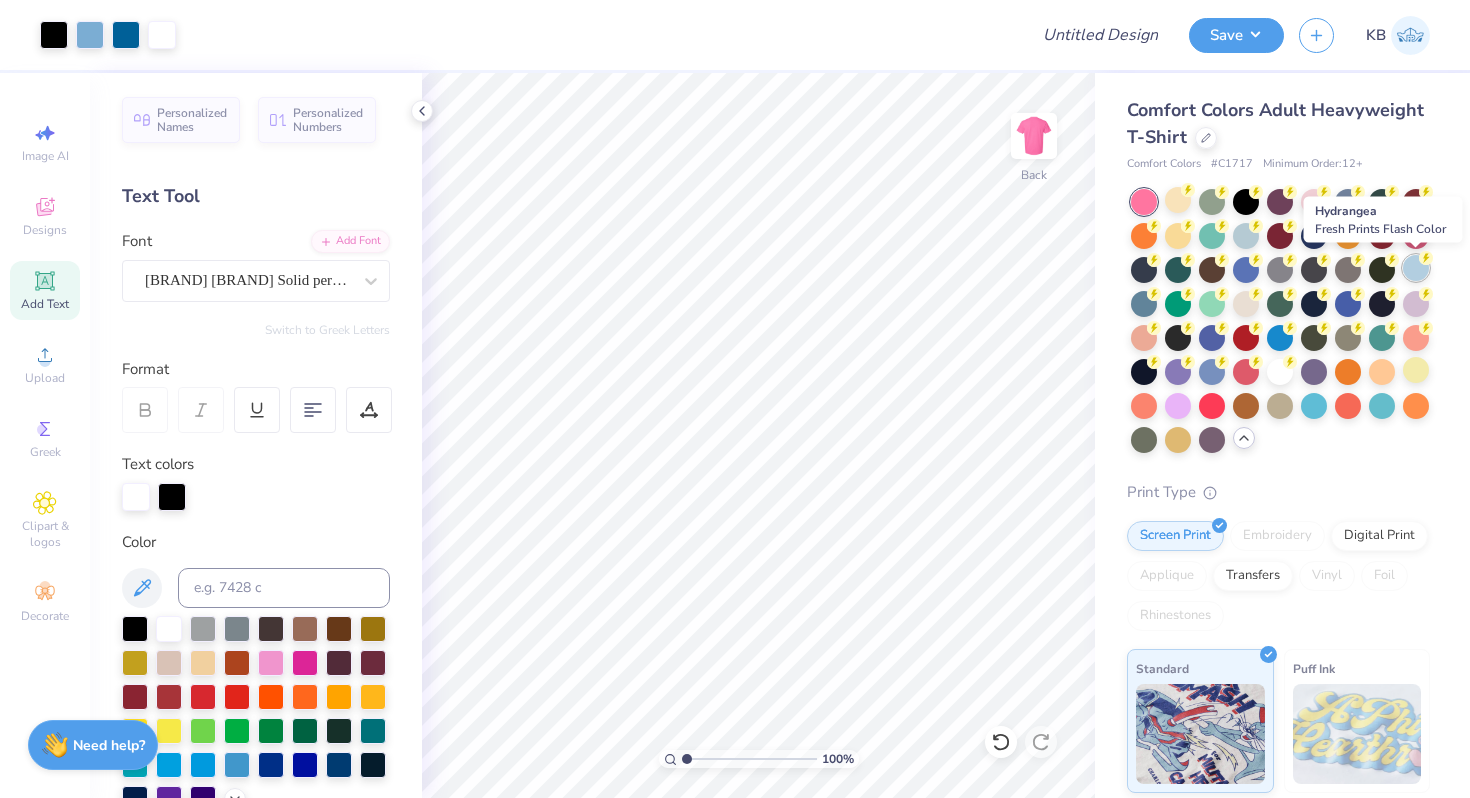 click at bounding box center (1416, 268) 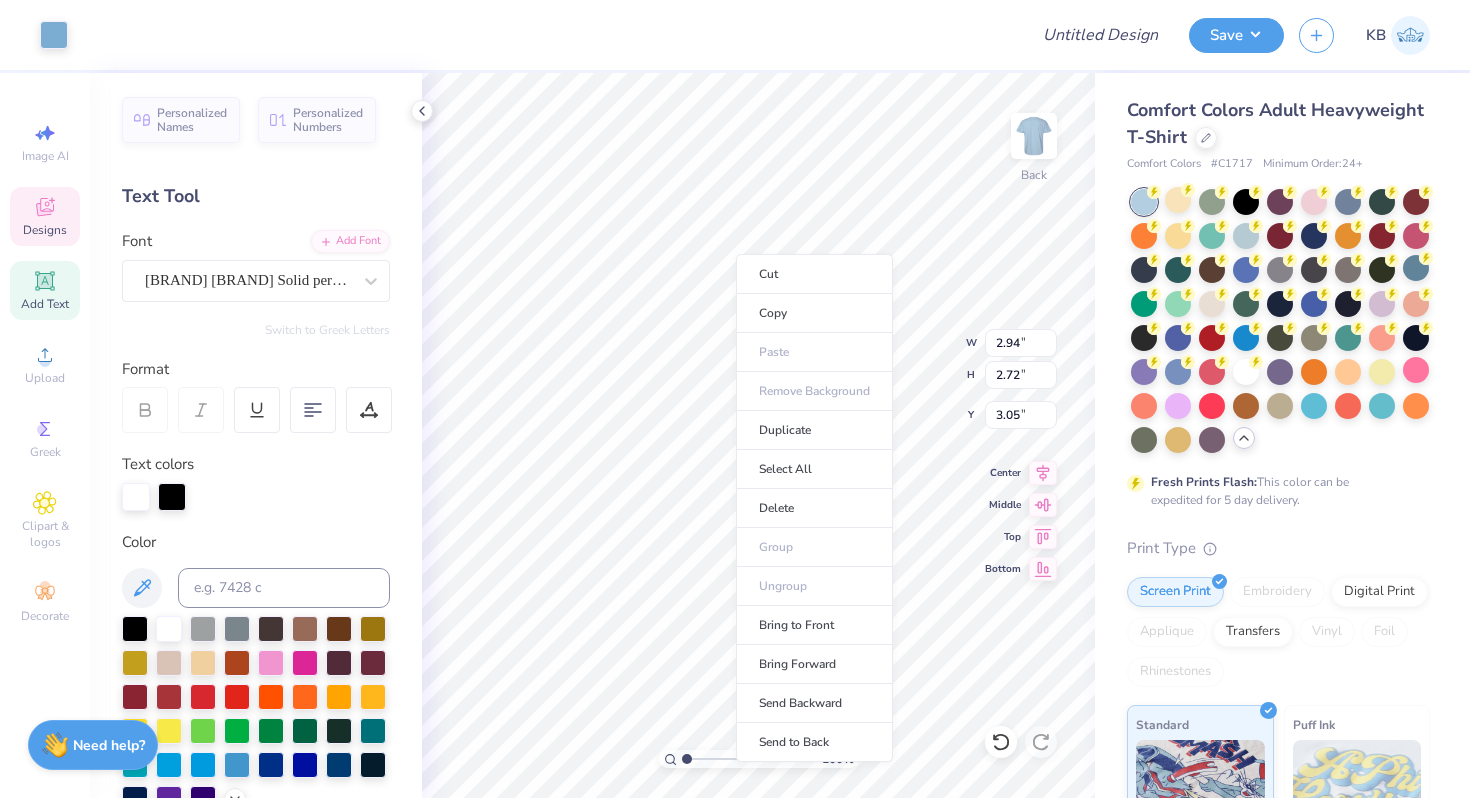 type on "2.67" 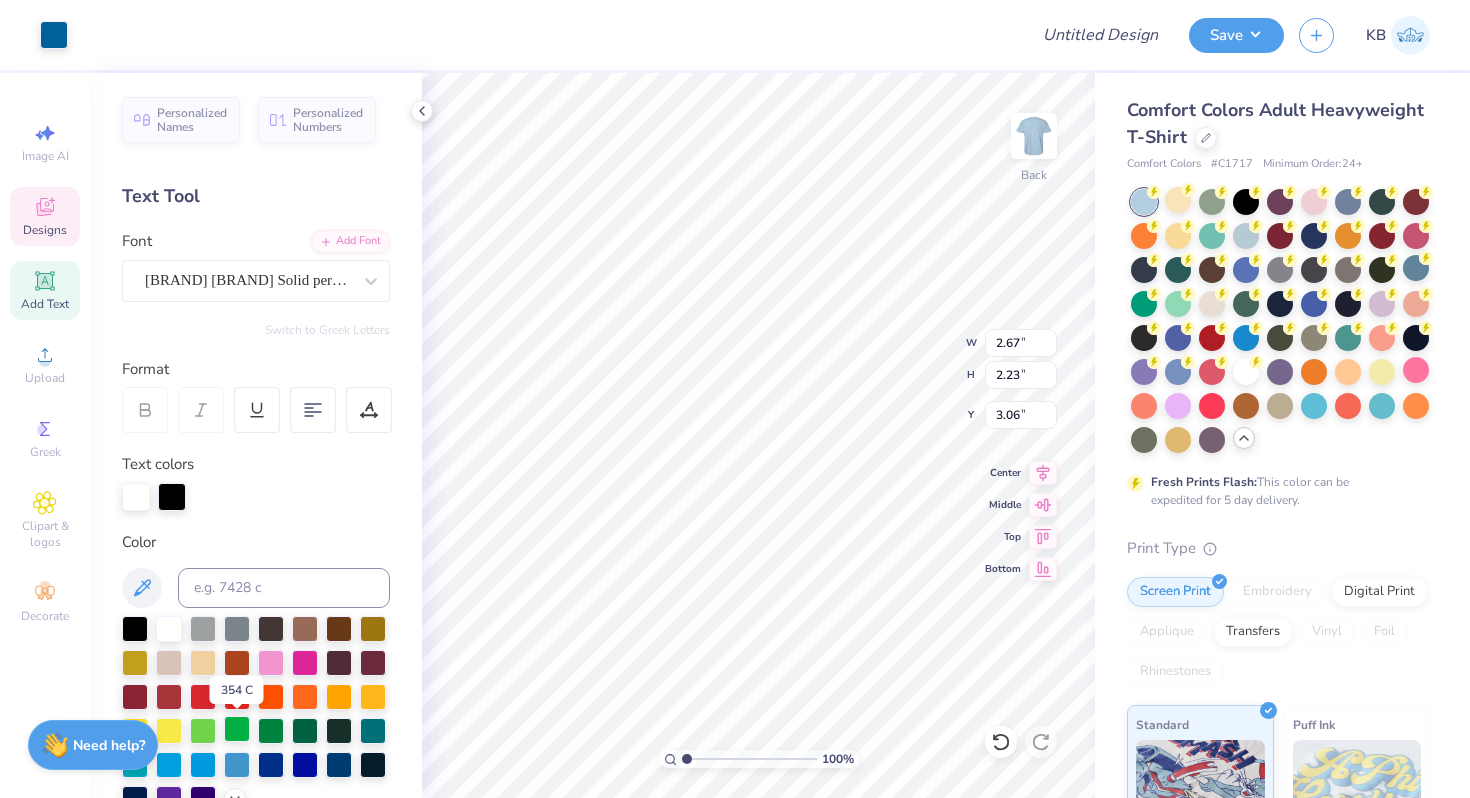 click at bounding box center (237, 729) 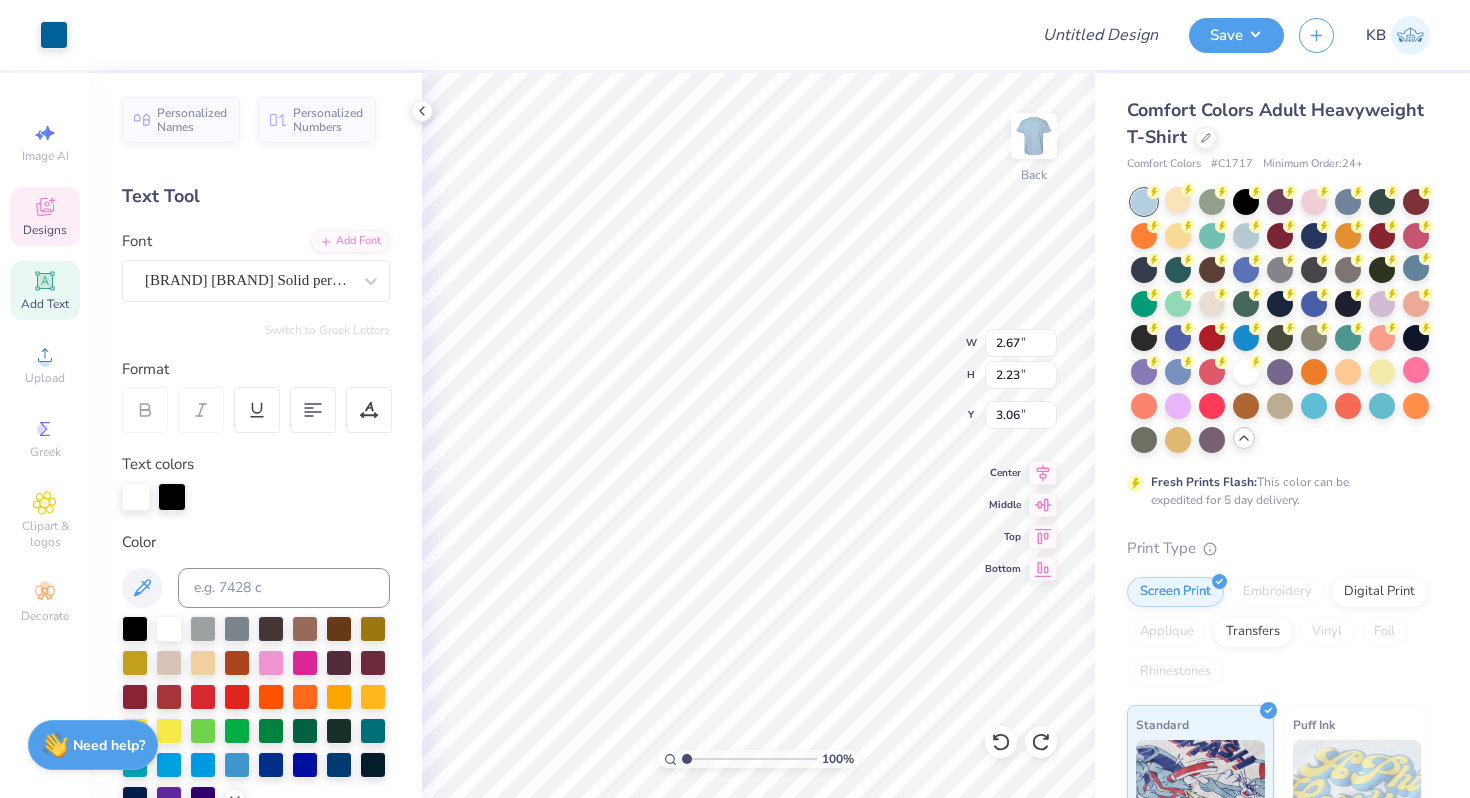 type on "2.94" 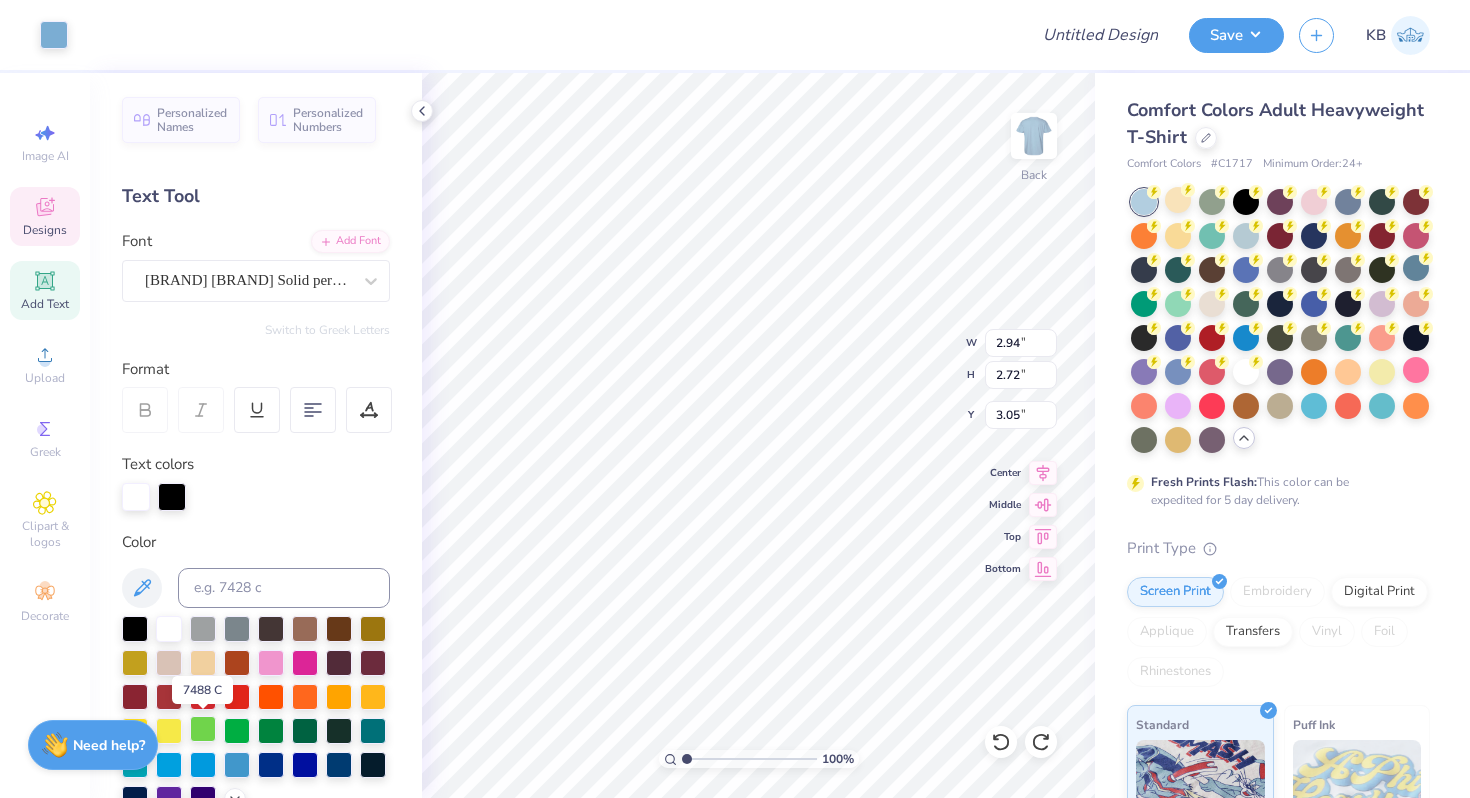 click at bounding box center (203, 729) 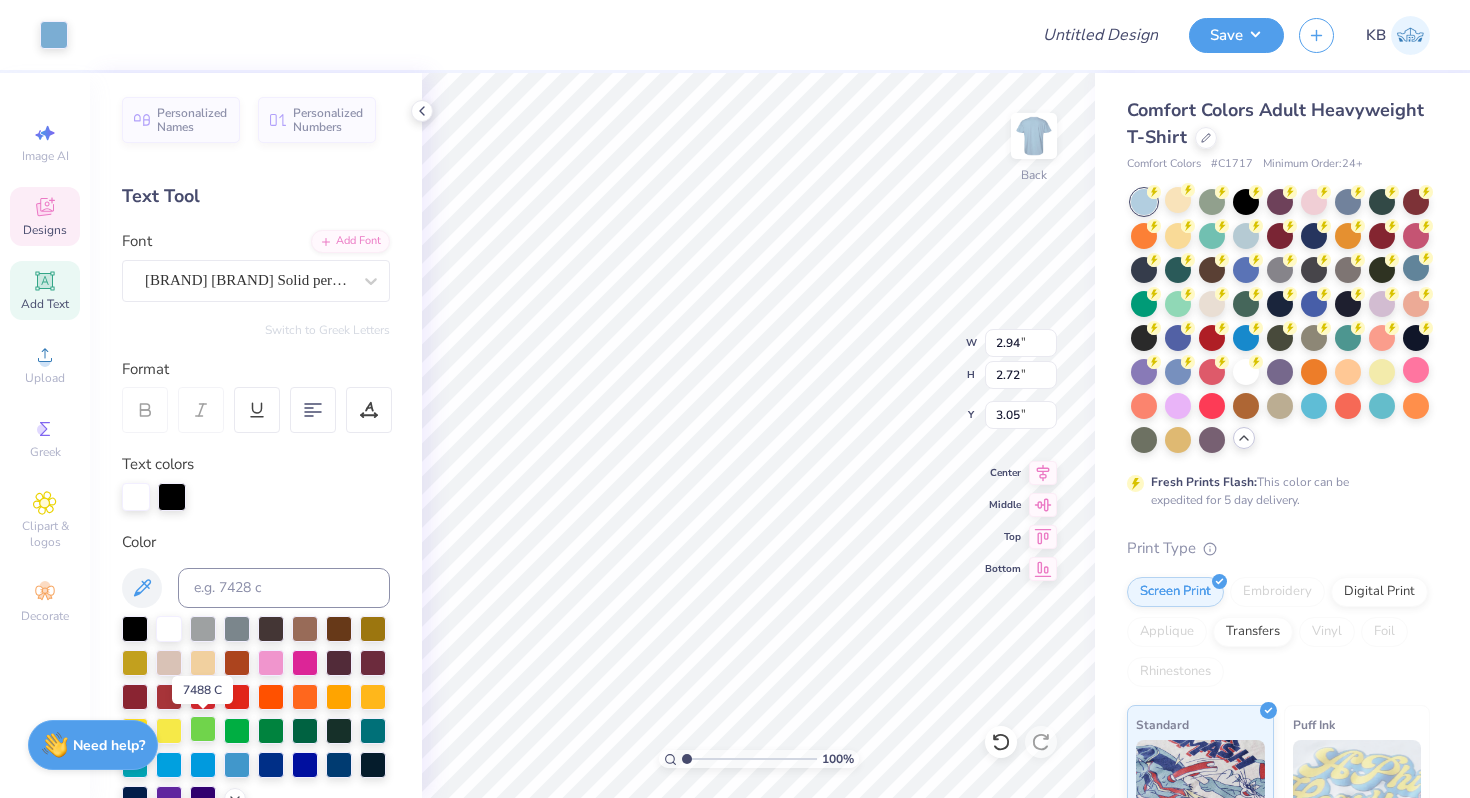 click at bounding box center [203, 729] 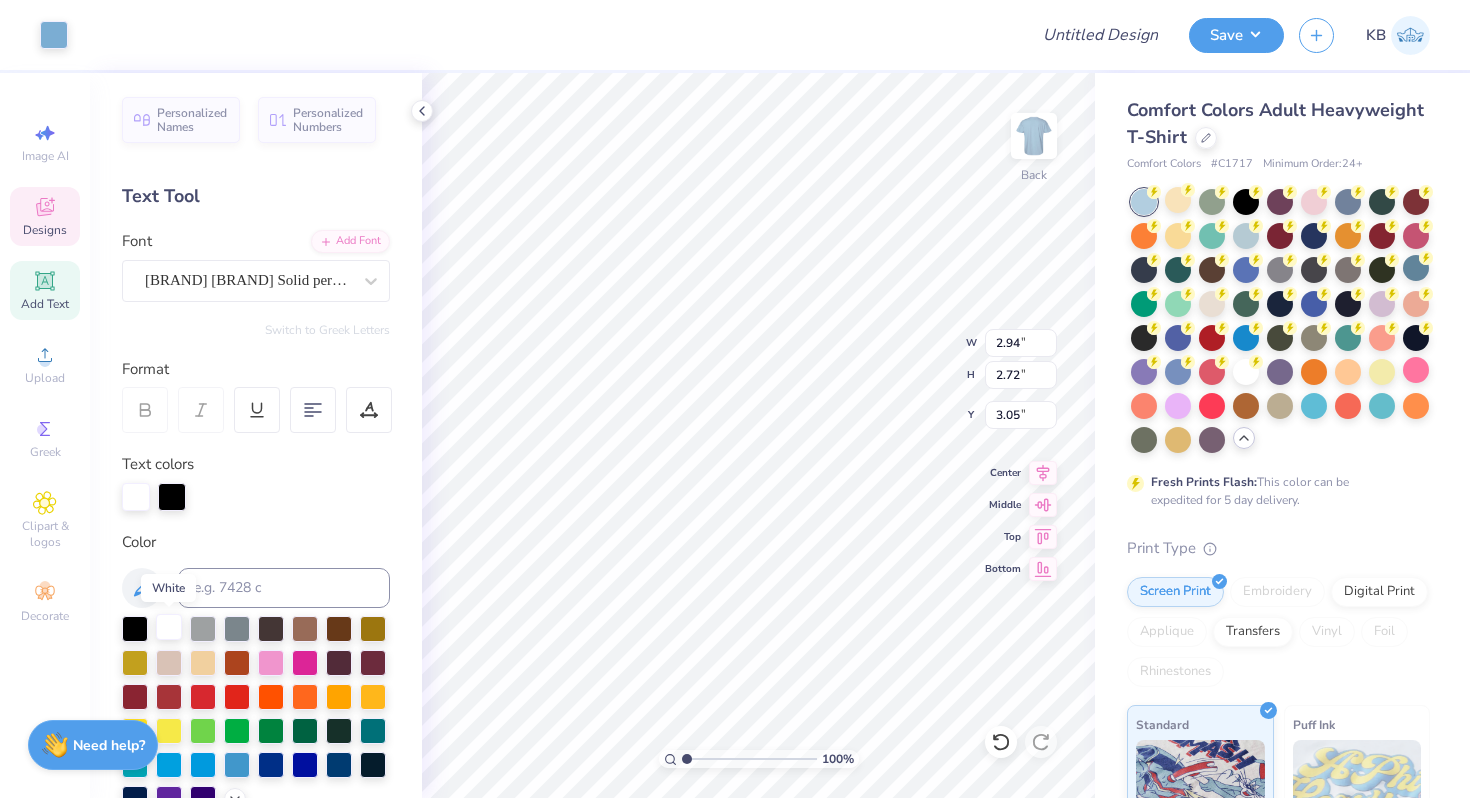 click at bounding box center [169, 627] 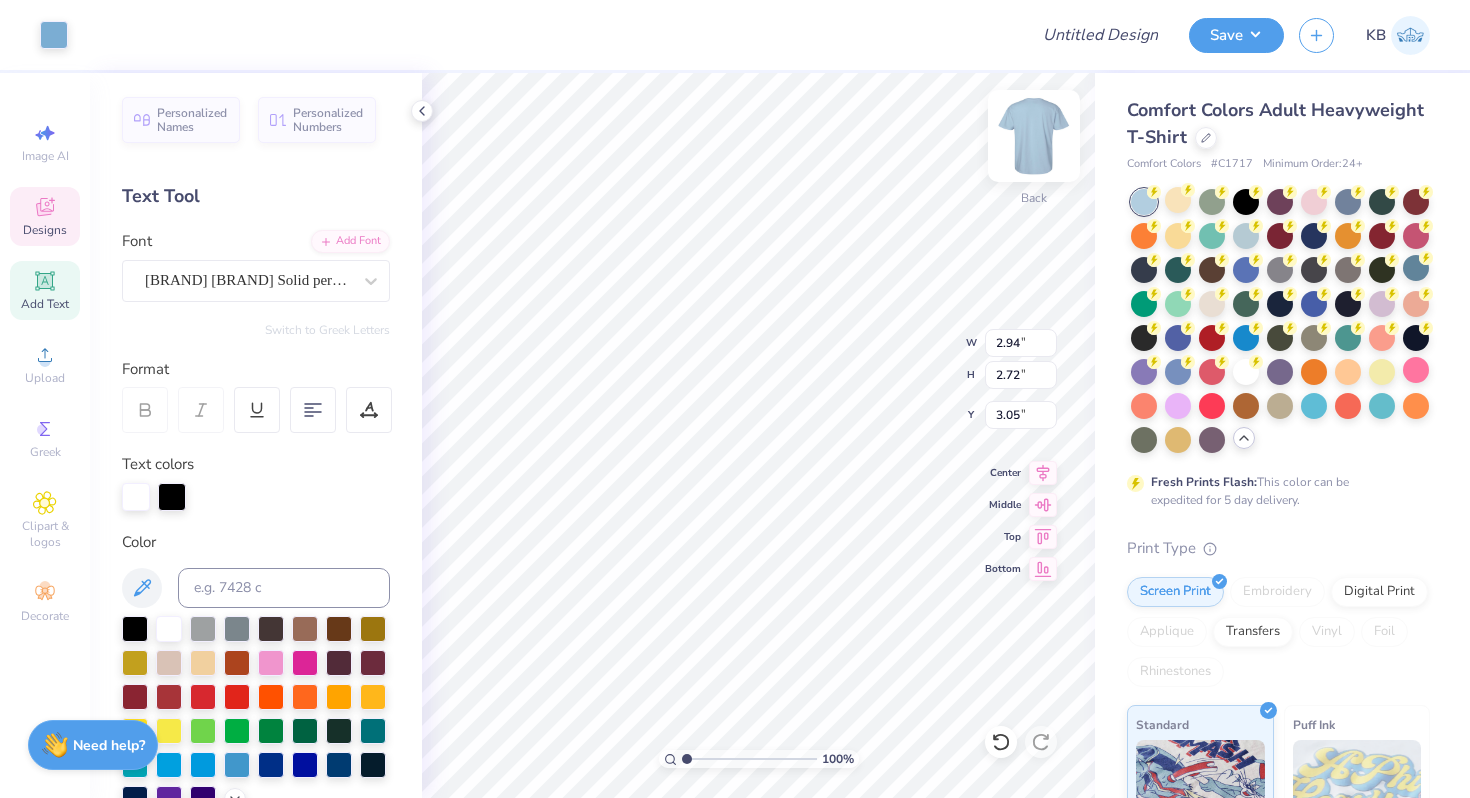 click at bounding box center (1034, 136) 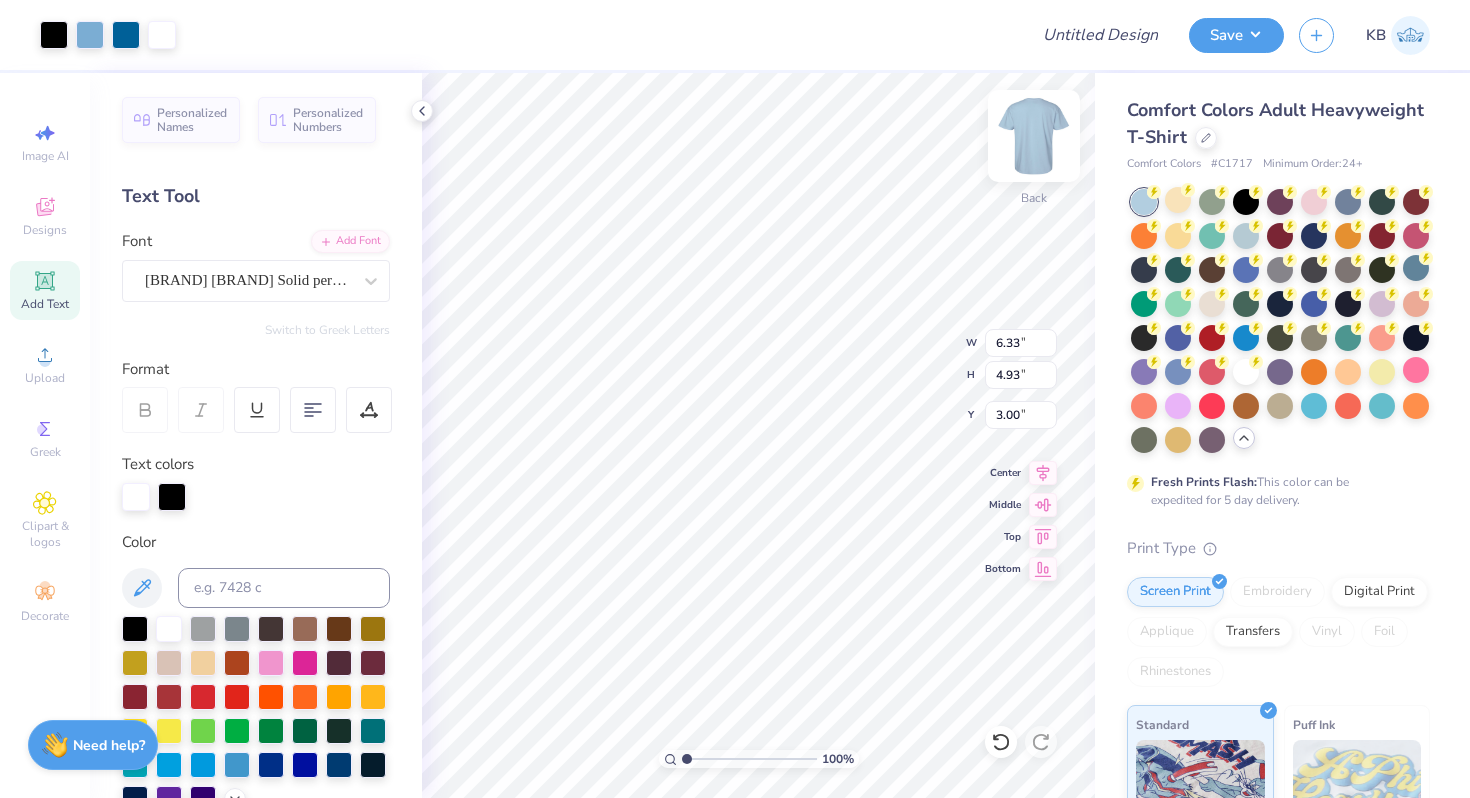 type on "6.33" 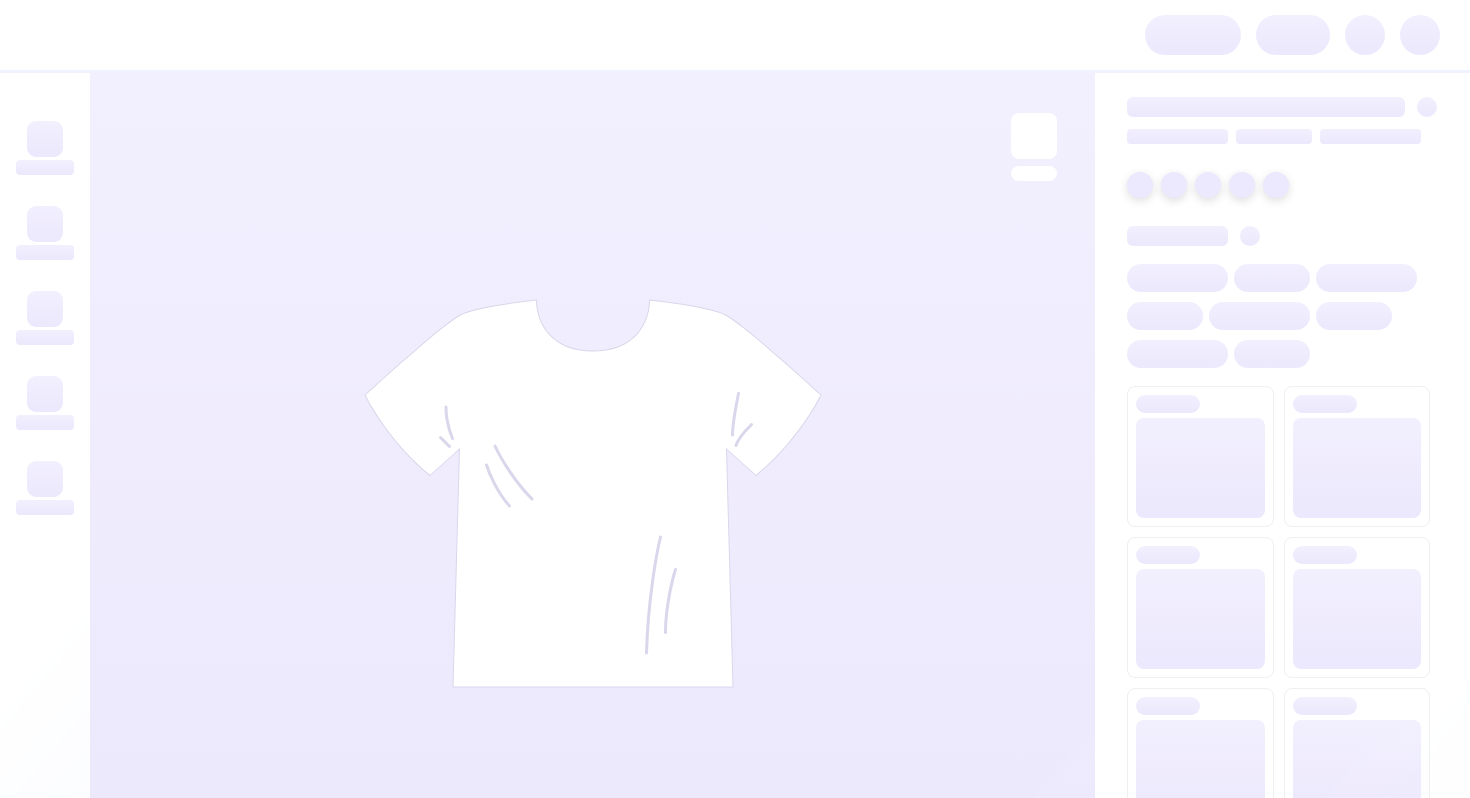 scroll, scrollTop: 0, scrollLeft: 0, axis: both 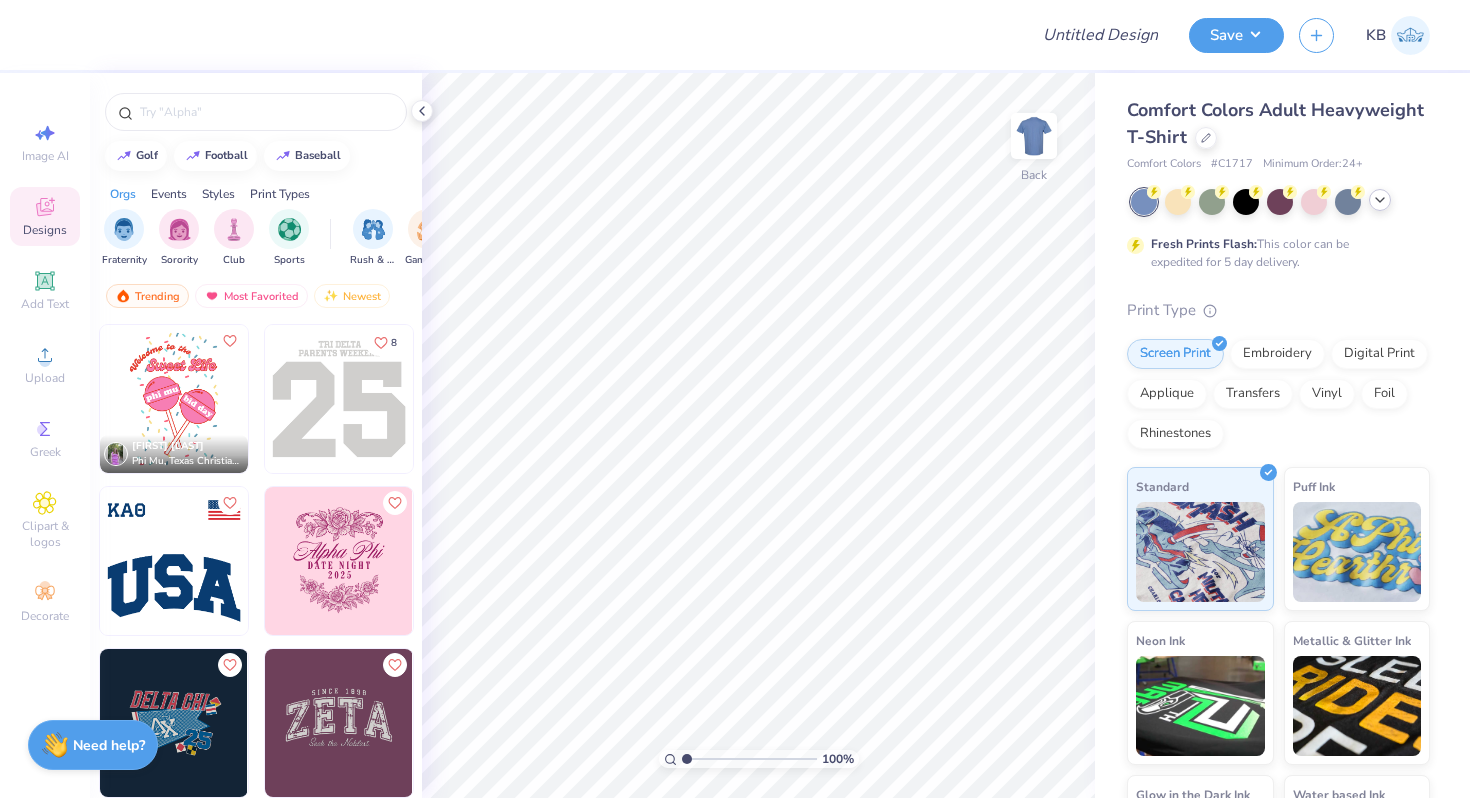 click 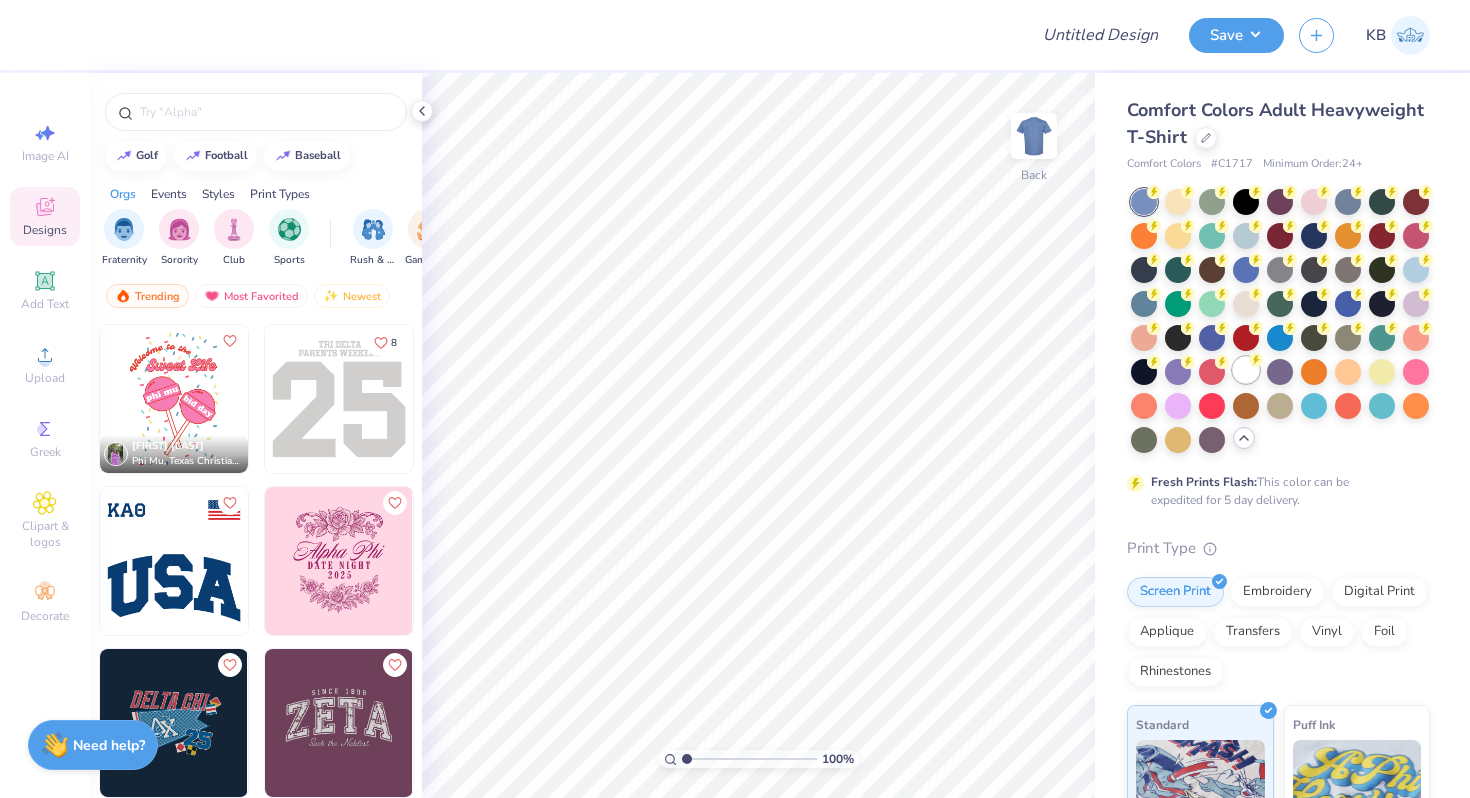 click at bounding box center [1246, 370] 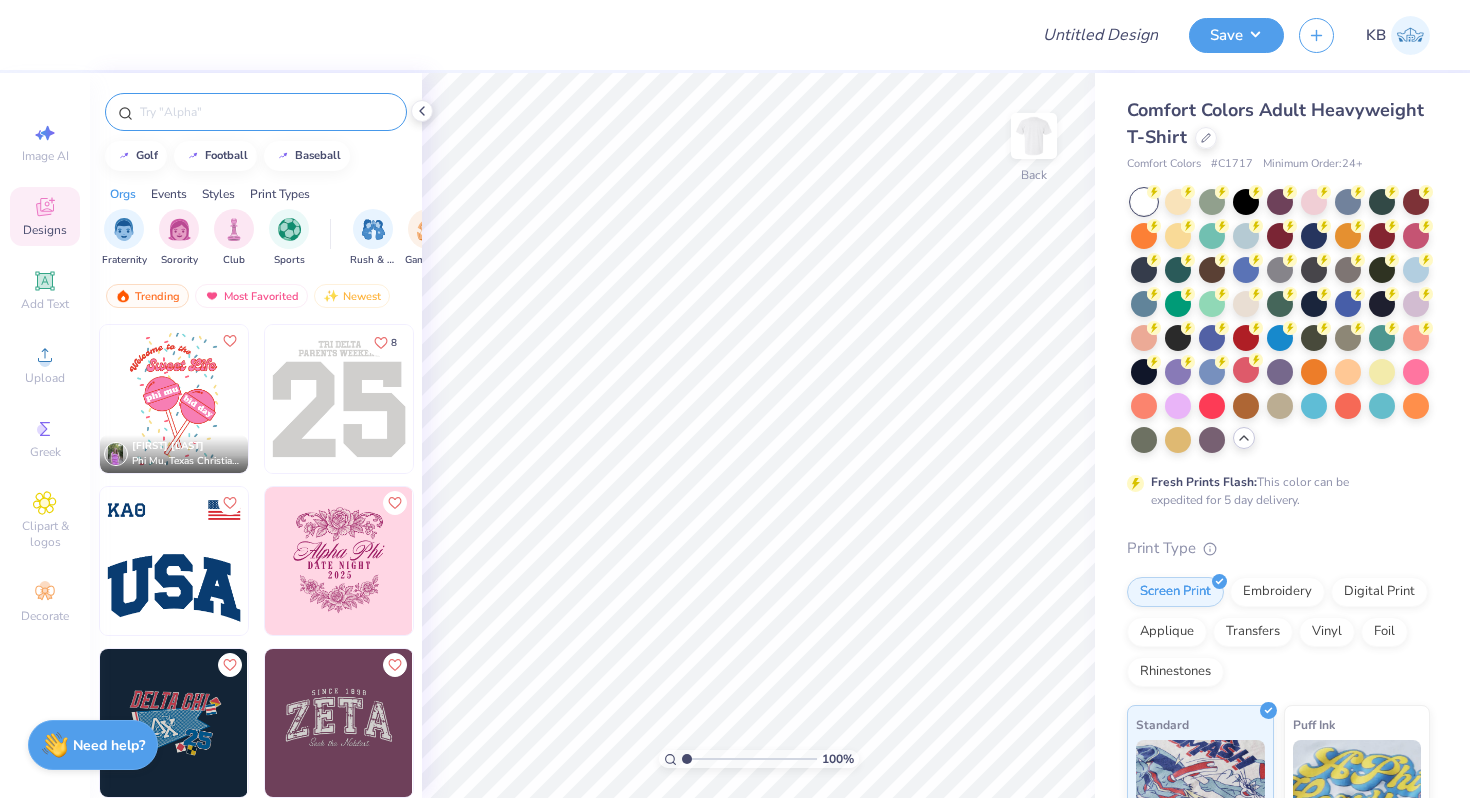 click at bounding box center (266, 112) 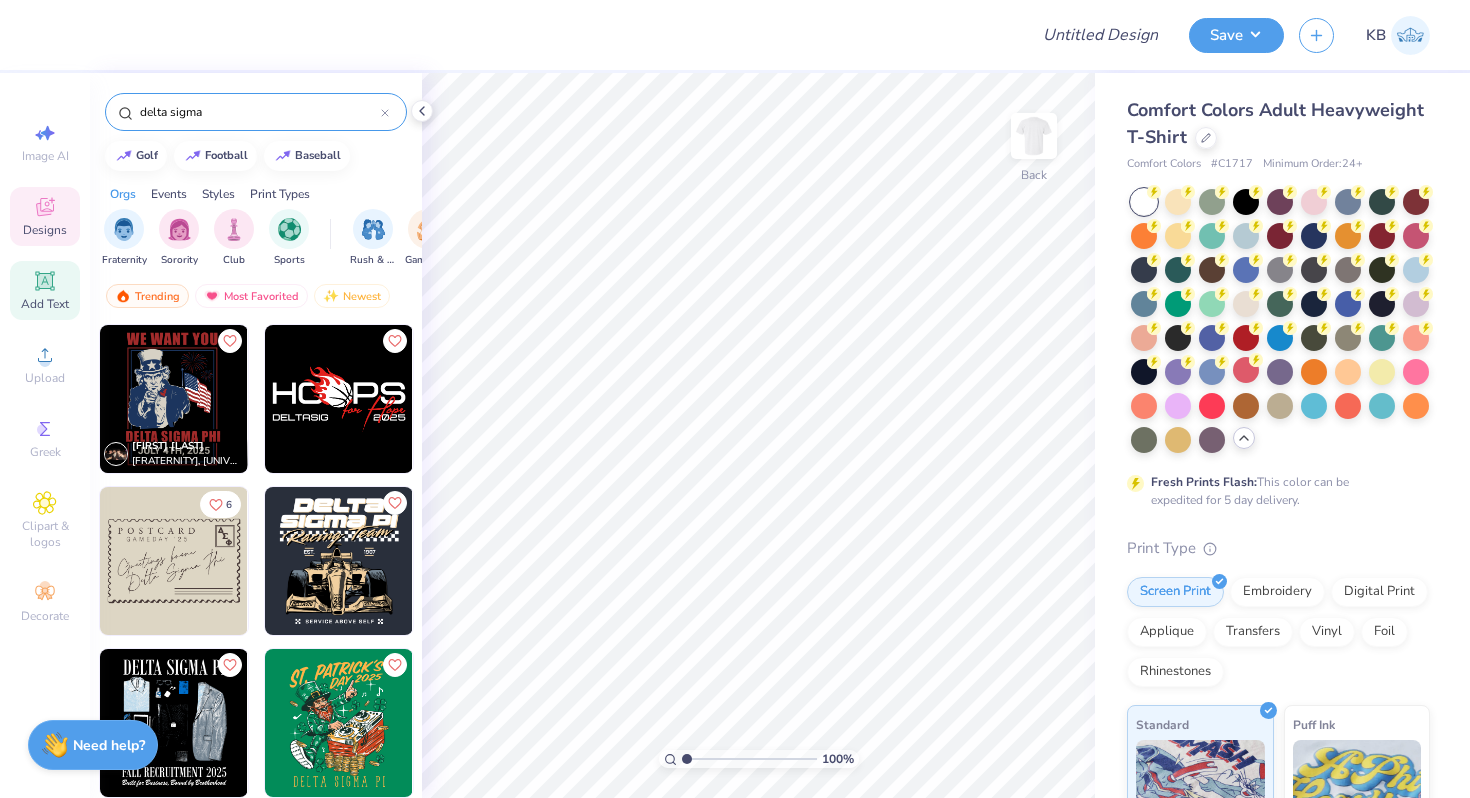 type on "delta sigma" 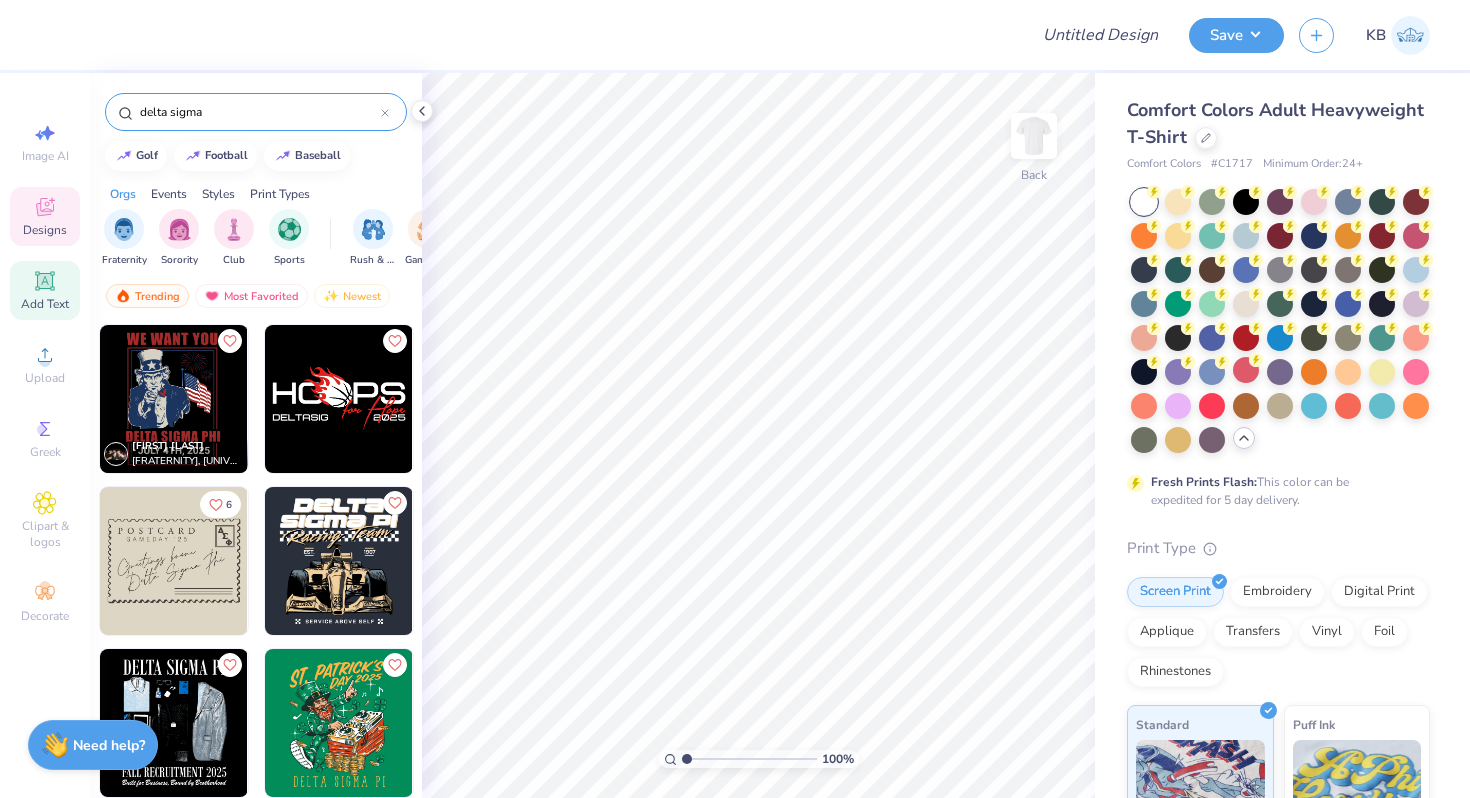 click 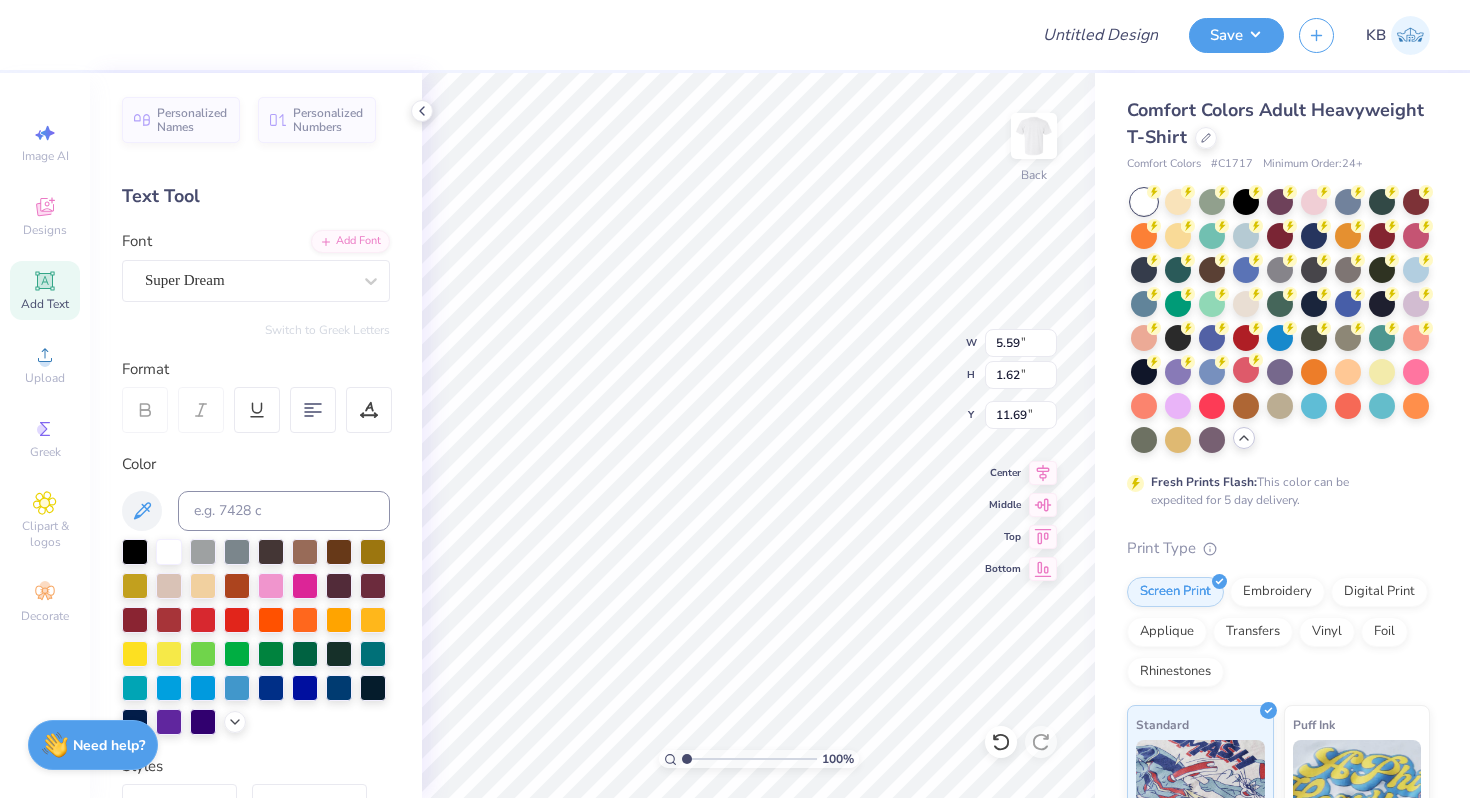 type on "6.07" 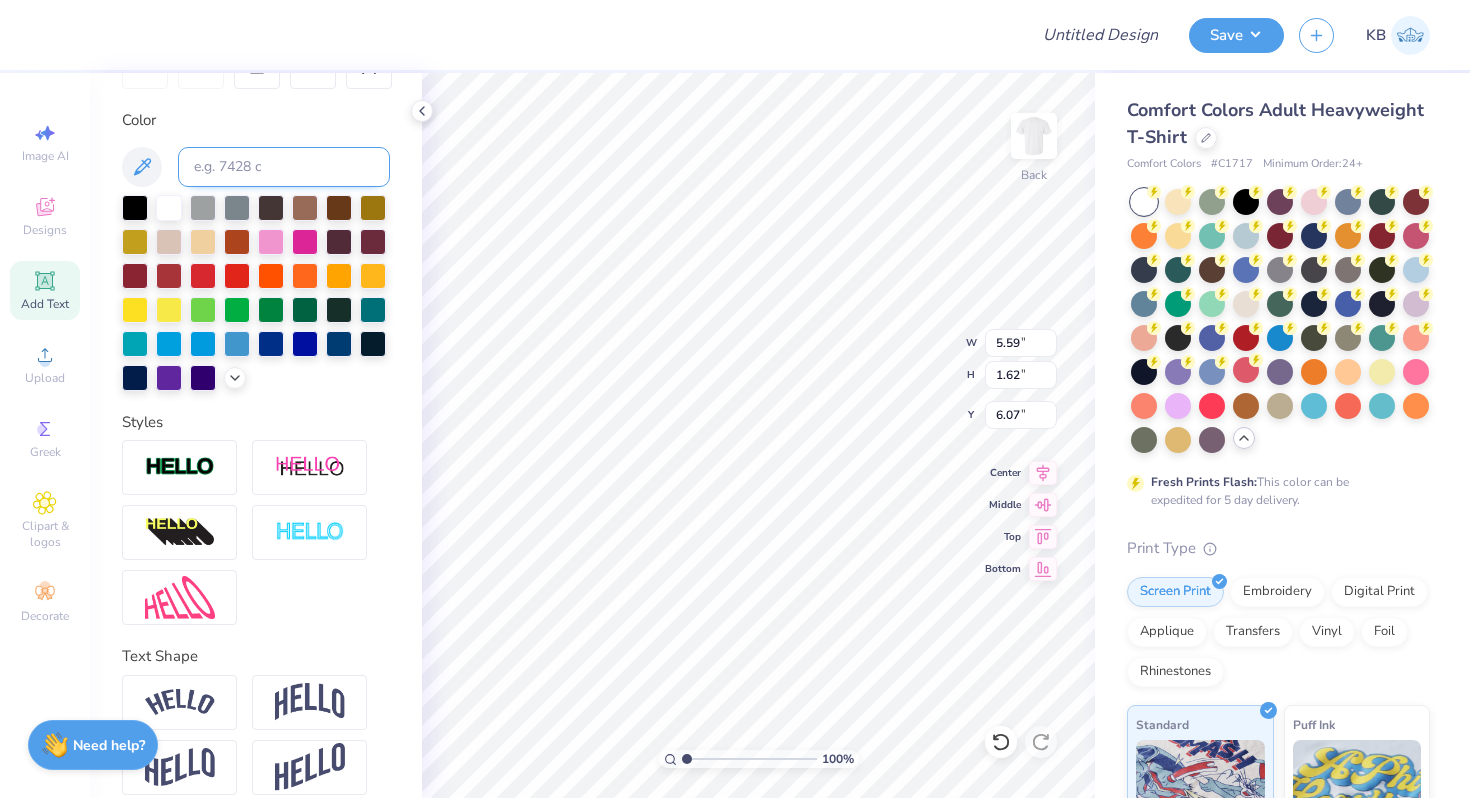 scroll, scrollTop: 364, scrollLeft: 0, axis: vertical 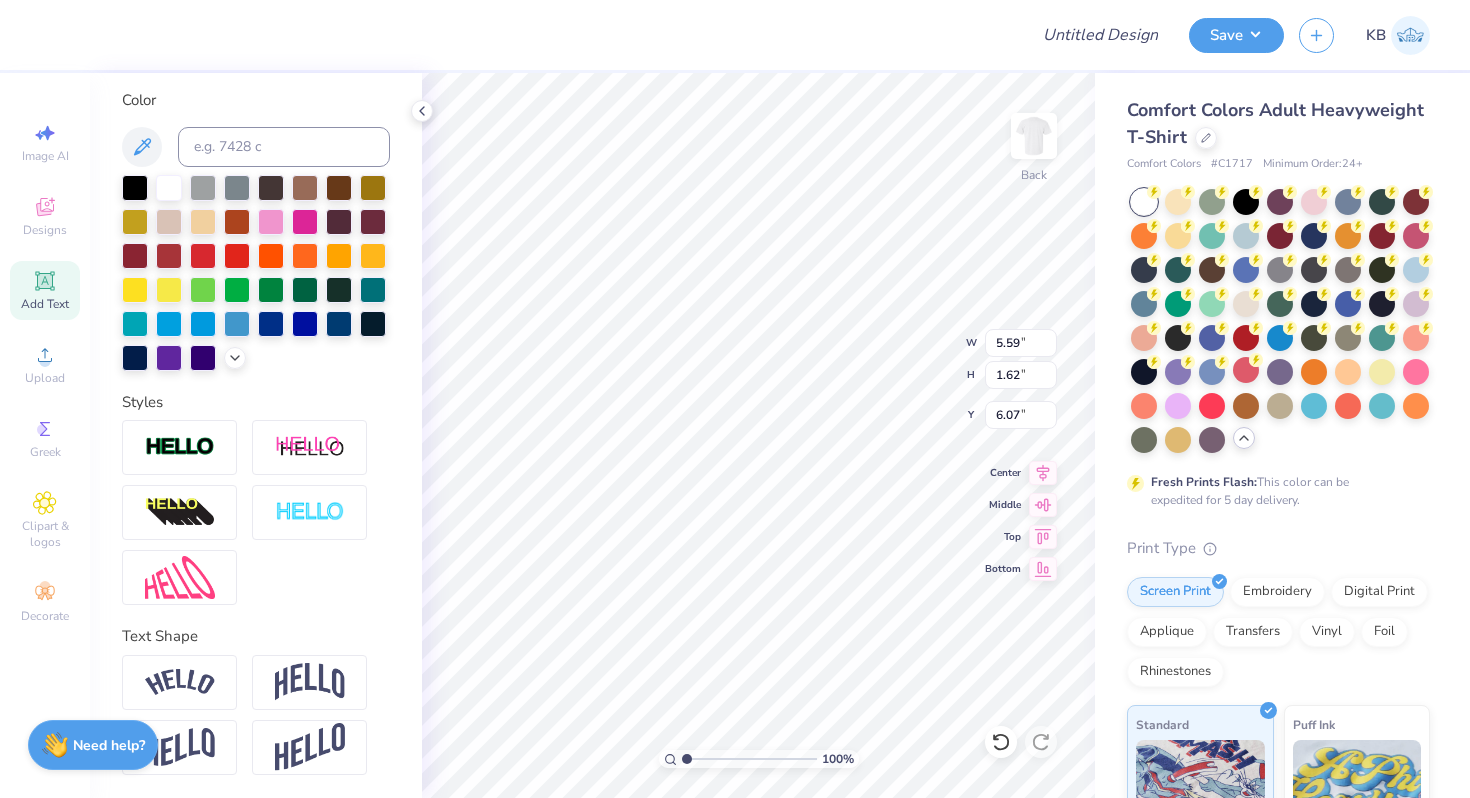 paste 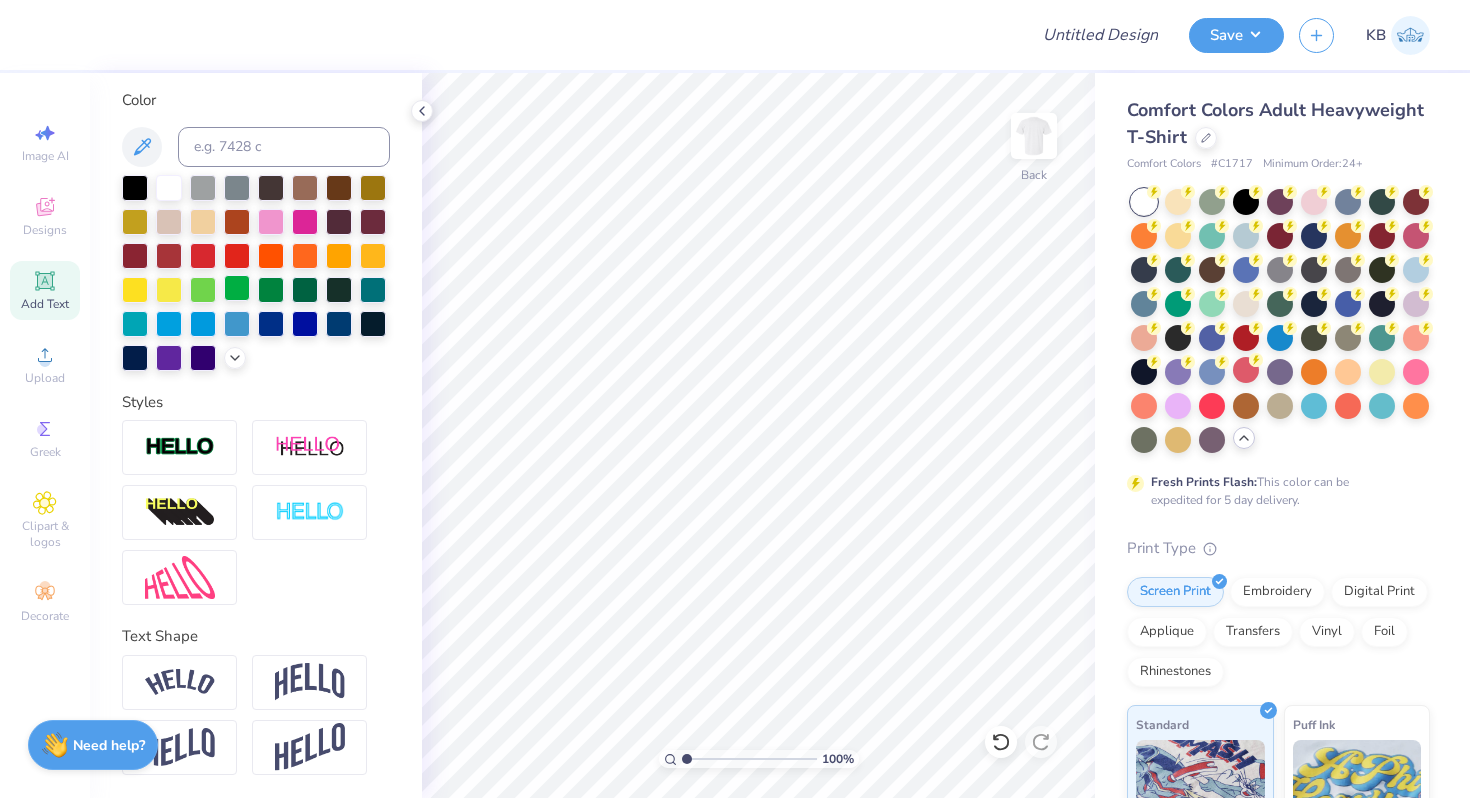 scroll, scrollTop: 0, scrollLeft: 0, axis: both 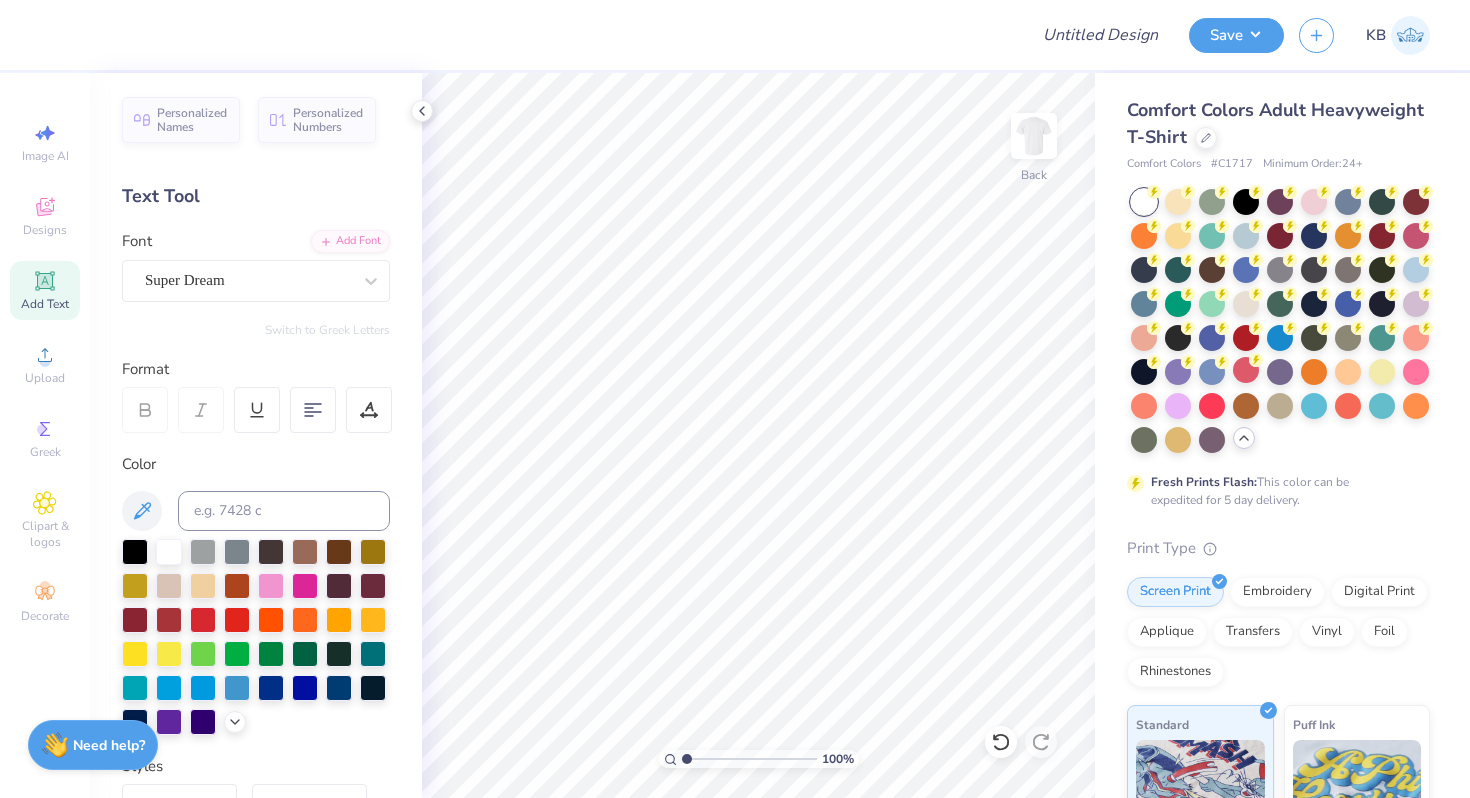click 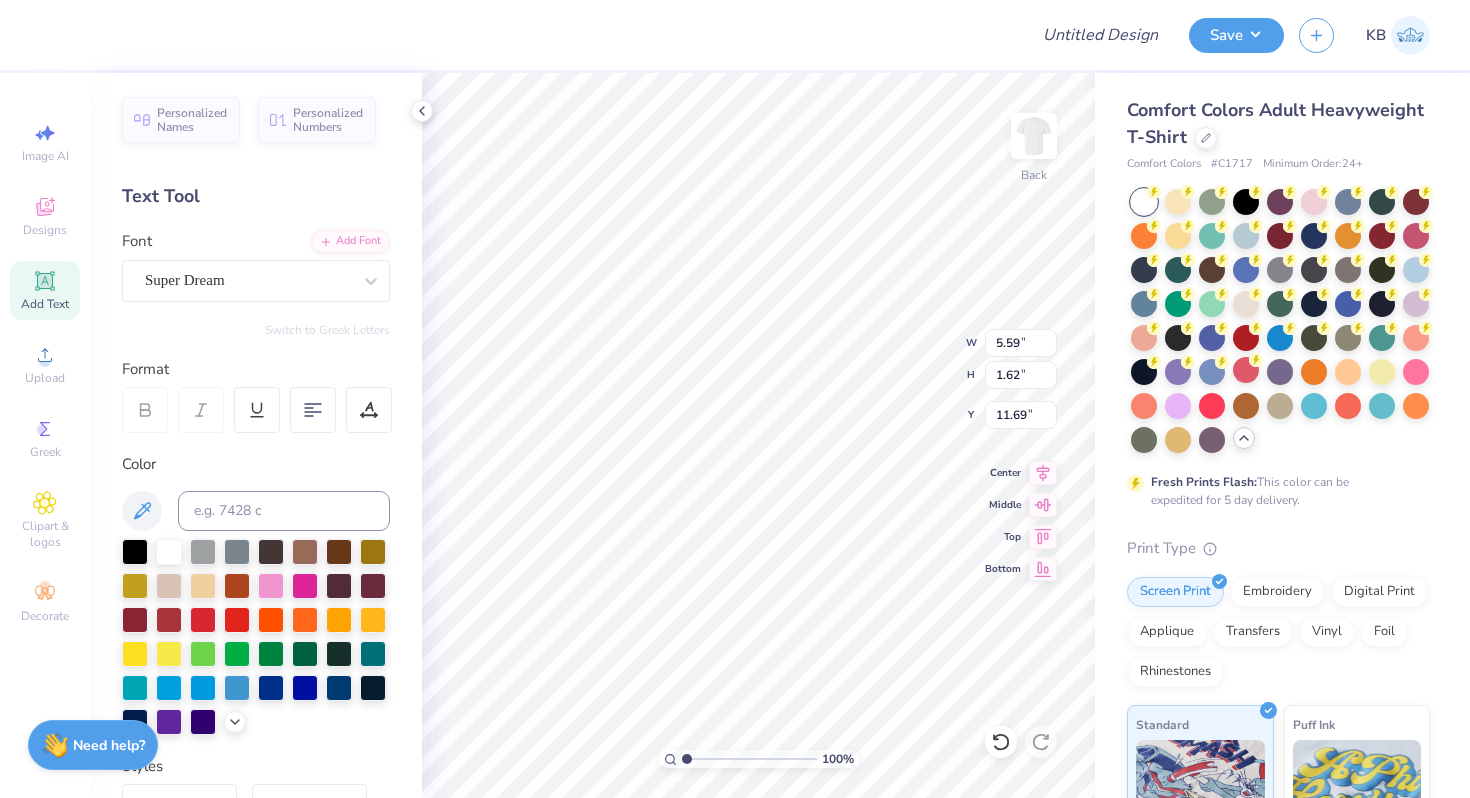 type on "5.47" 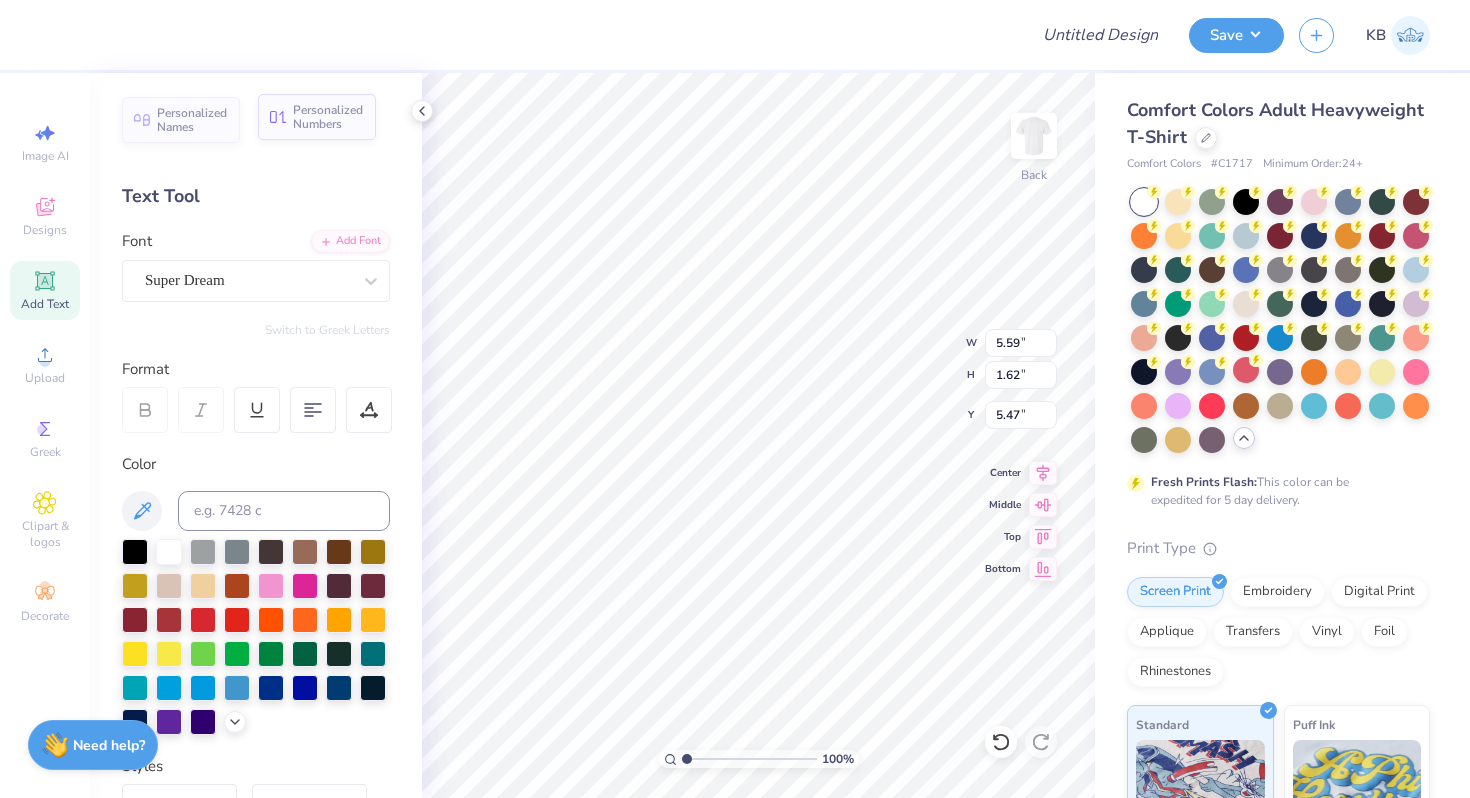 type 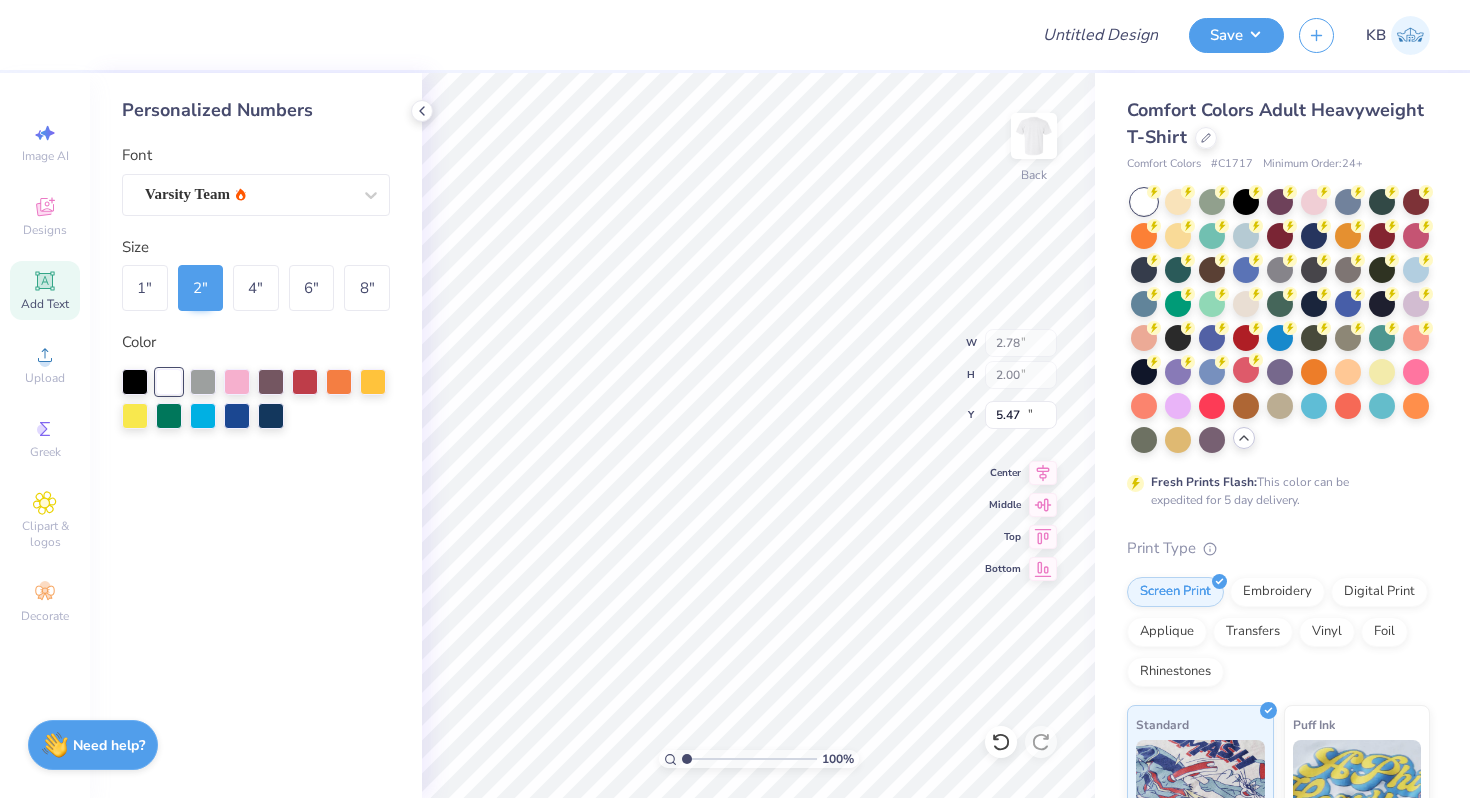 type on "2.78" 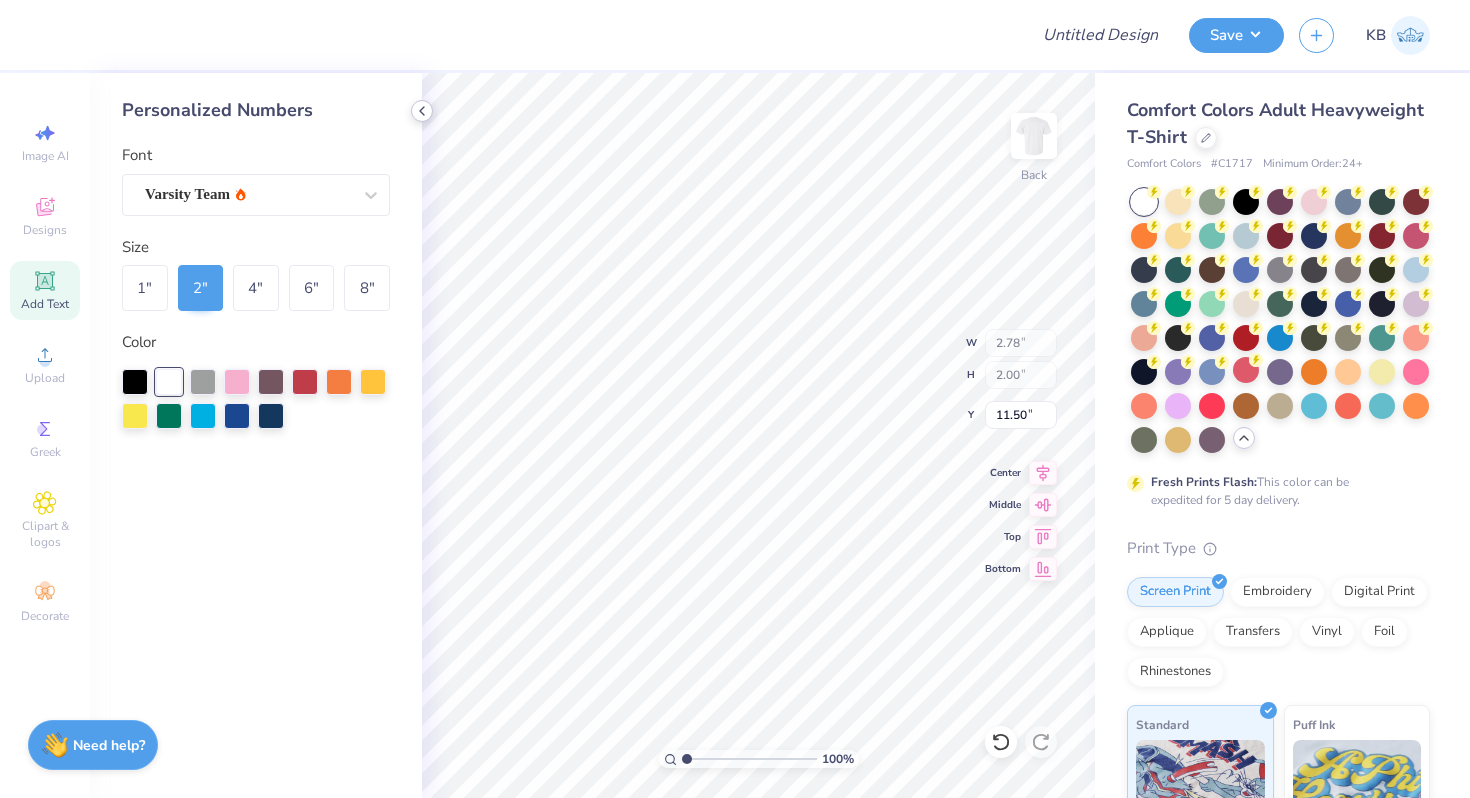 click 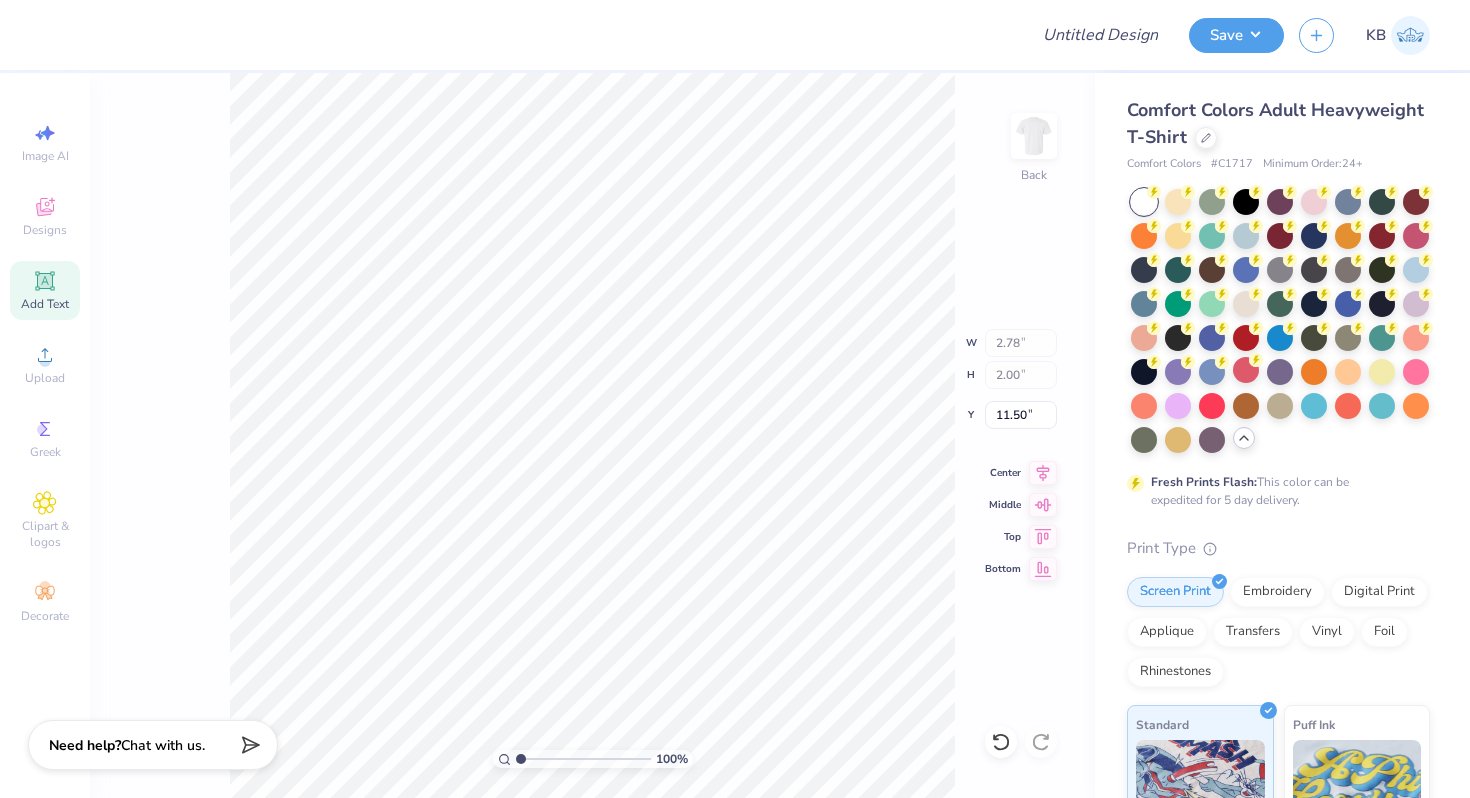 click 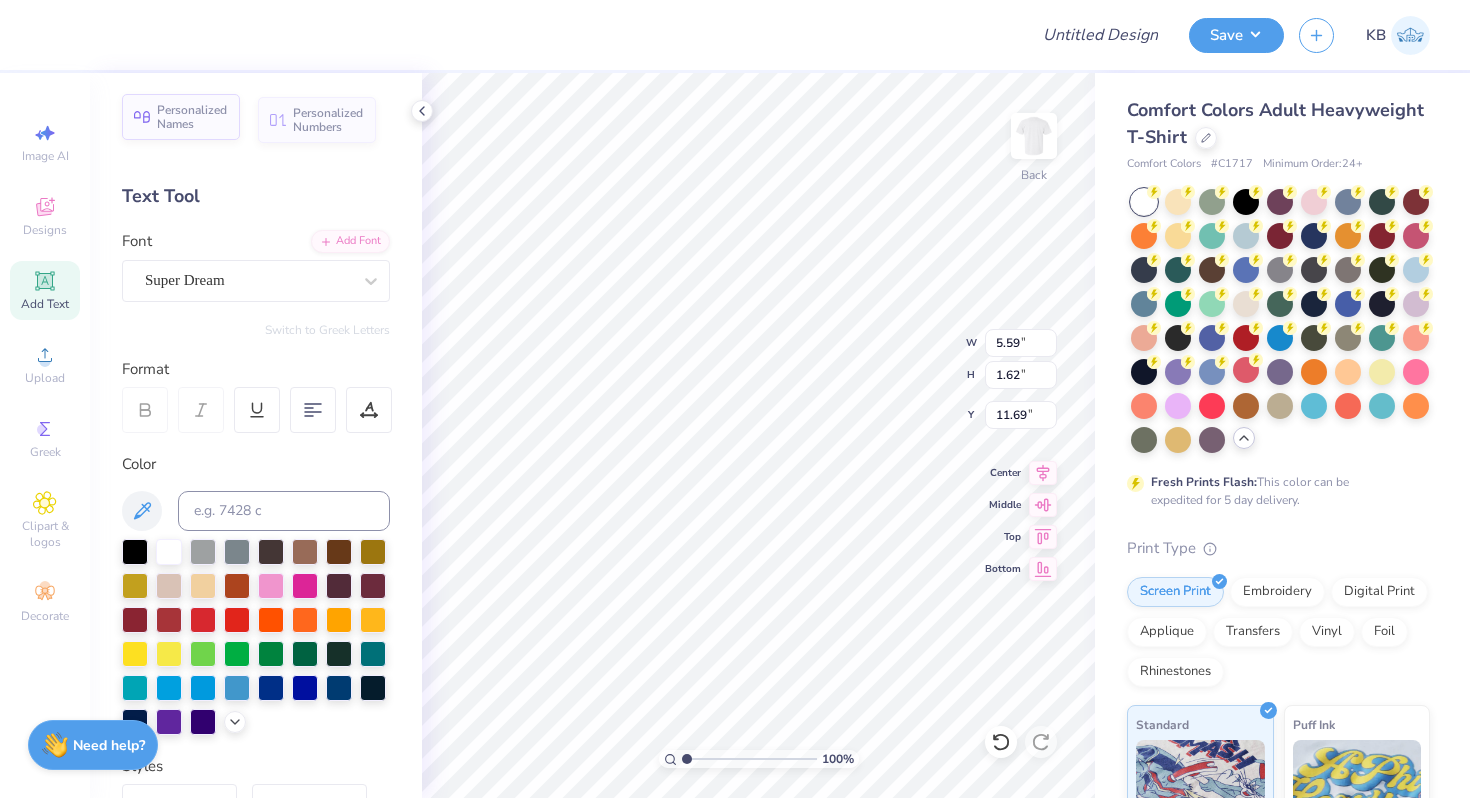 click on "Personalized Names" at bounding box center [192, 117] 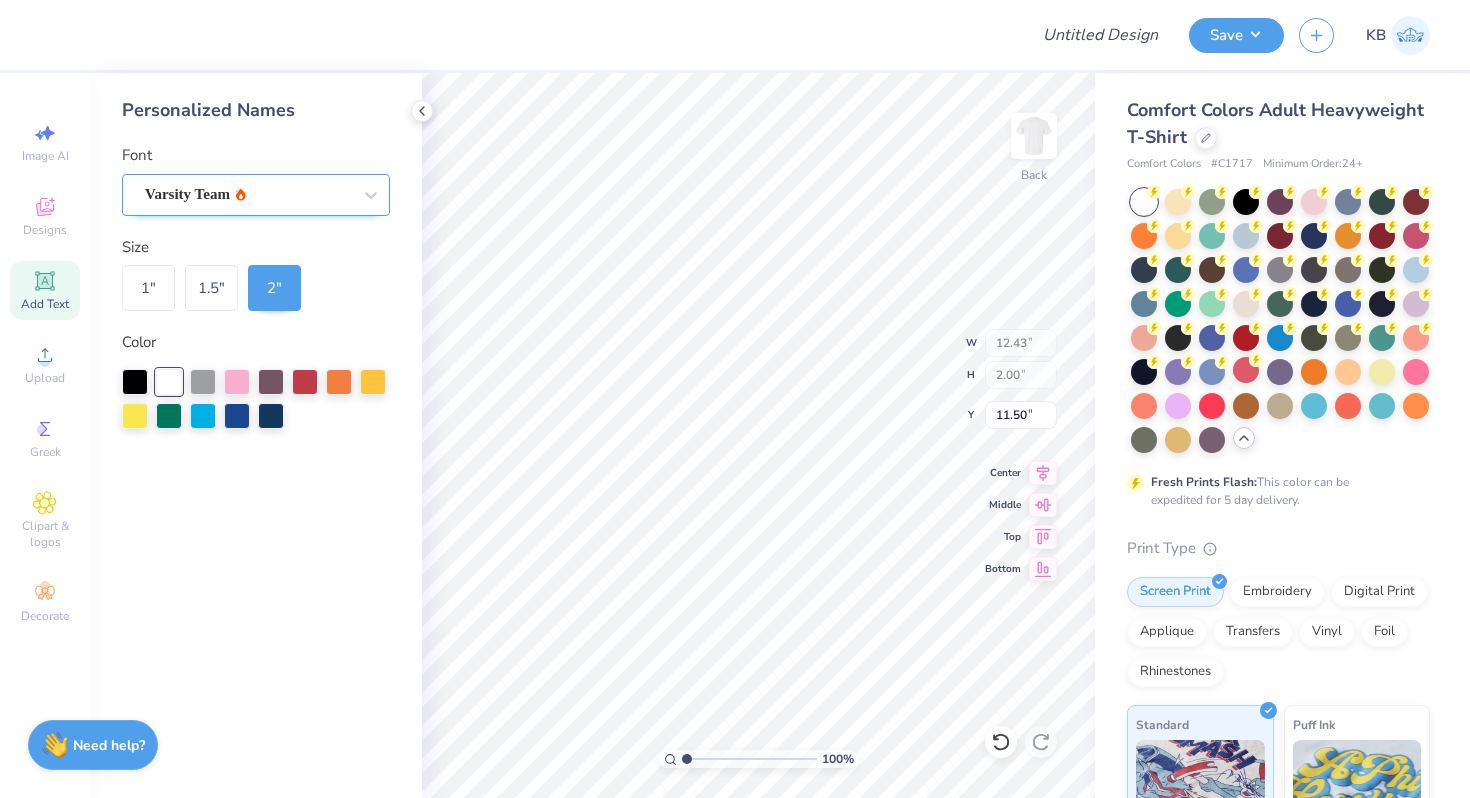 click on "Varsity Team" at bounding box center [248, 194] 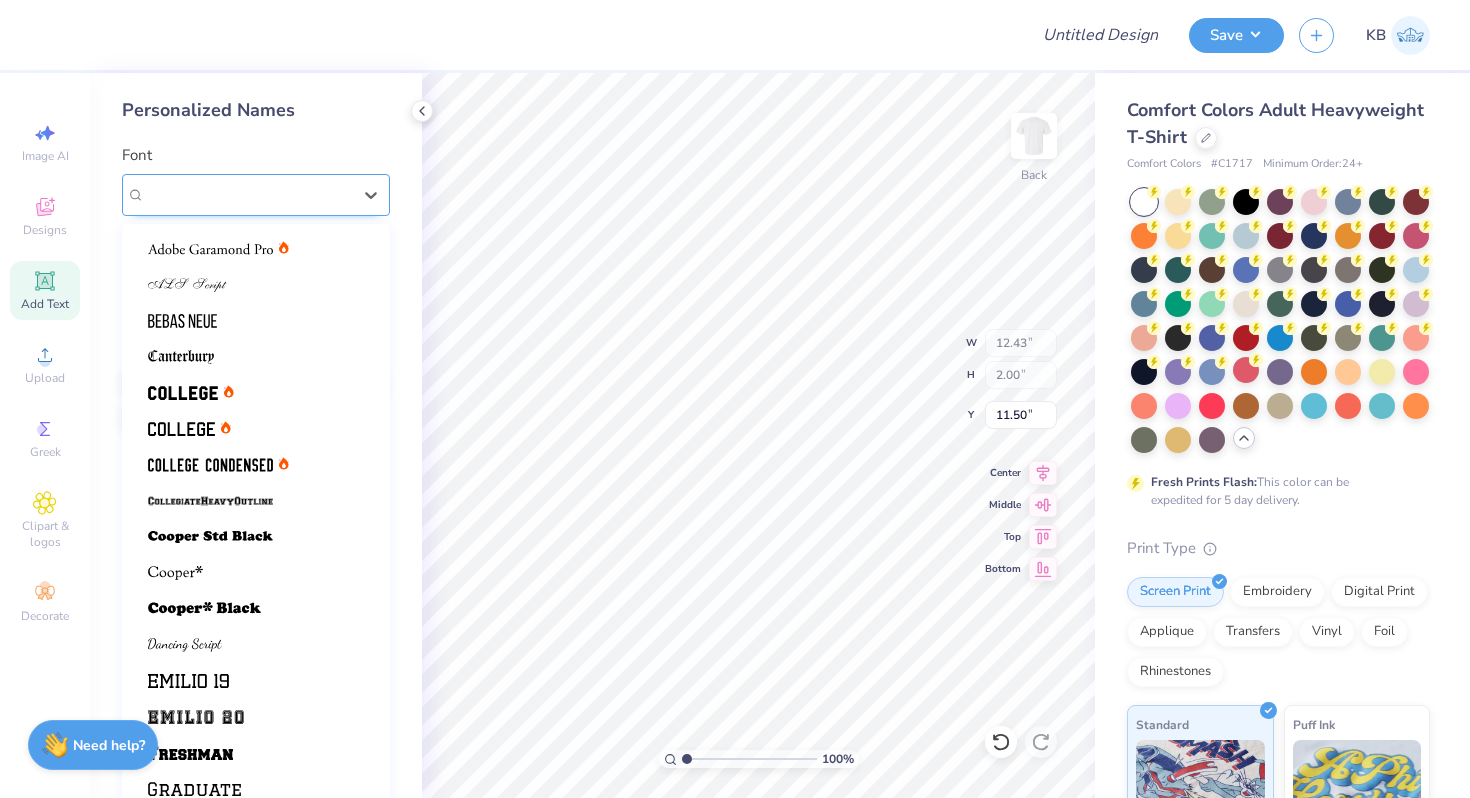 click on "Varsity Team" at bounding box center [187, 194] 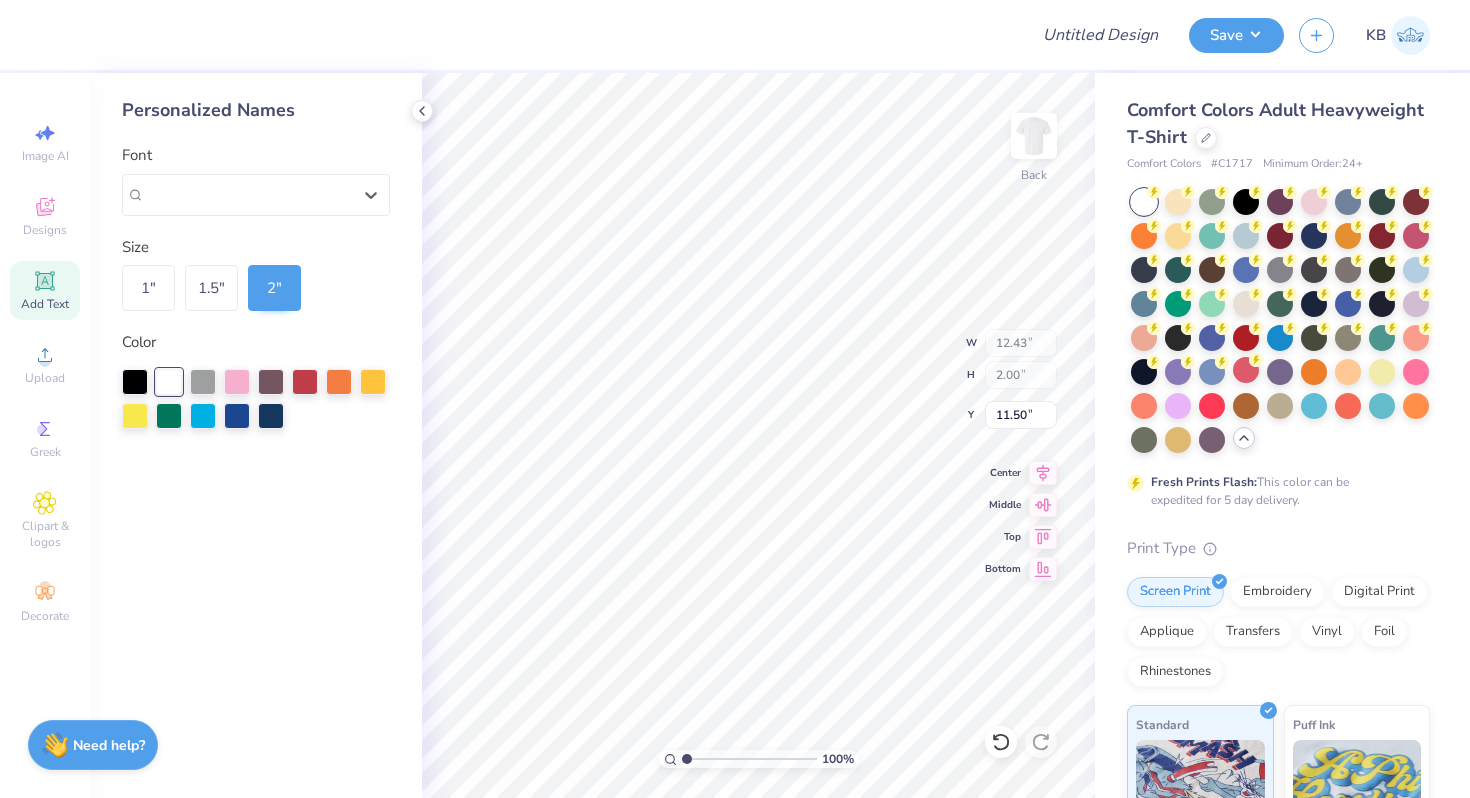 click on "Add Text" at bounding box center [45, 290] 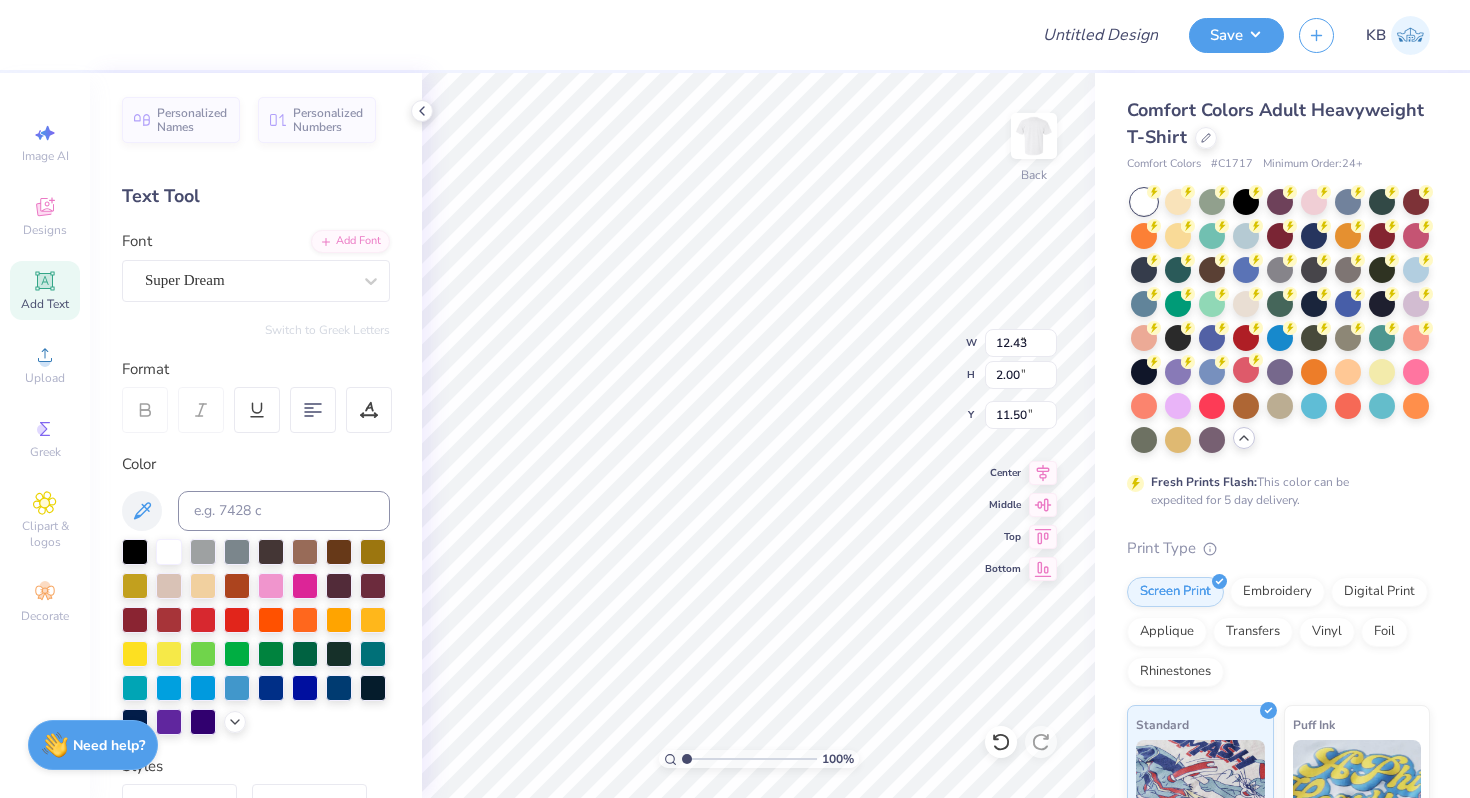 type on "5.59" 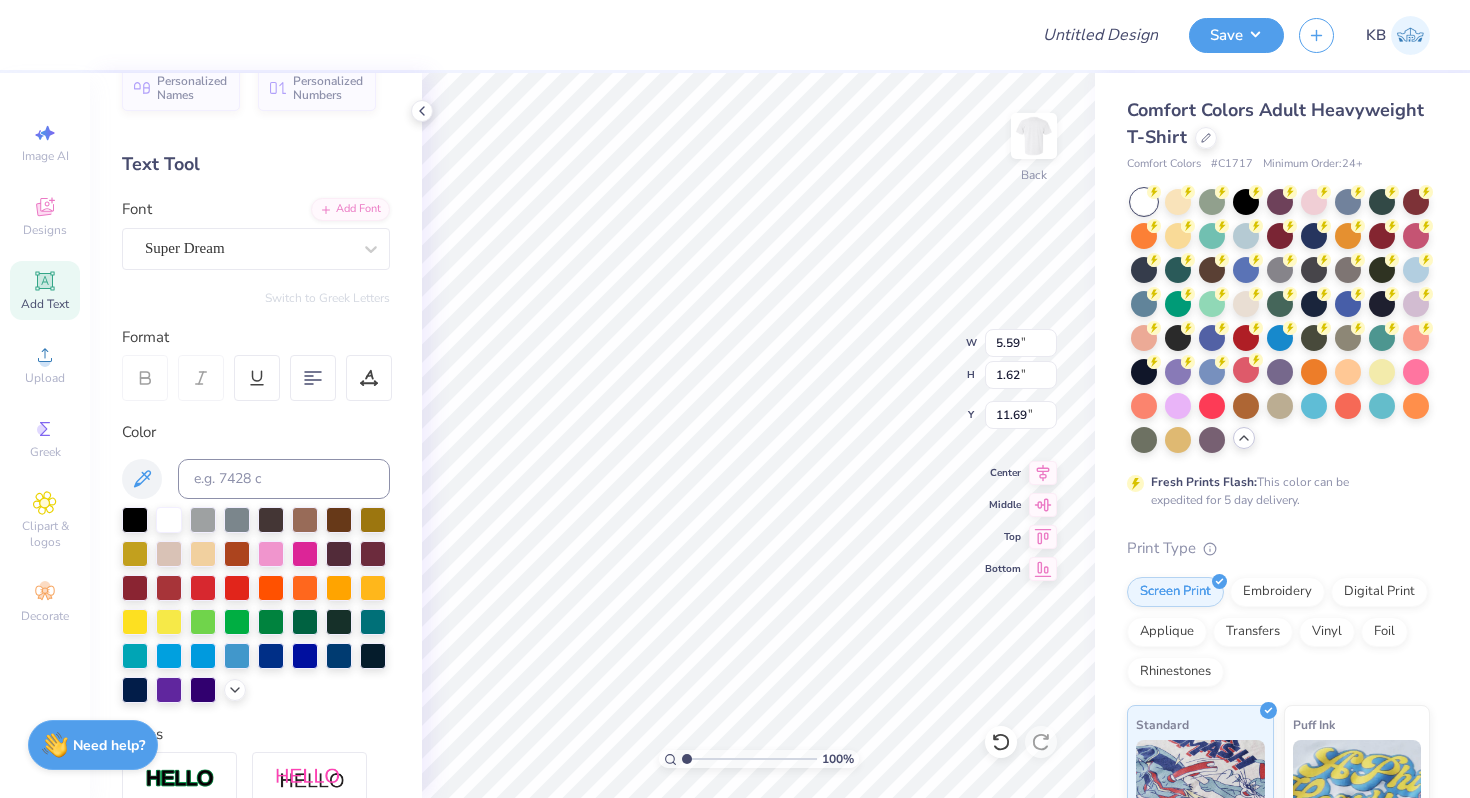 scroll, scrollTop: 34, scrollLeft: 0, axis: vertical 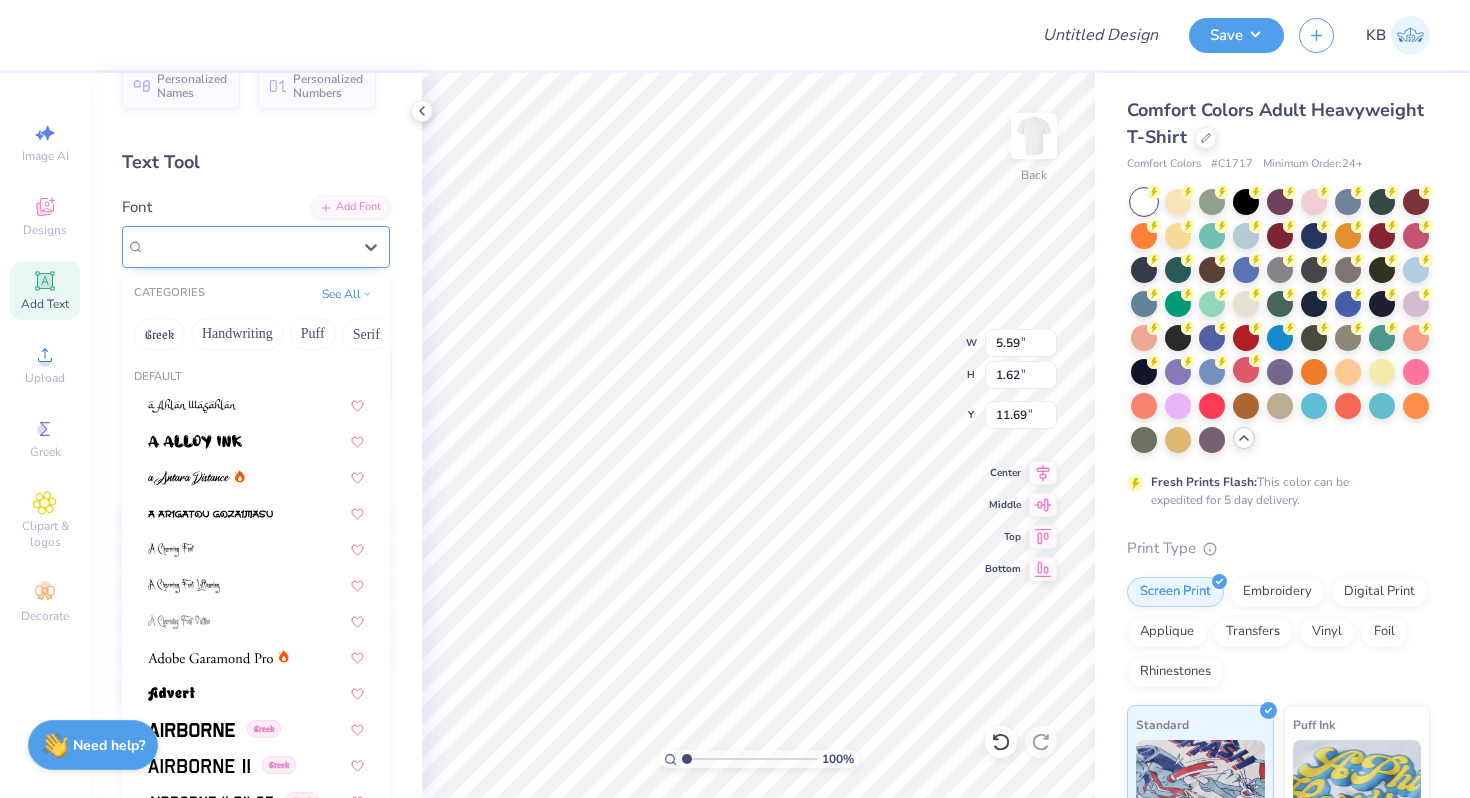 click on "Super Dream" at bounding box center (248, 246) 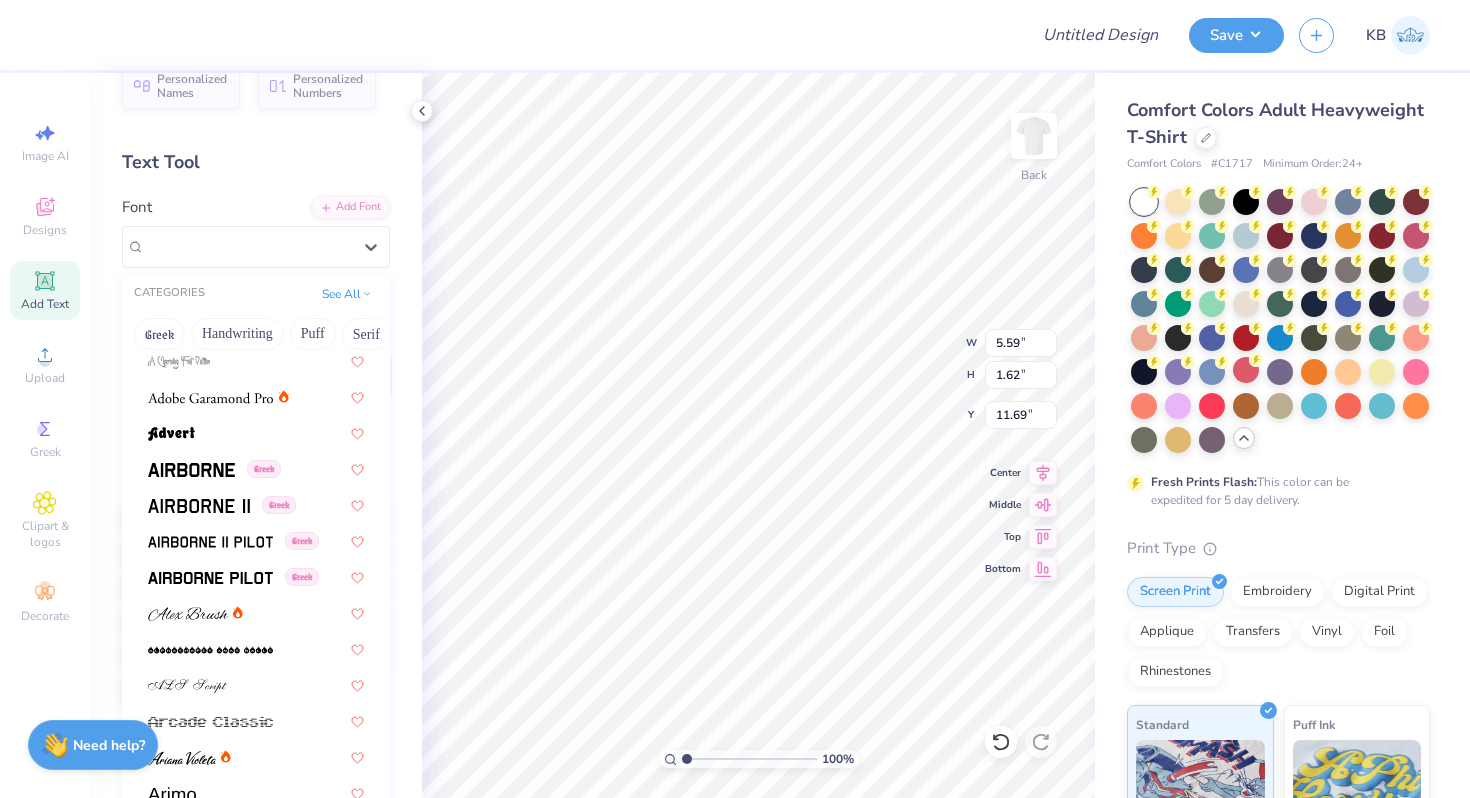 scroll, scrollTop: 267, scrollLeft: 0, axis: vertical 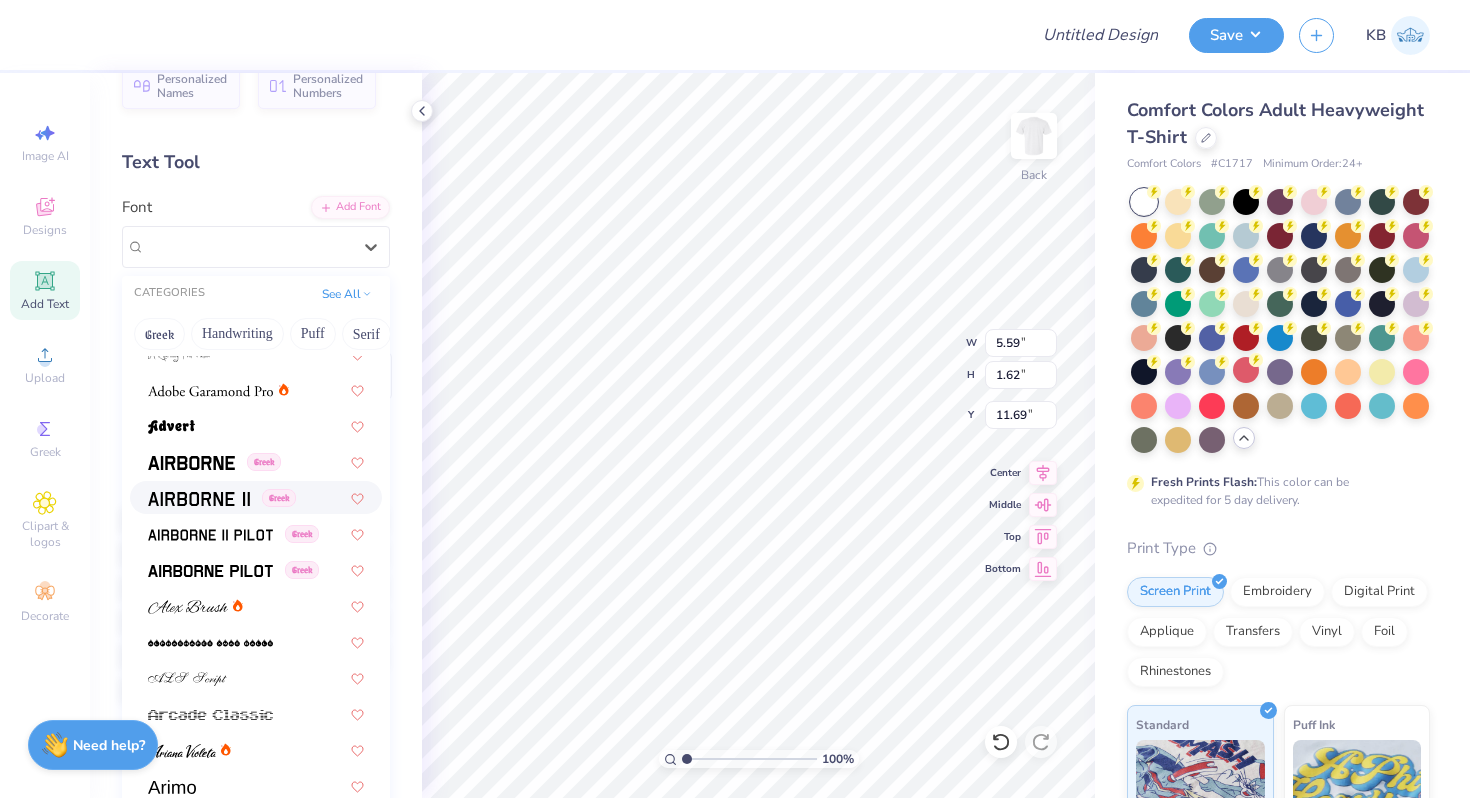 click on "Greek" at bounding box center (256, 497) 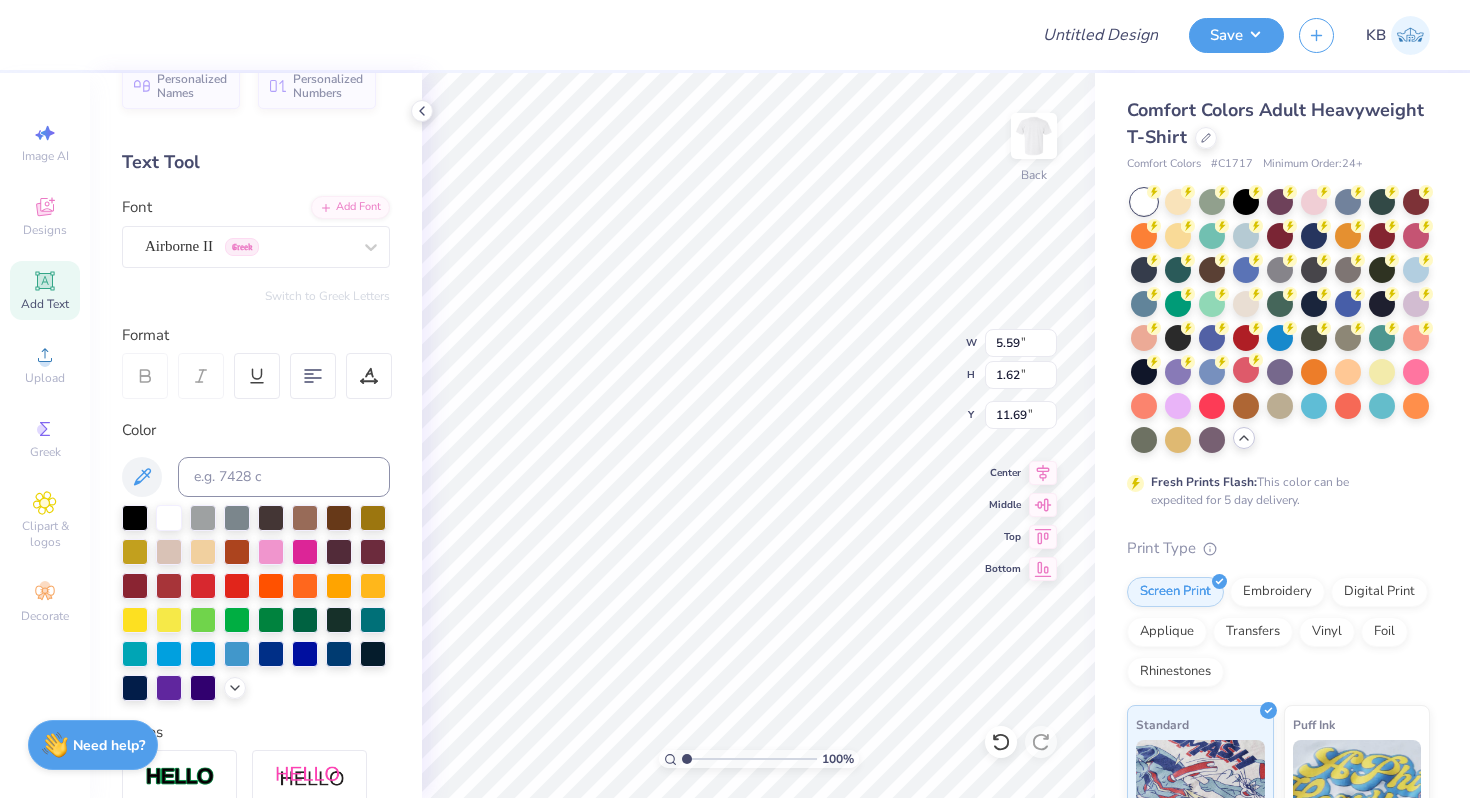 type on "5.24" 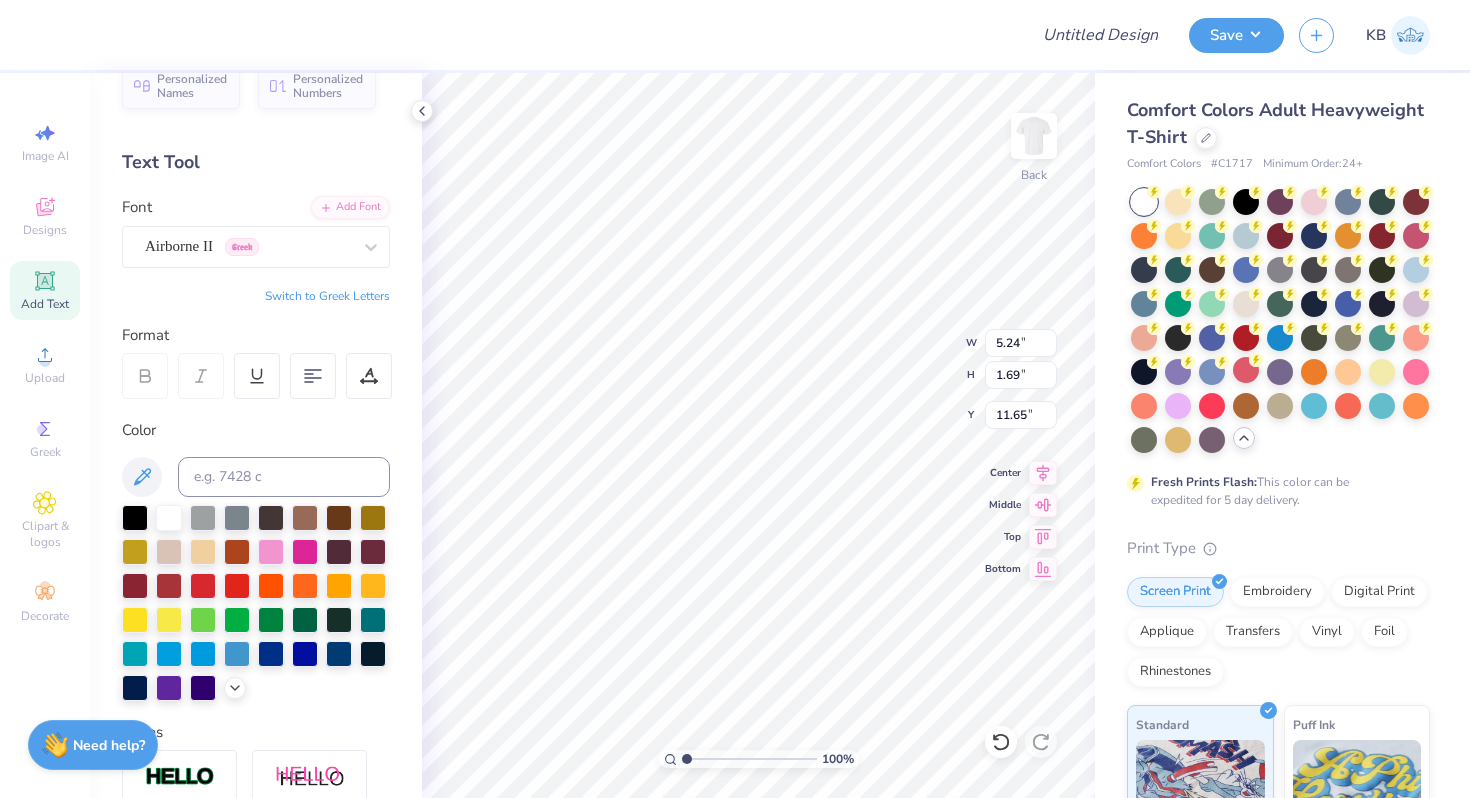 click on "Switch to Greek Letters" at bounding box center (327, 296) 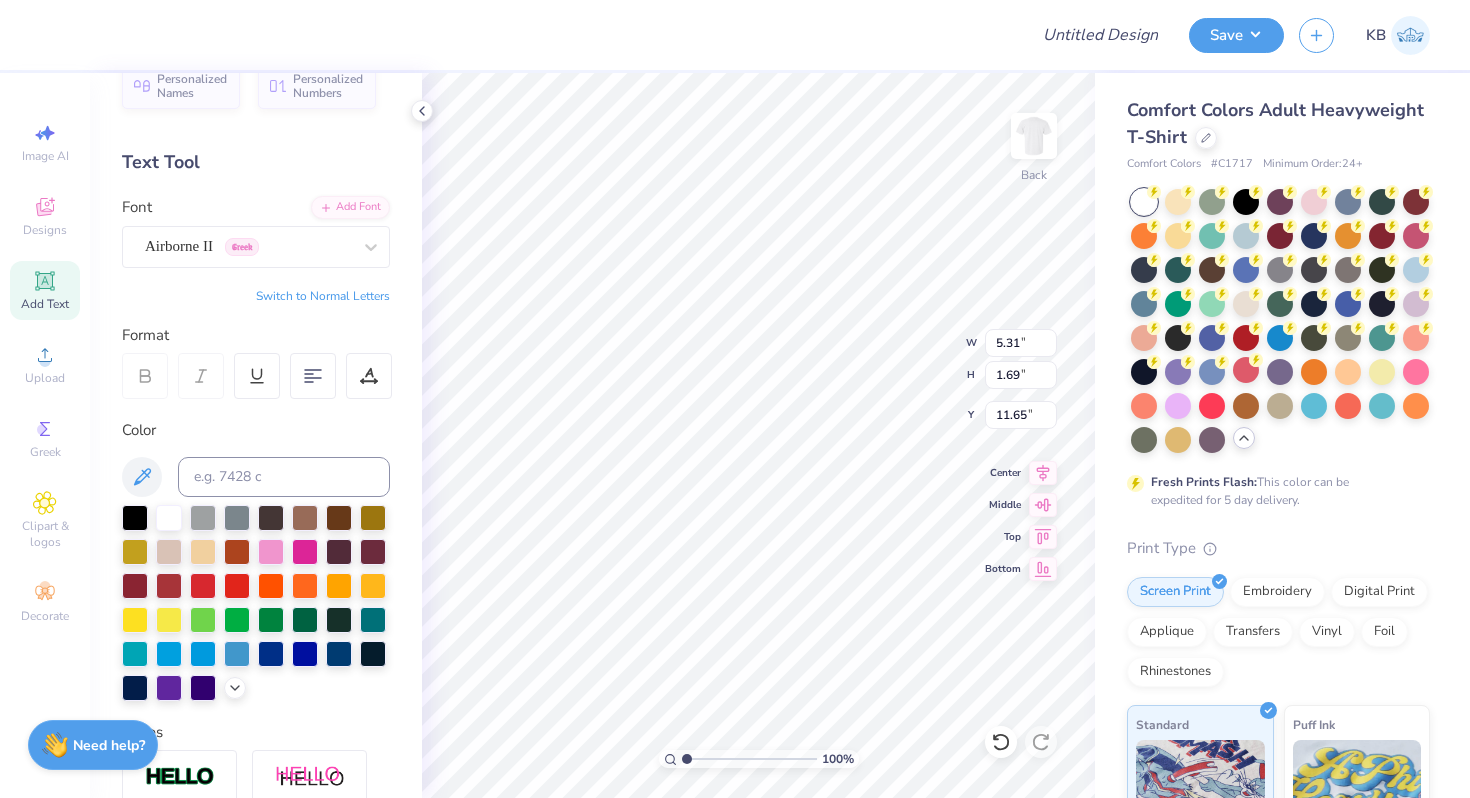 type on "5.31" 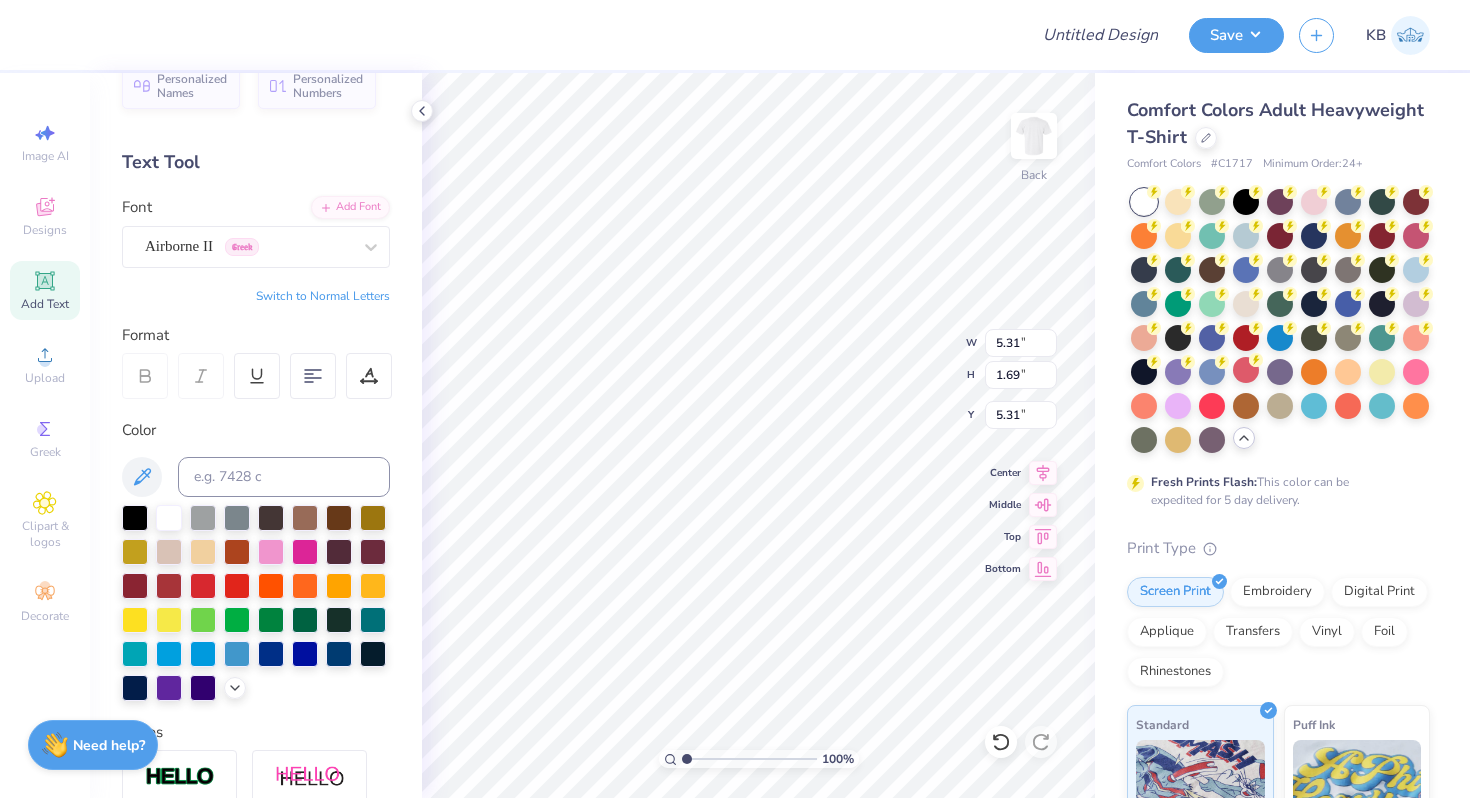 type on "δσθ" 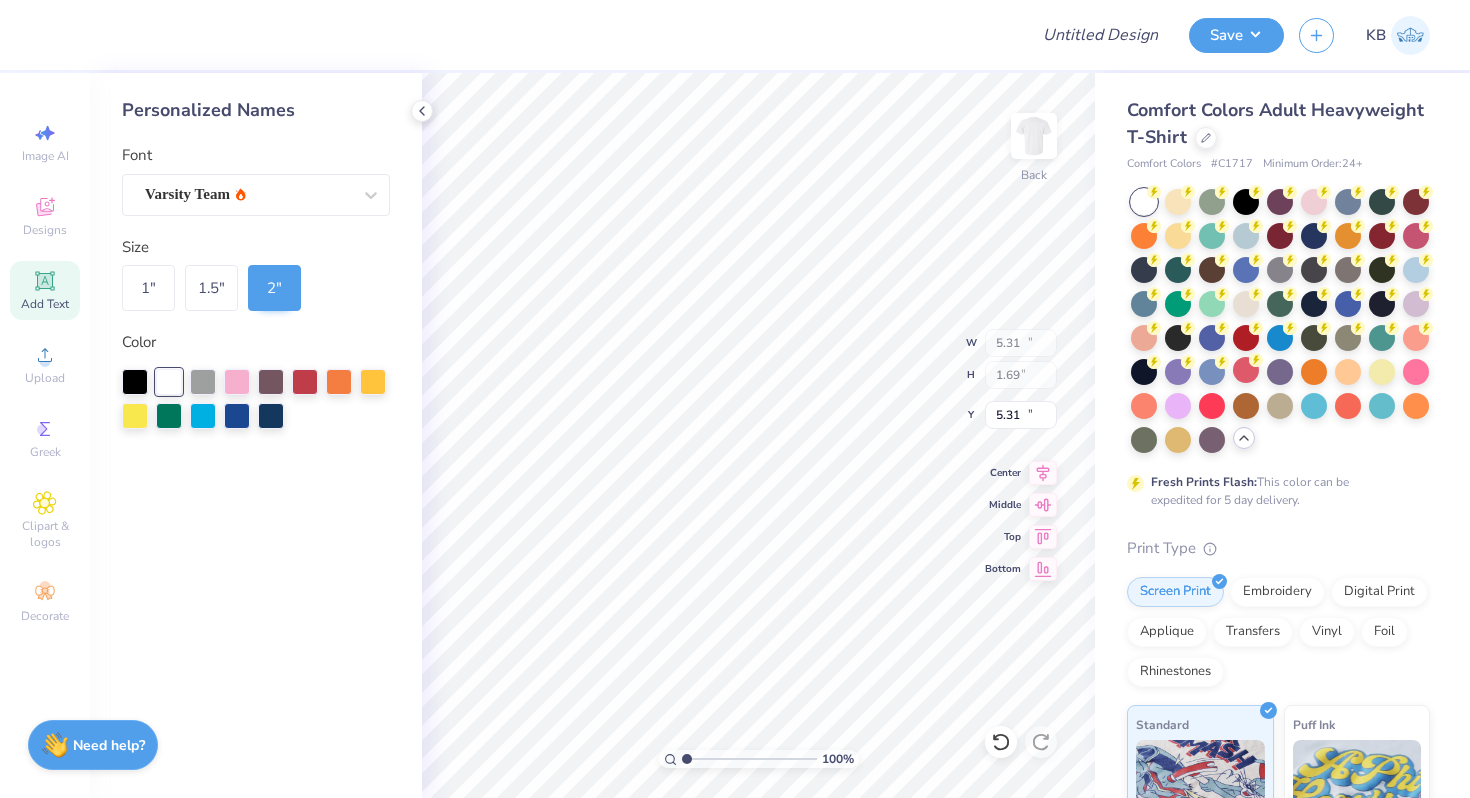 type on "12.43" 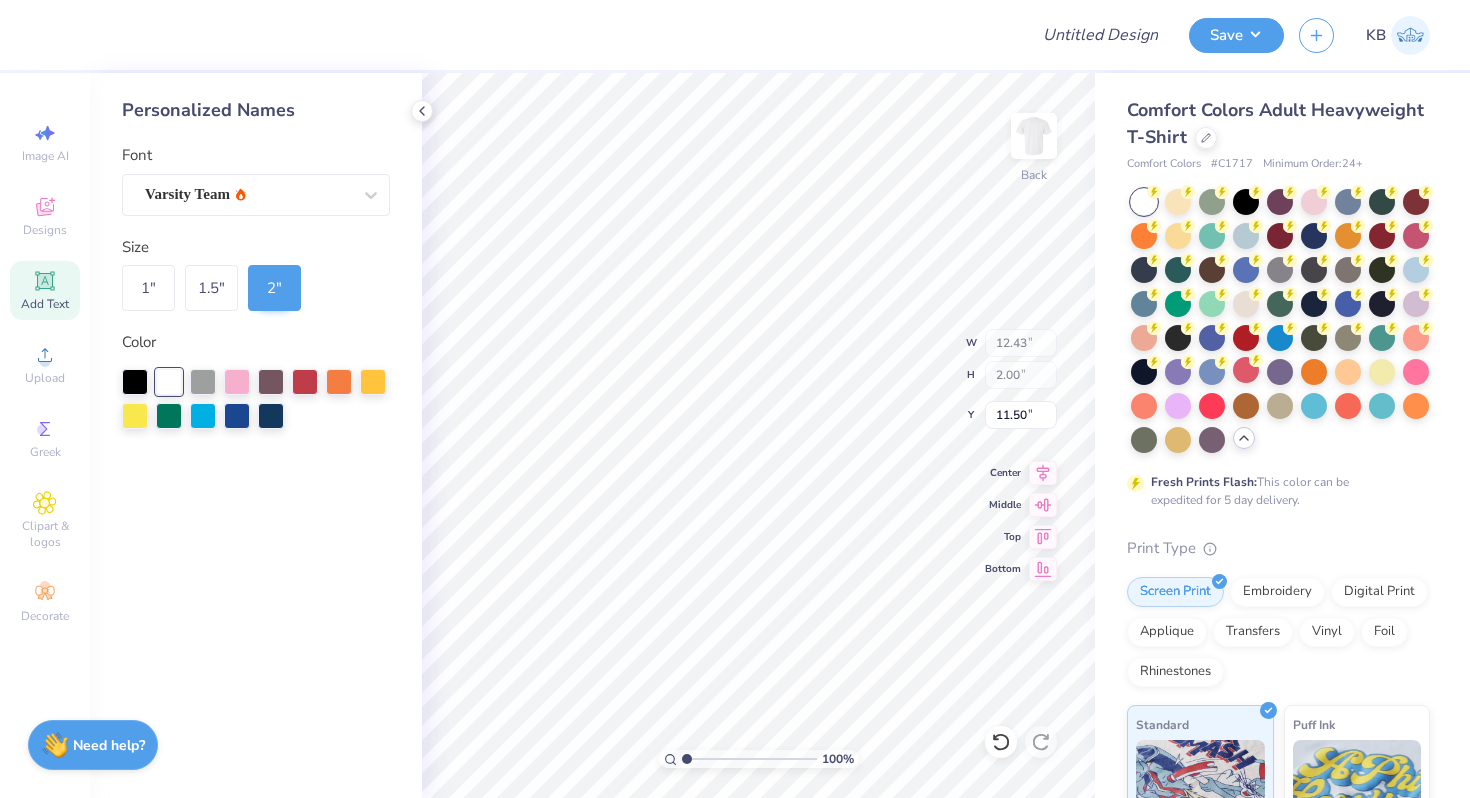 scroll, scrollTop: 0, scrollLeft: 0, axis: both 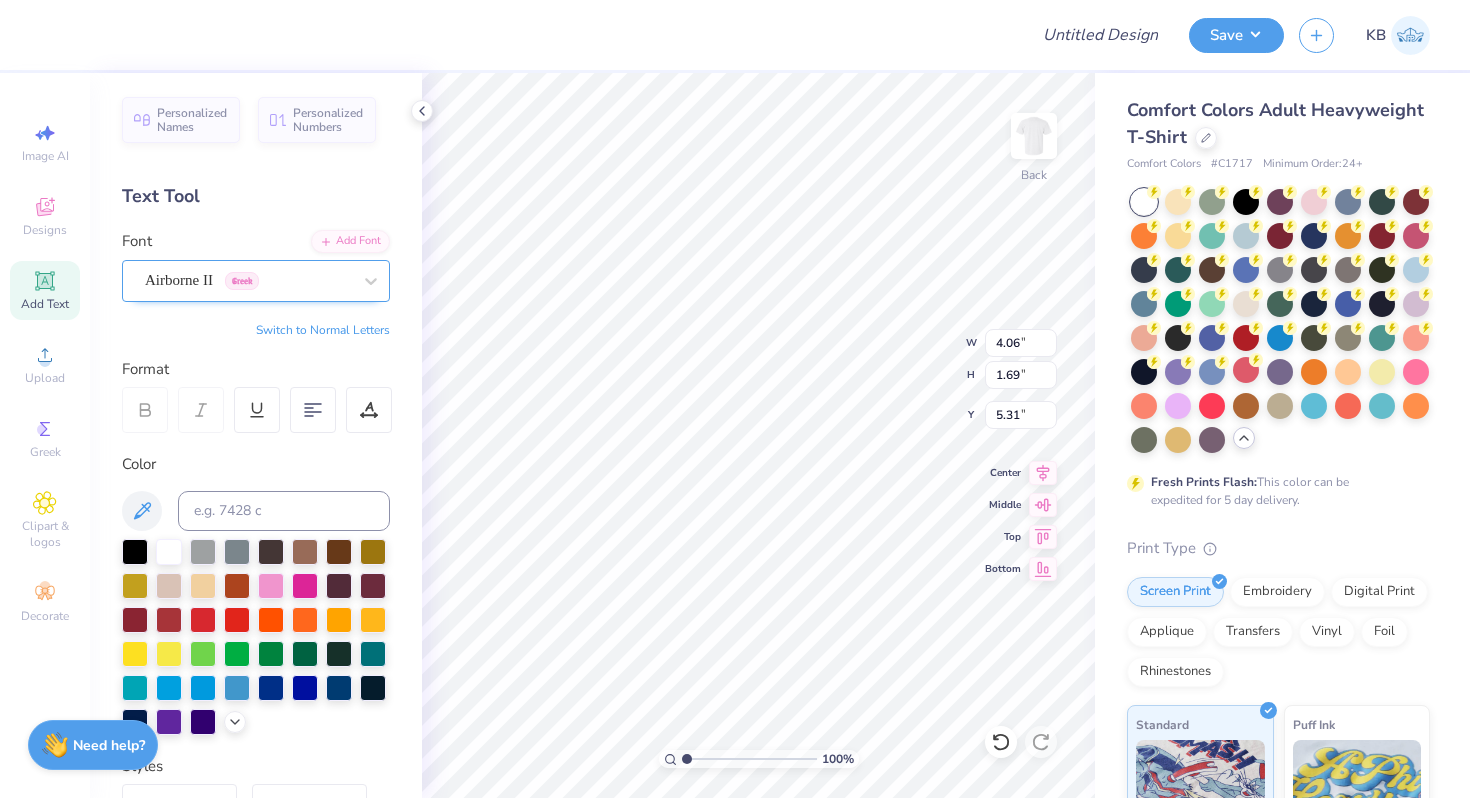 click on "Airborne II Greek" at bounding box center (248, 280) 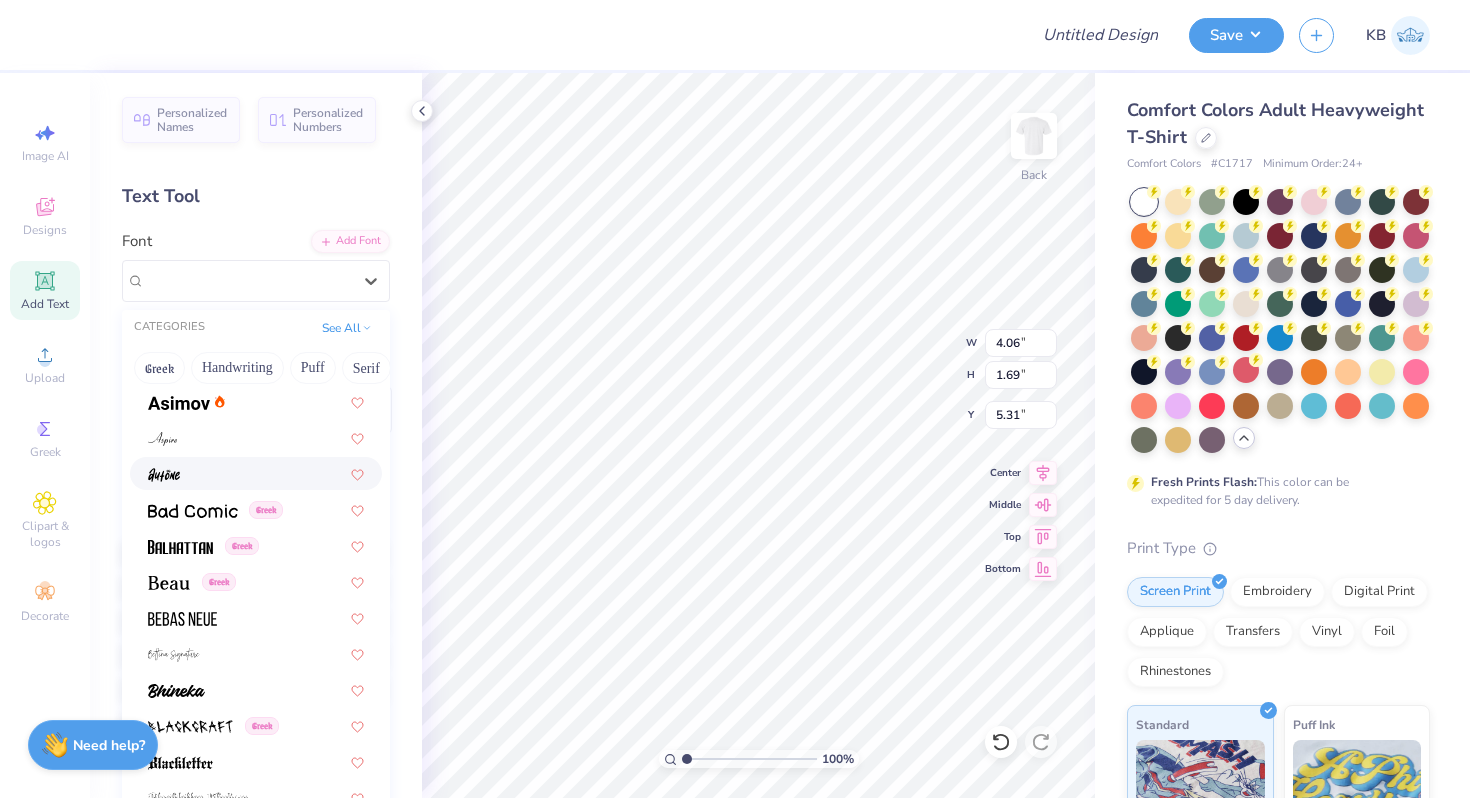 scroll, scrollTop: 759, scrollLeft: 0, axis: vertical 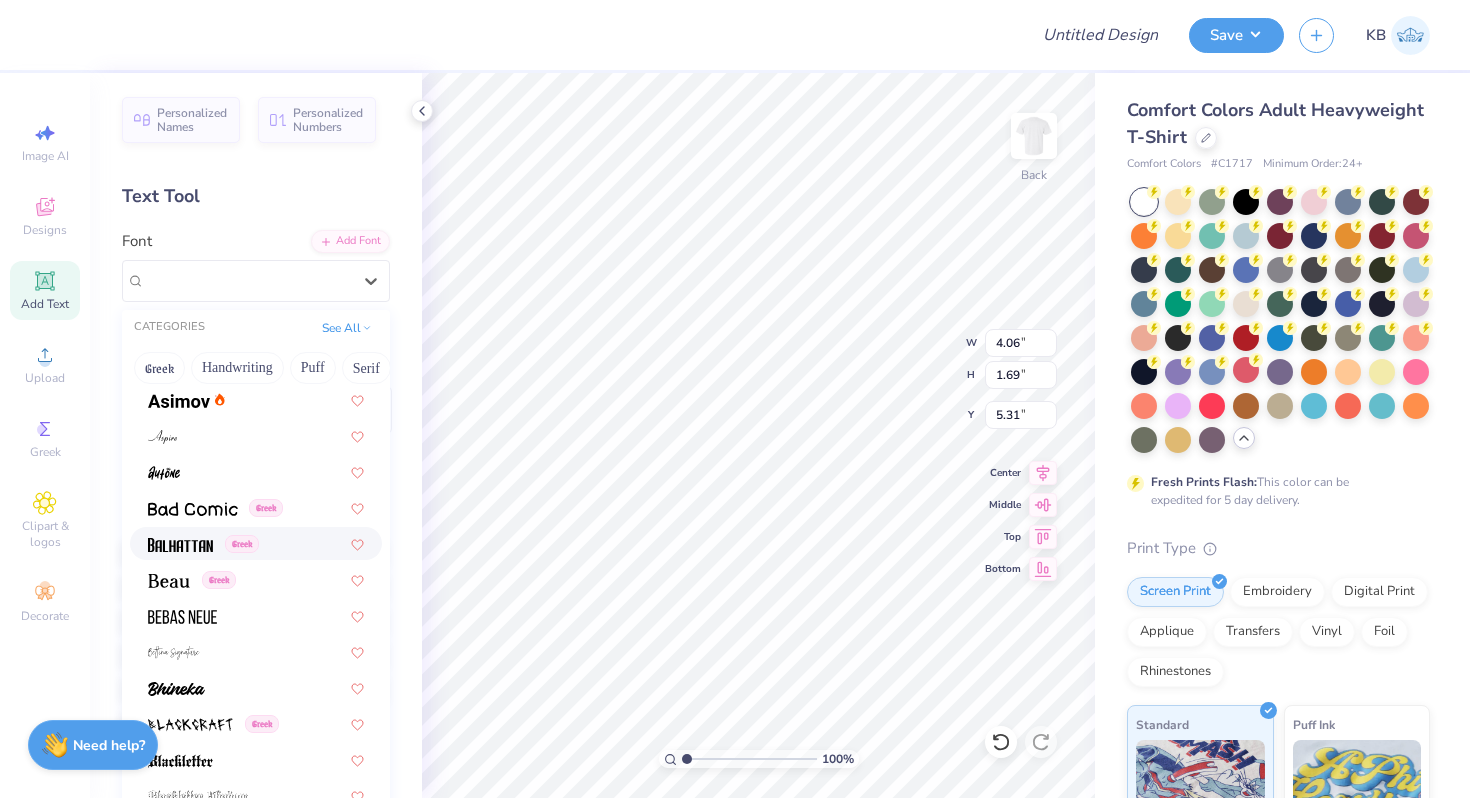 click on "Greek" at bounding box center (256, 543) 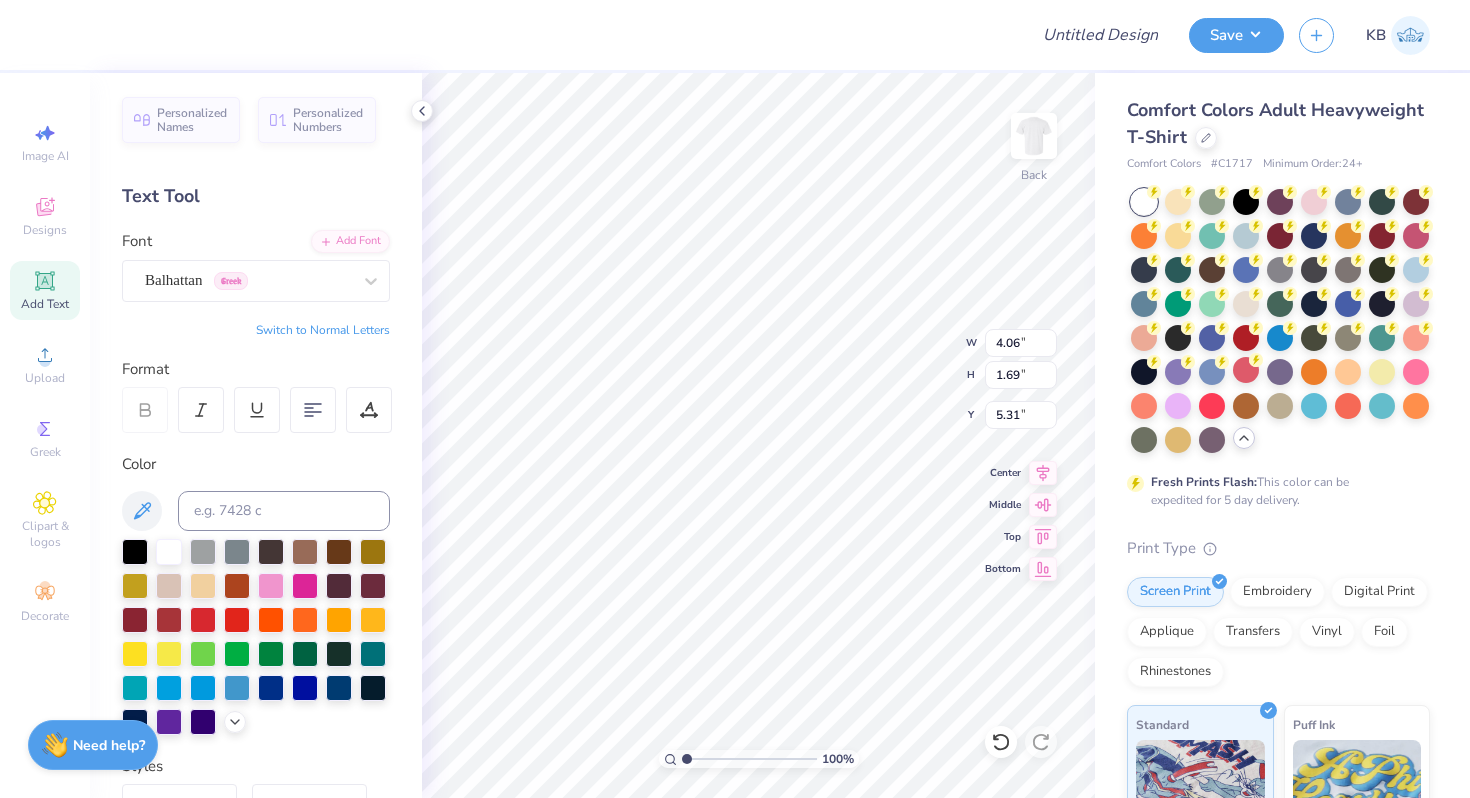 type on "2.89" 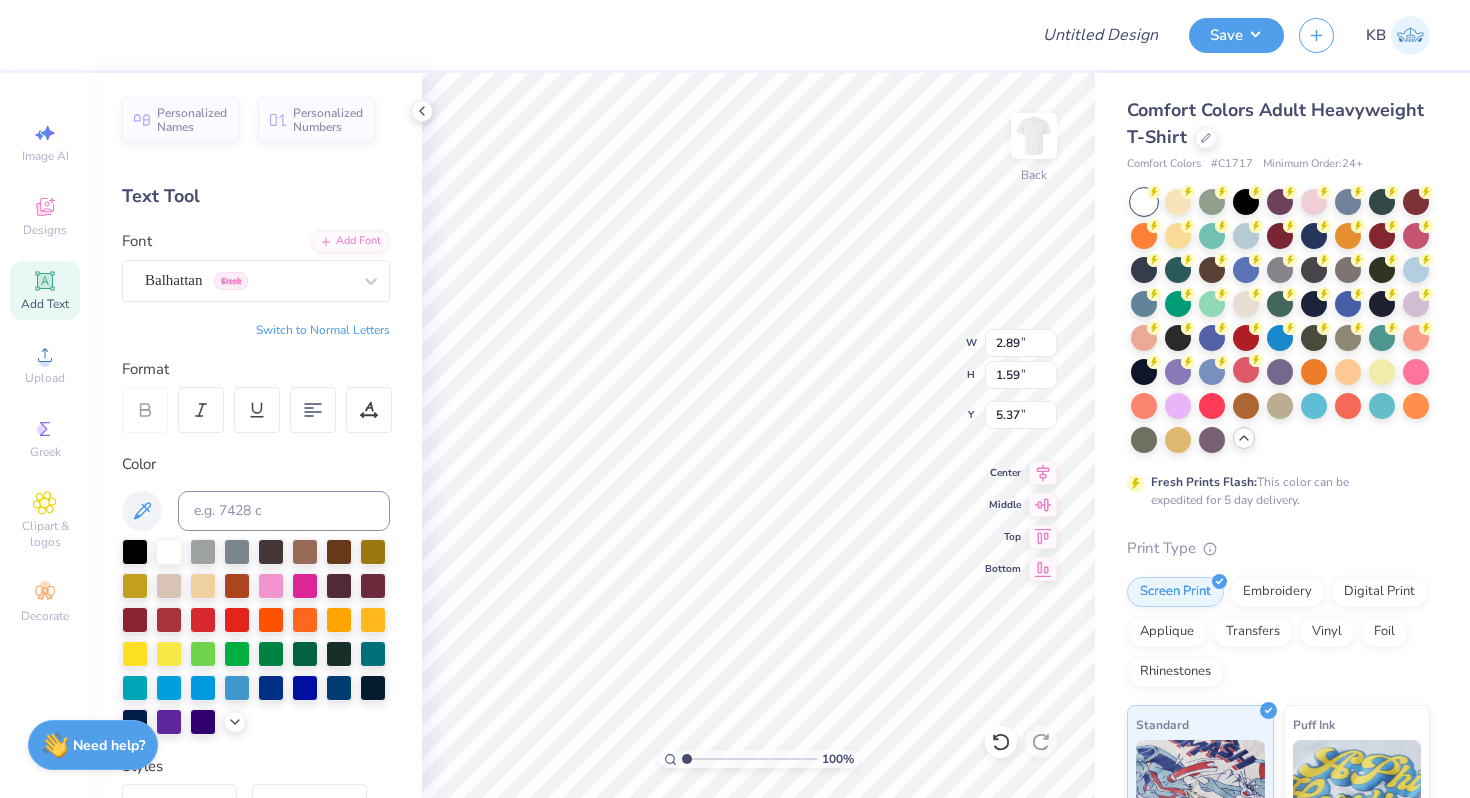 type on "5.13" 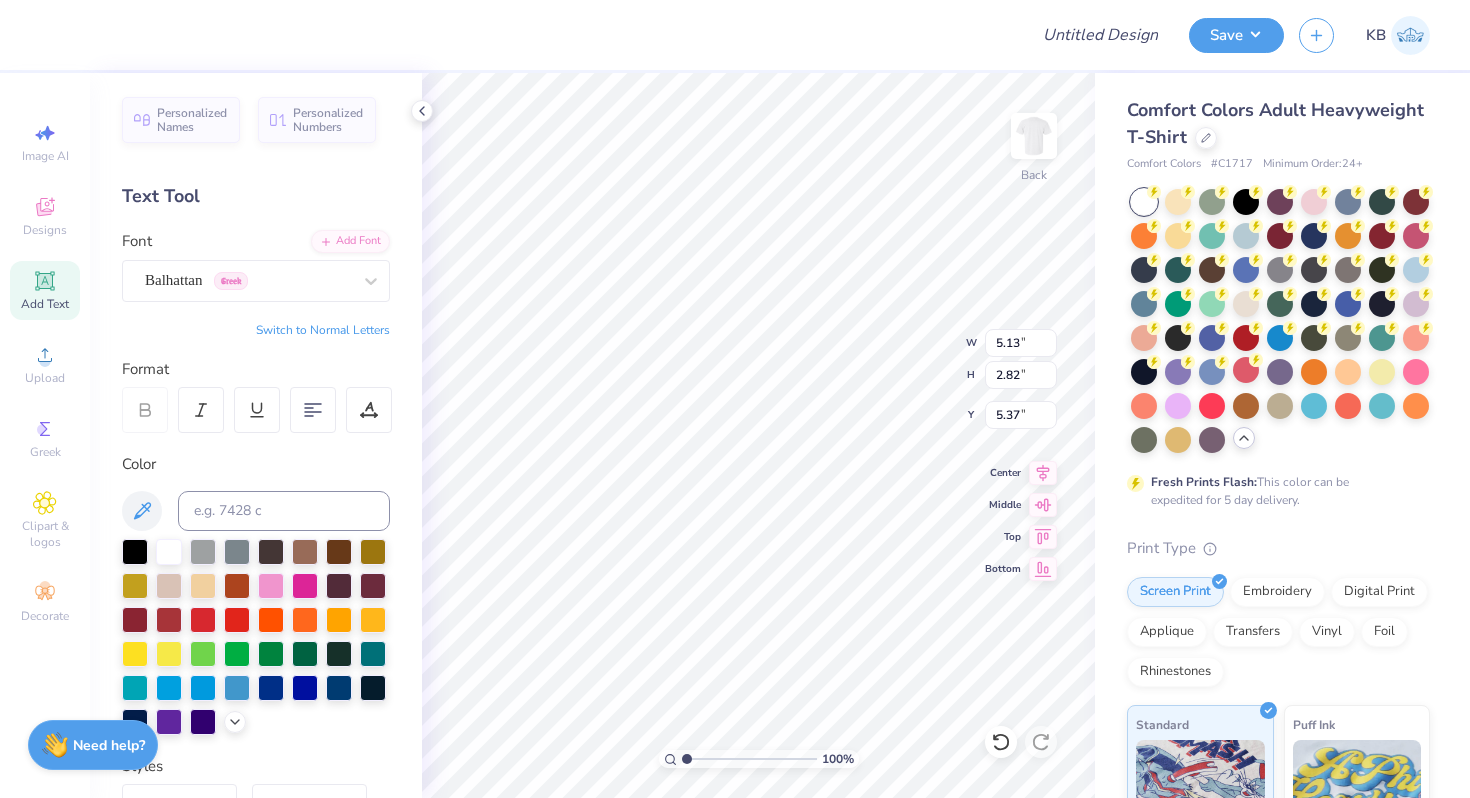 type on "5.40" 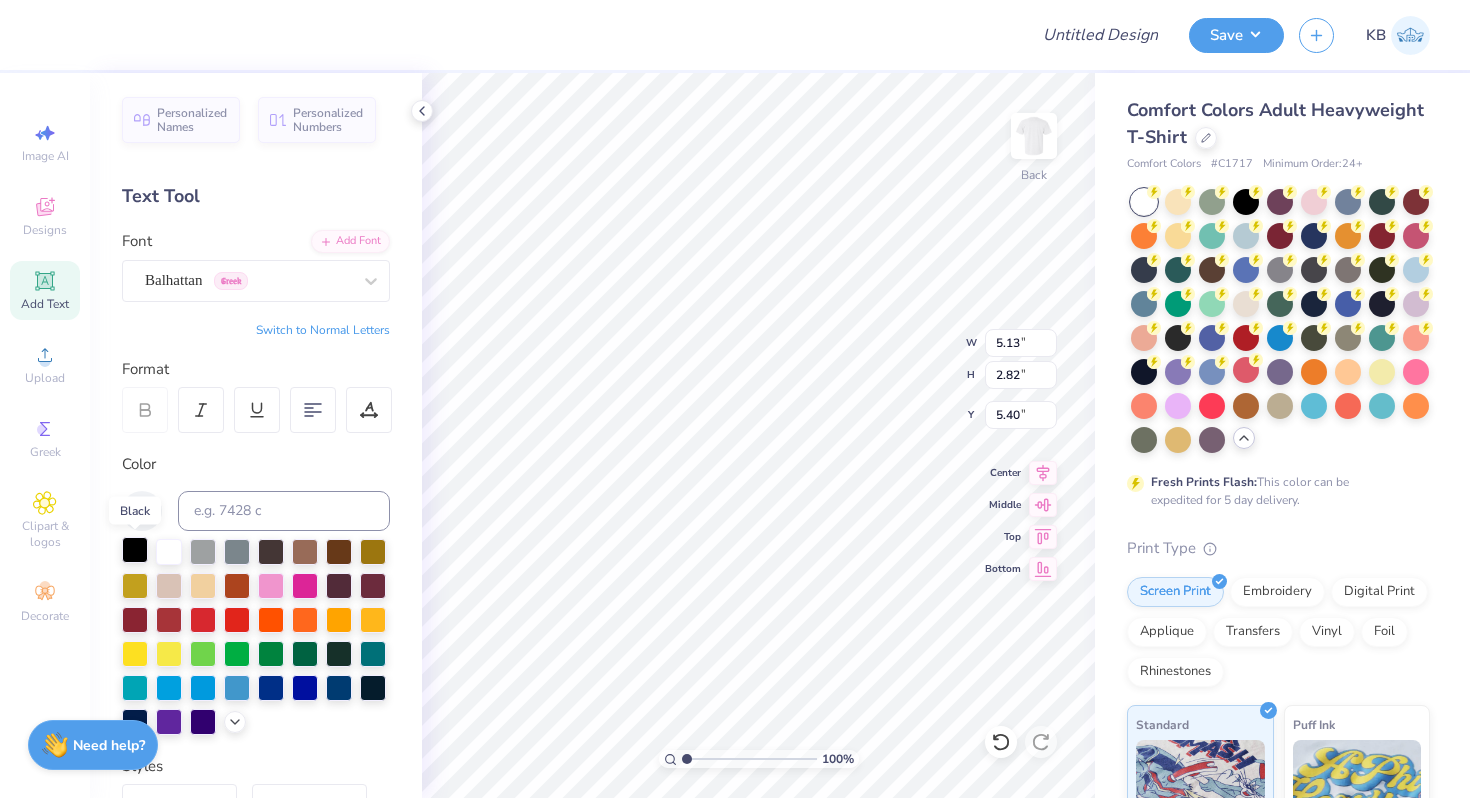 click at bounding box center [135, 550] 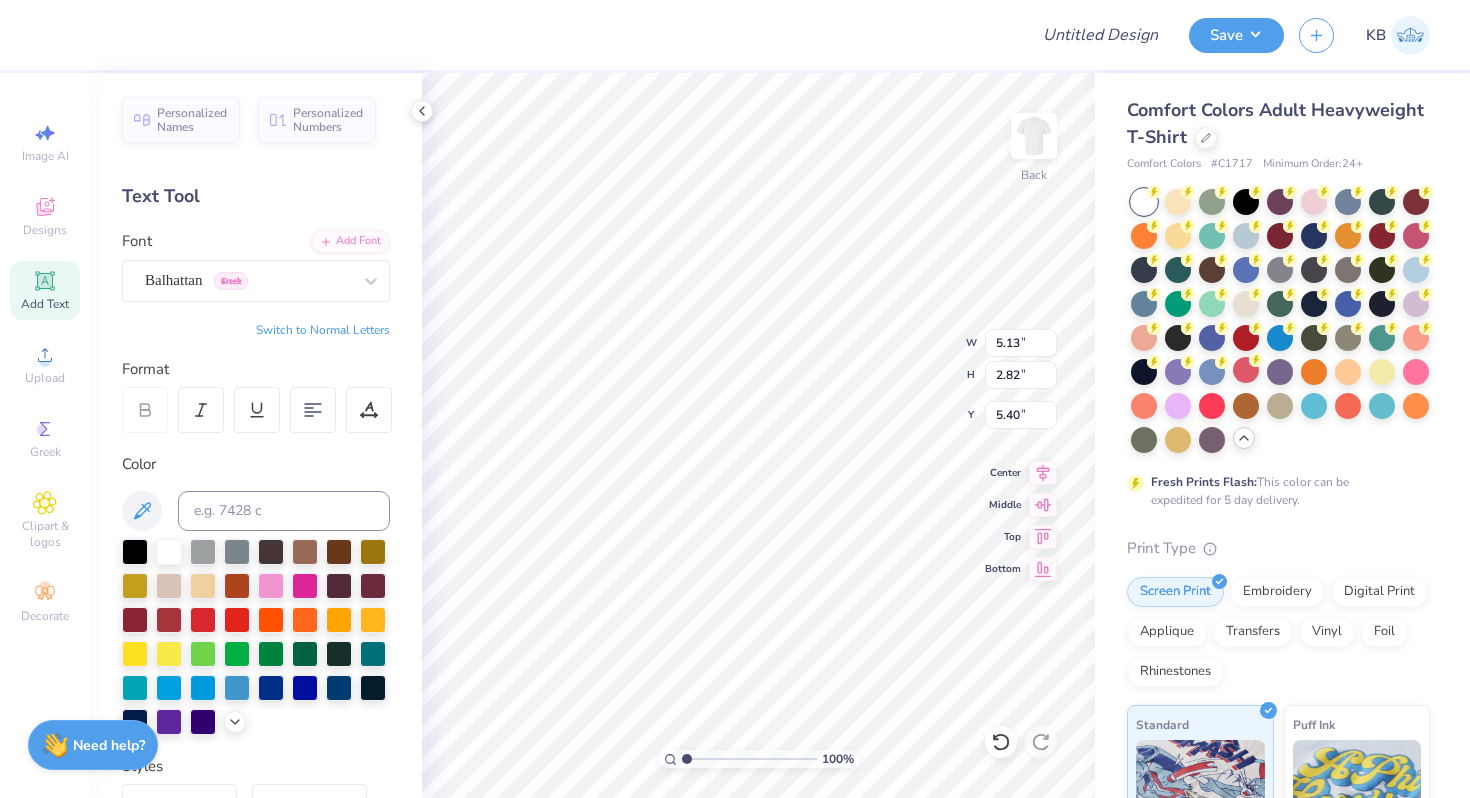 type on "2.83" 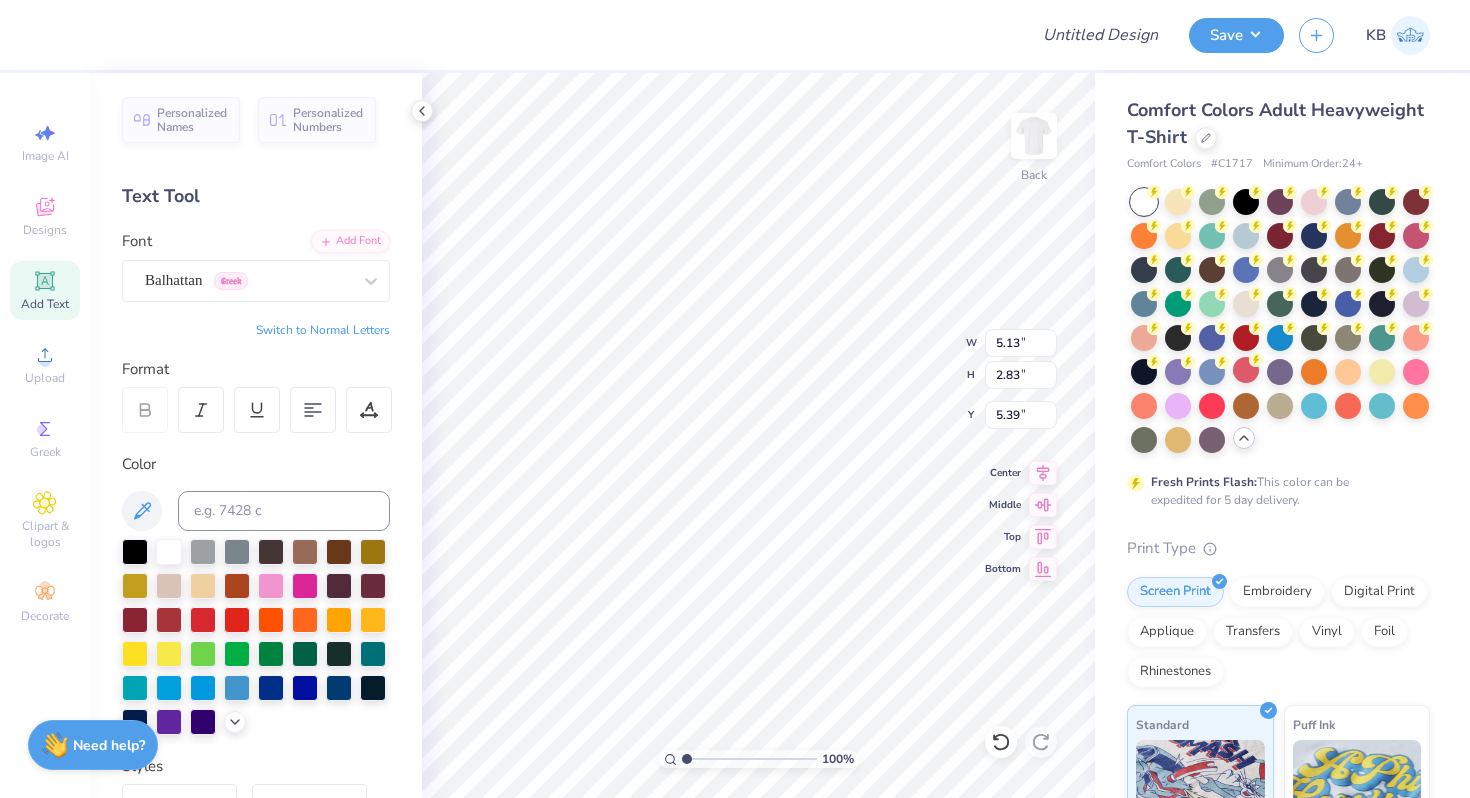 click on "Add Text" at bounding box center (45, 304) 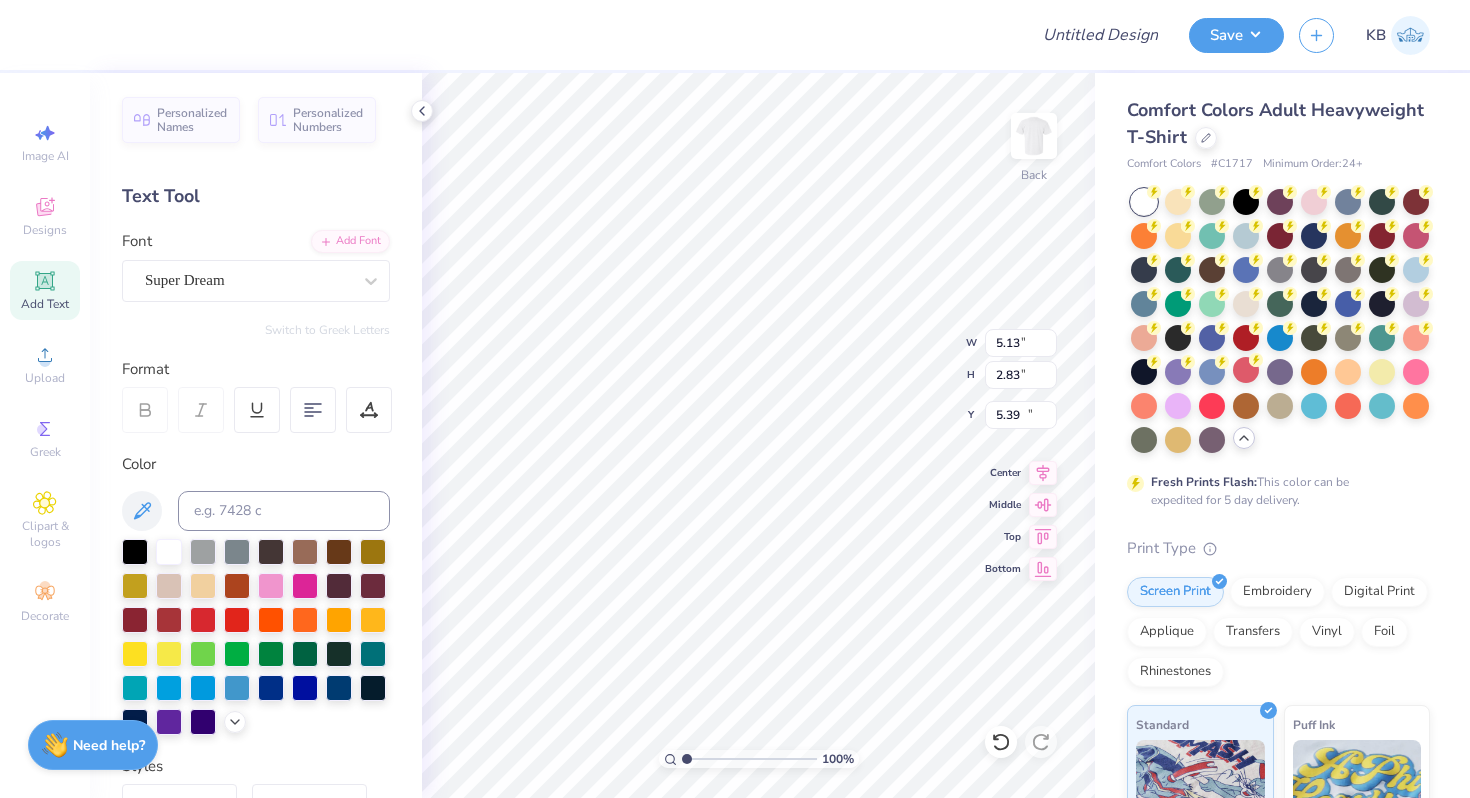 type on "5.59" 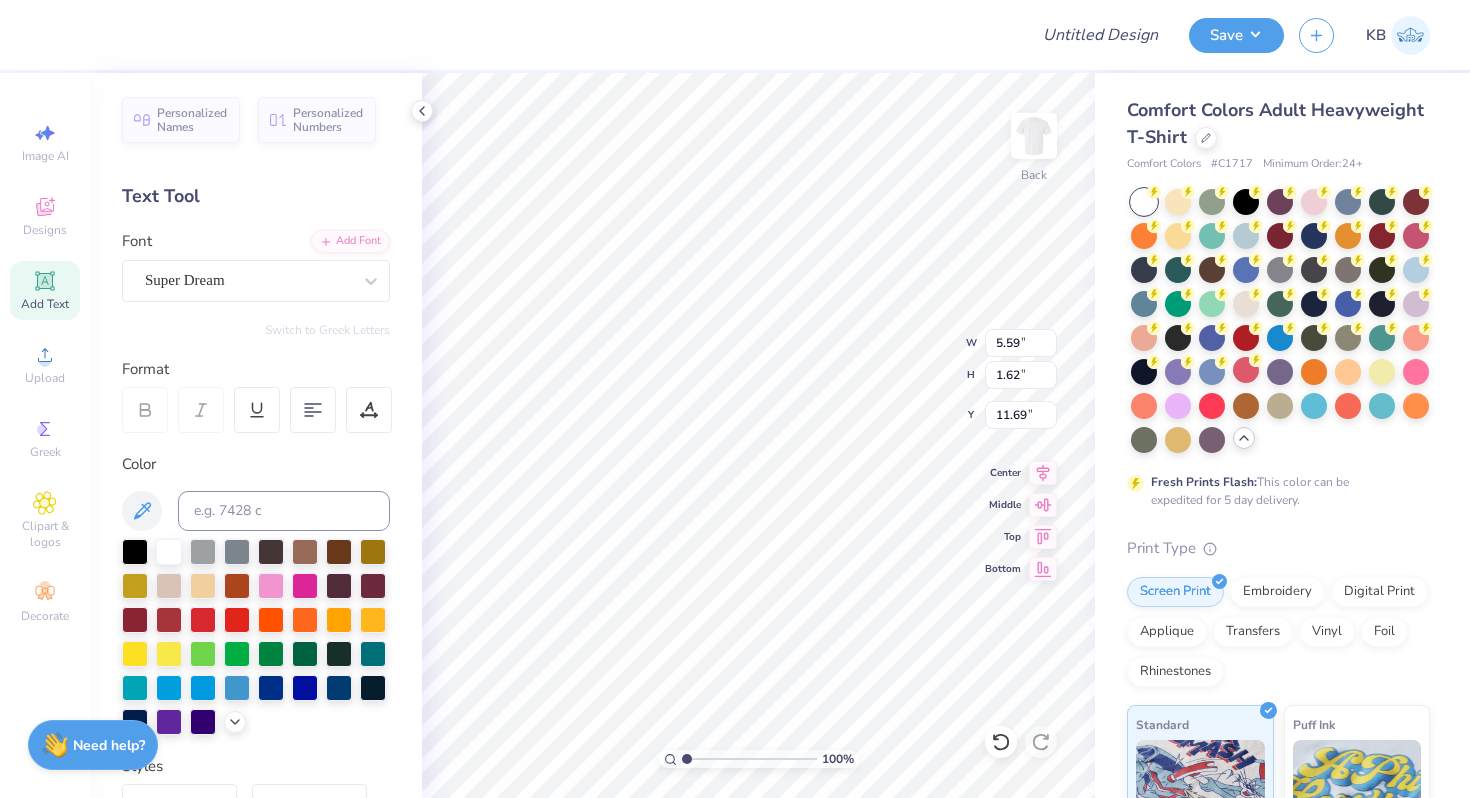 type on "B" 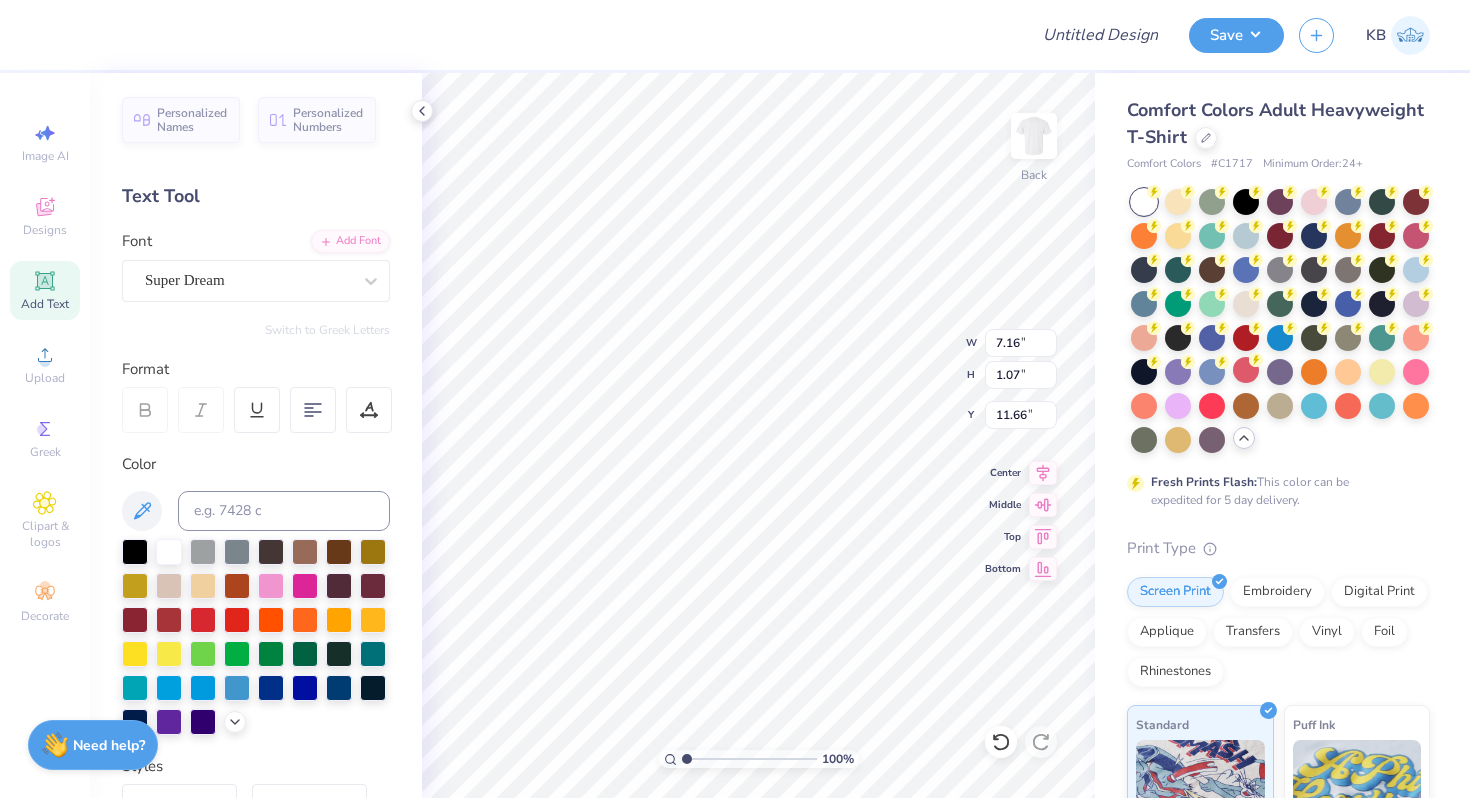 type on "7.16" 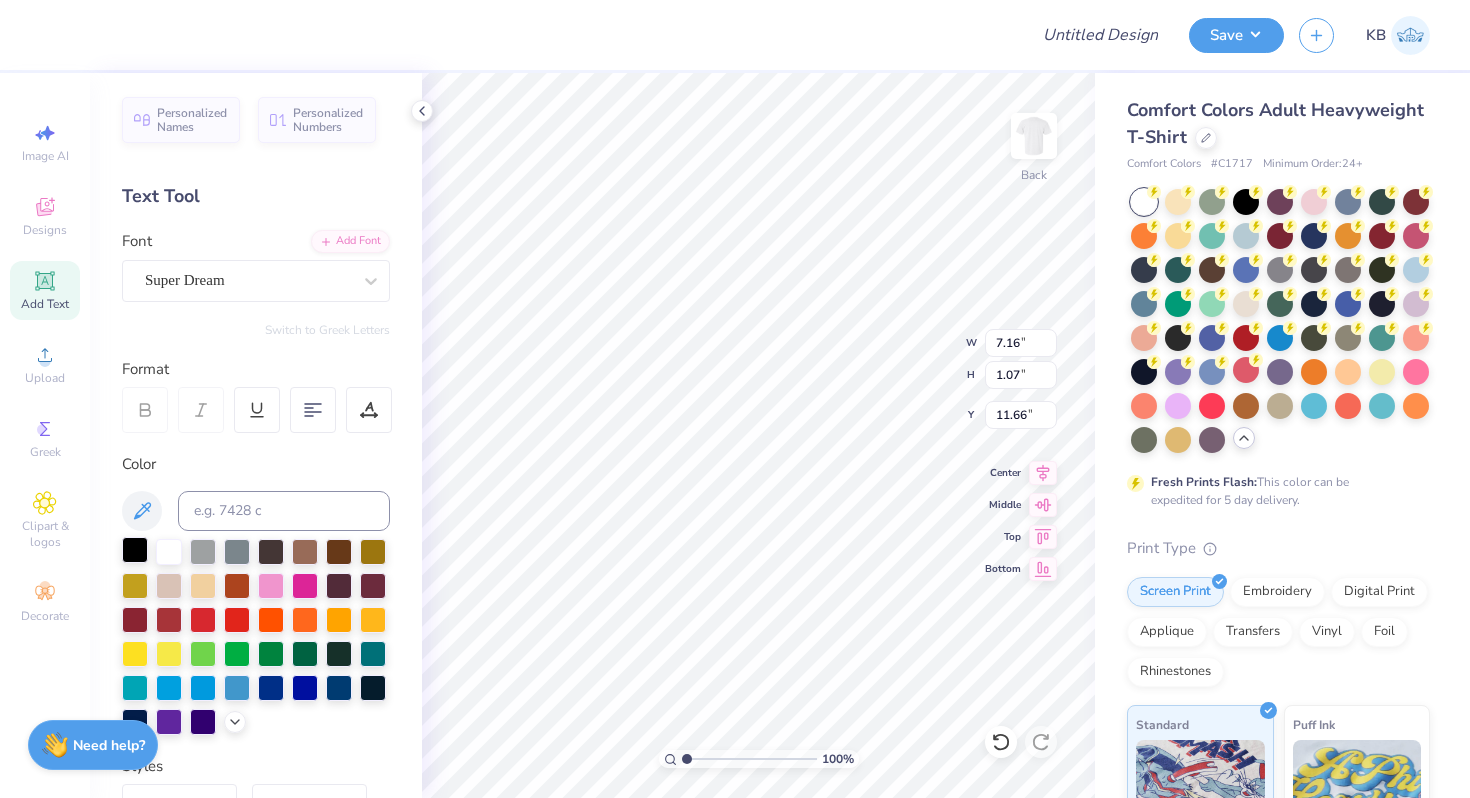 click at bounding box center (135, 550) 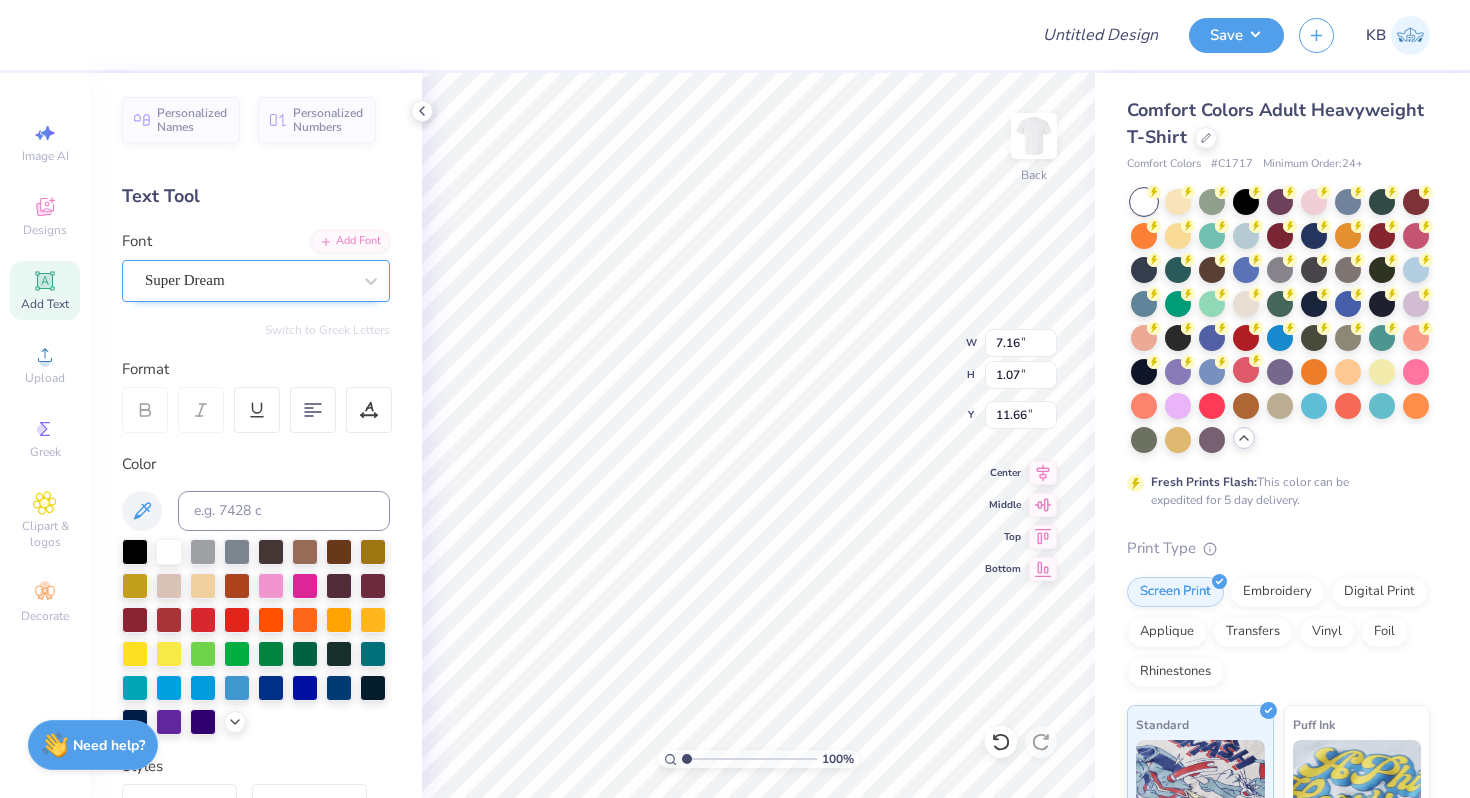 click on "Super Dream" at bounding box center (248, 280) 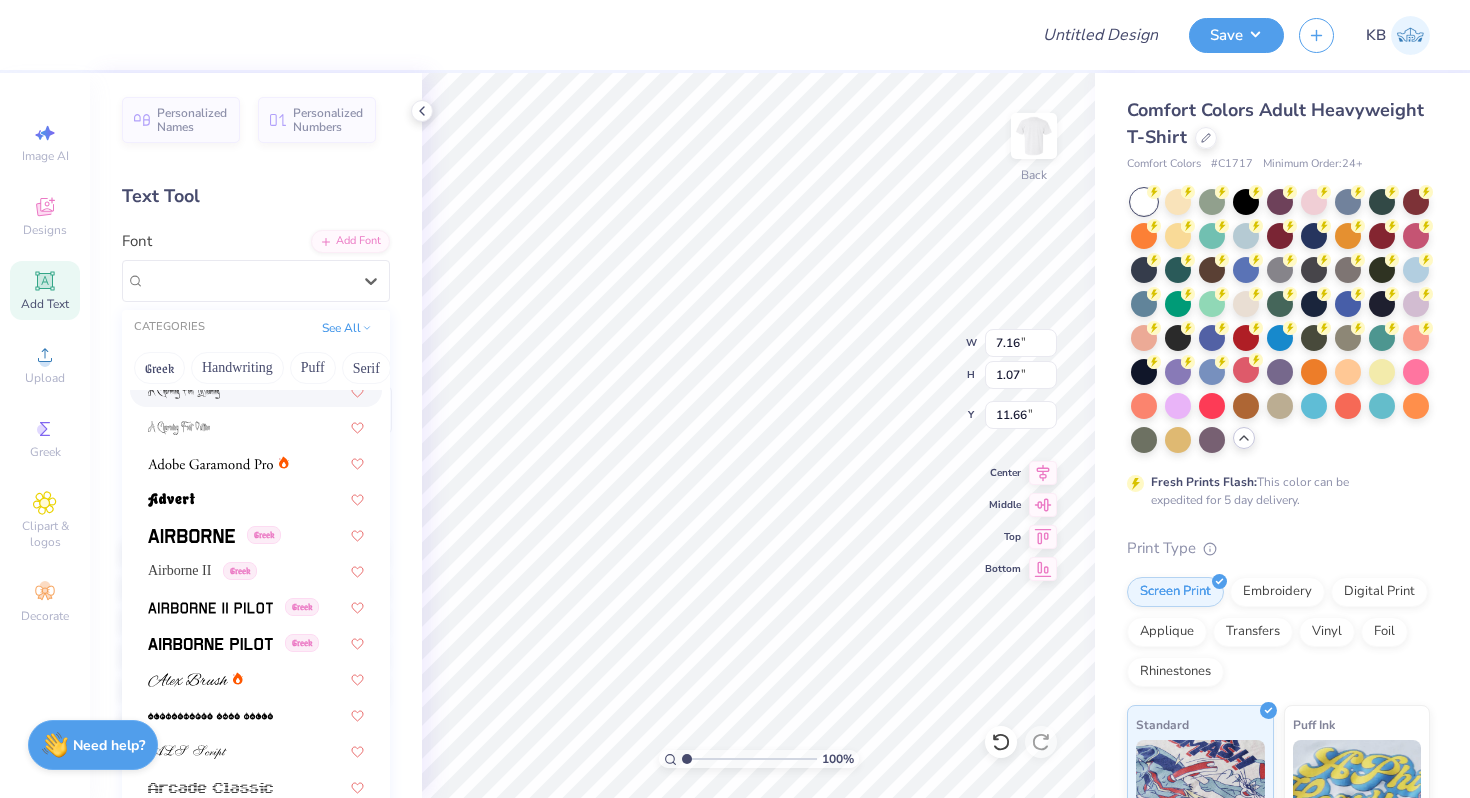 scroll, scrollTop: 243, scrollLeft: 0, axis: vertical 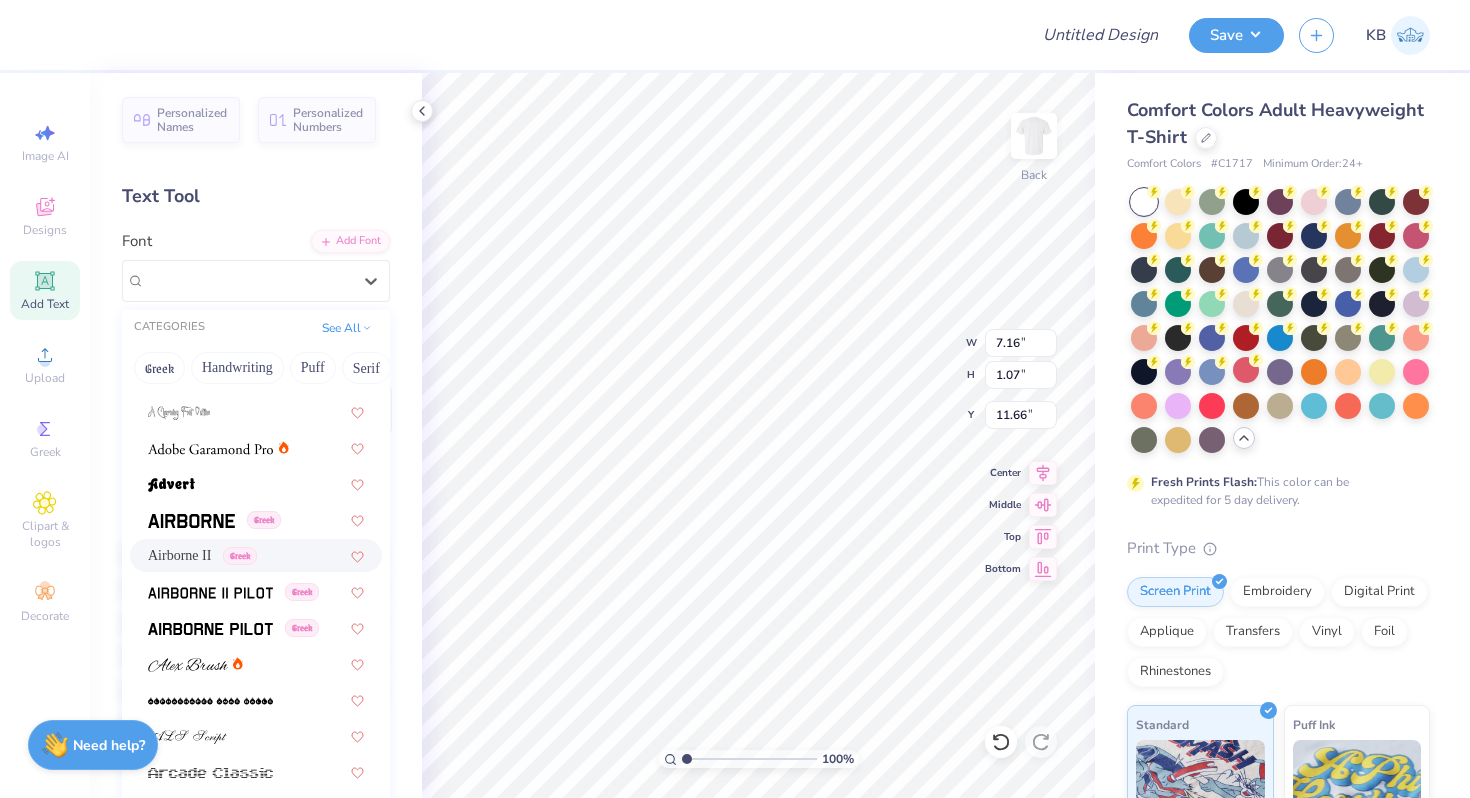 click on "Airborne II" at bounding box center (179, 555) 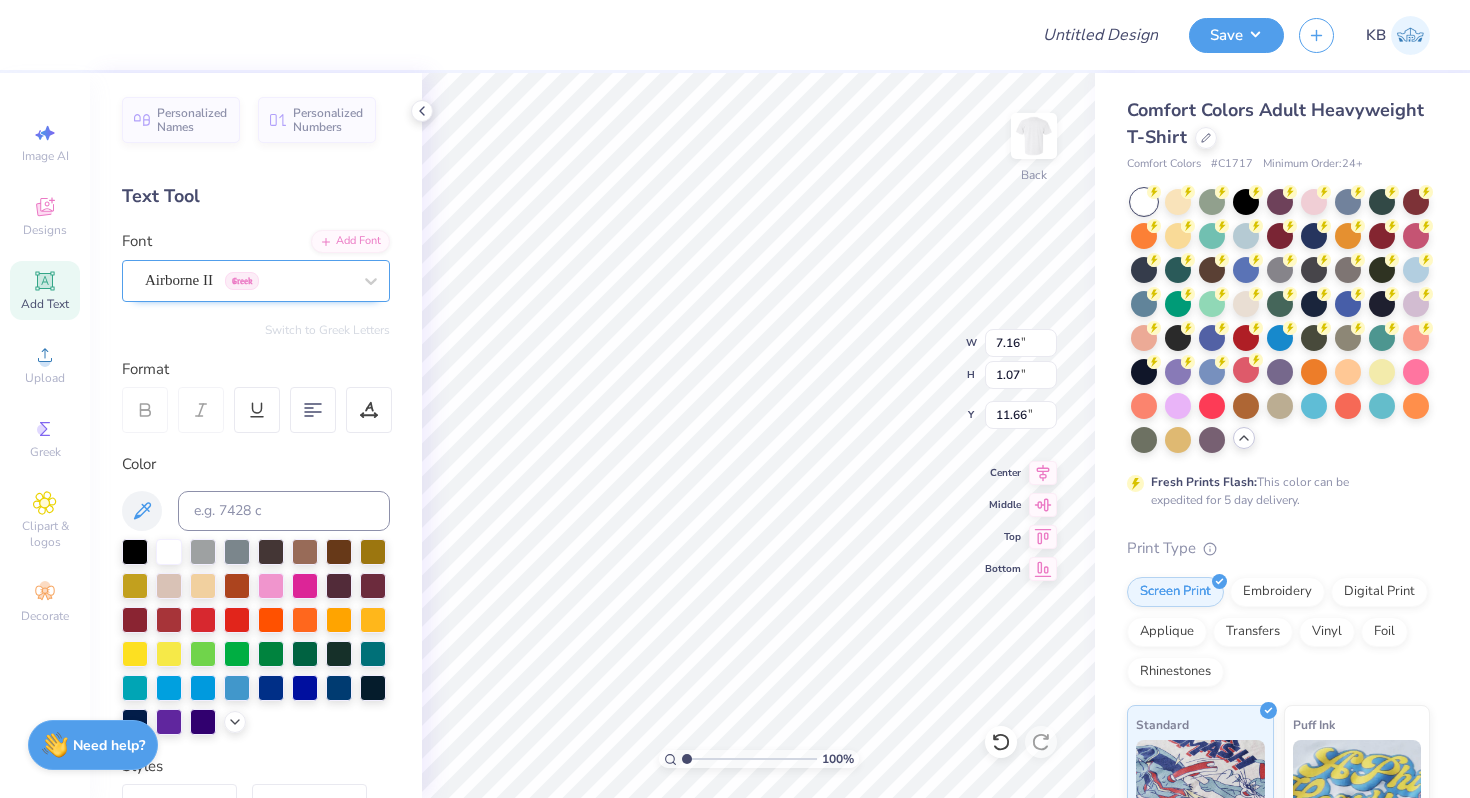 click on "Airborne II Greek" at bounding box center (248, 280) 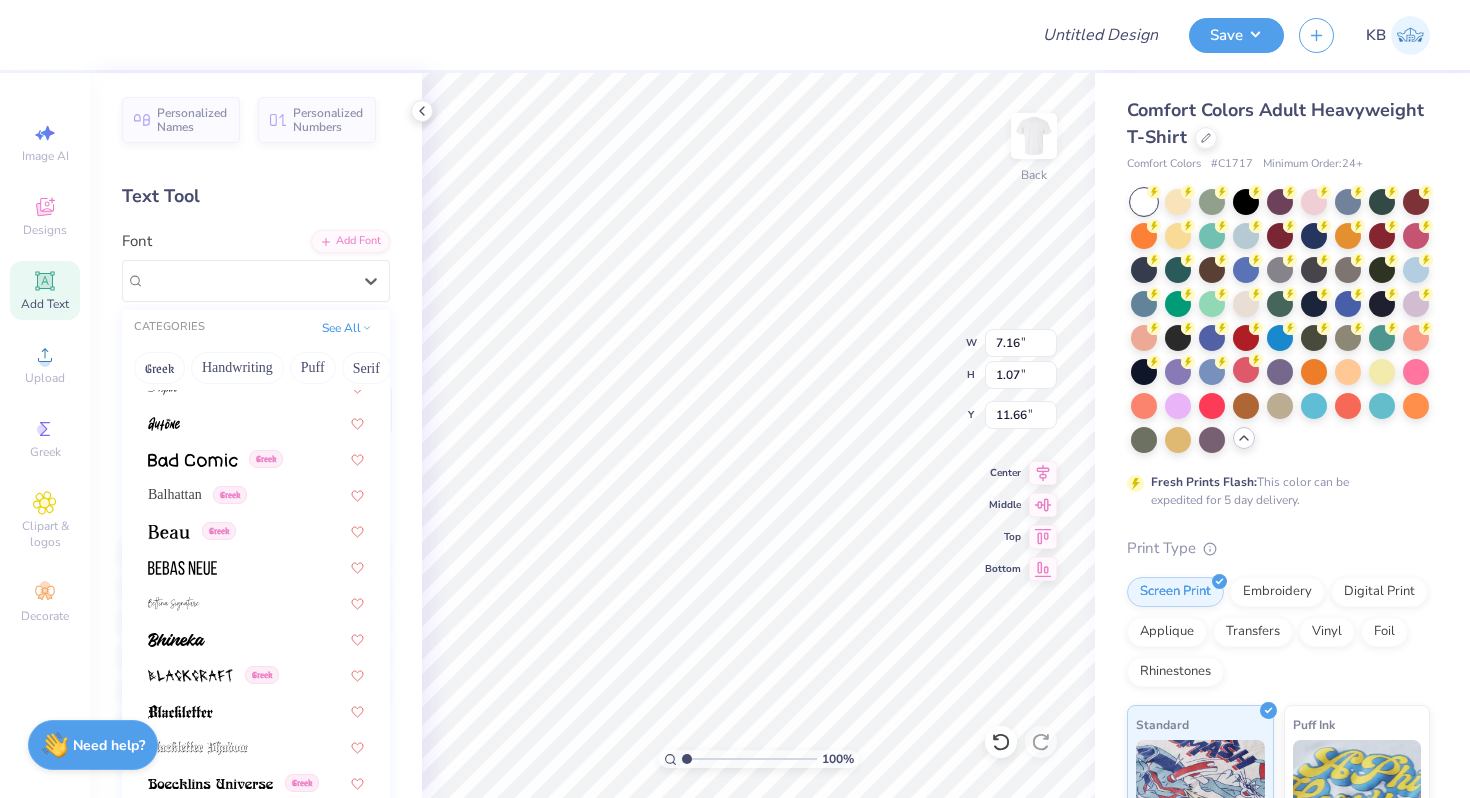 scroll, scrollTop: 813, scrollLeft: 0, axis: vertical 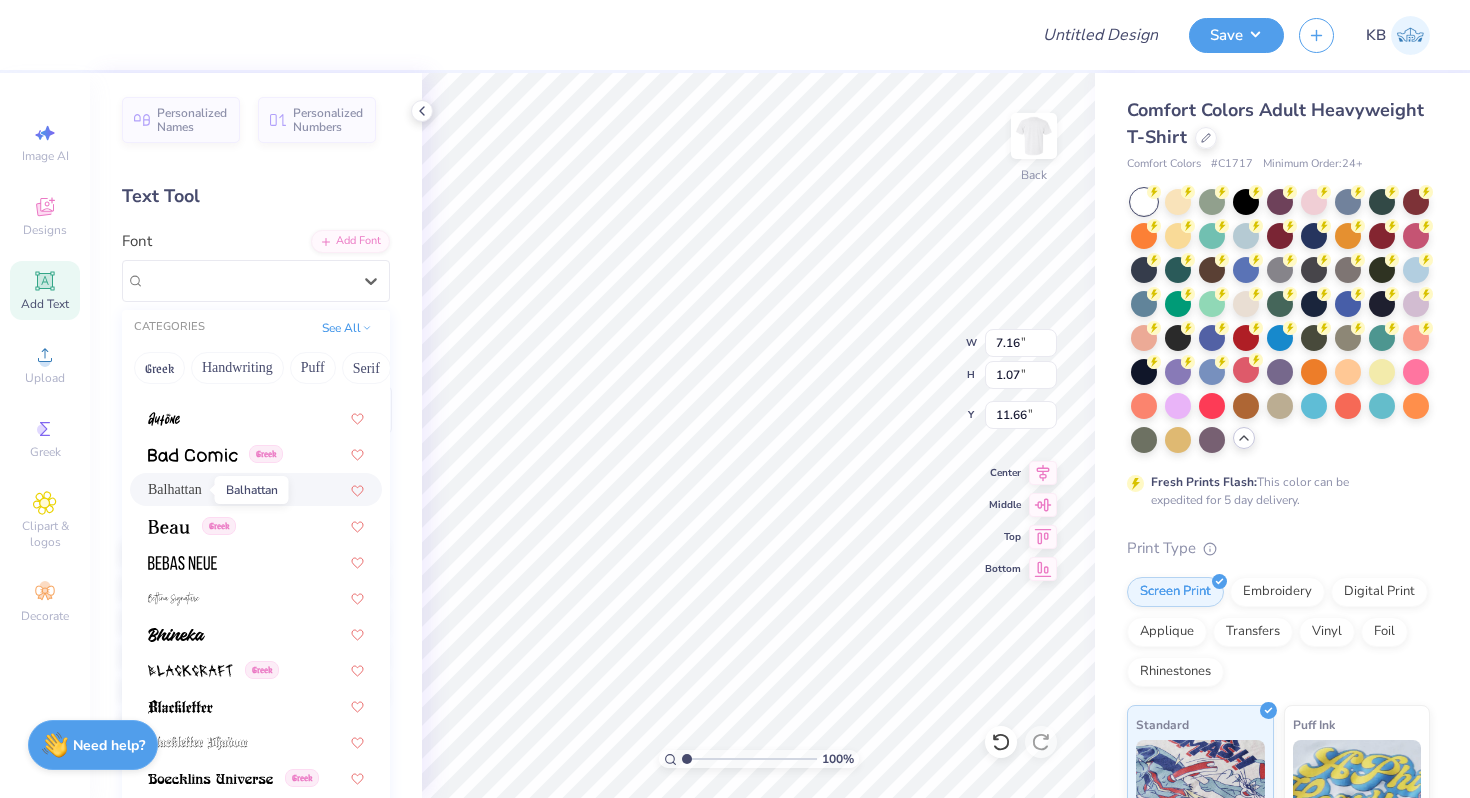 click on "Balhattan" at bounding box center [175, 489] 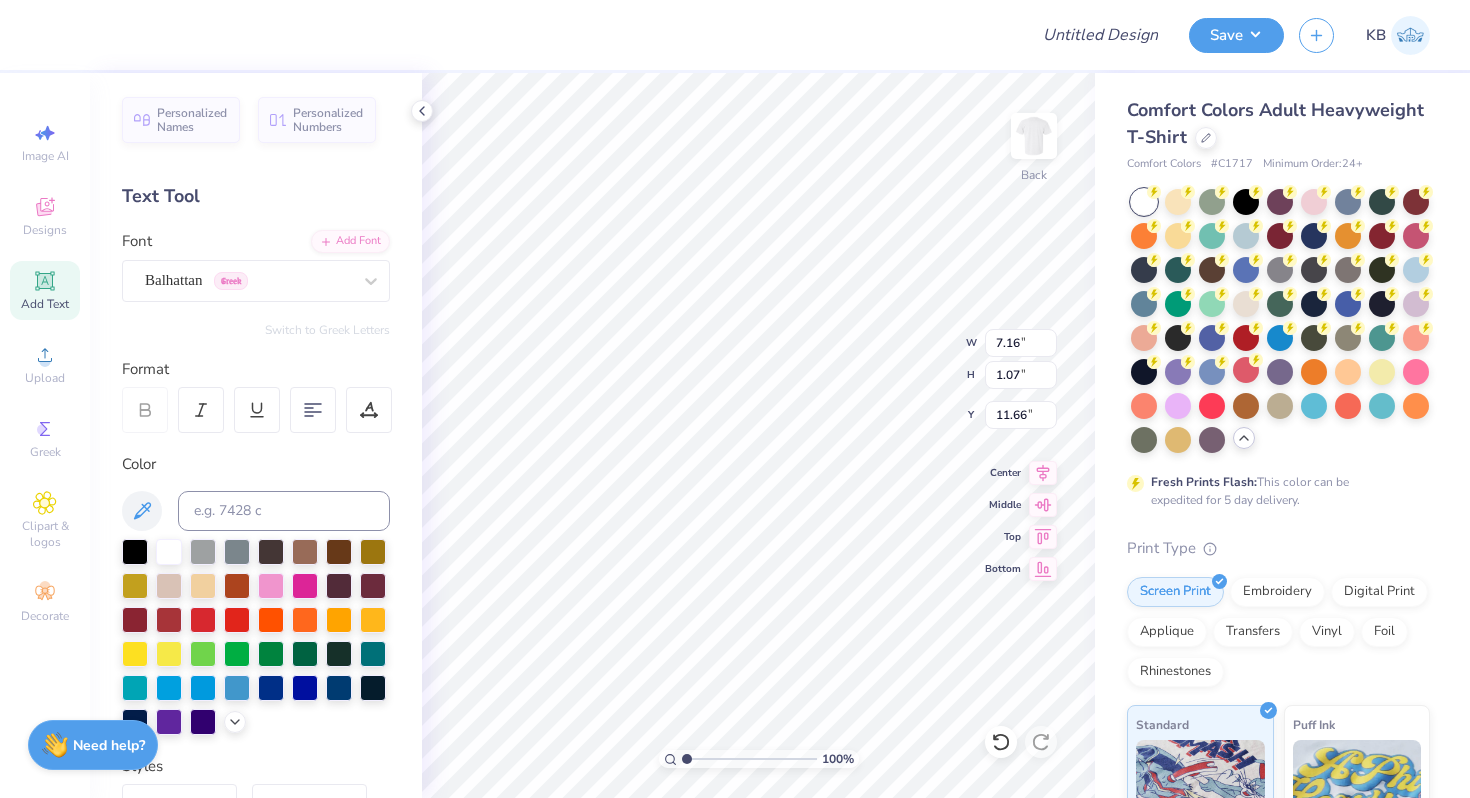 scroll, scrollTop: 0, scrollLeft: 3, axis: horizontal 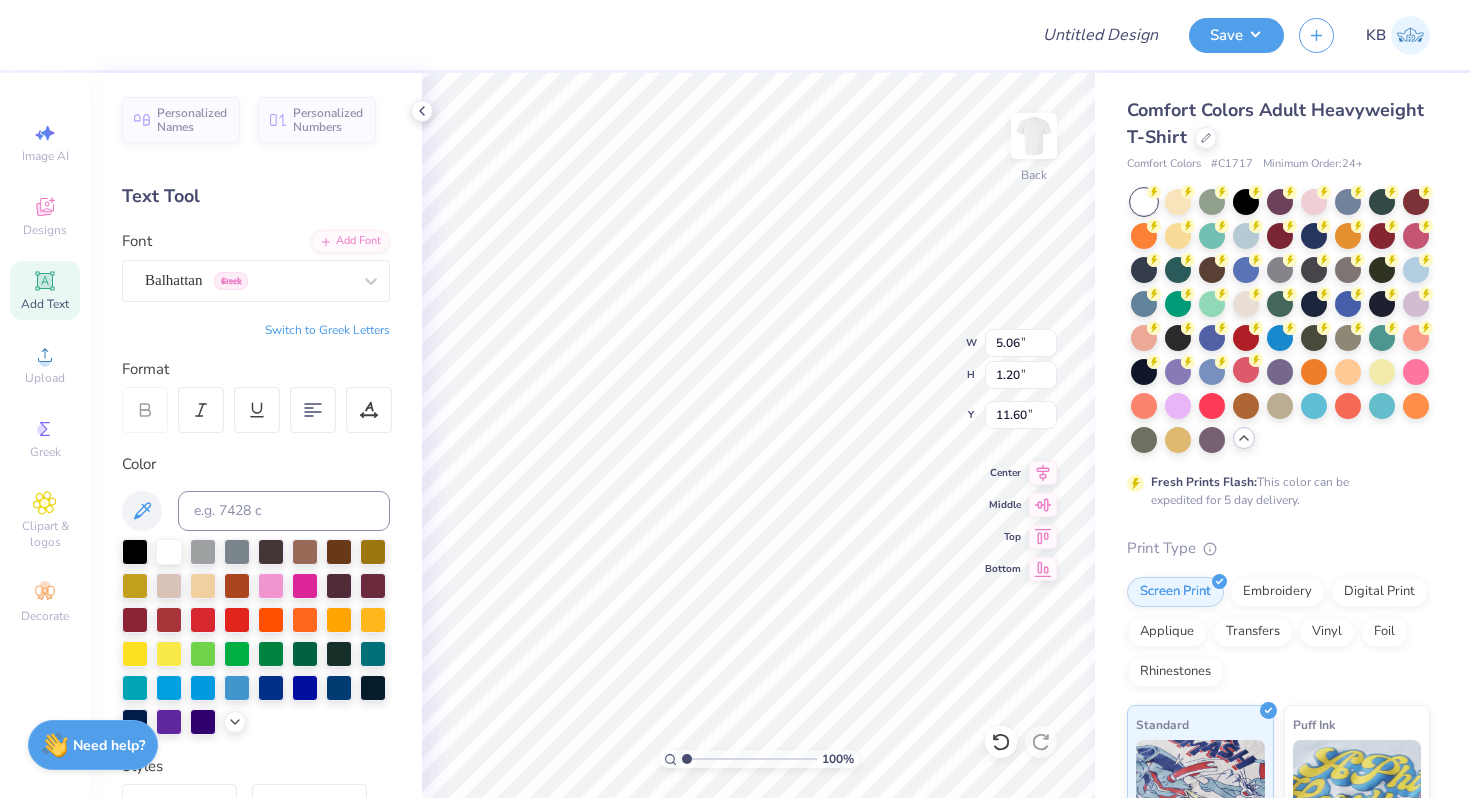 type on "2.80" 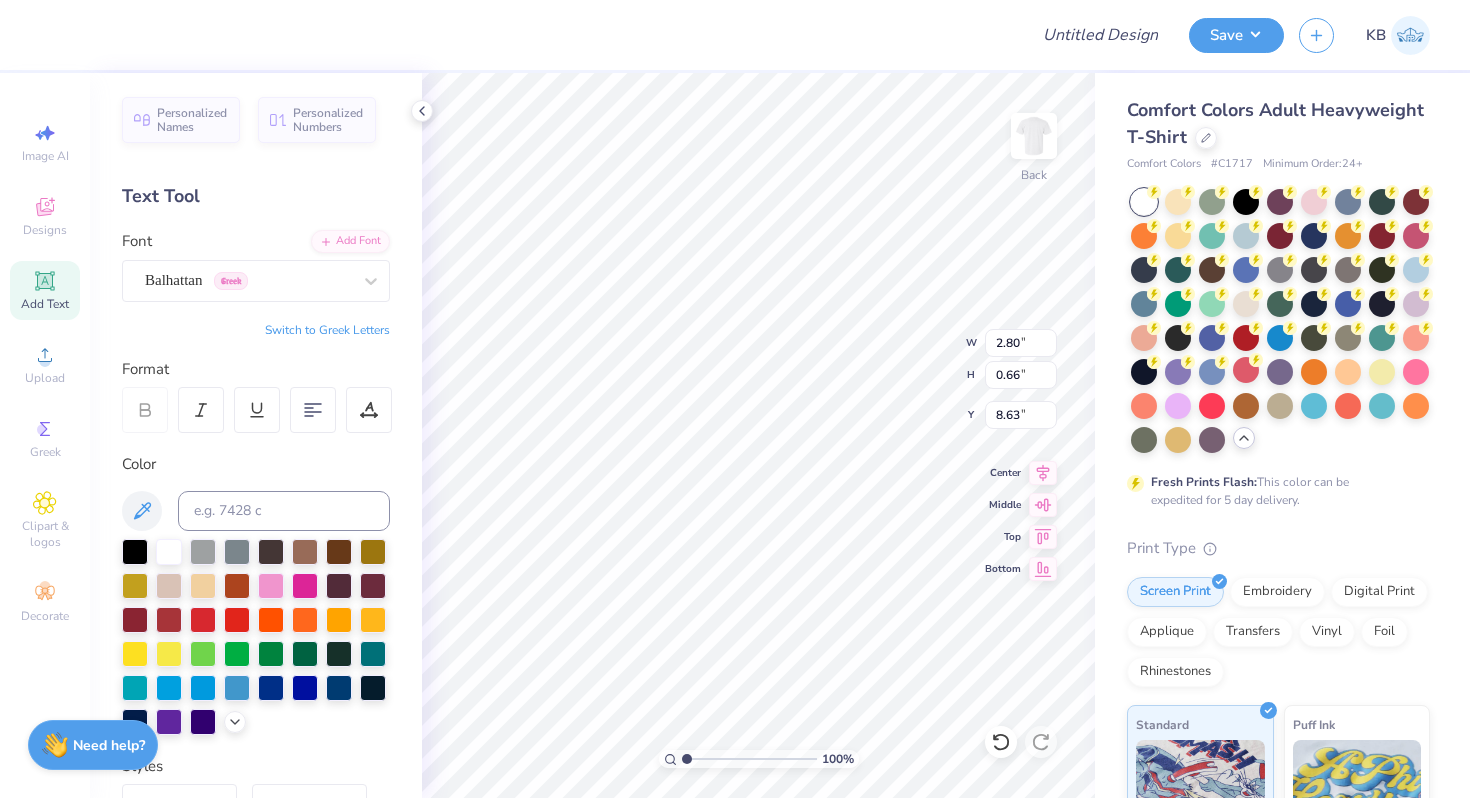 type on "8.63" 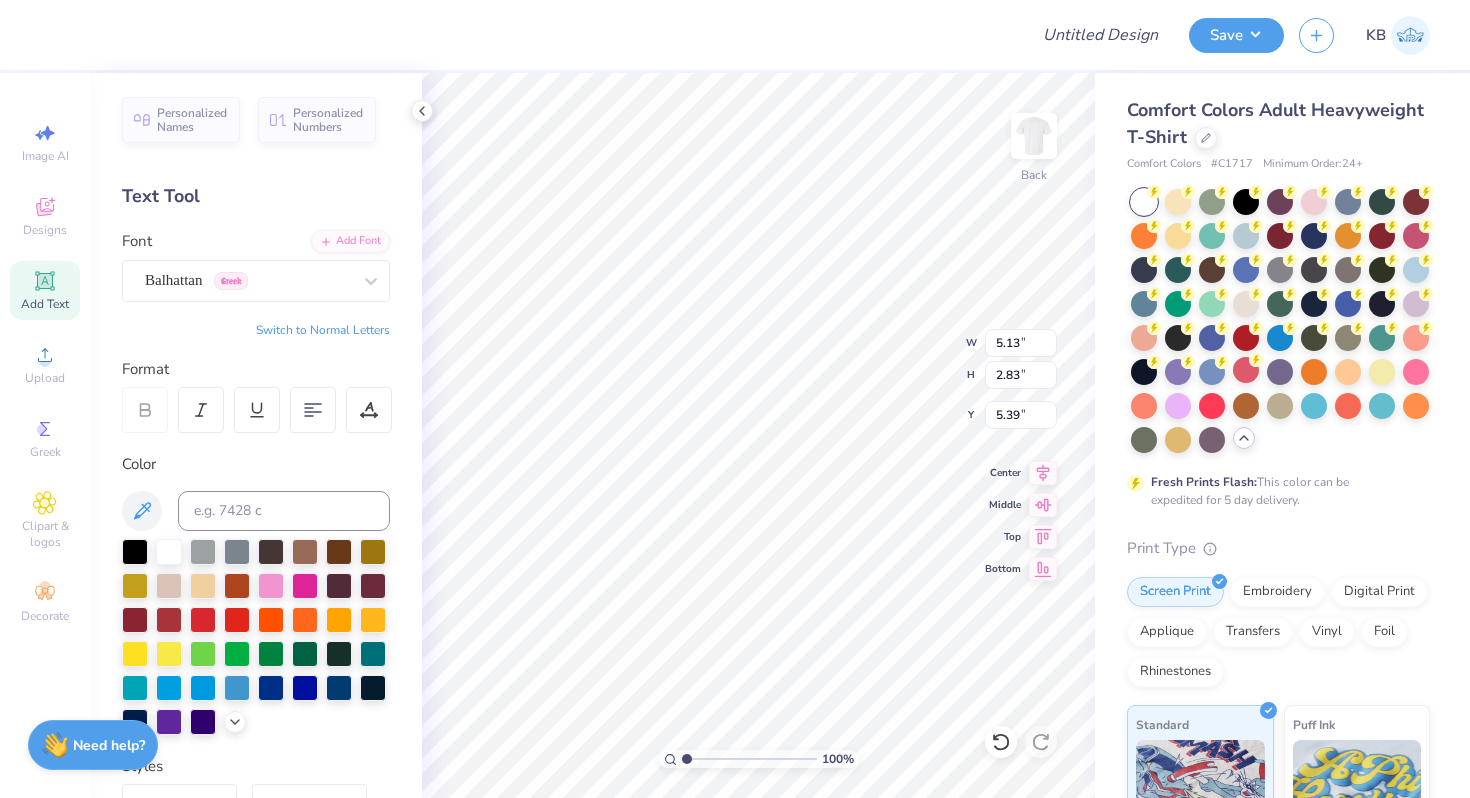 type on "5.40" 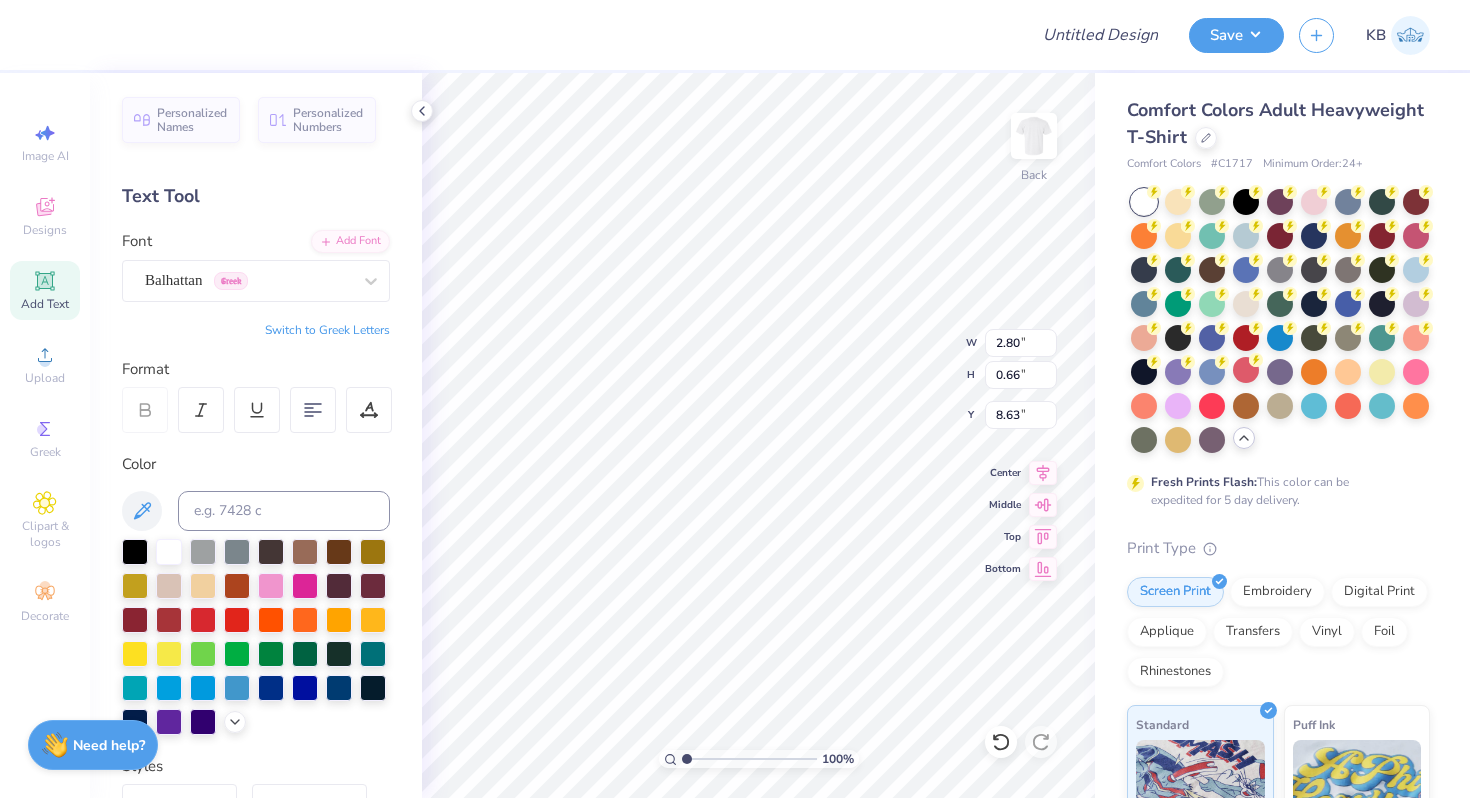 type on "9.20" 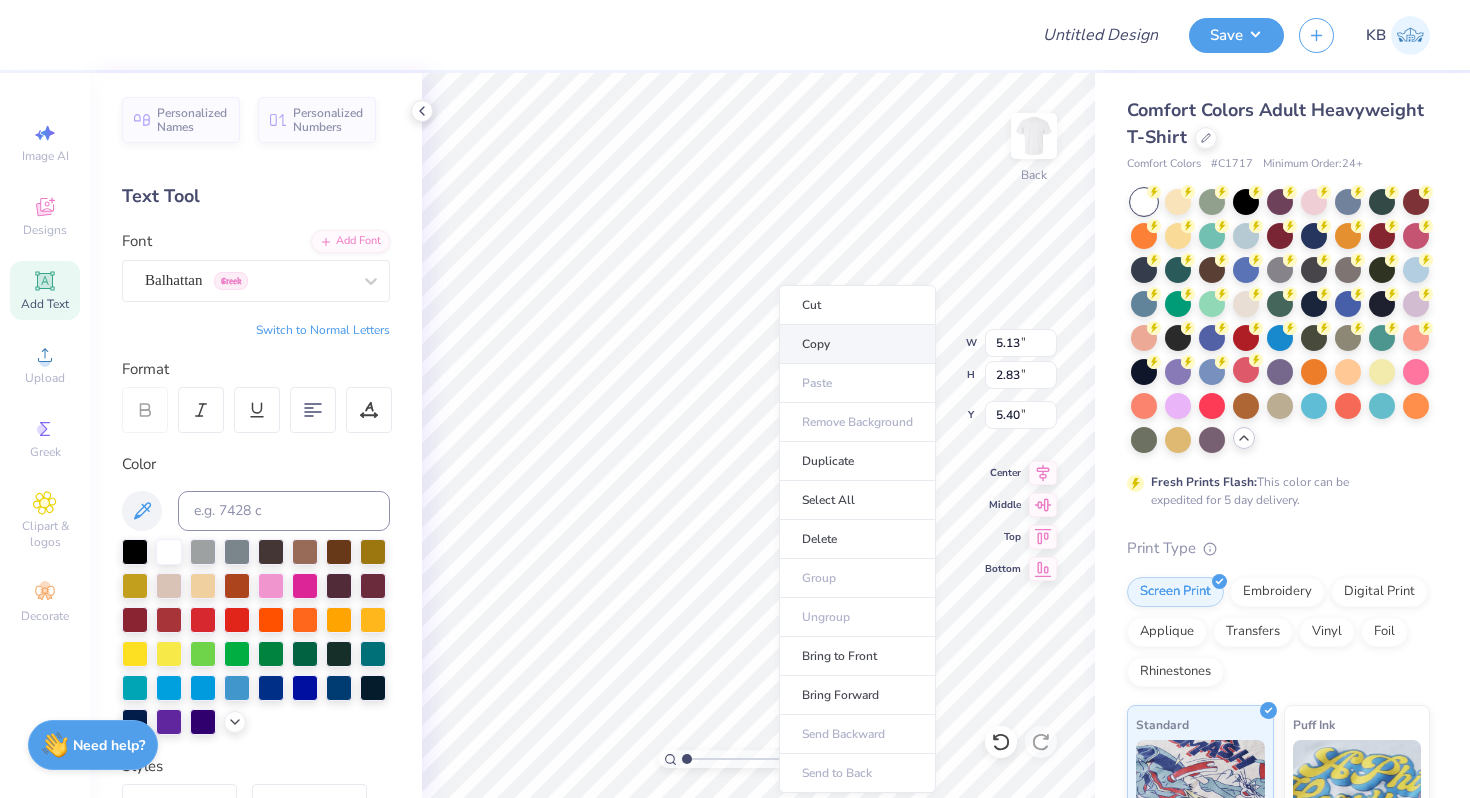 click on "Copy" at bounding box center [857, 344] 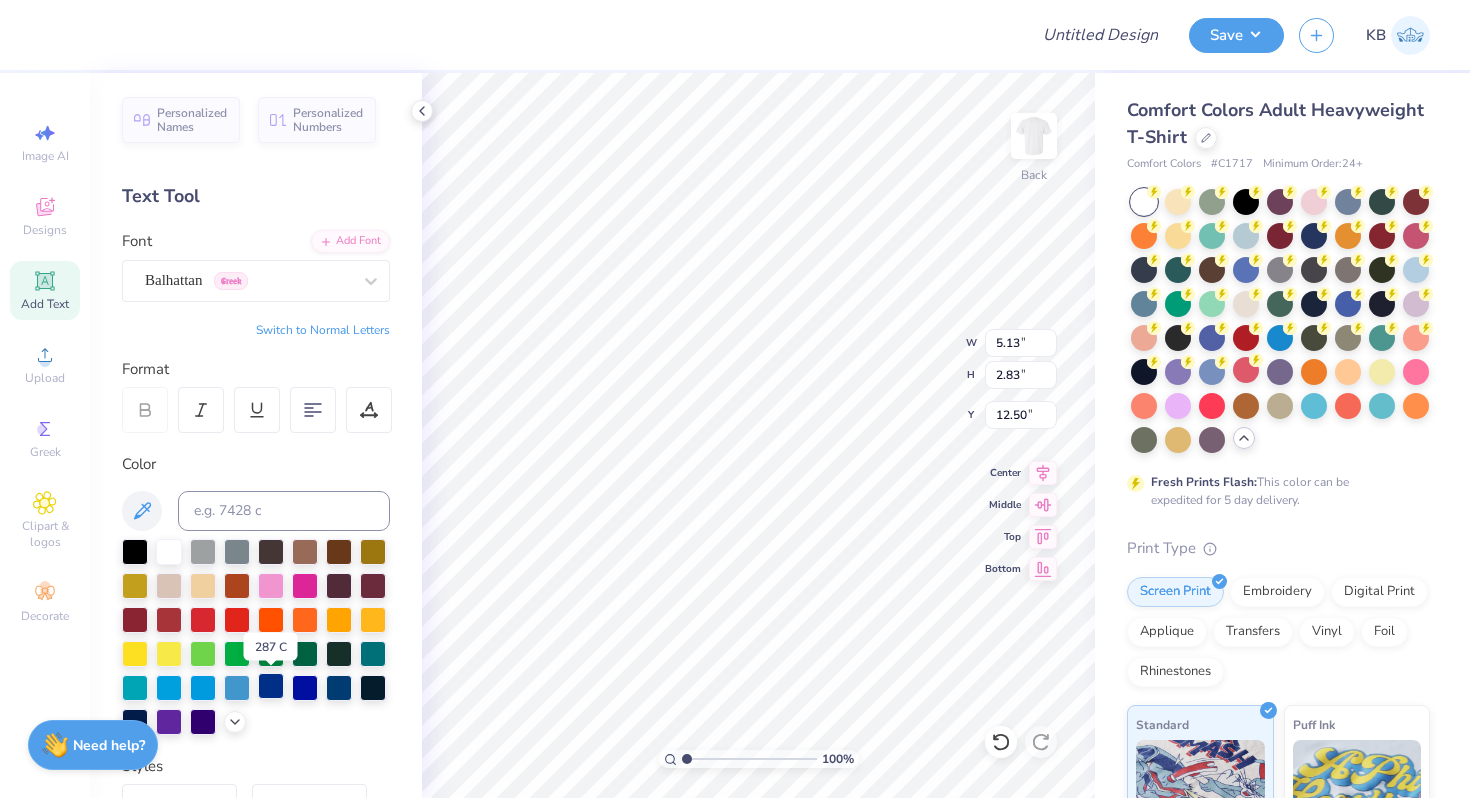 click at bounding box center [271, 686] 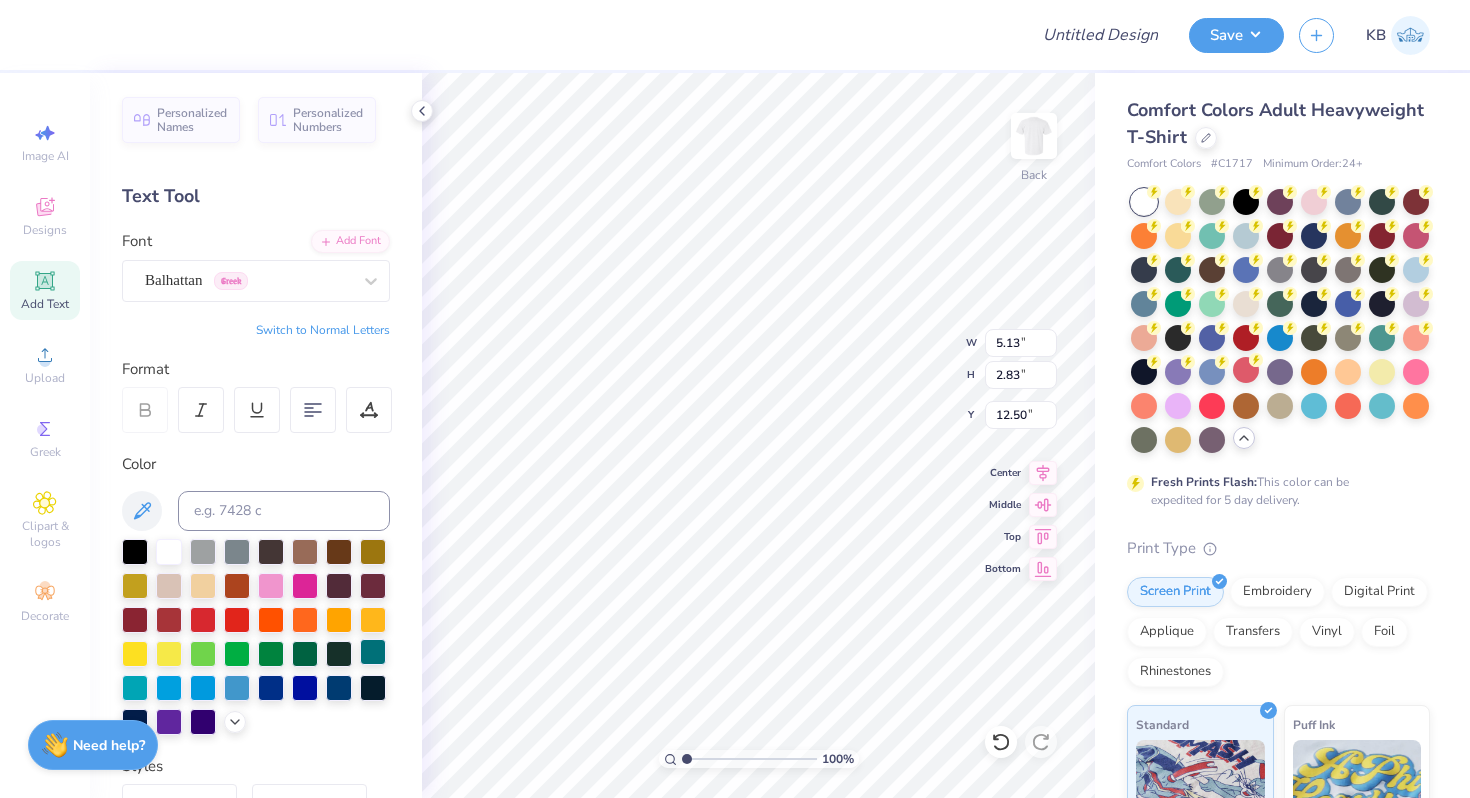 type on "5.65" 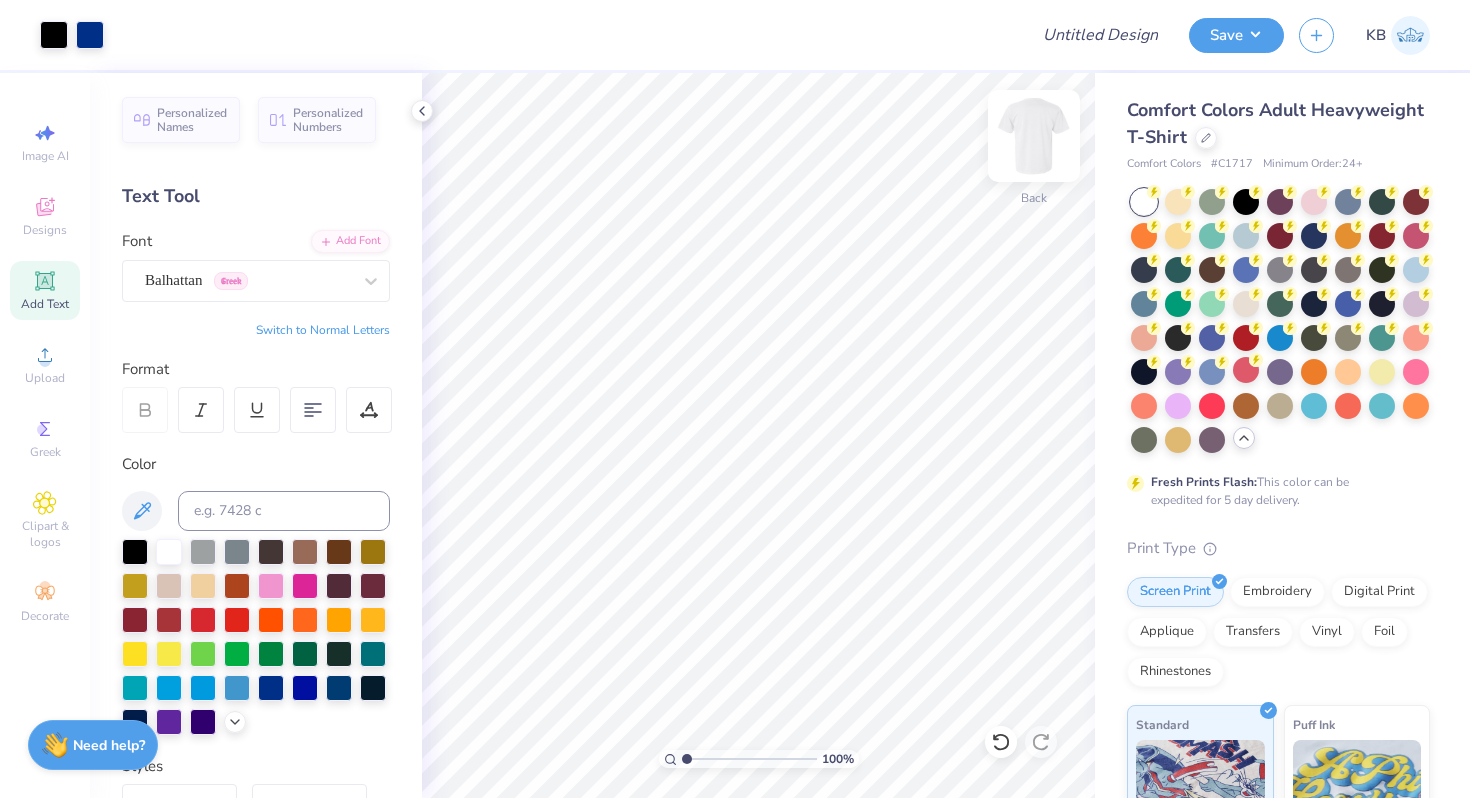 click at bounding box center [1034, 136] 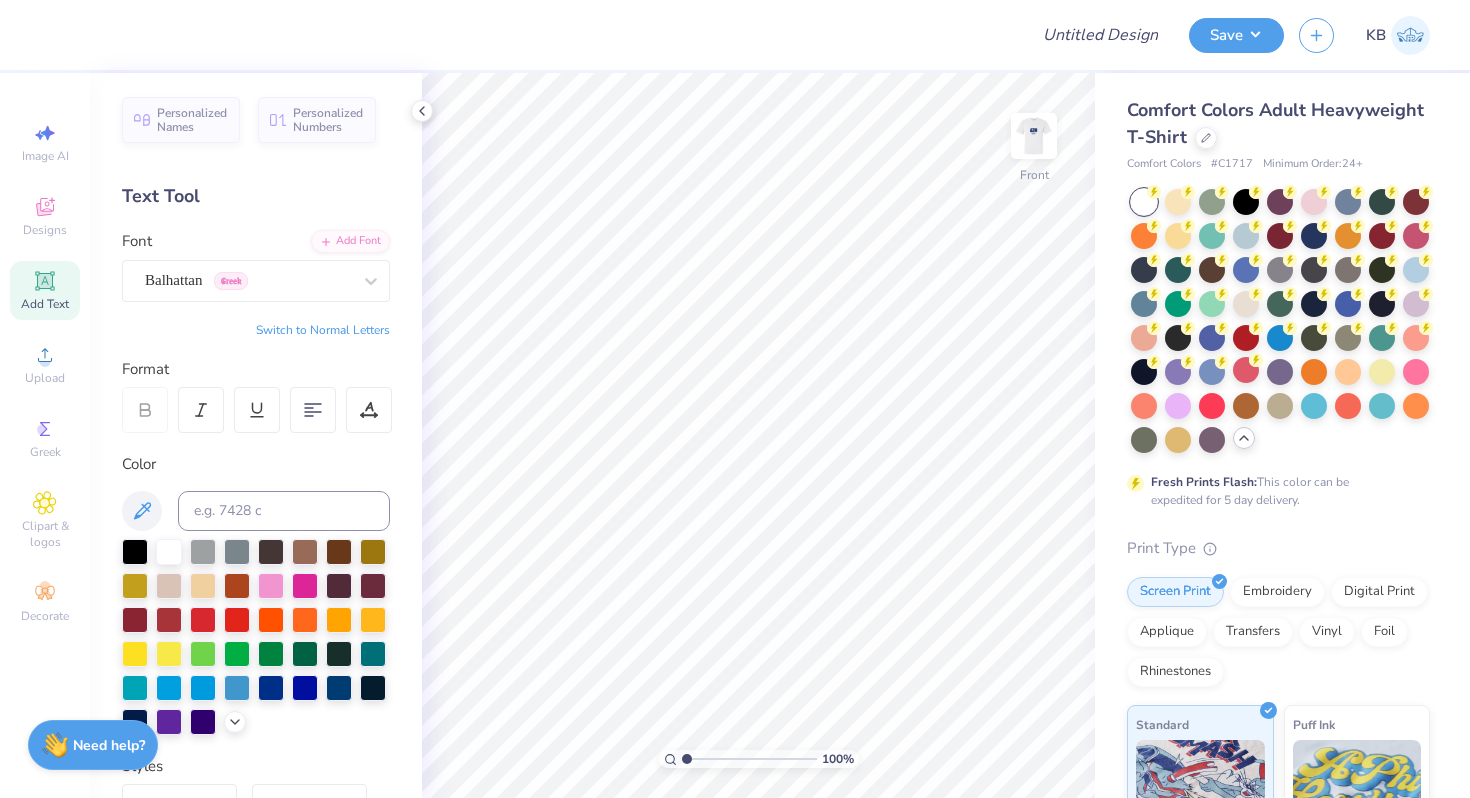click 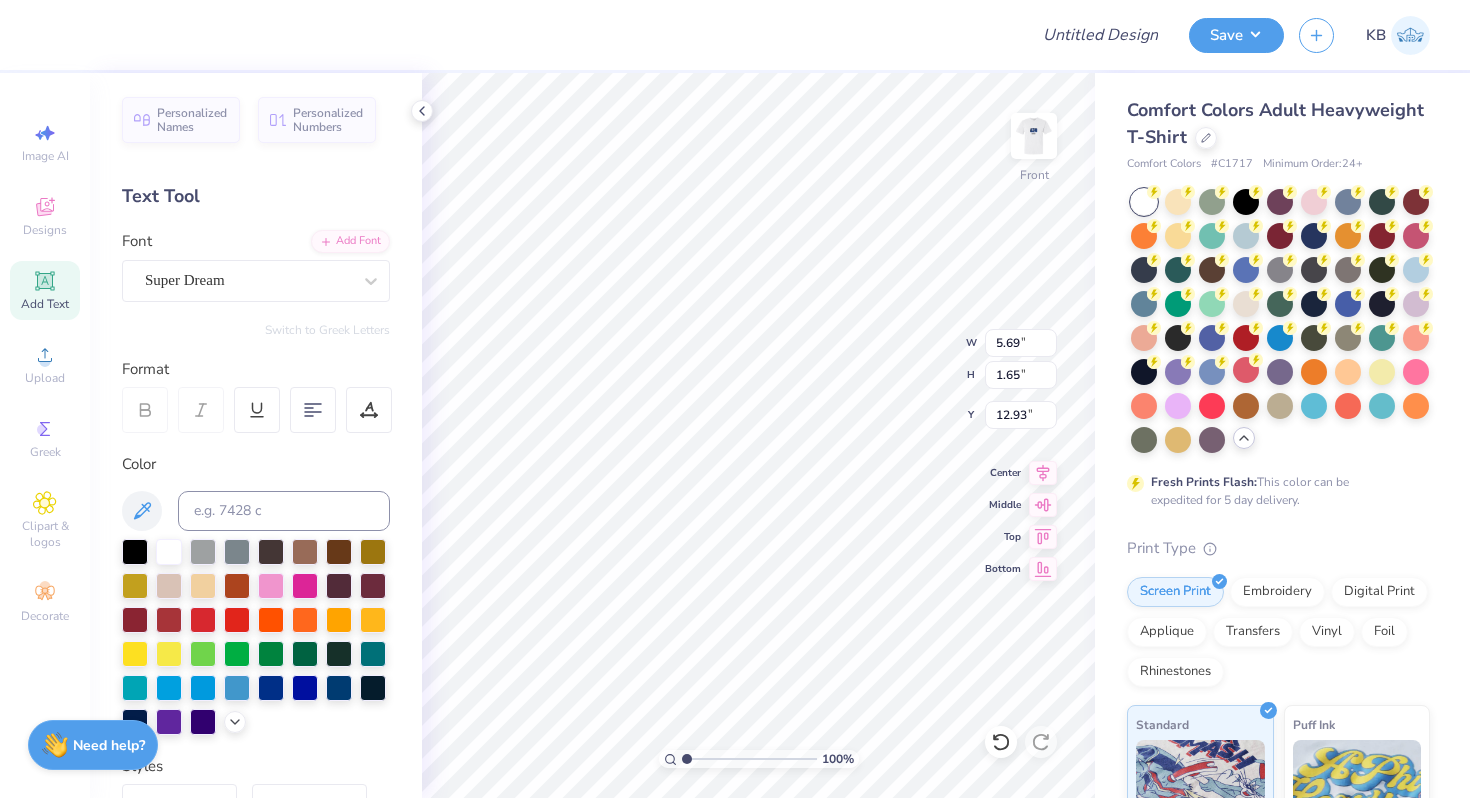 scroll, scrollTop: 0, scrollLeft: 5, axis: horizontal 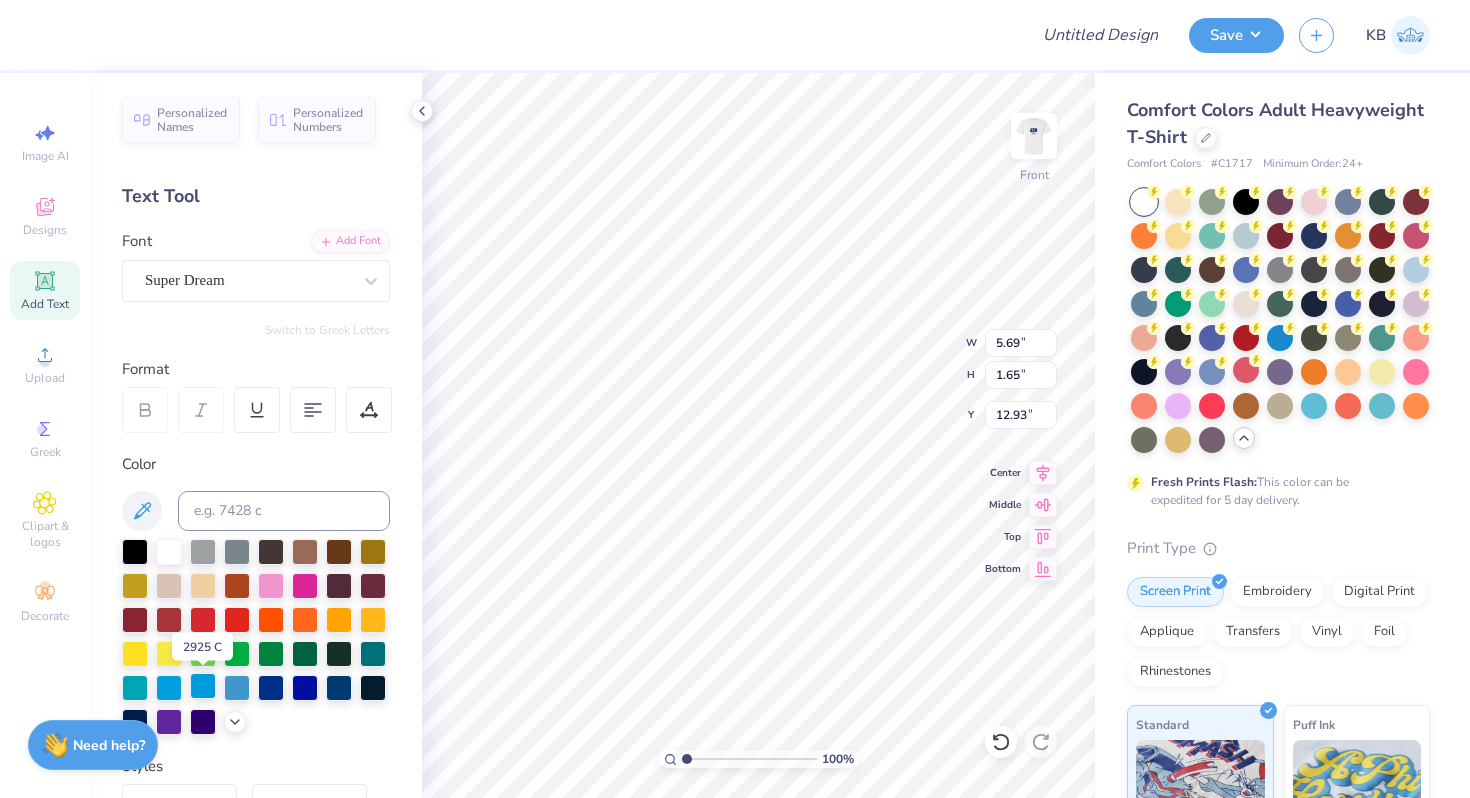 click at bounding box center (203, 686) 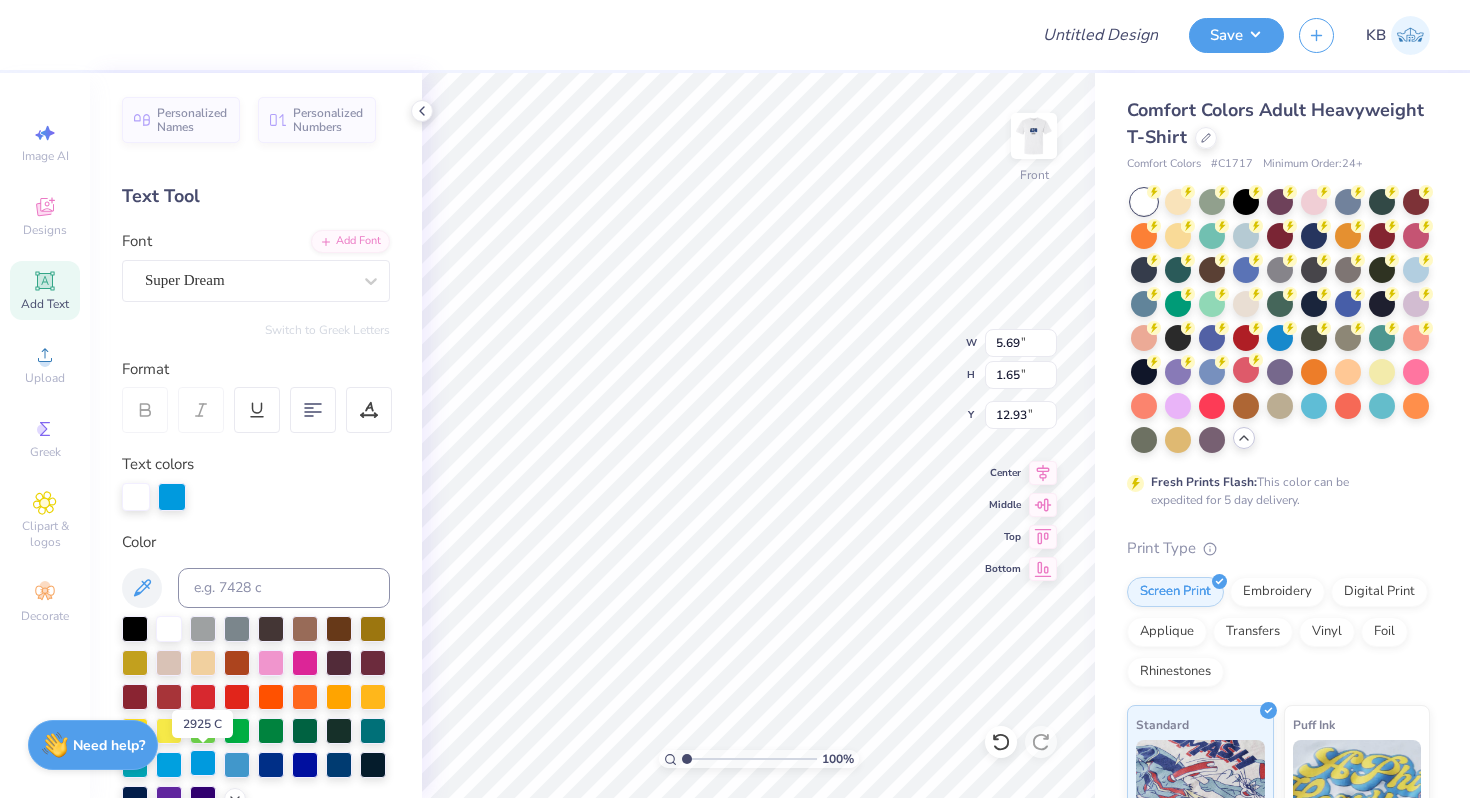 click at bounding box center (203, 763) 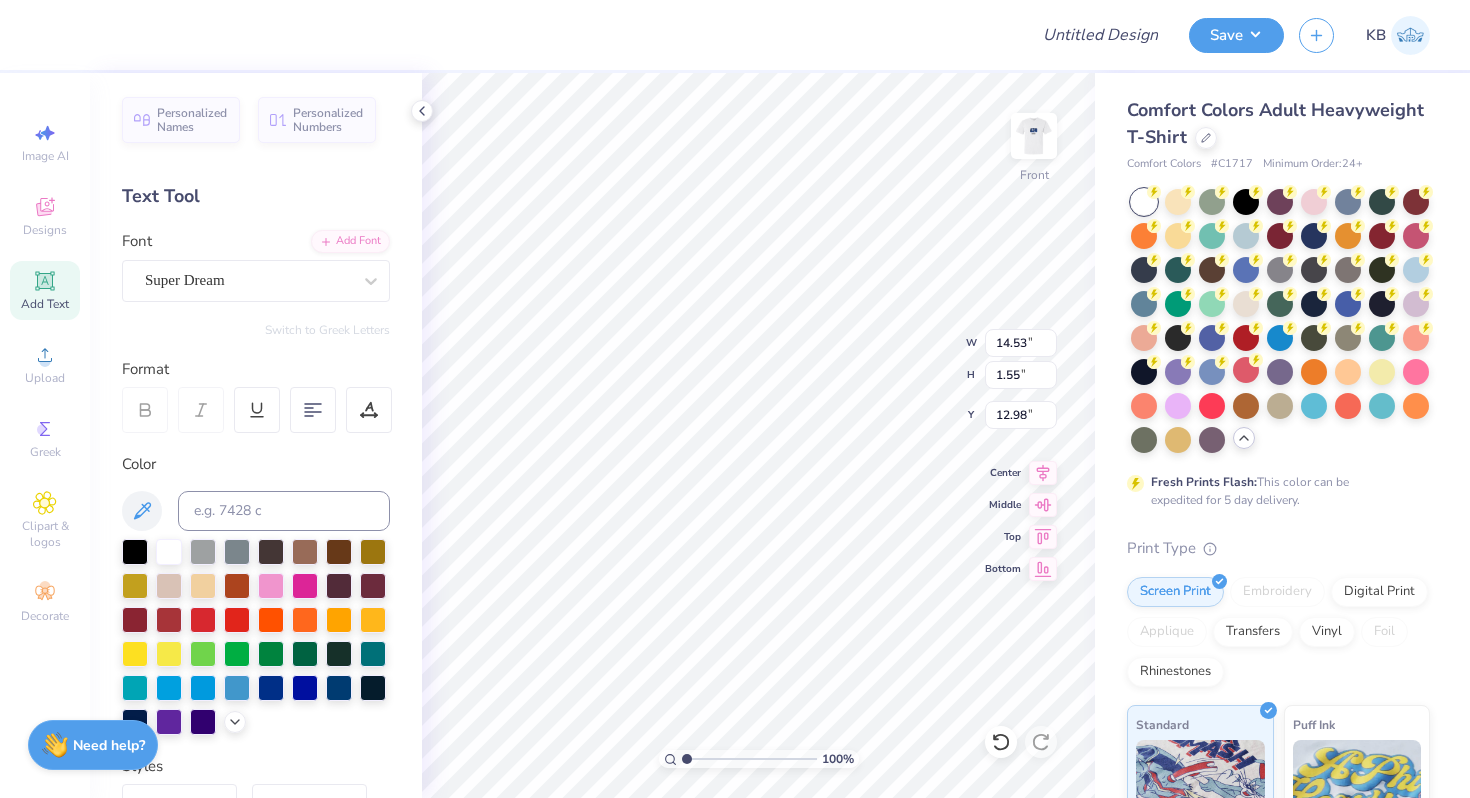 type on "4.87" 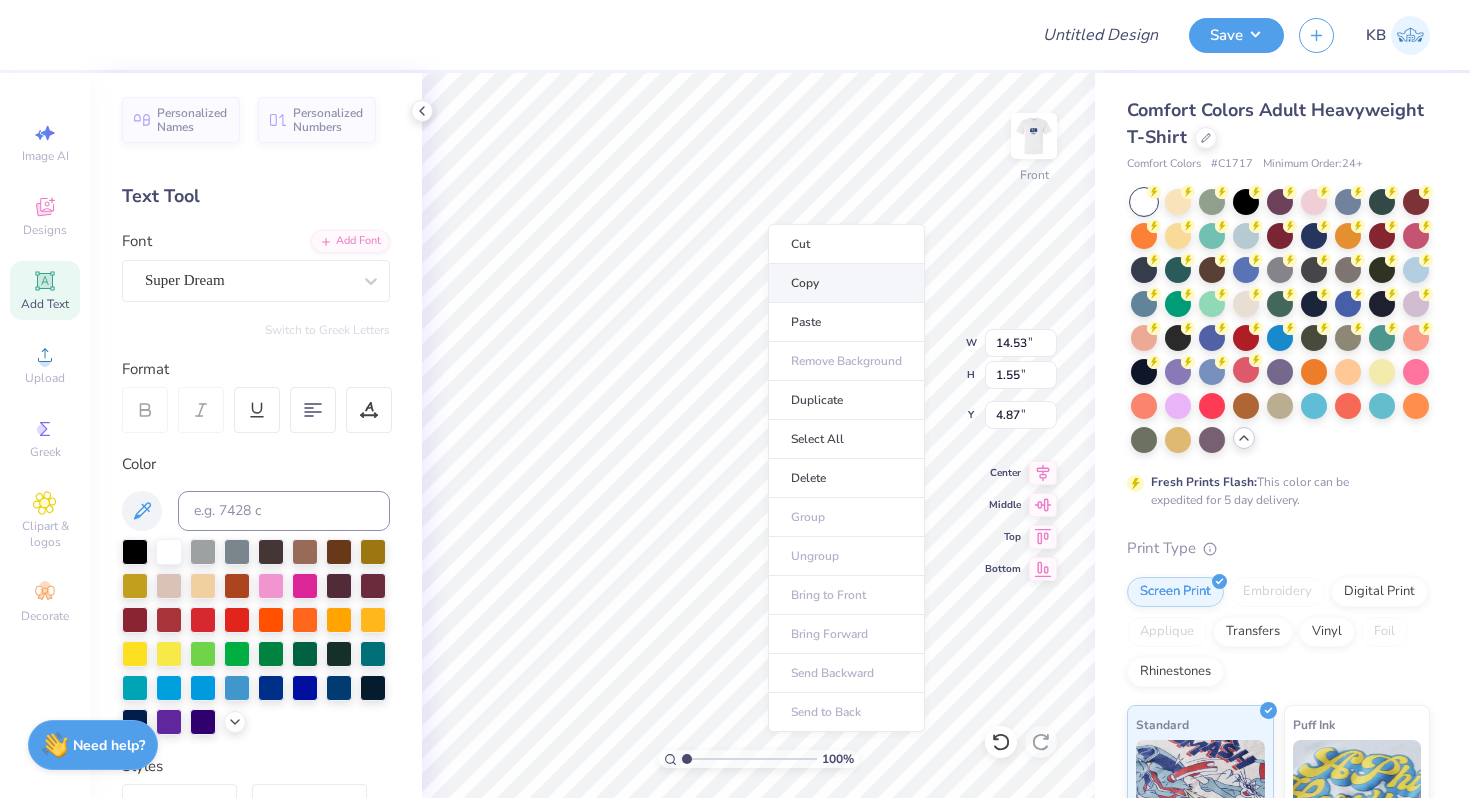 click on "Copy" at bounding box center (846, 283) 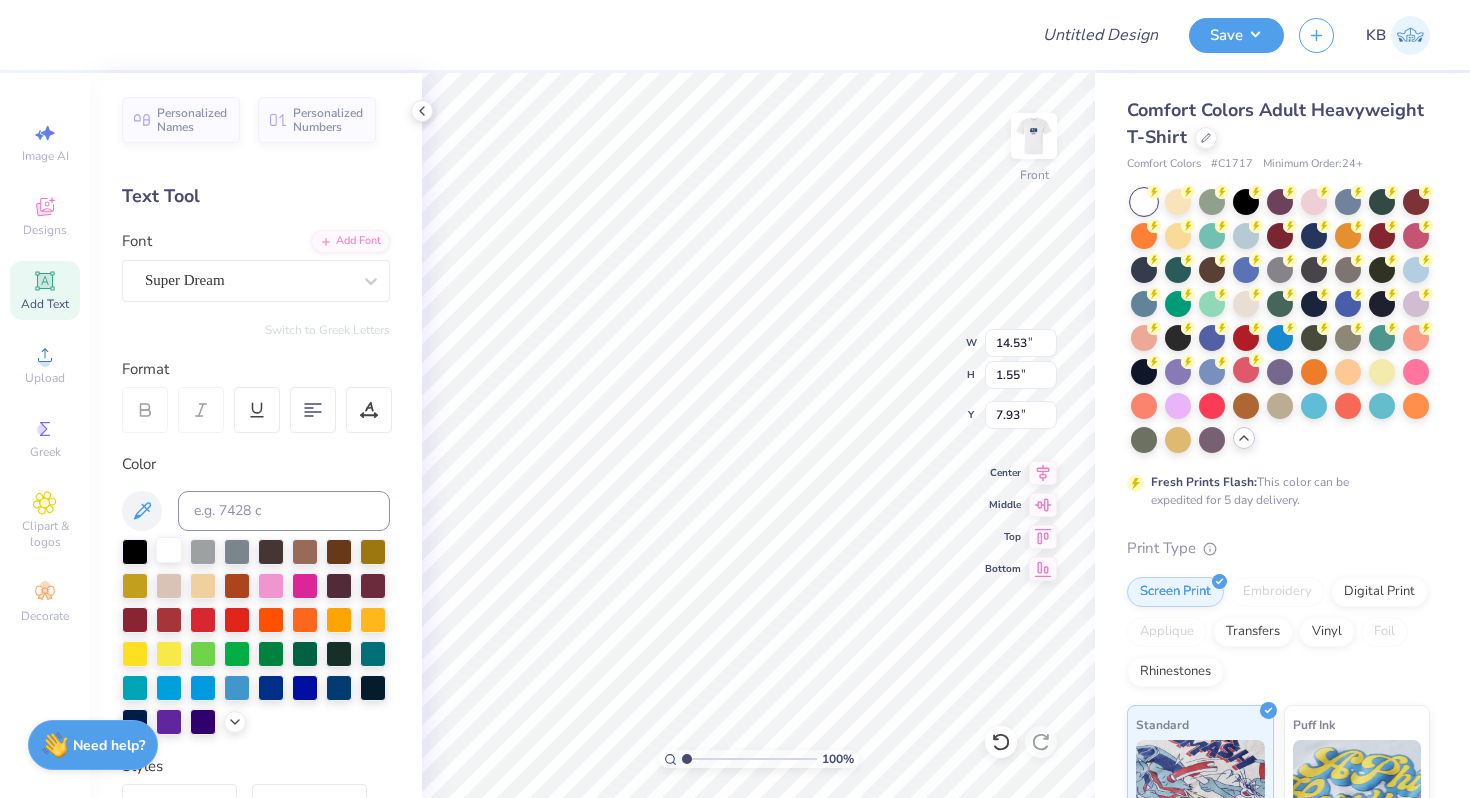 click at bounding box center [169, 550] 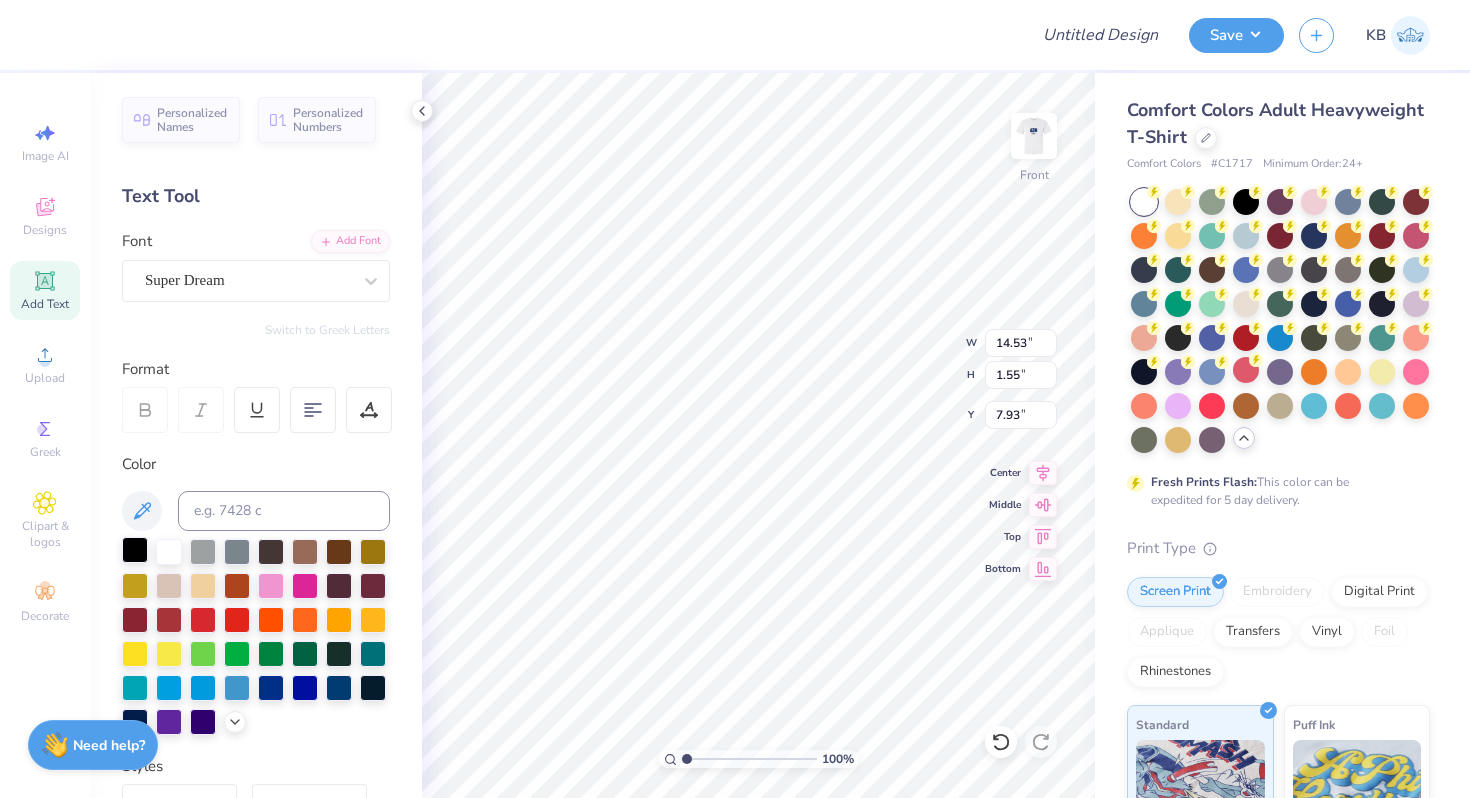 click at bounding box center [135, 550] 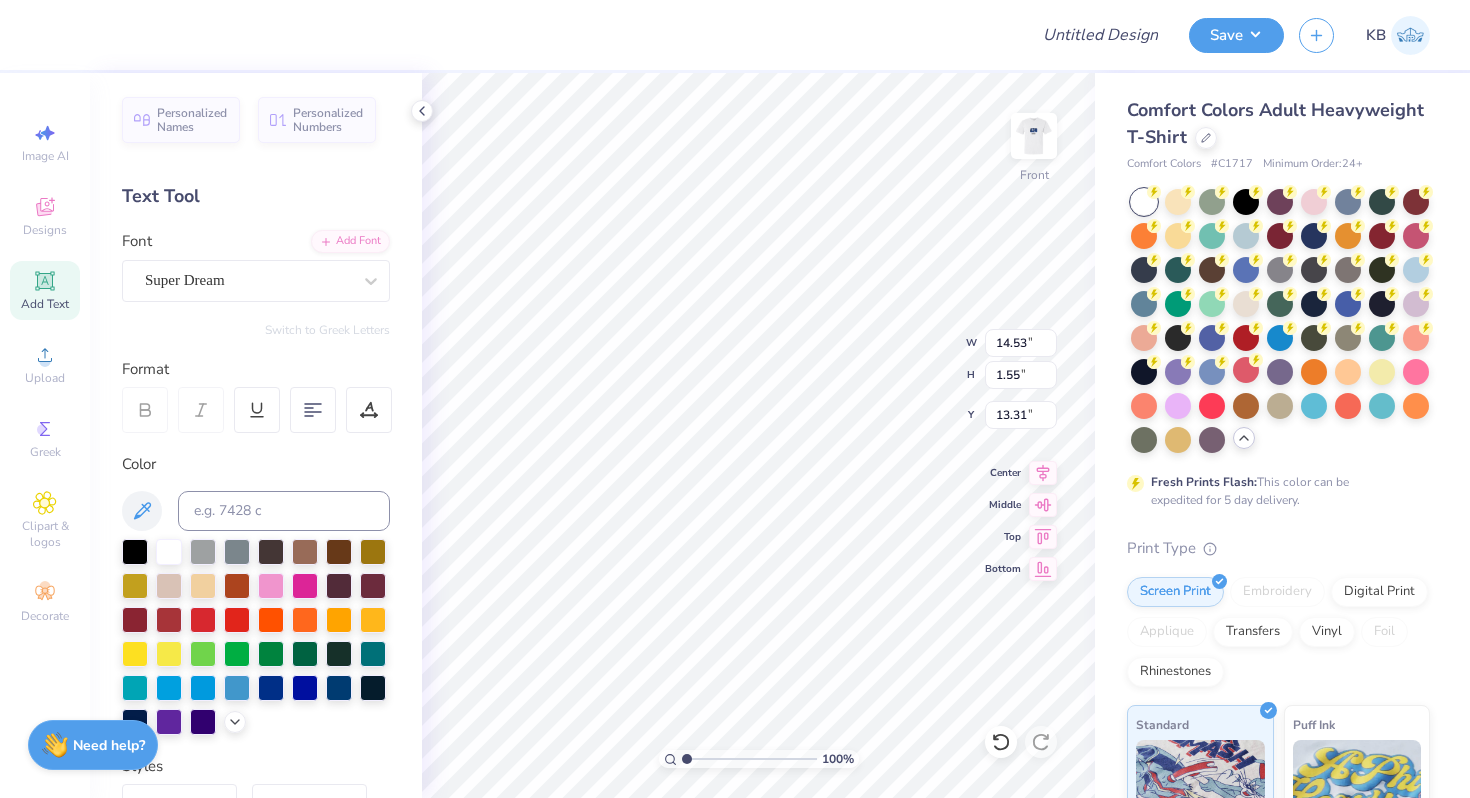 type on "4.24" 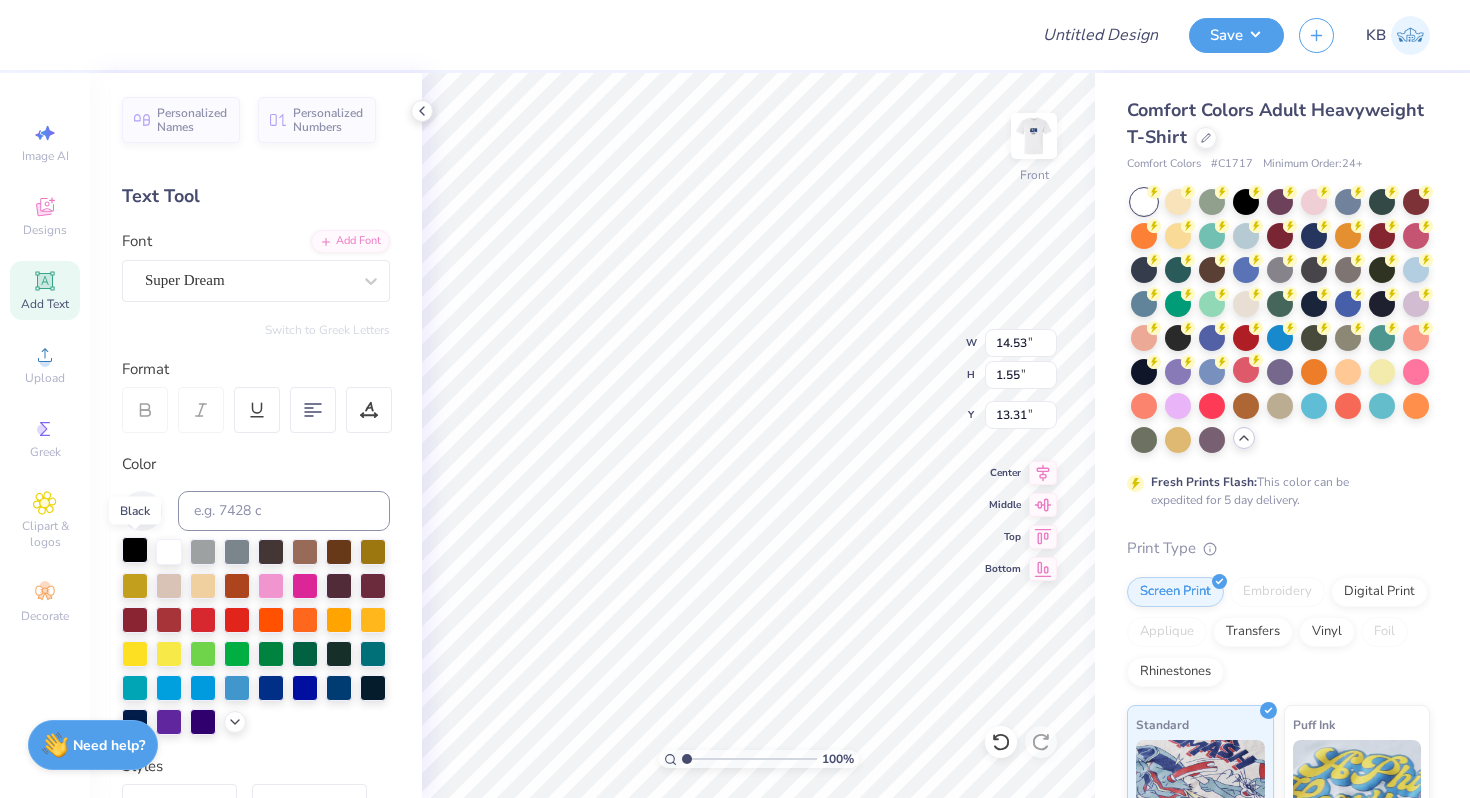 click at bounding box center [135, 550] 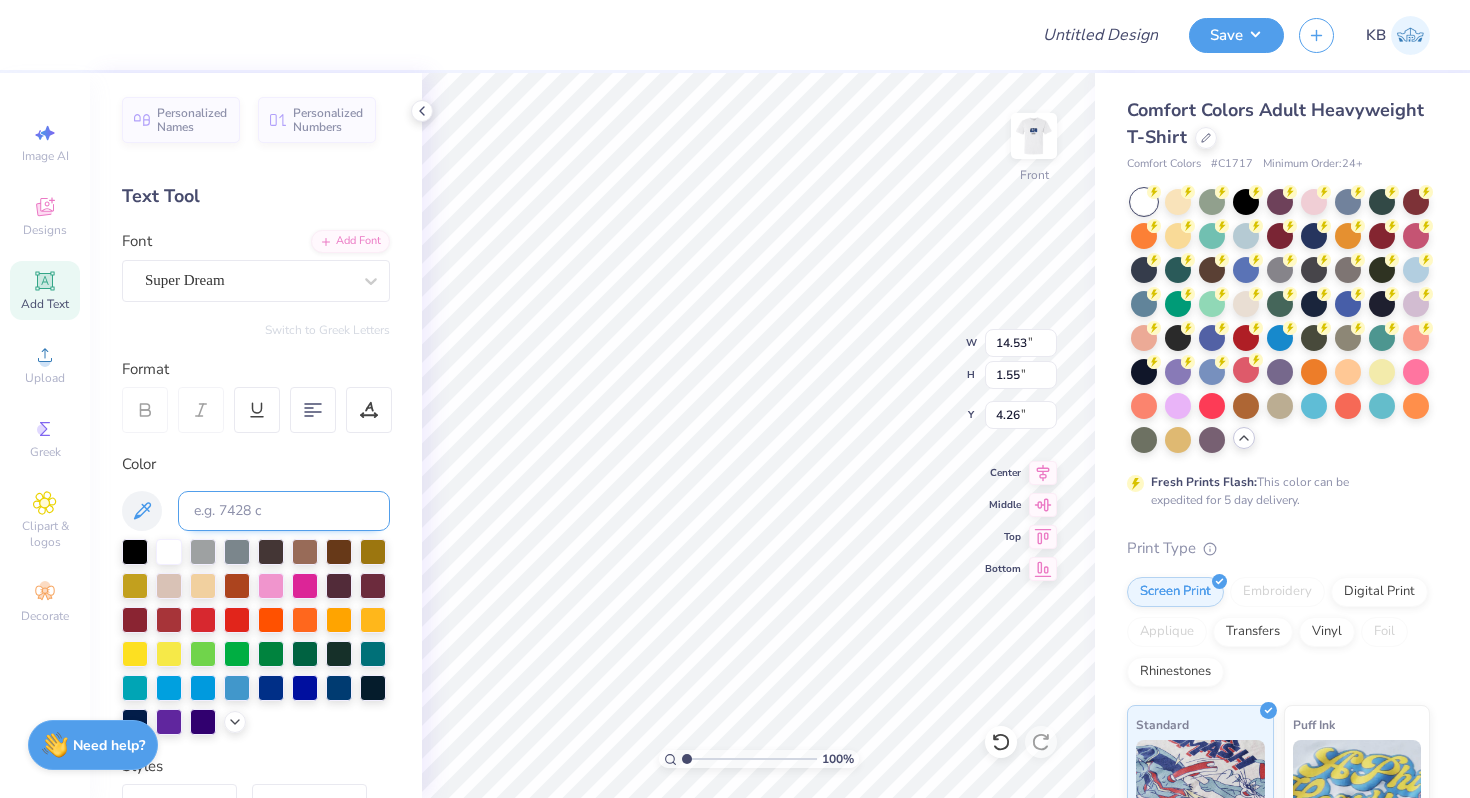 type on "4.87" 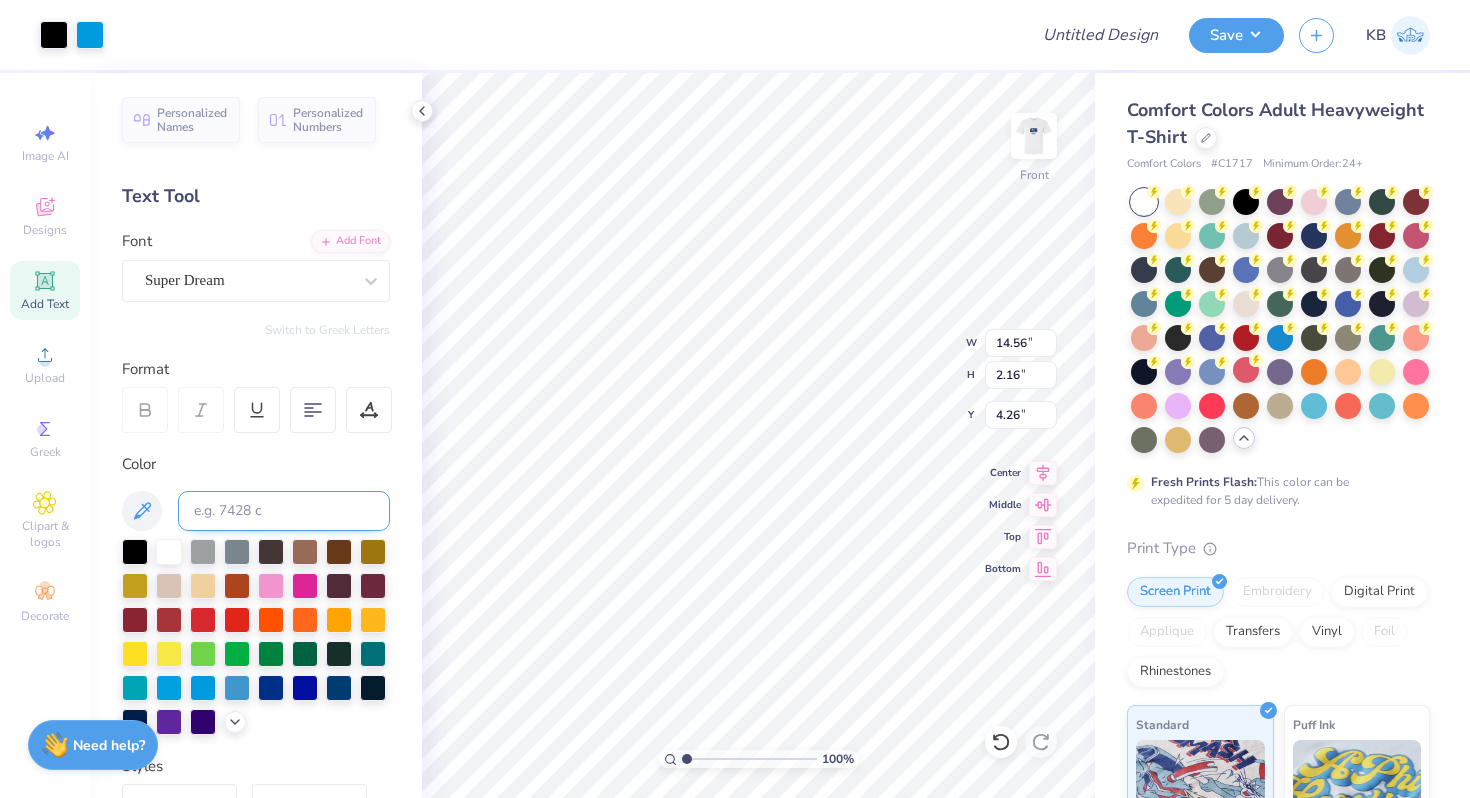 type on "13.01" 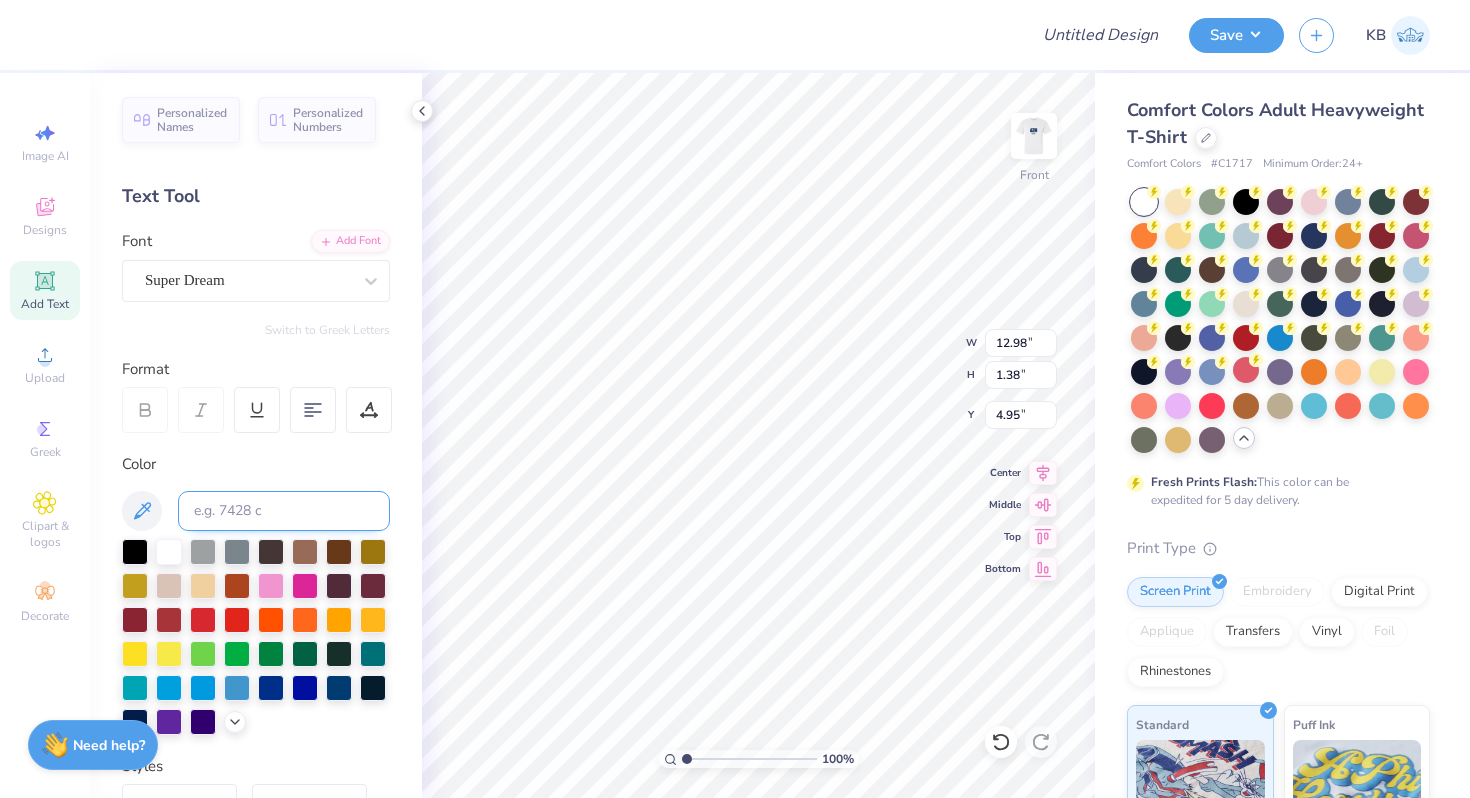 type on "4.49" 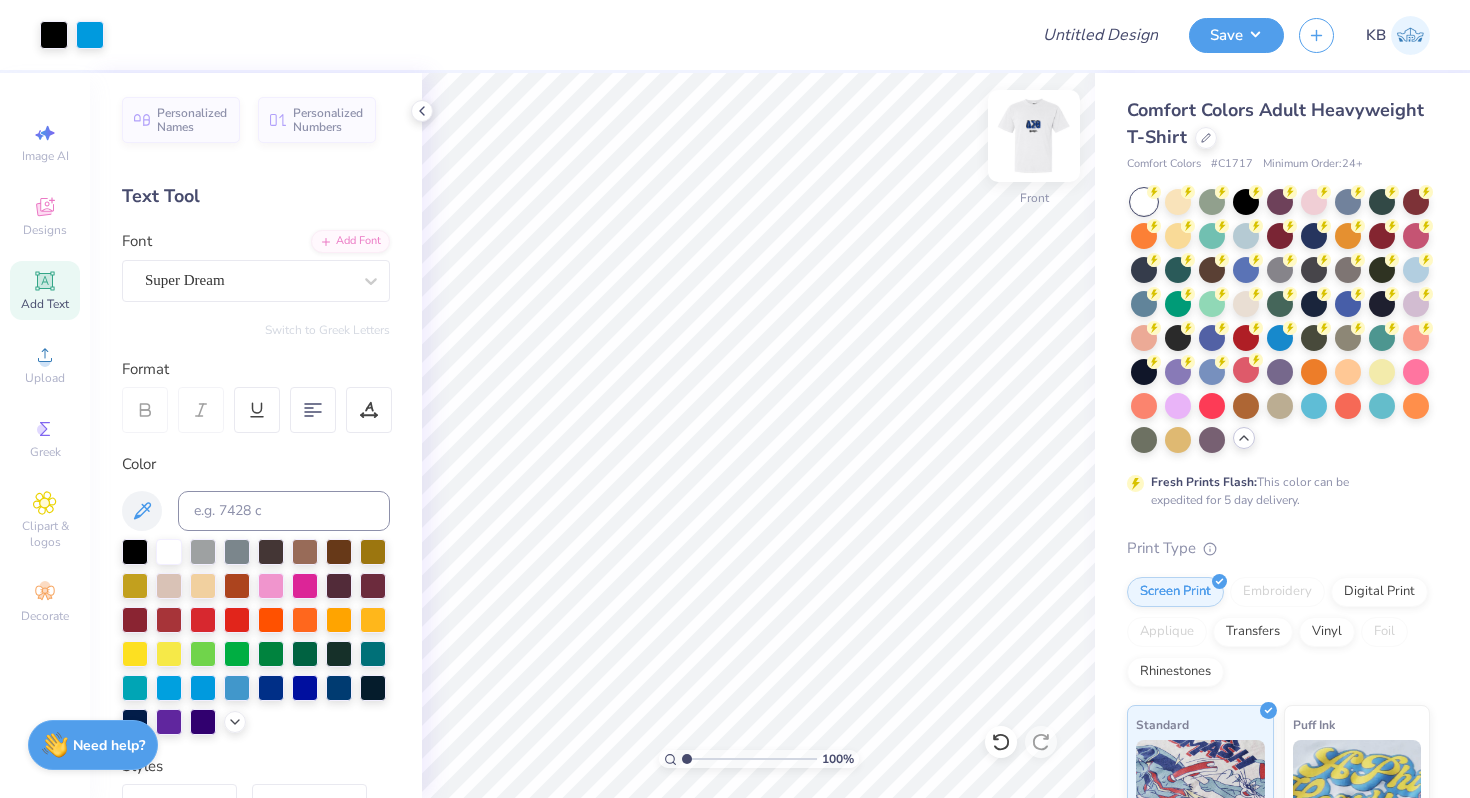 click at bounding box center [1034, 136] 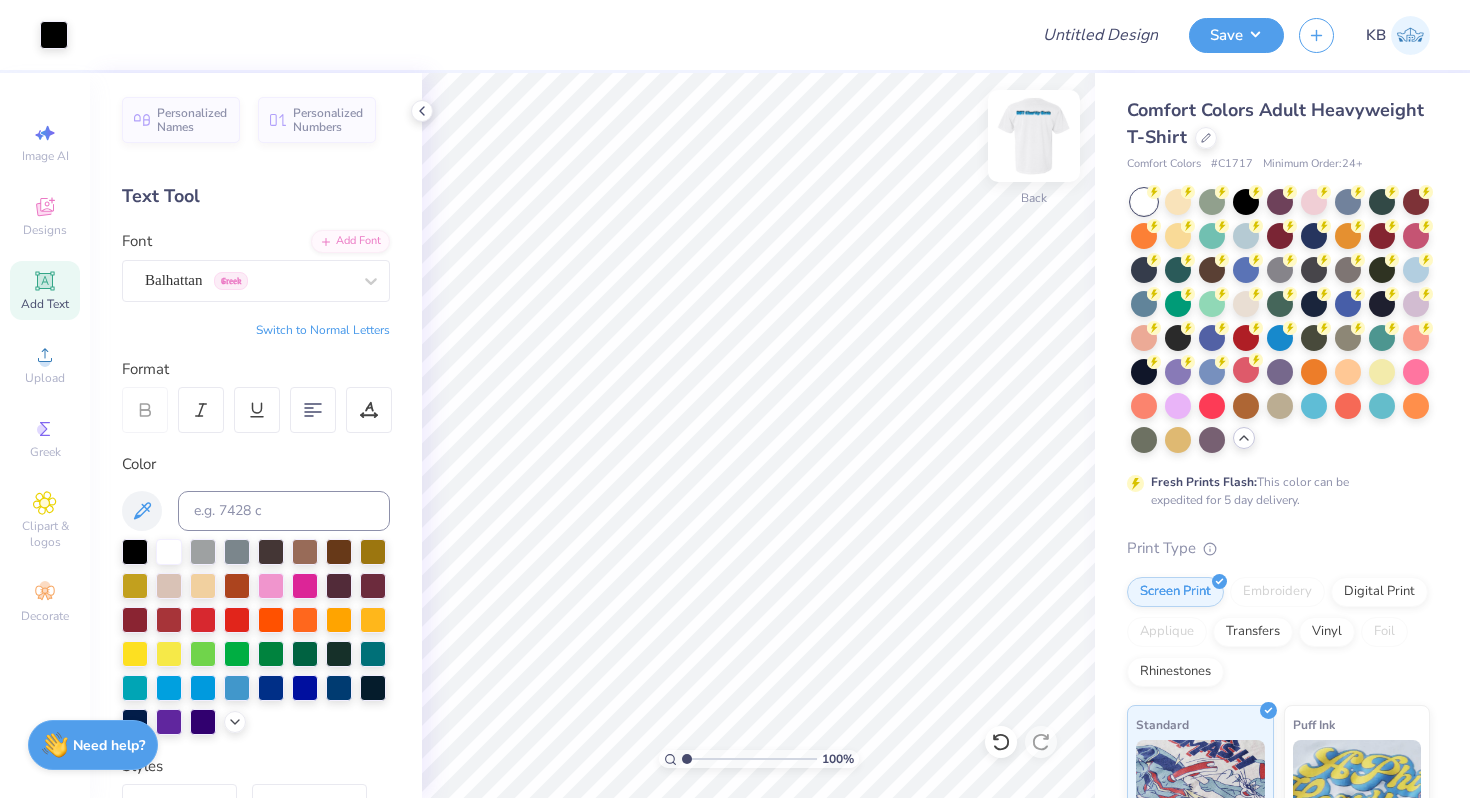 click at bounding box center (1034, 136) 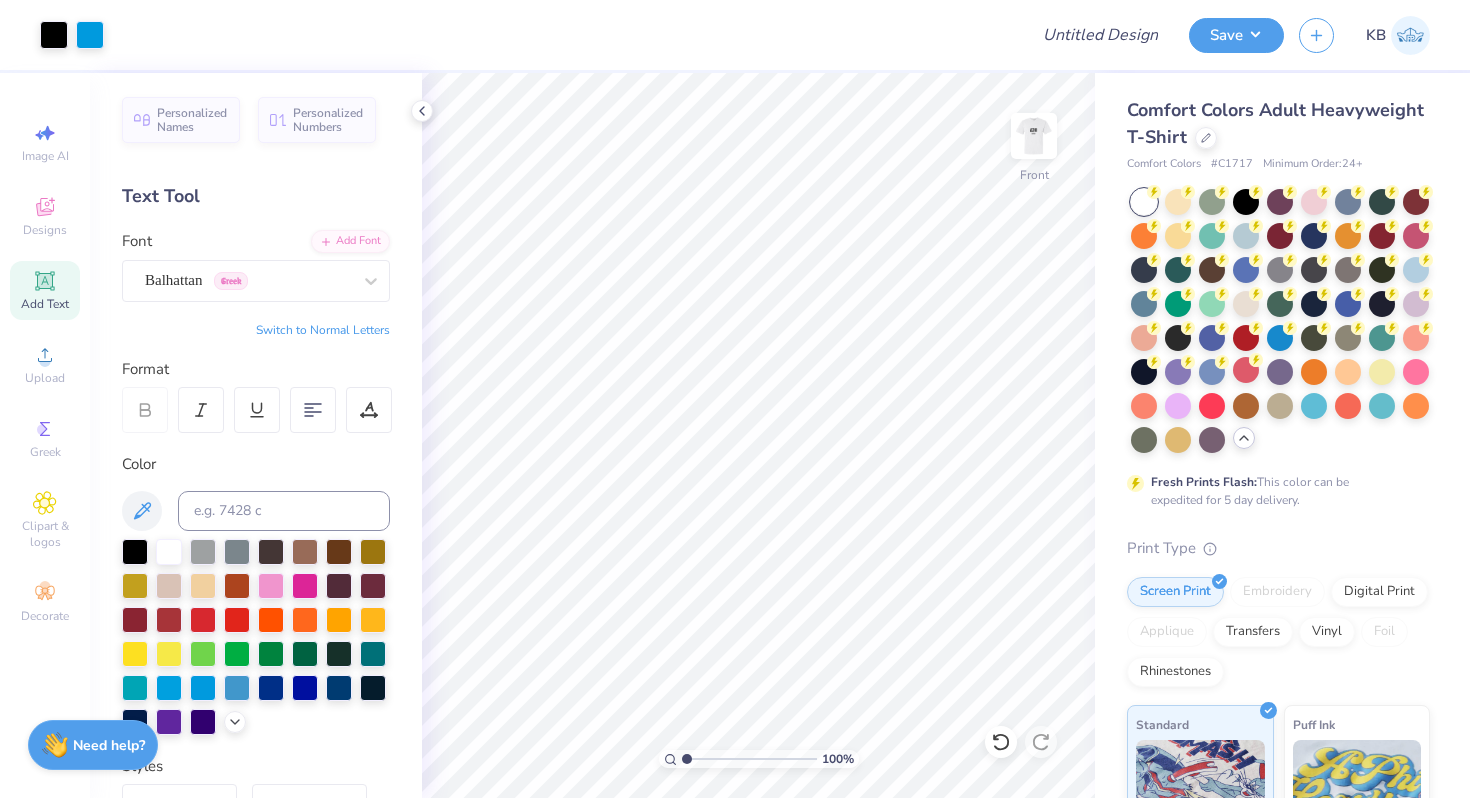 drag, startPoint x: 56, startPoint y: 299, endPoint x: 85, endPoint y: 299, distance: 29 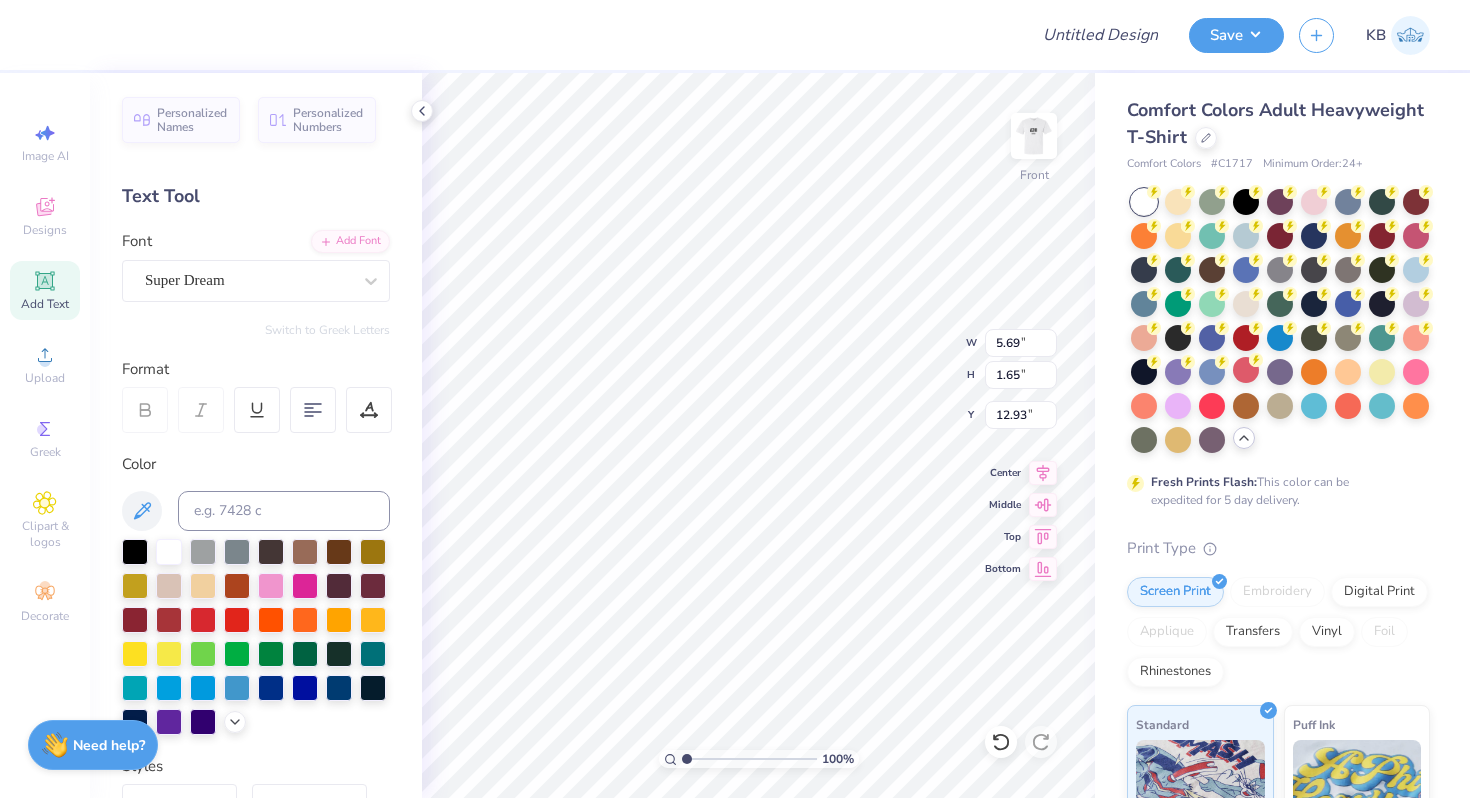scroll, scrollTop: 0, scrollLeft: 1, axis: horizontal 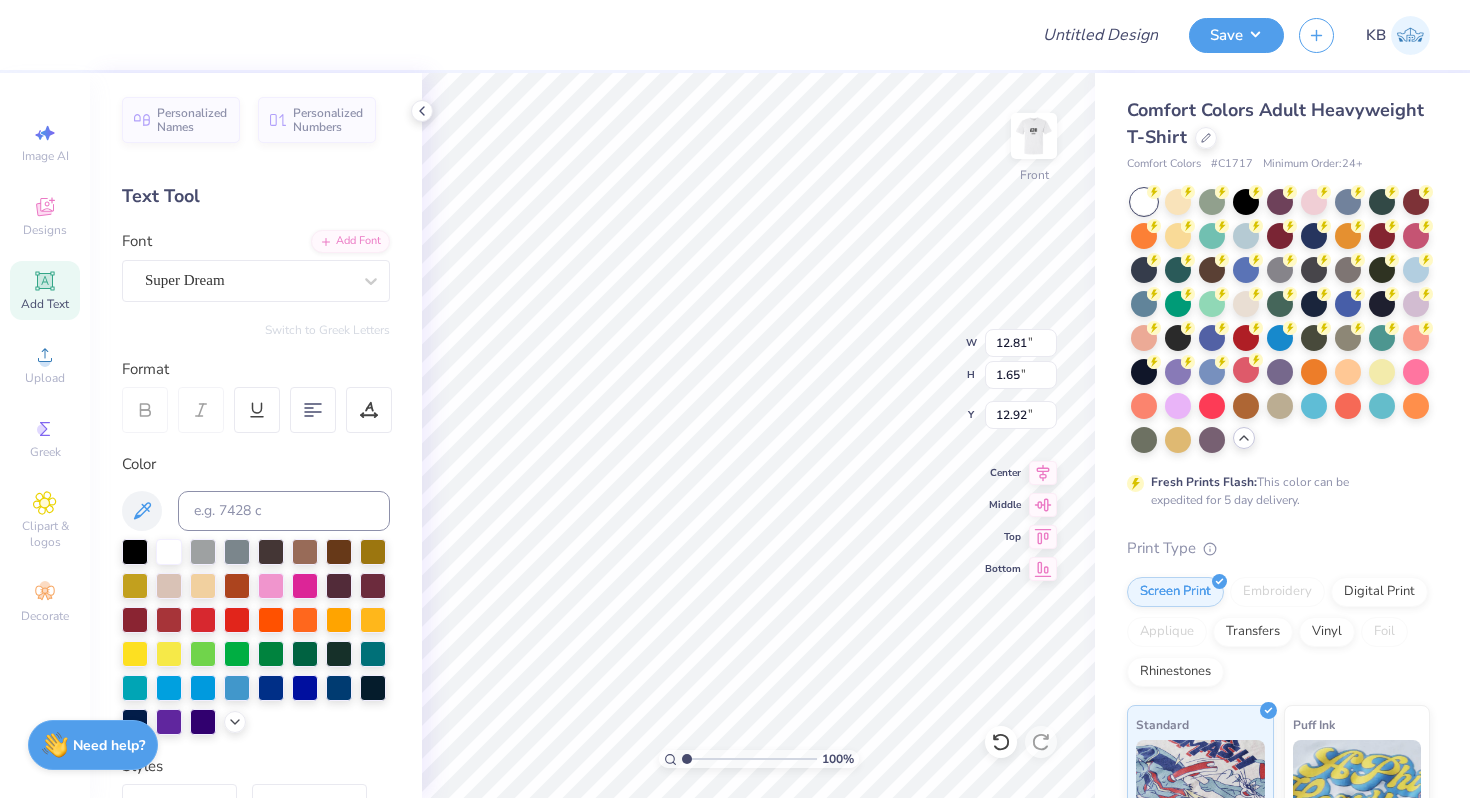 type on "5.87" 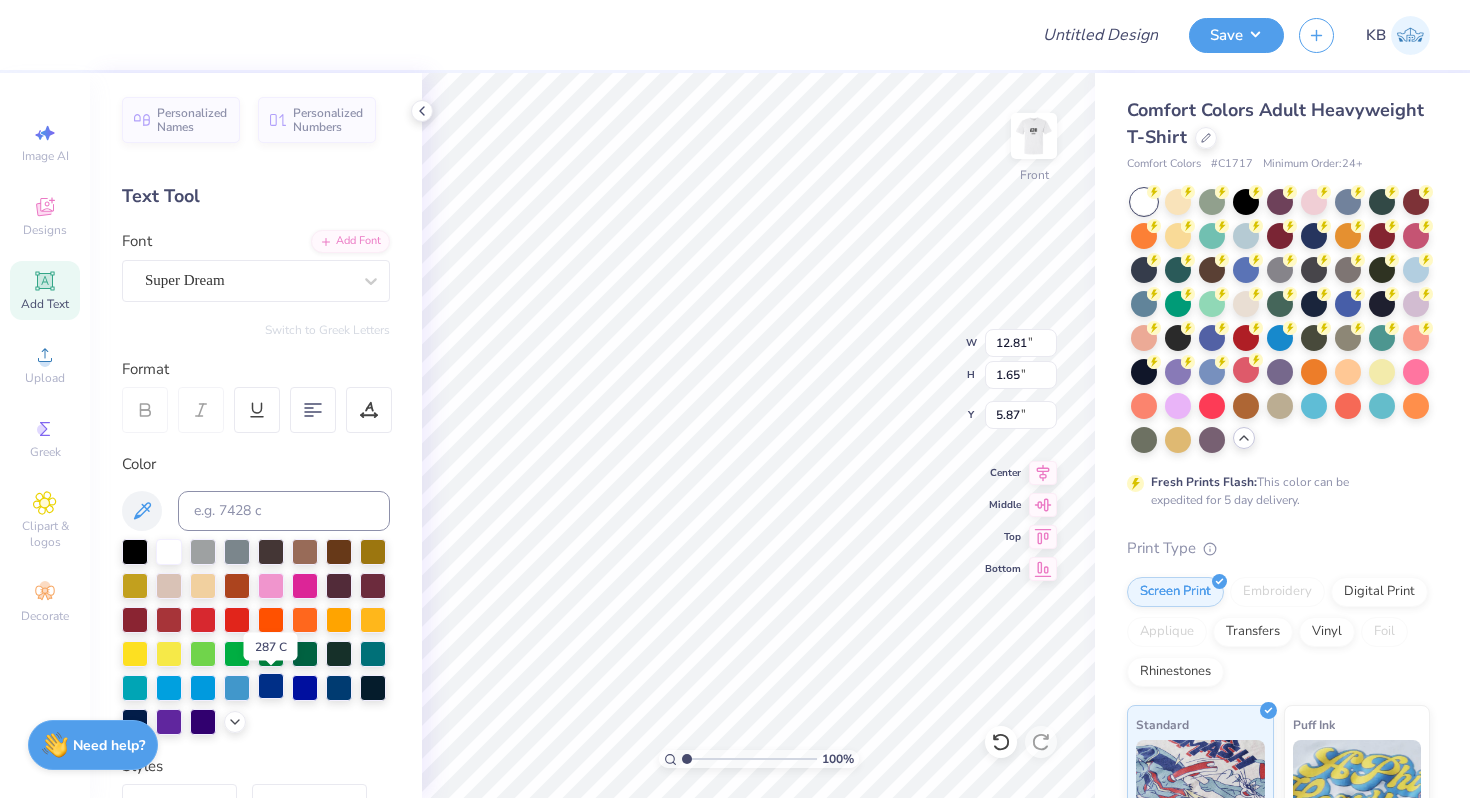 click at bounding box center [271, 686] 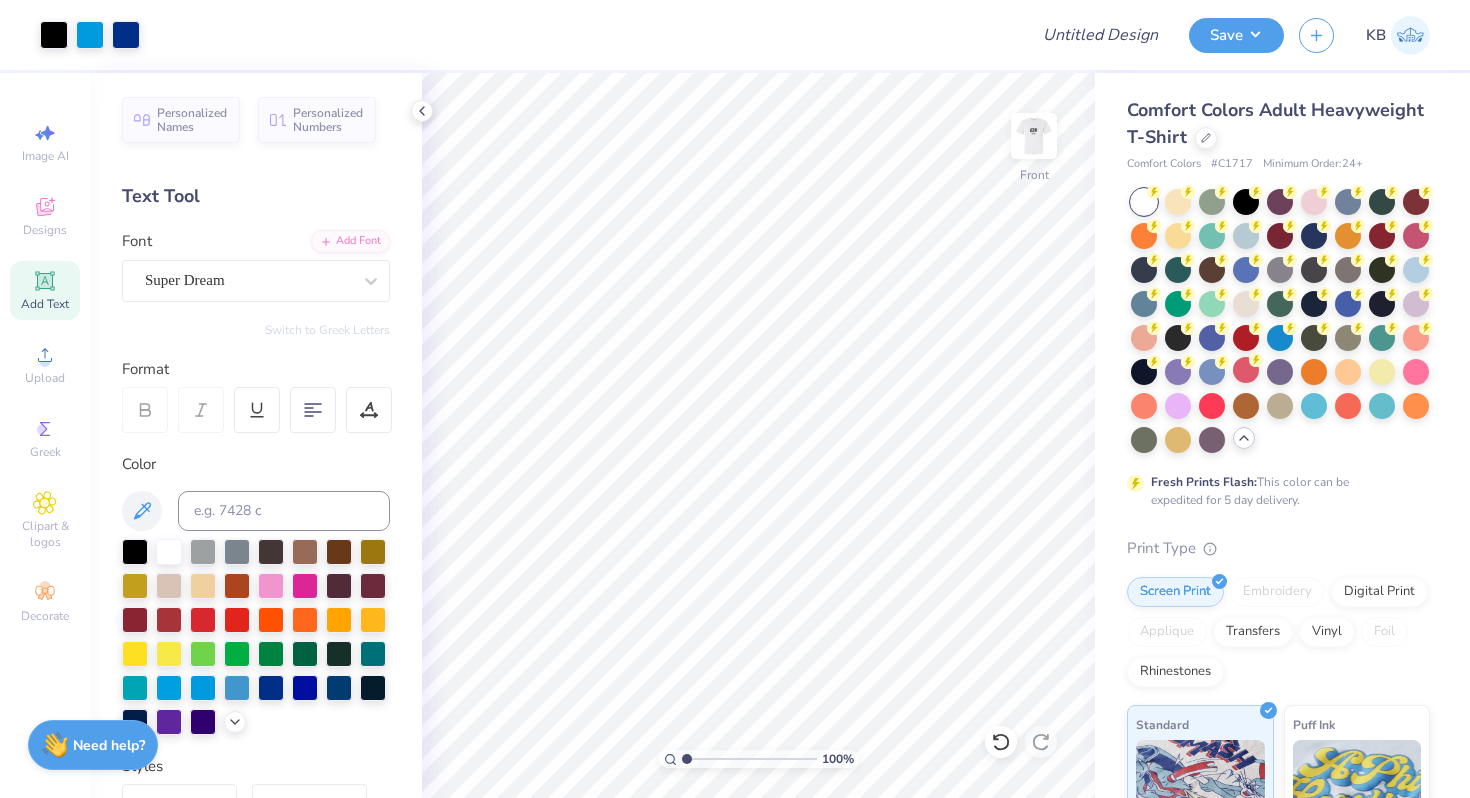 click on "Add Text" at bounding box center [45, 290] 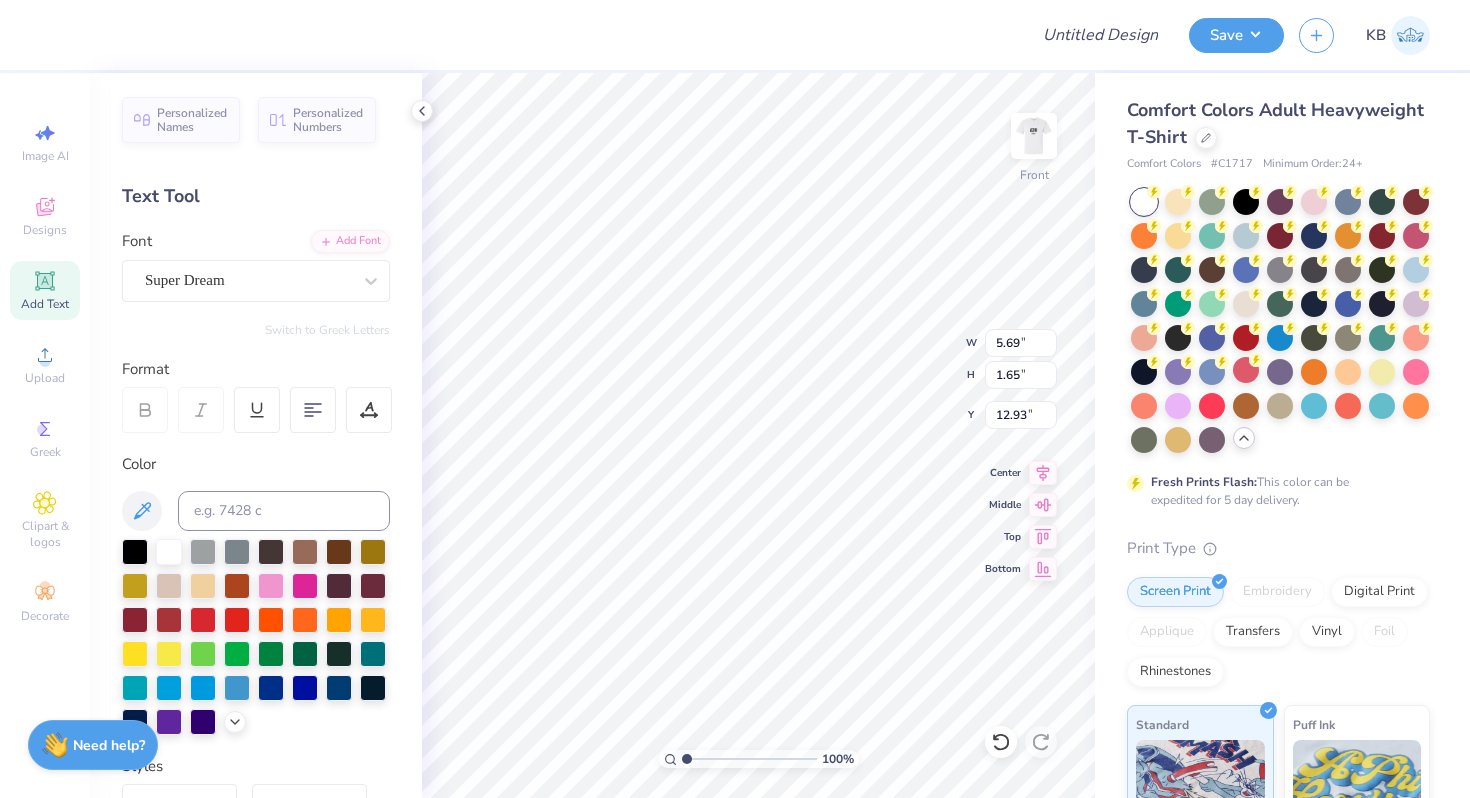 scroll, scrollTop: 0, scrollLeft: 2, axis: horizontal 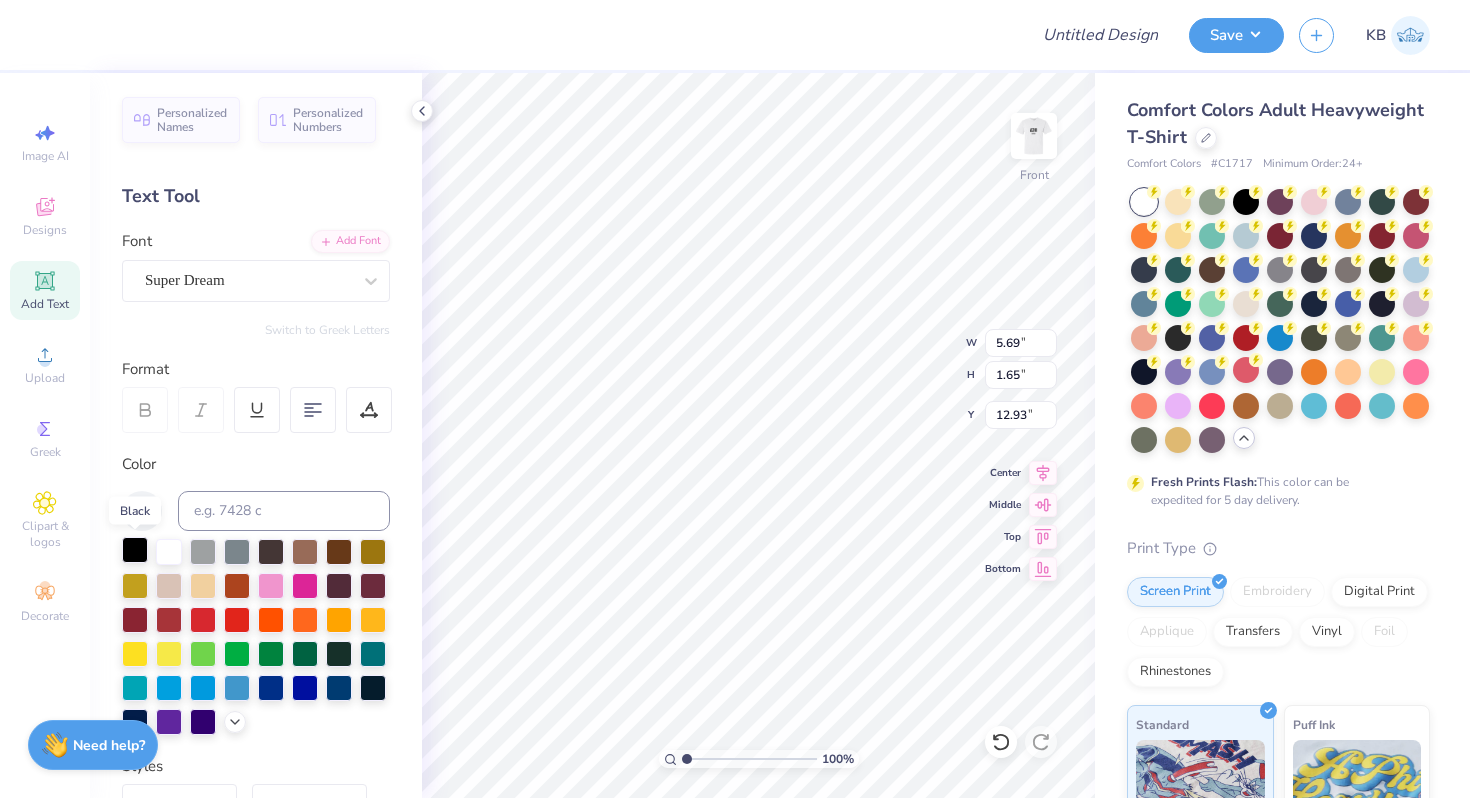 type on "NEW YORK" 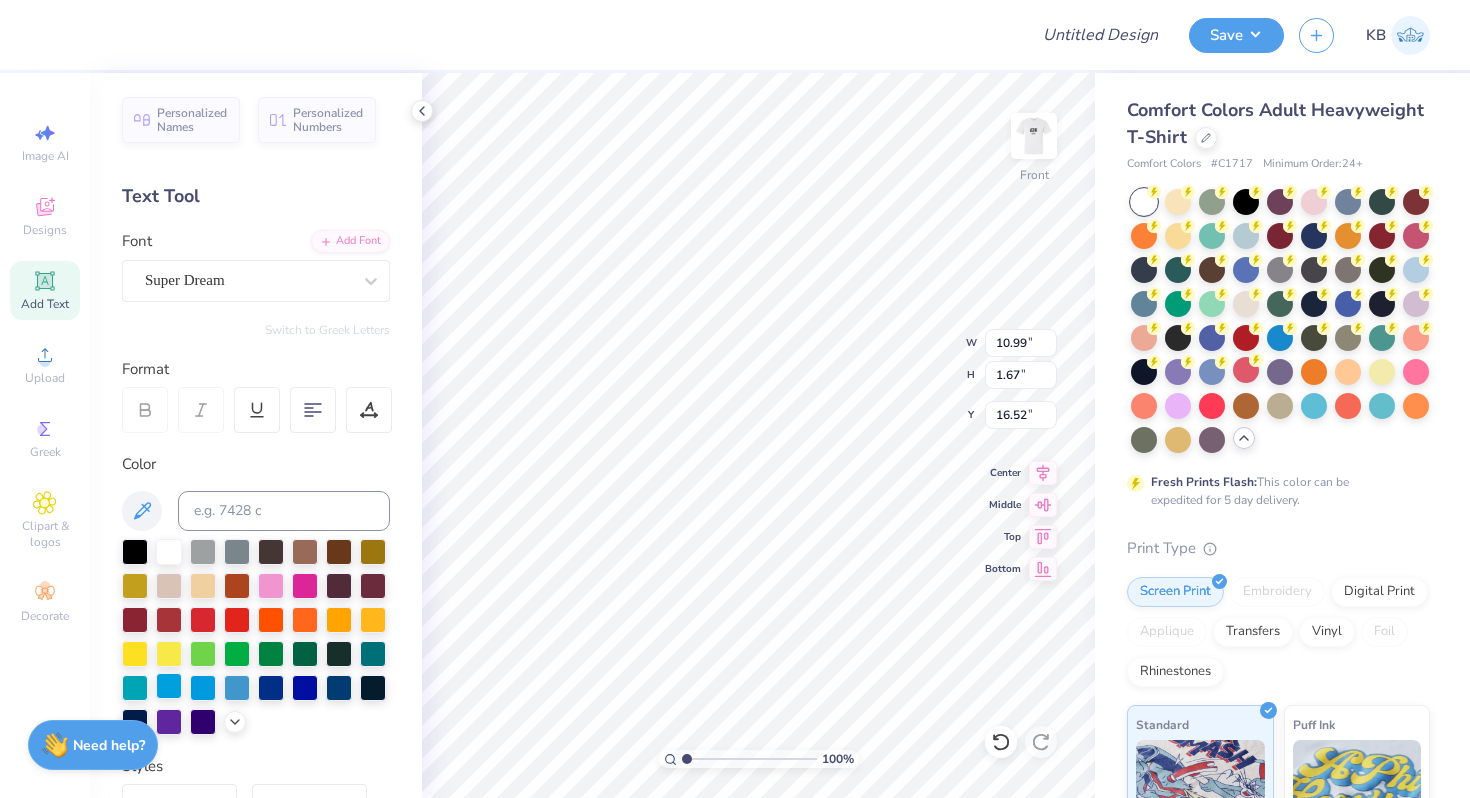 click at bounding box center (169, 686) 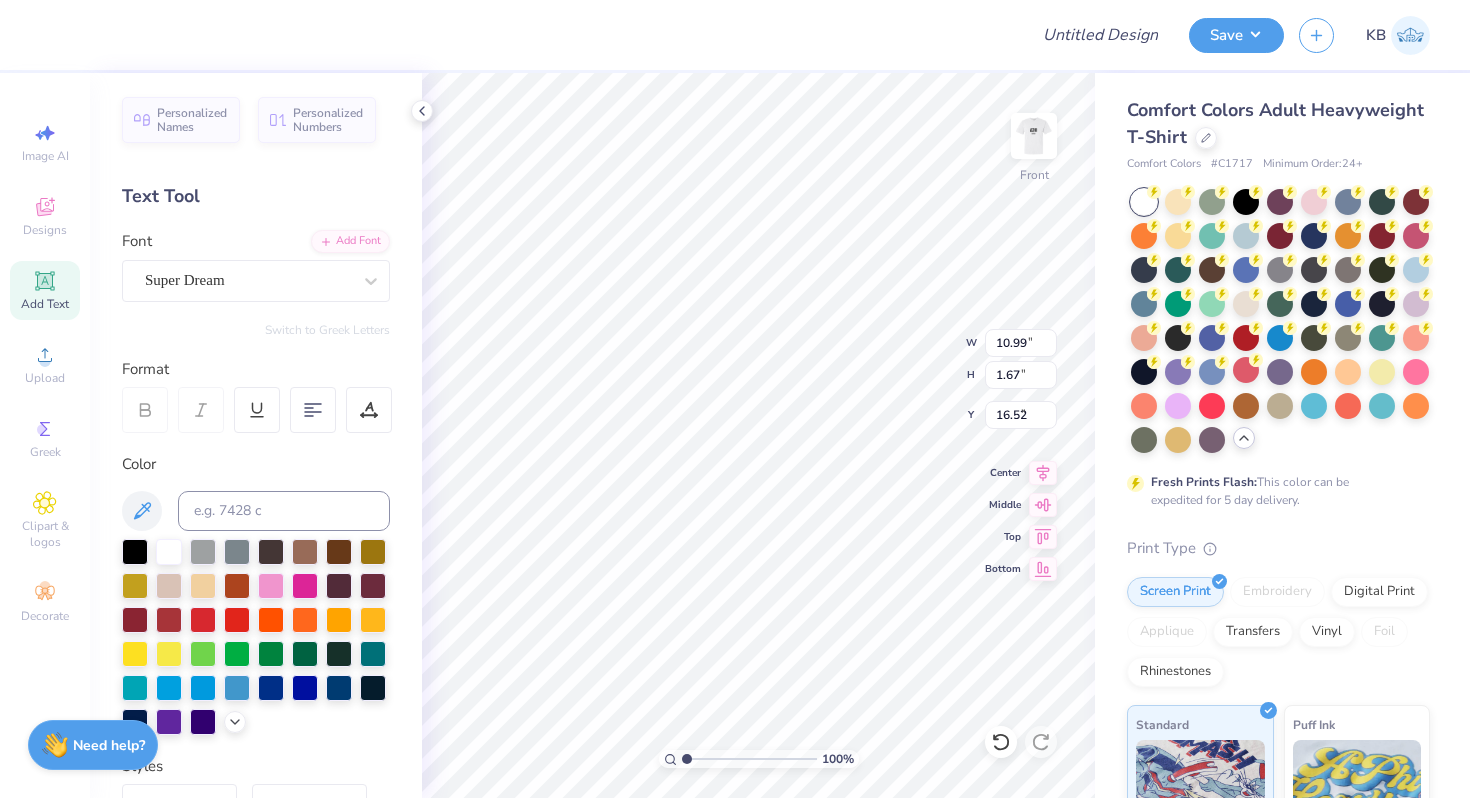 type on "9.52" 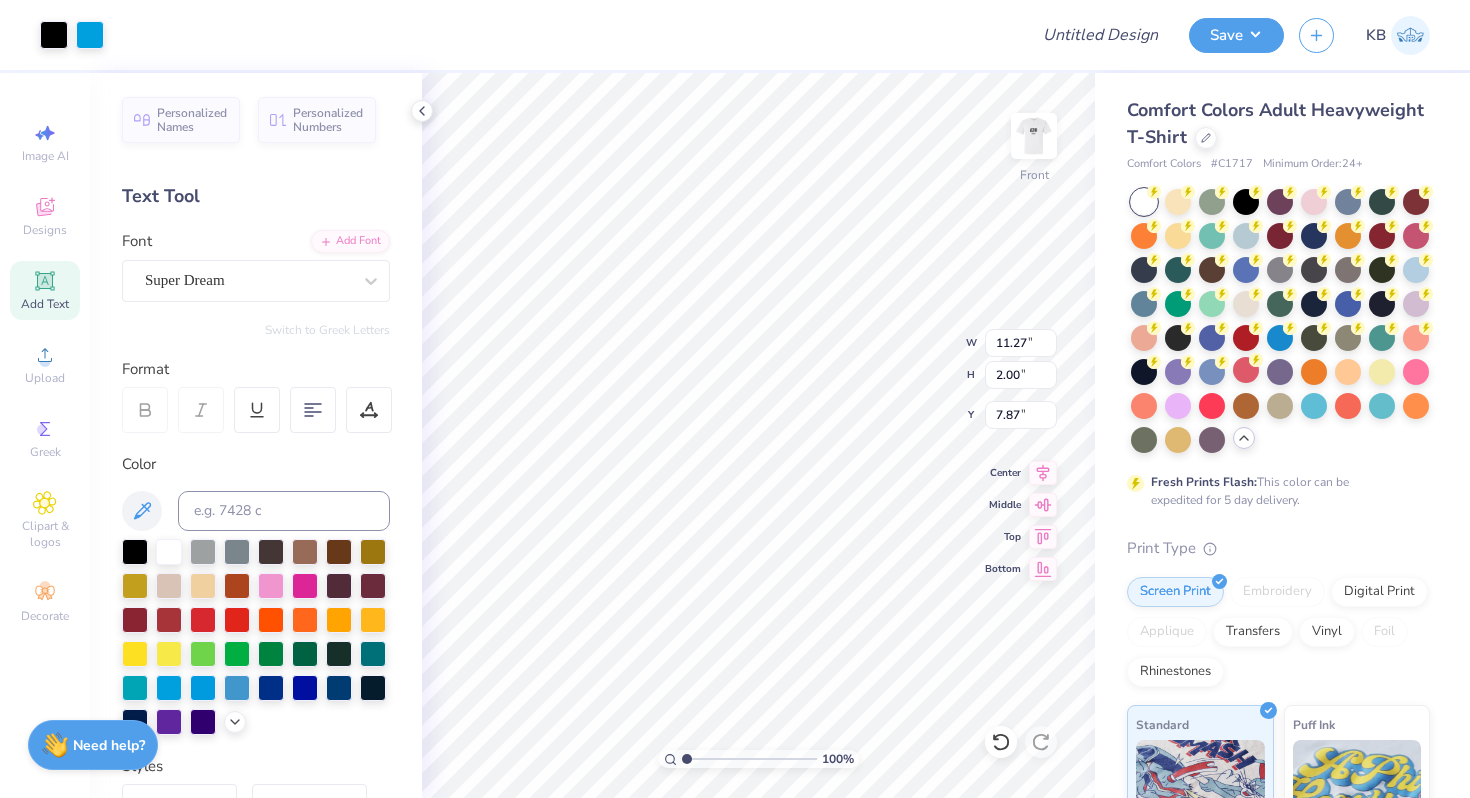 type on "7.87" 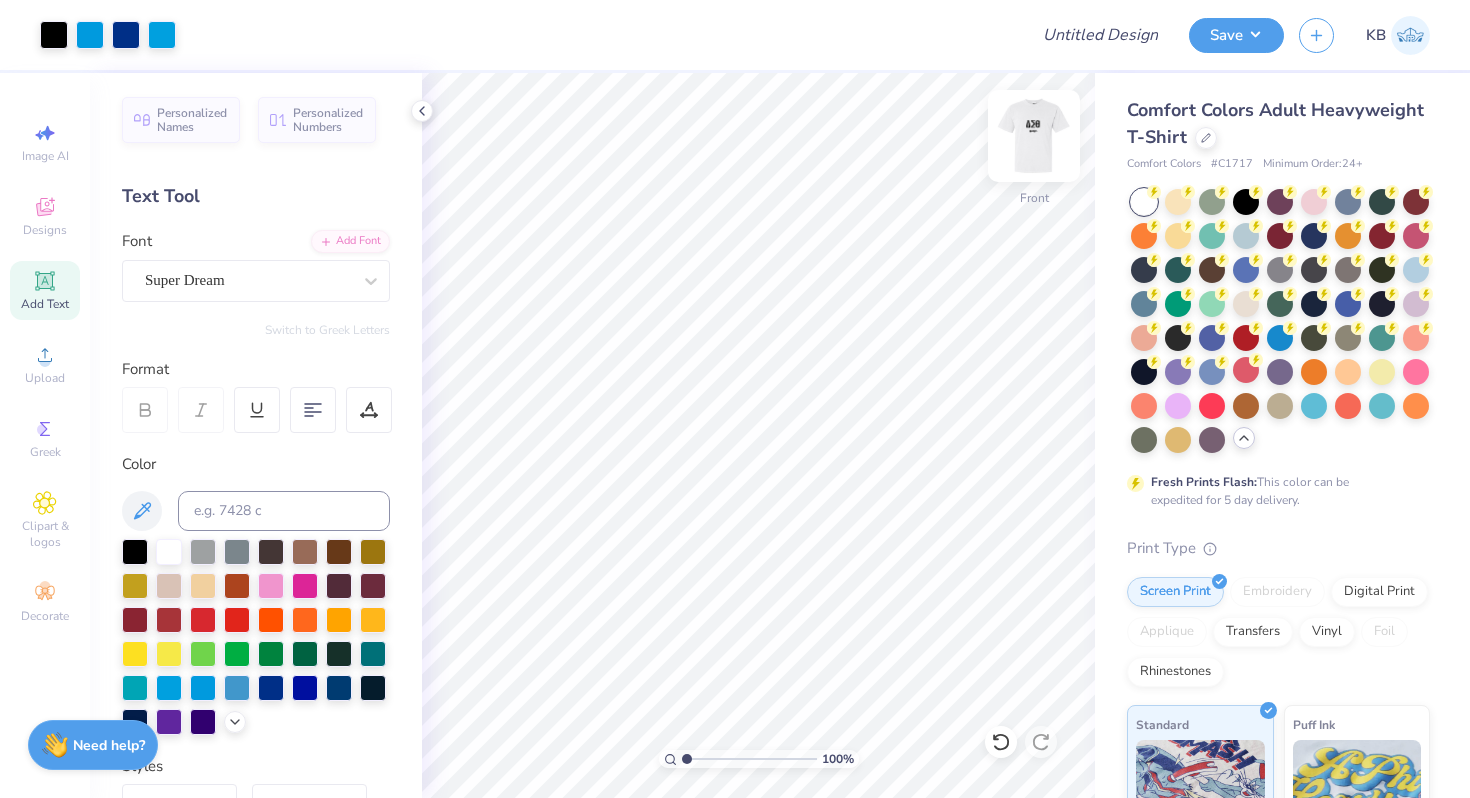 click at bounding box center [1034, 136] 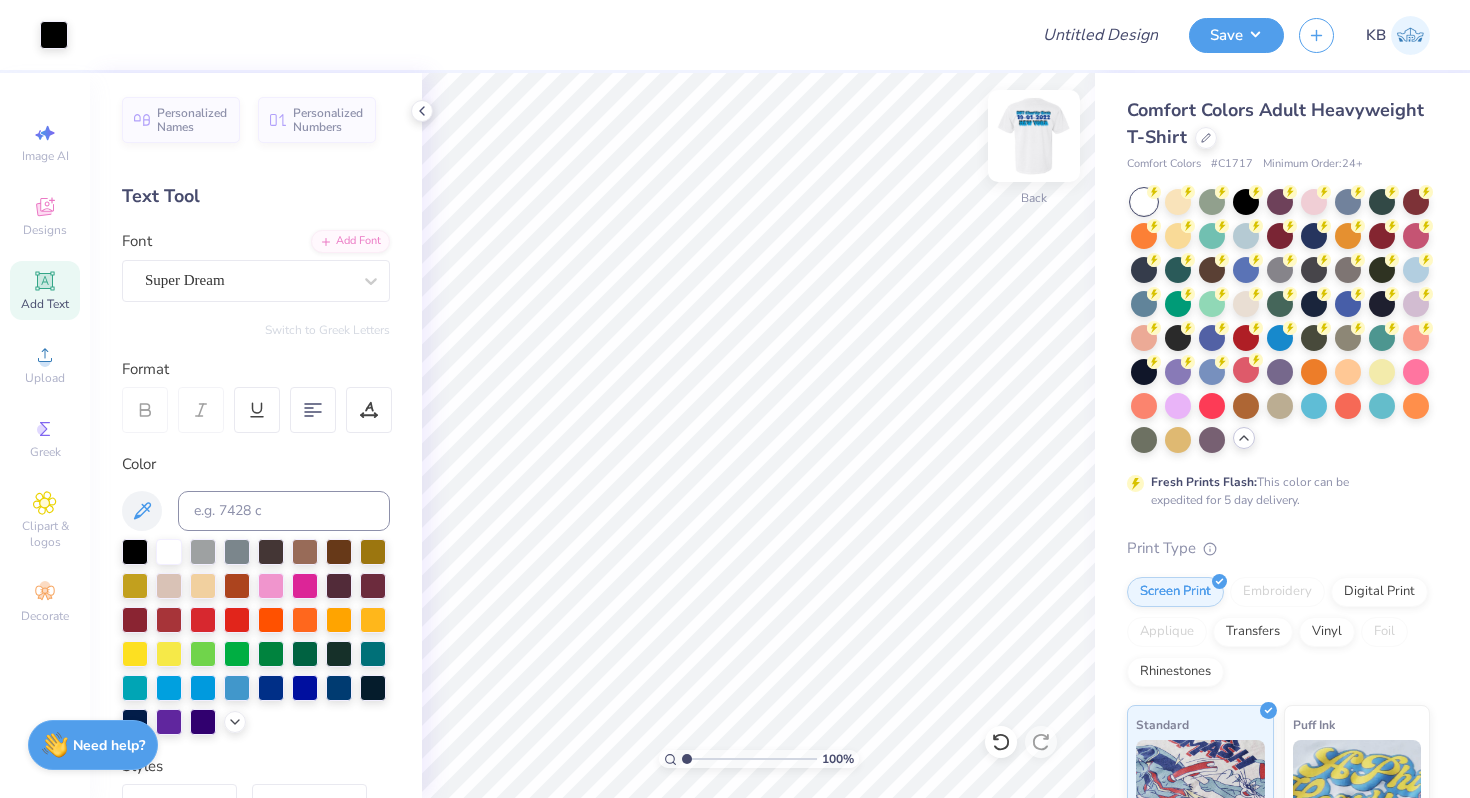 click at bounding box center (1034, 136) 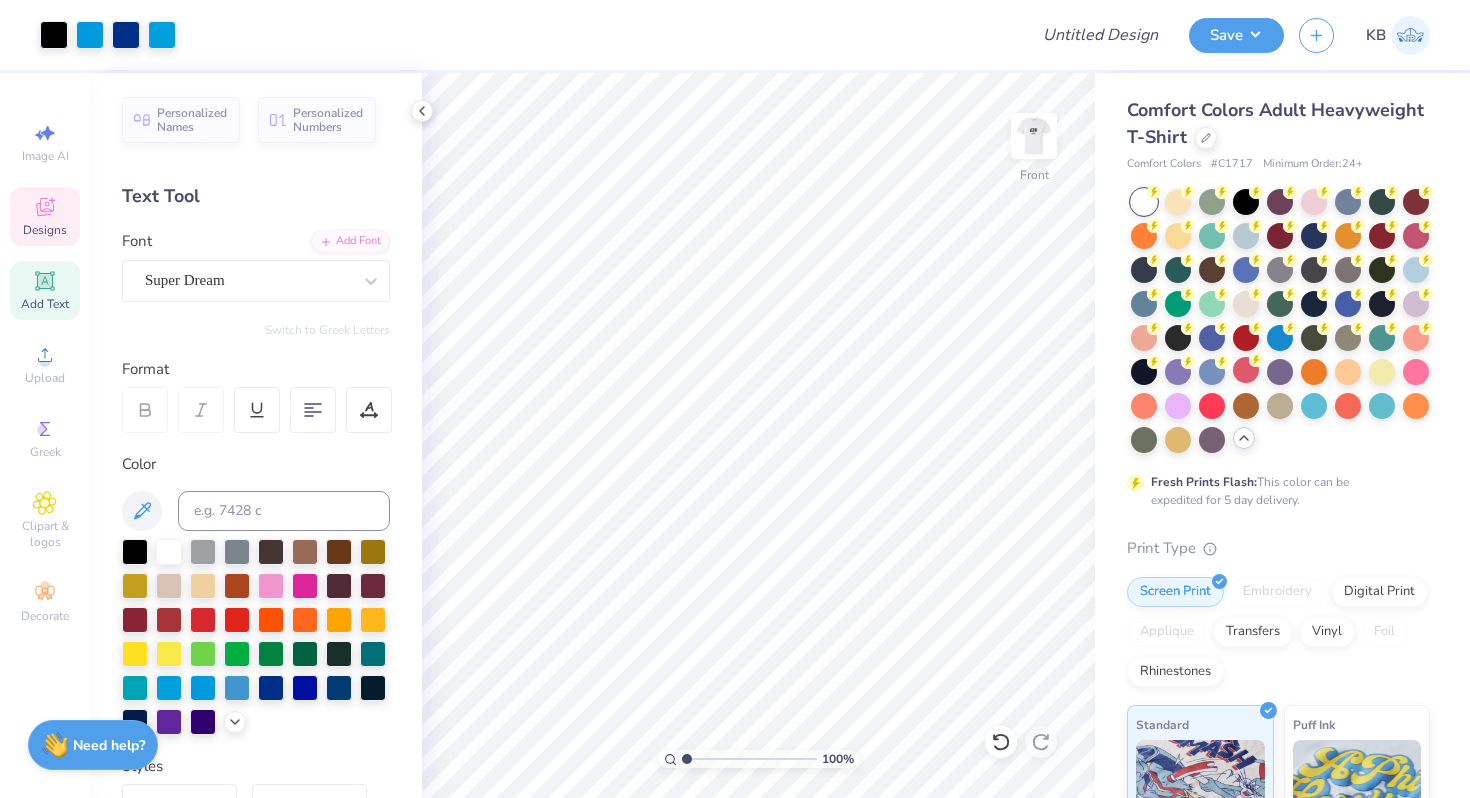 click on "Designs" at bounding box center [45, 230] 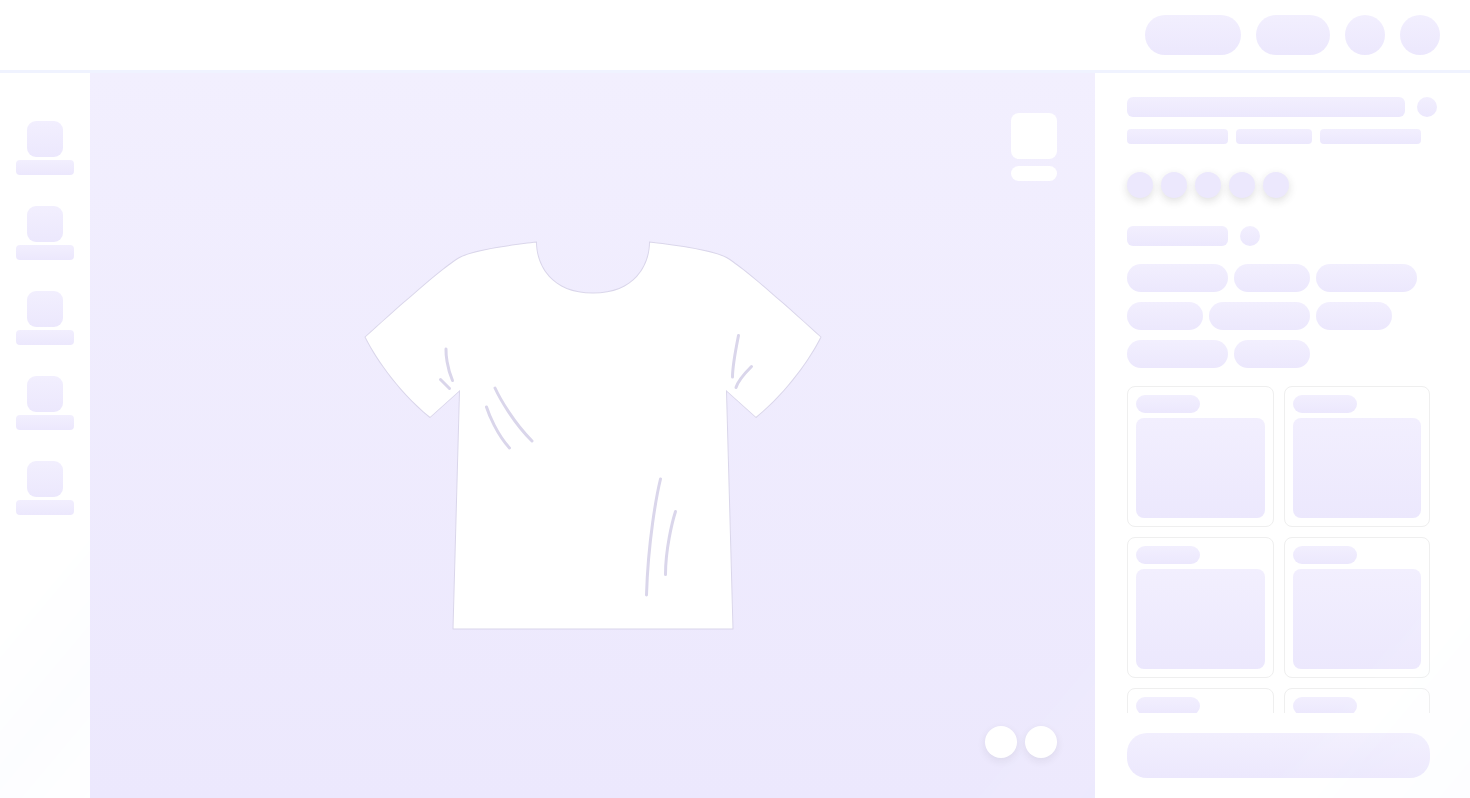 scroll, scrollTop: 0, scrollLeft: 0, axis: both 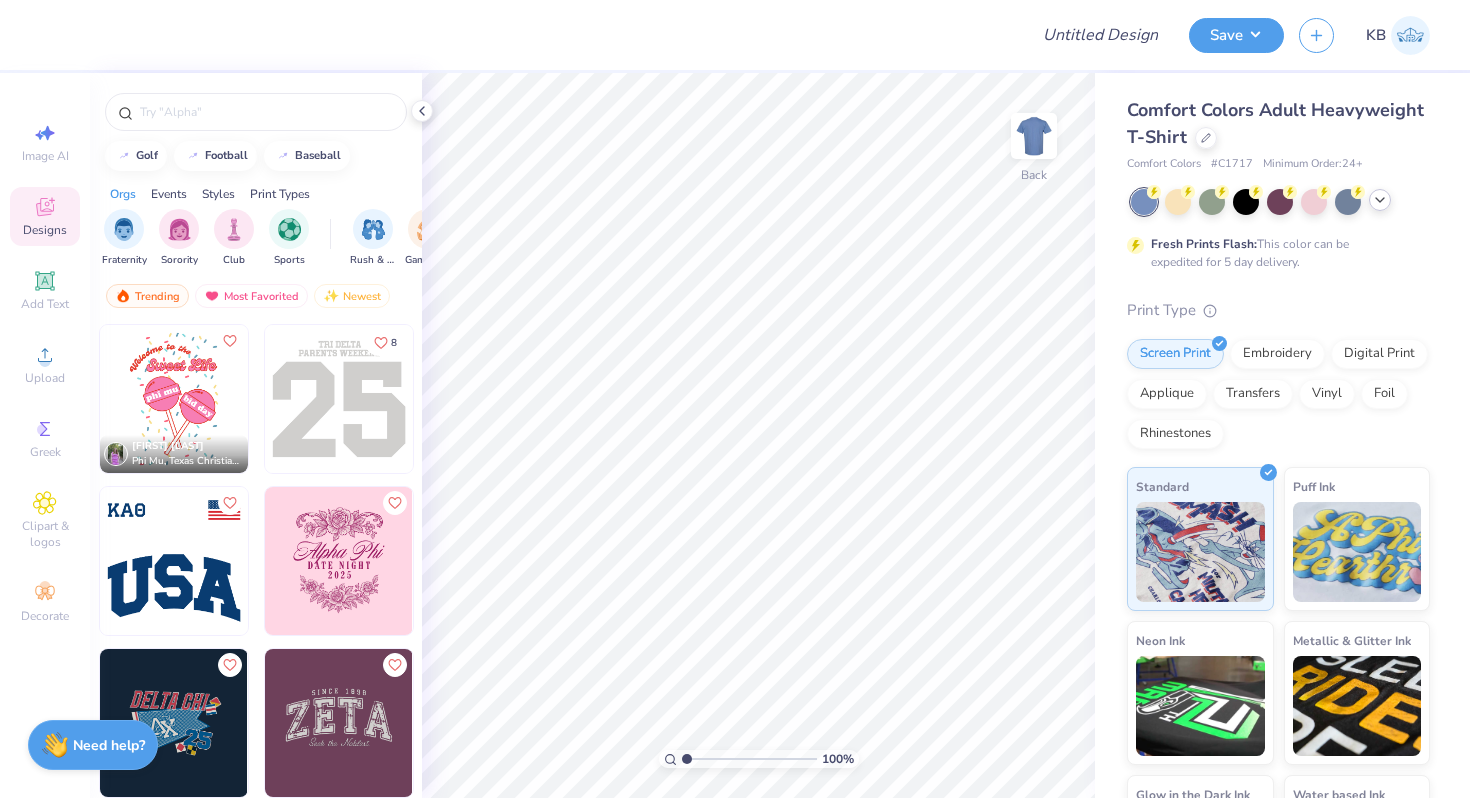 click 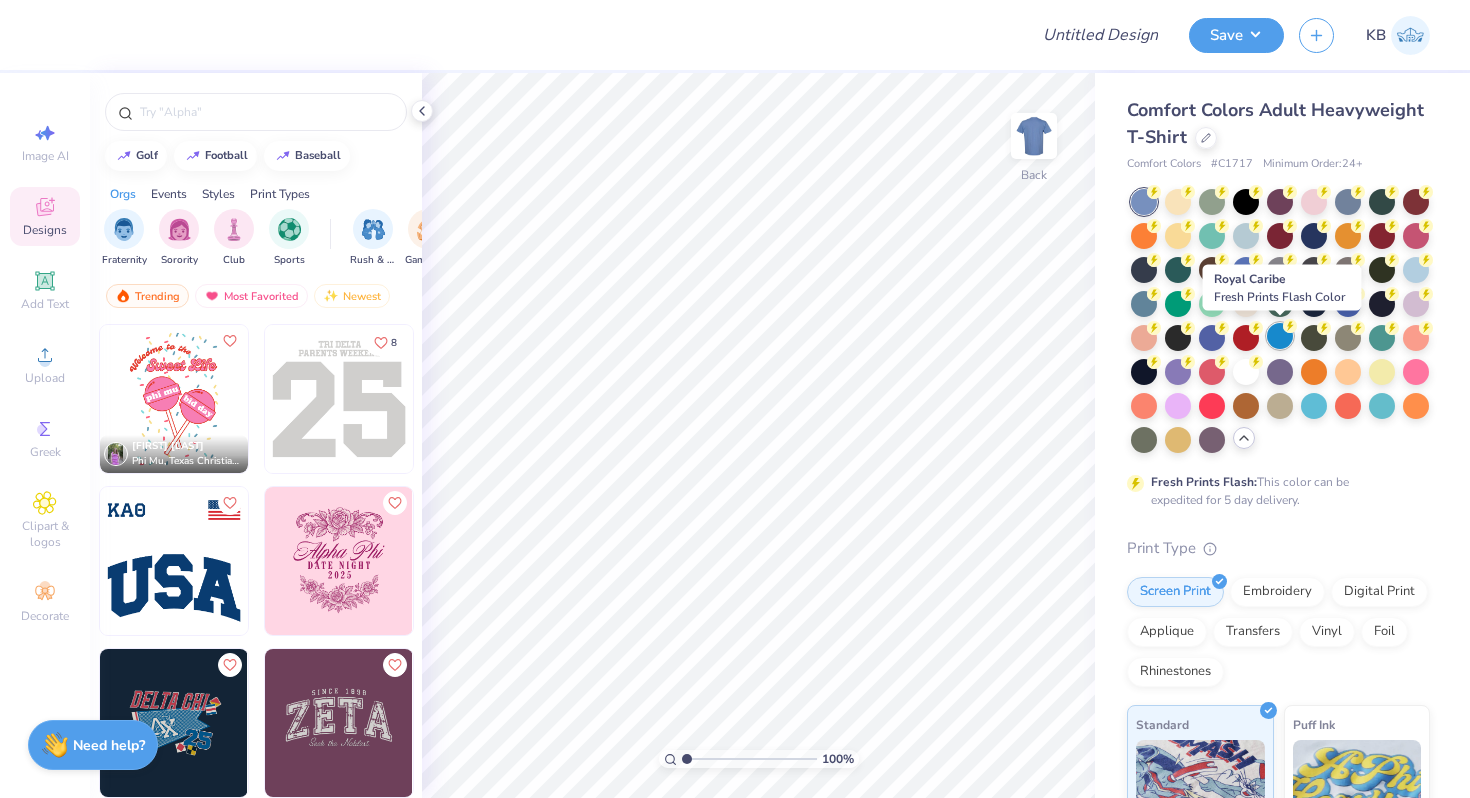 click at bounding box center [1280, 336] 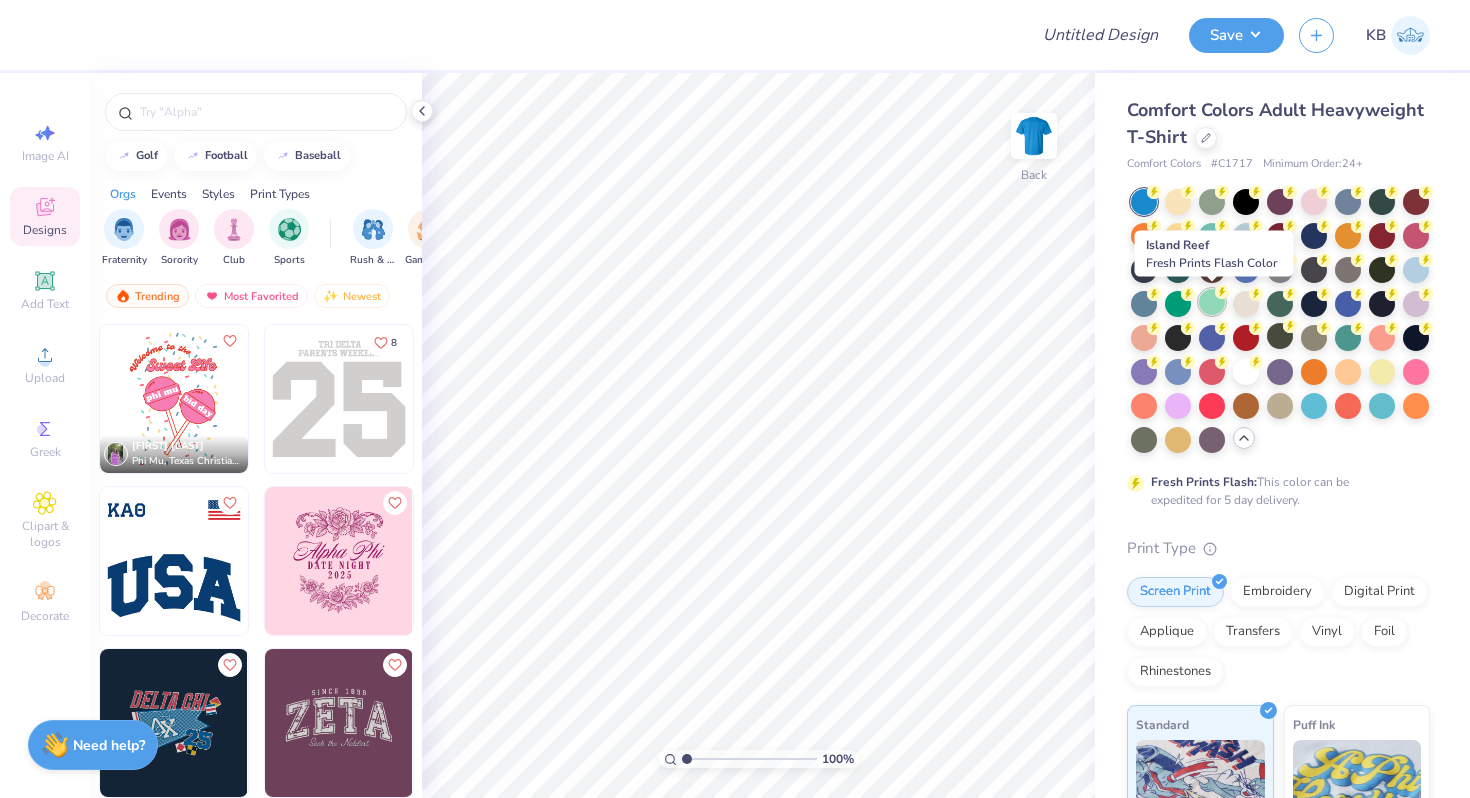 click at bounding box center (1212, 302) 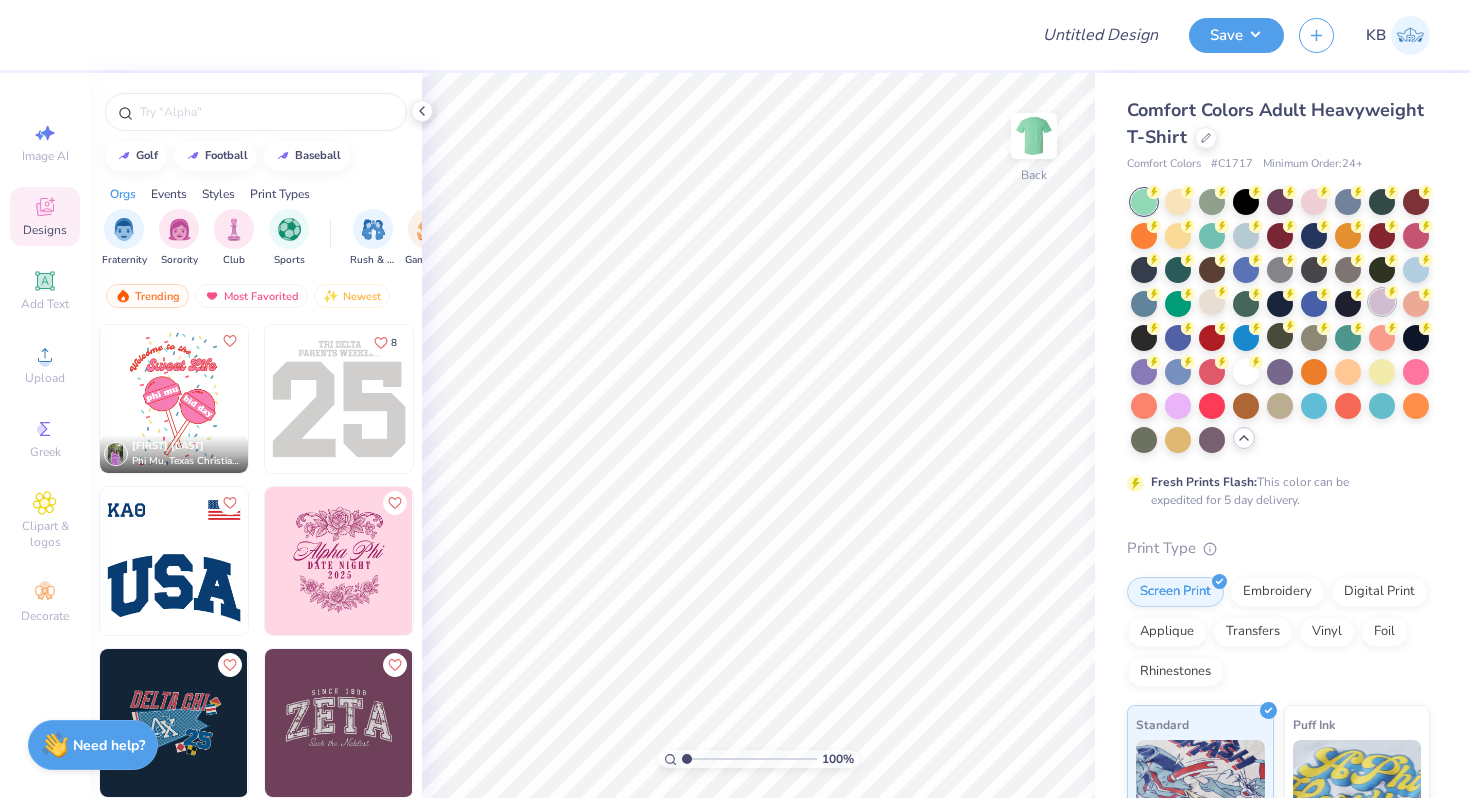click at bounding box center [1382, 302] 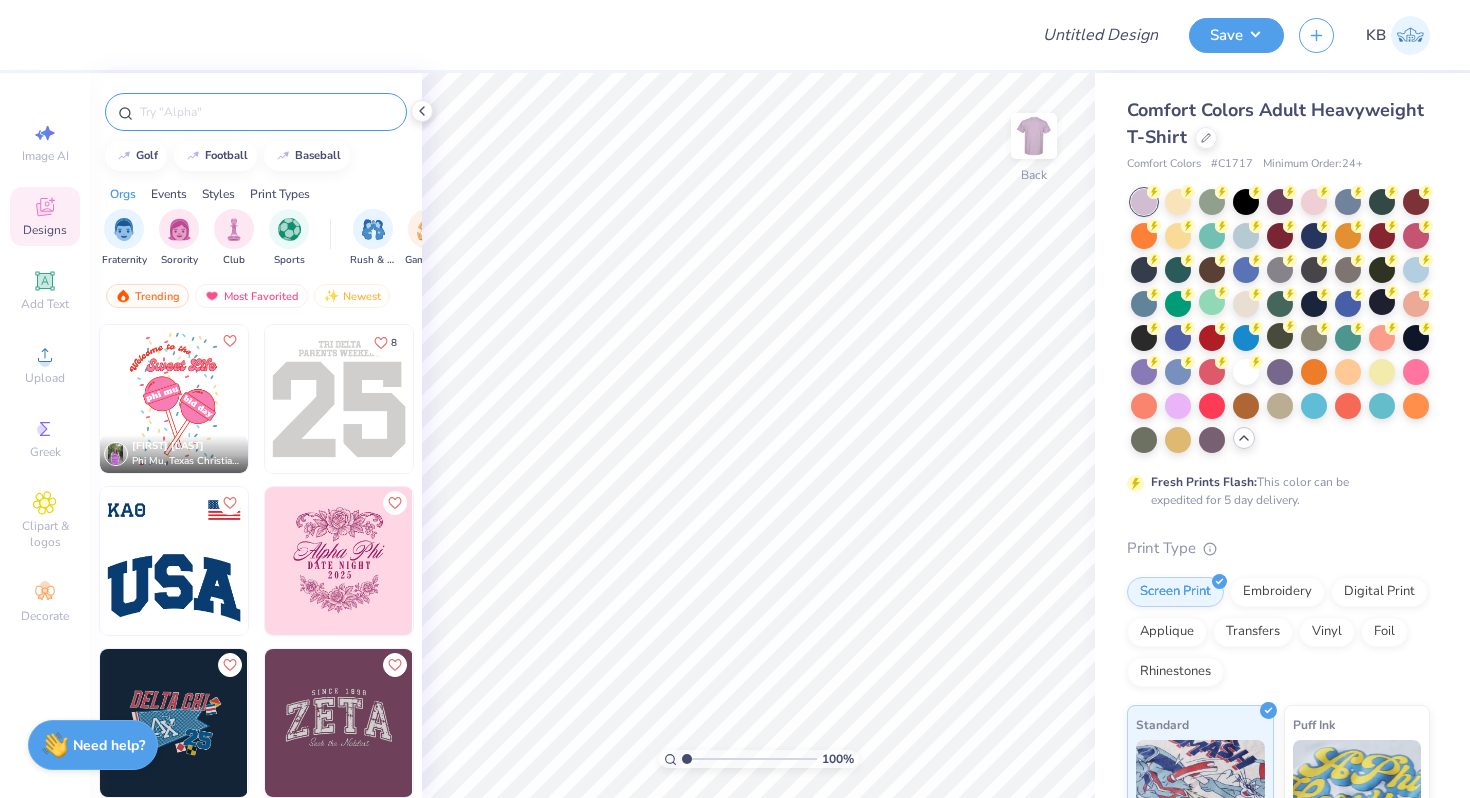 click at bounding box center [266, 112] 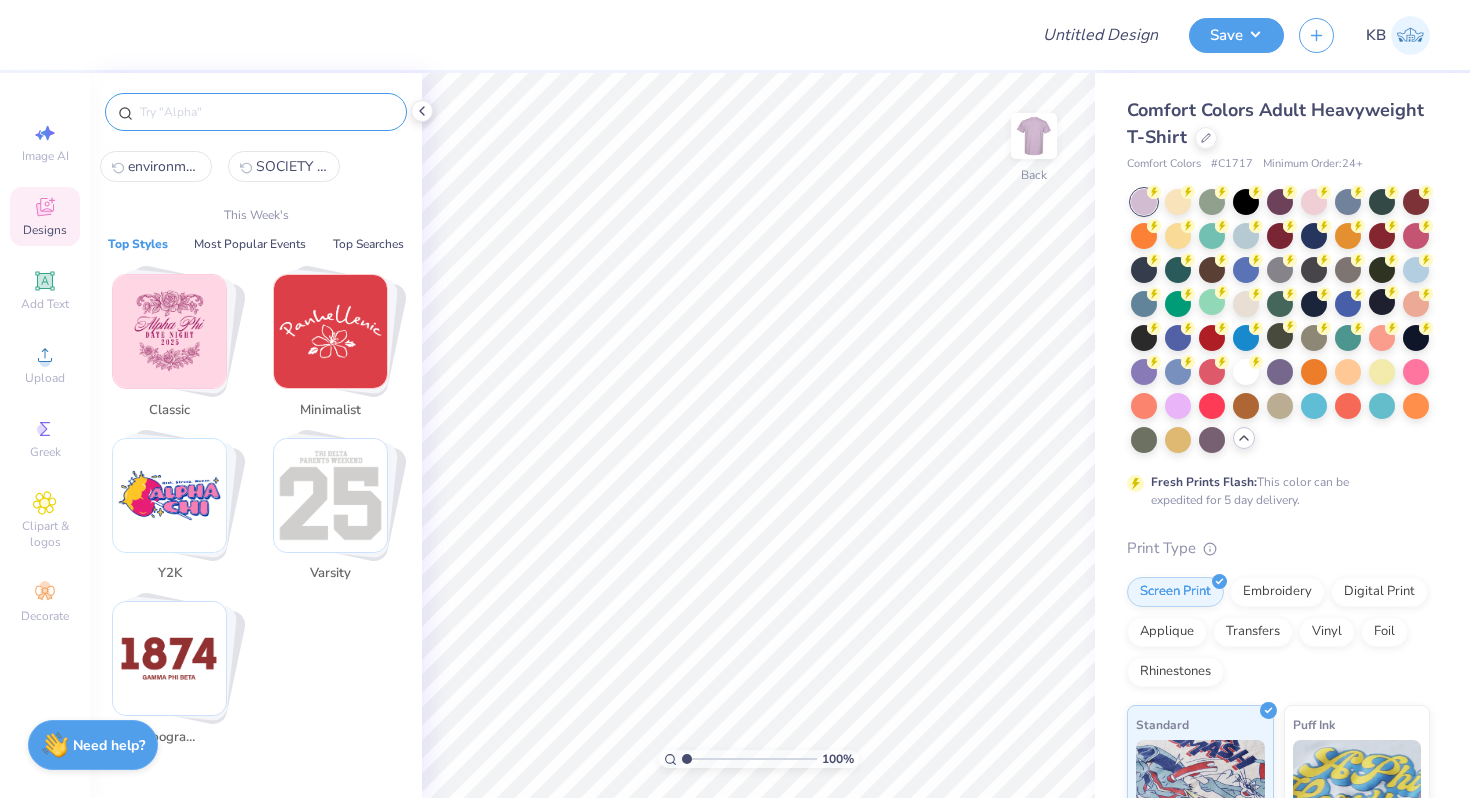 click on "environment" at bounding box center (164, 166) 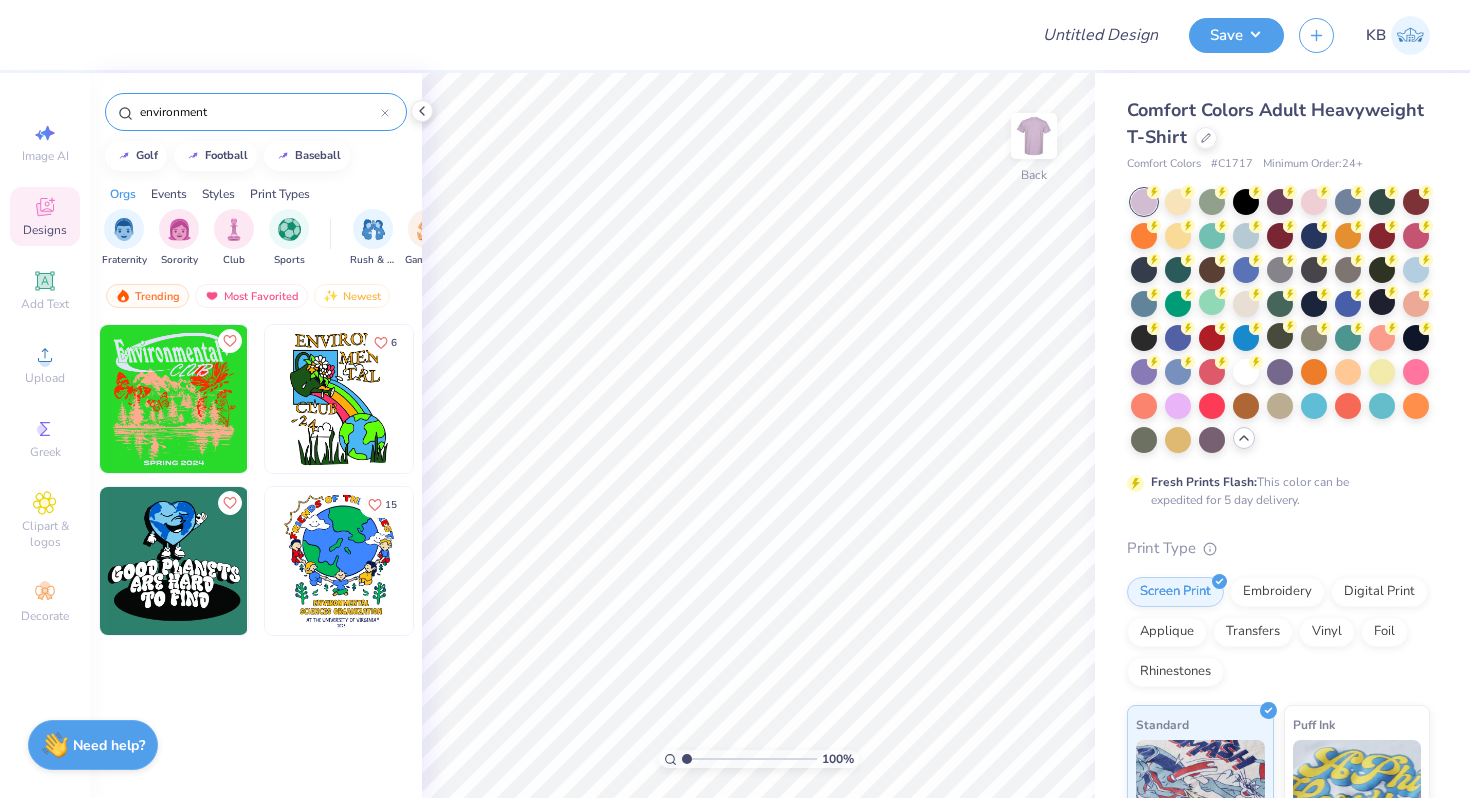 click at bounding box center (174, 561) 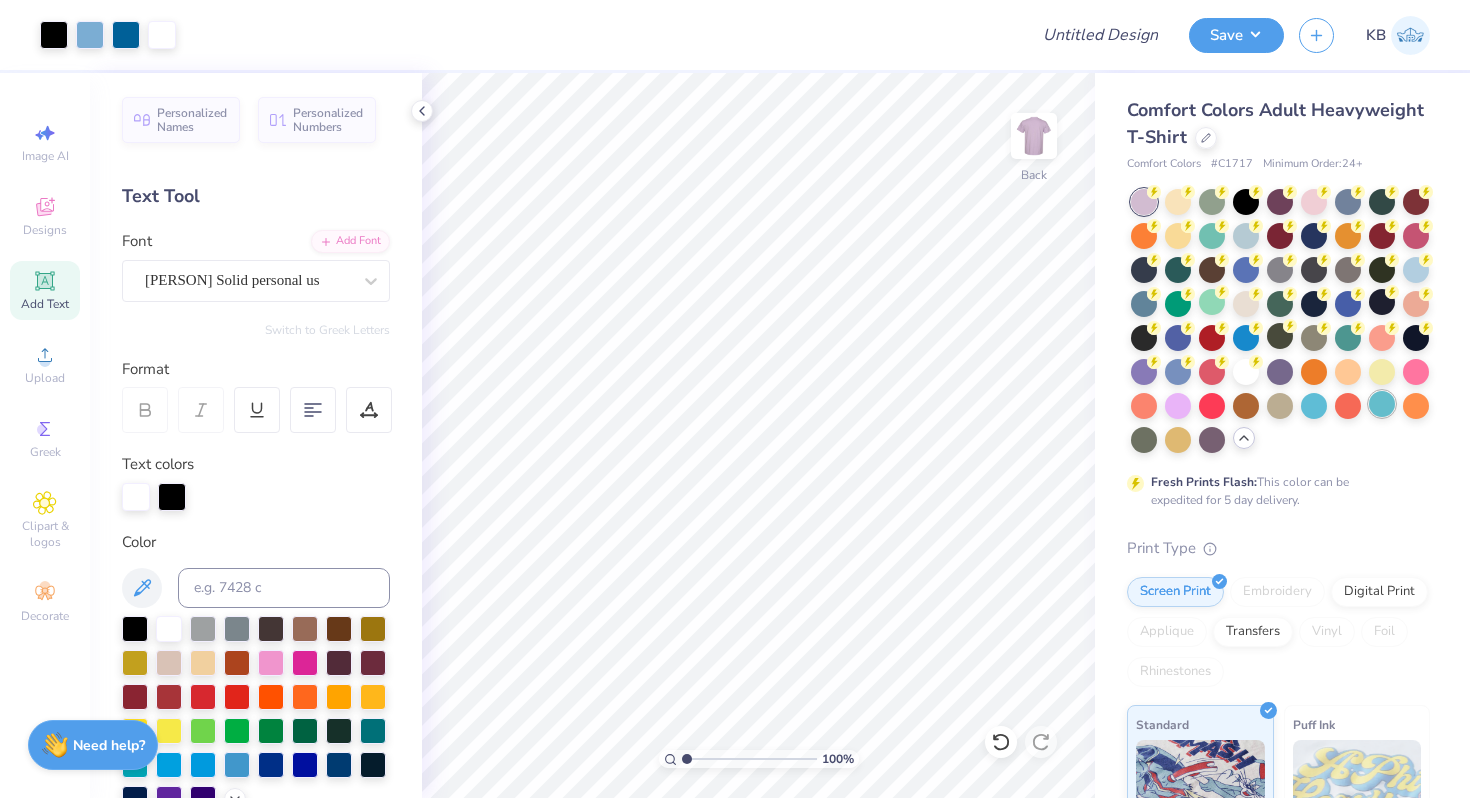 click at bounding box center (1382, 404) 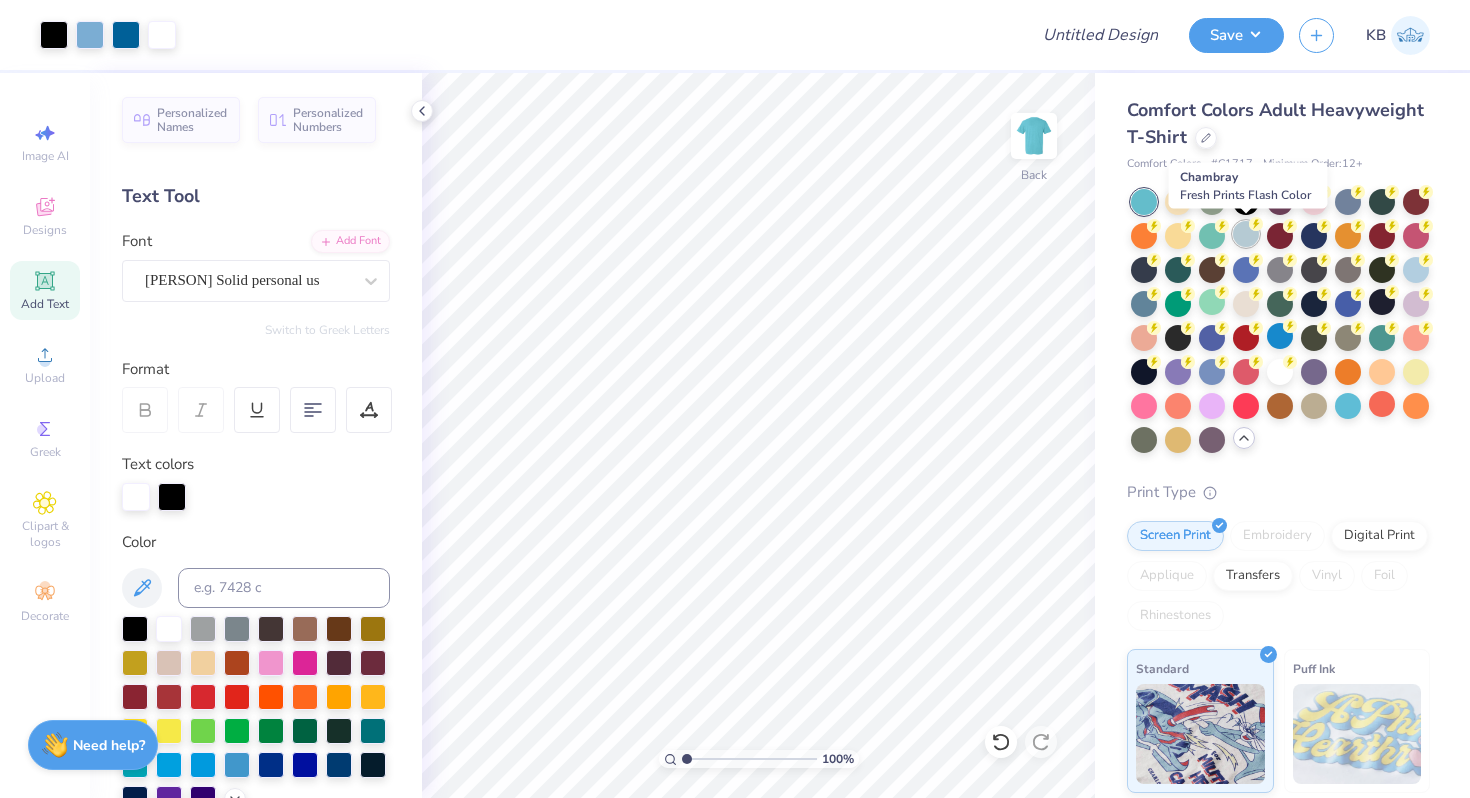 click at bounding box center (1246, 234) 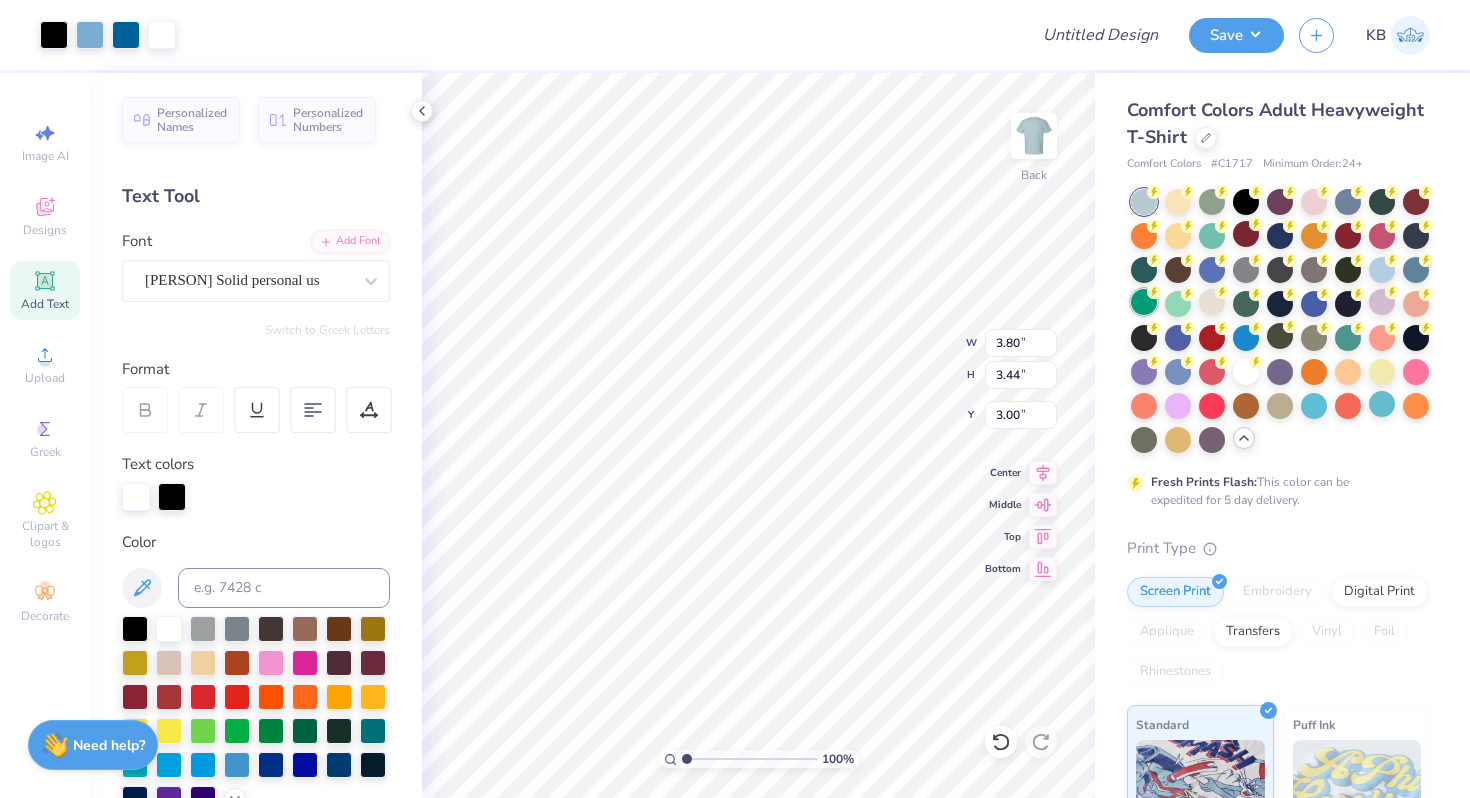 type on "3.80" 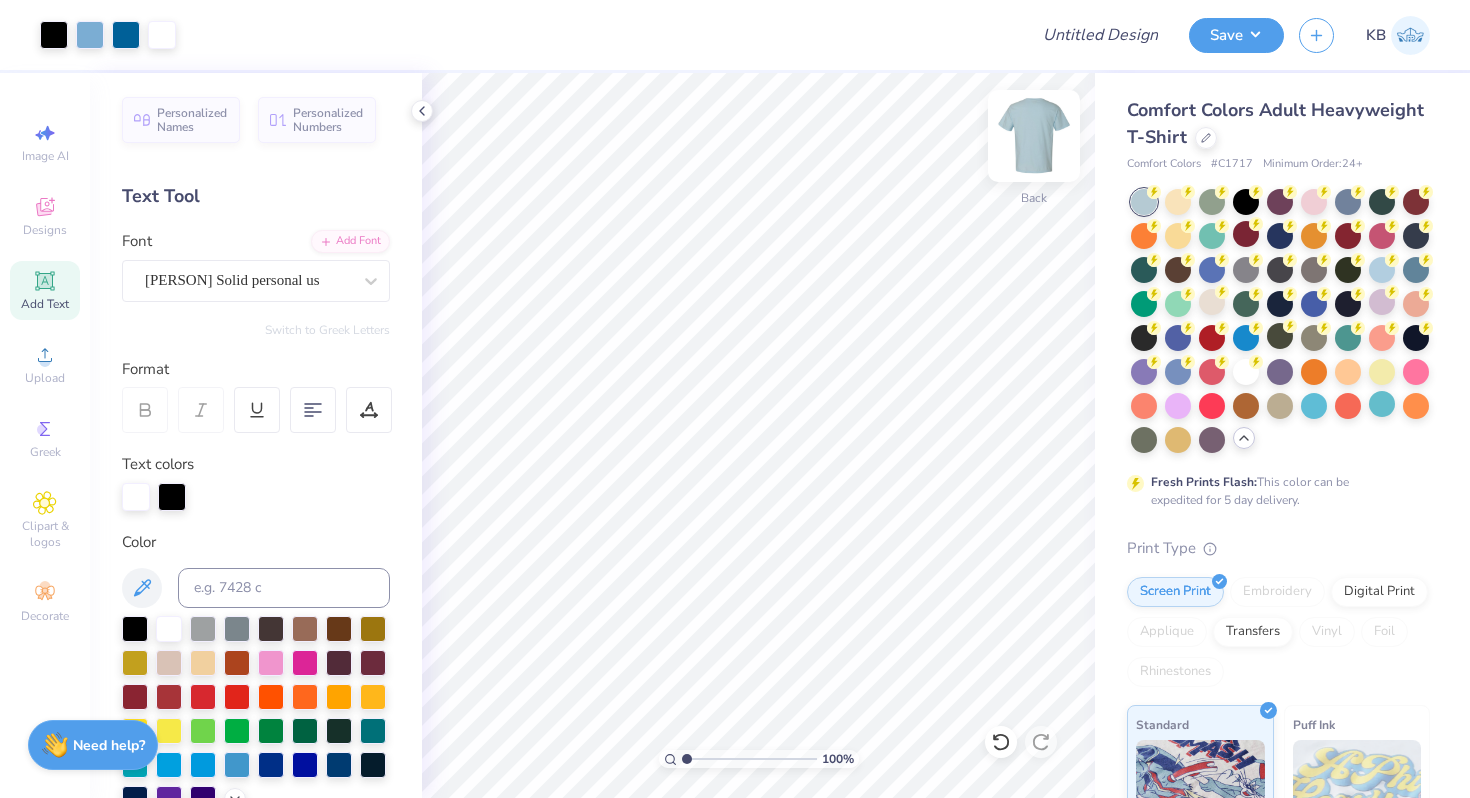 click at bounding box center (1034, 136) 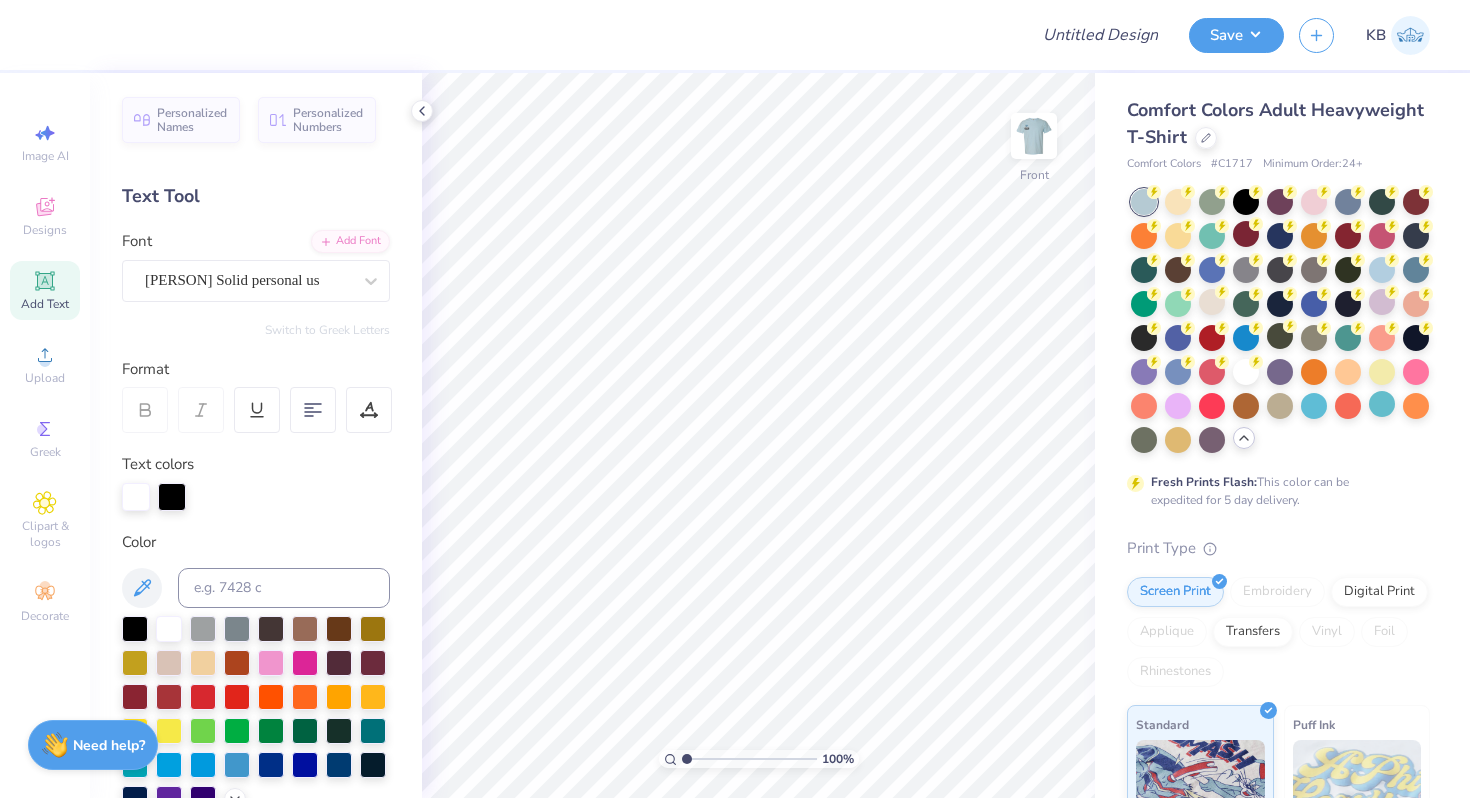 click 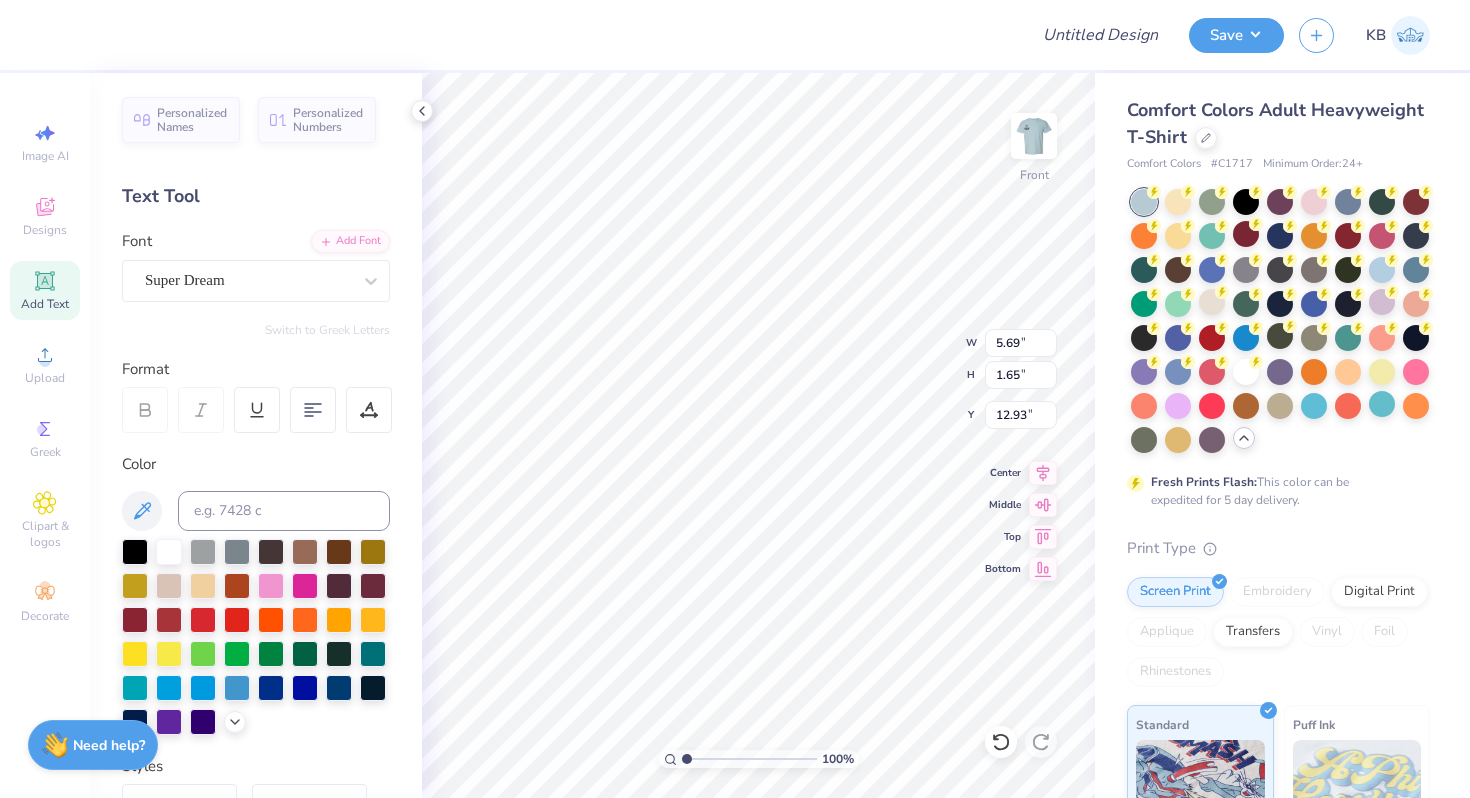 type on "6.54" 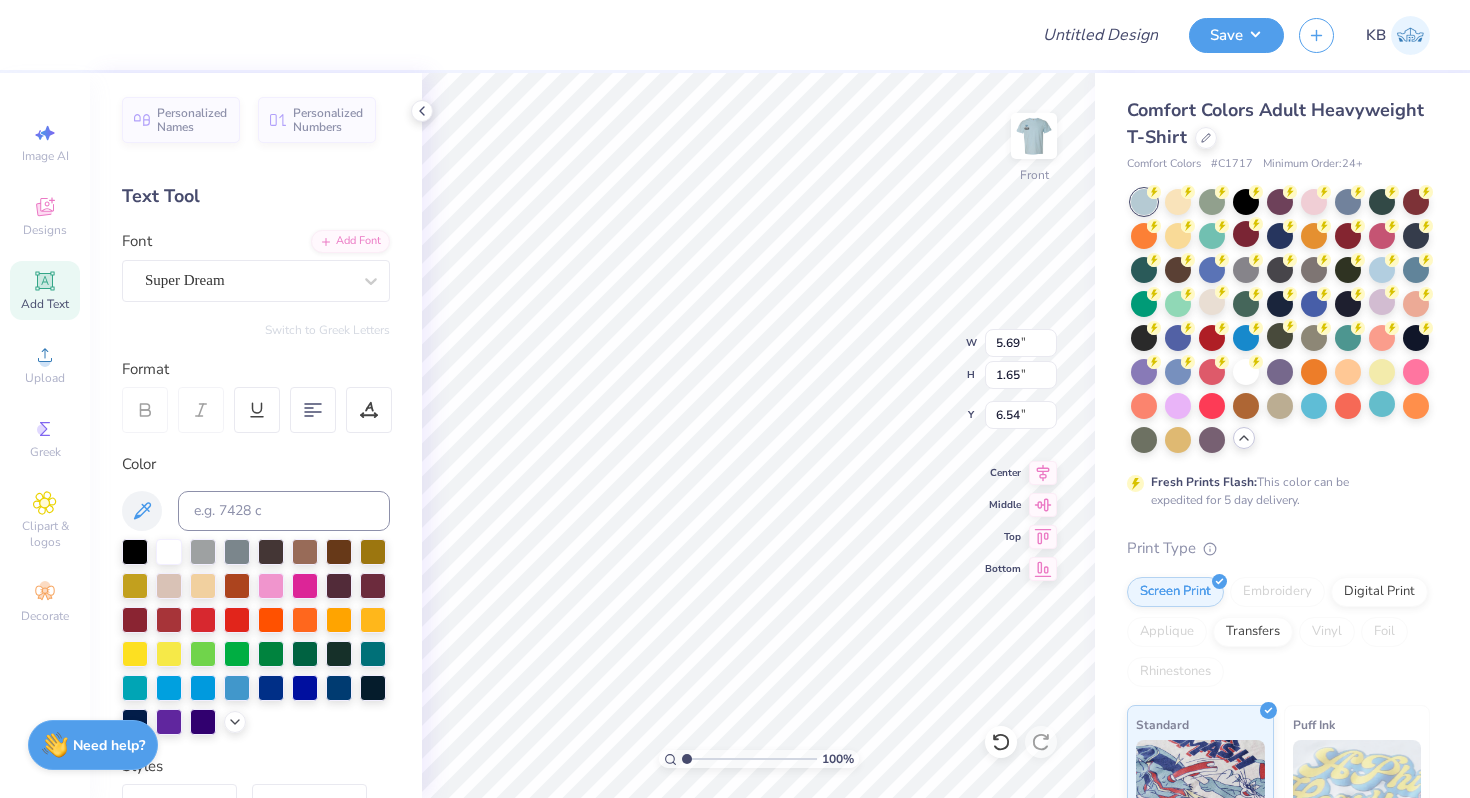 scroll, scrollTop: 1, scrollLeft: 2, axis: both 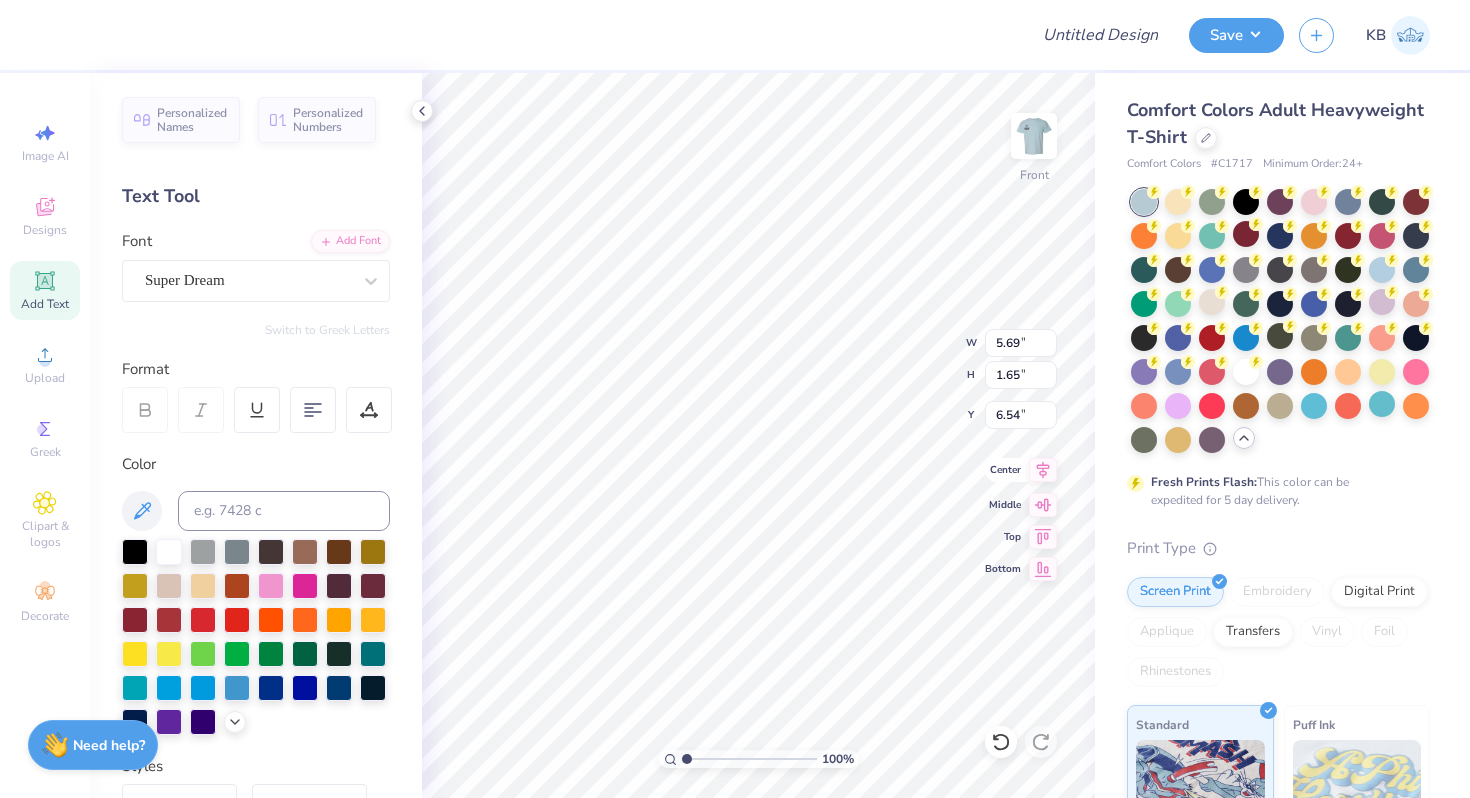 click 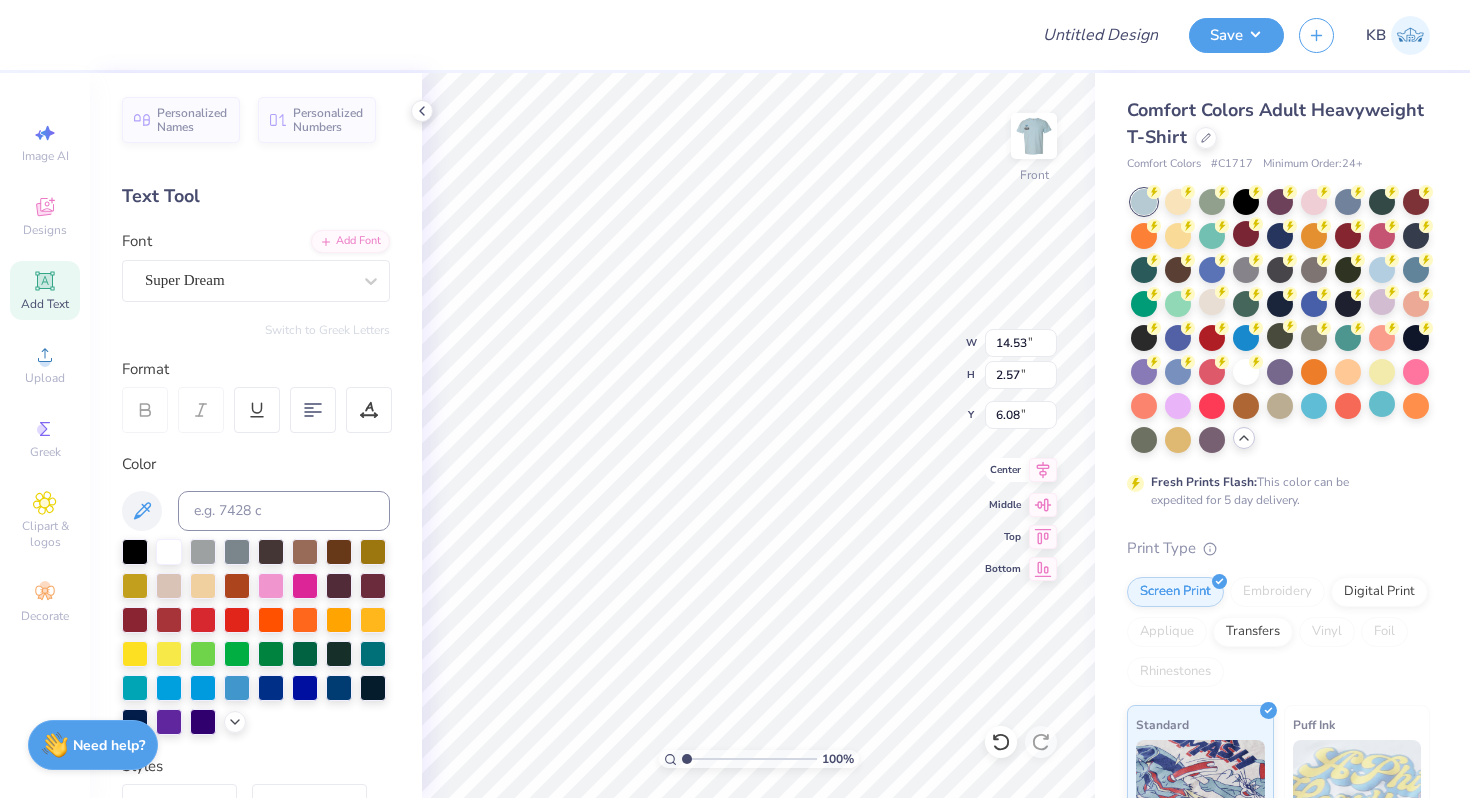 scroll, scrollTop: 1, scrollLeft: 0, axis: vertical 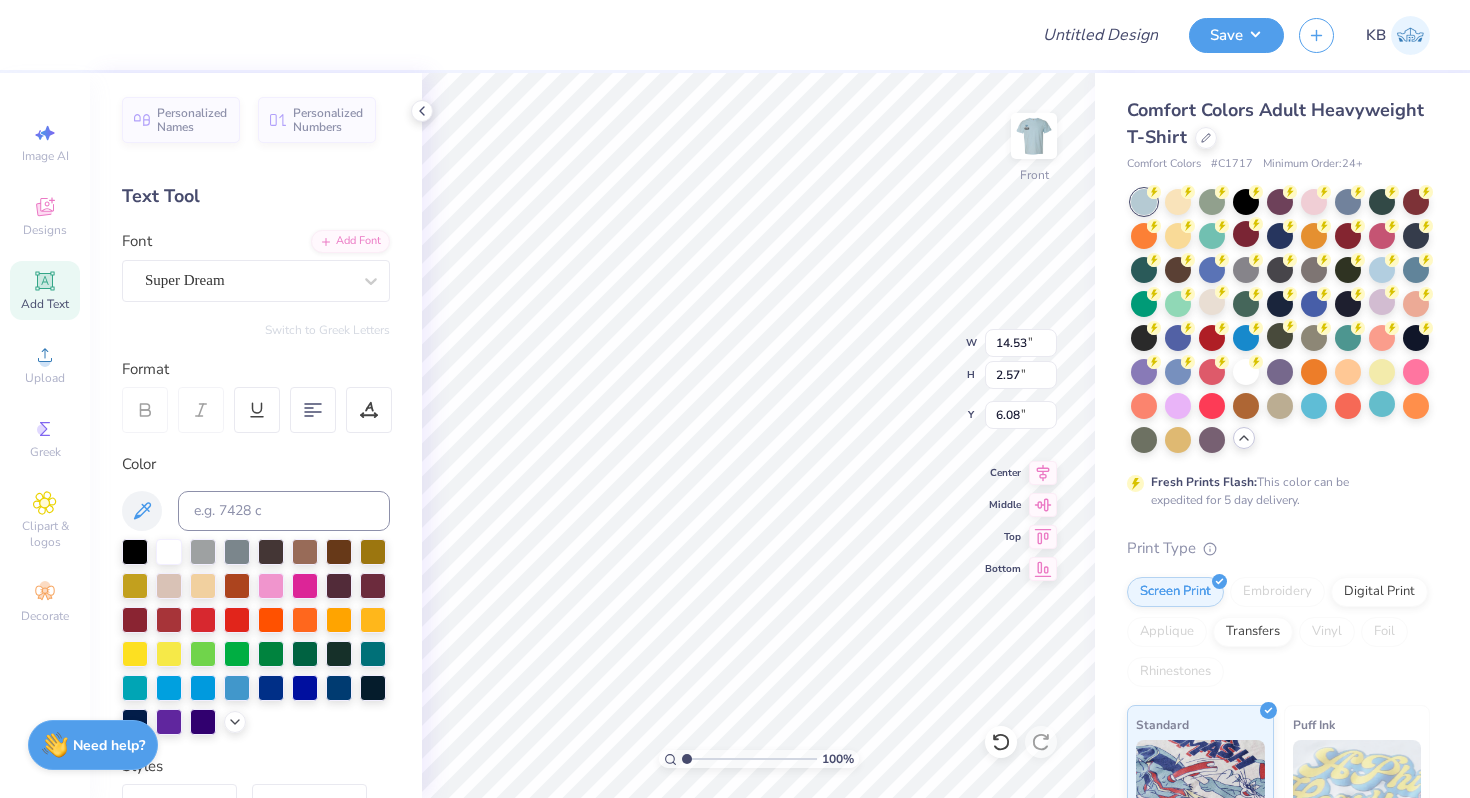 click on "Add Text" at bounding box center [45, 304] 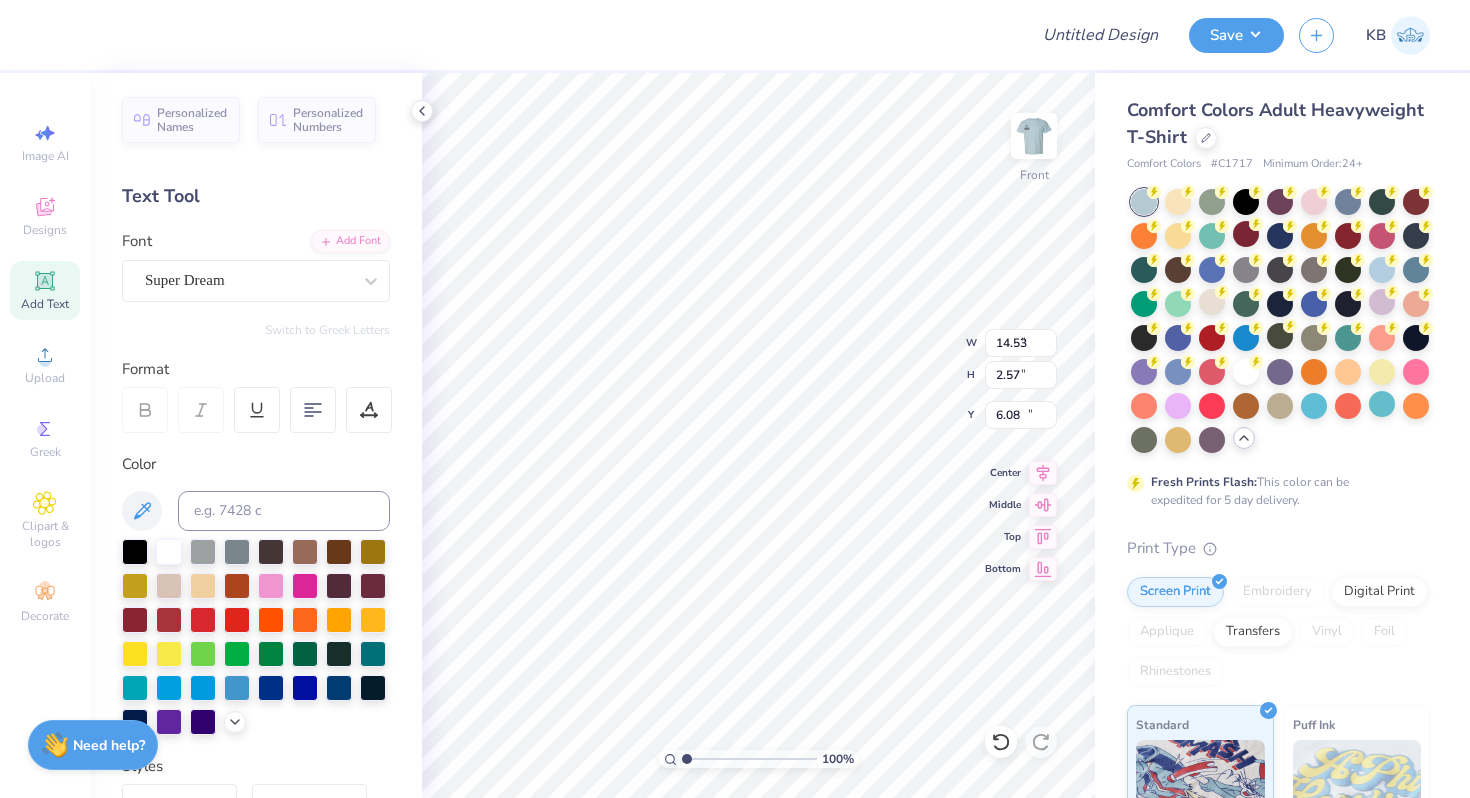 type on "5.69" 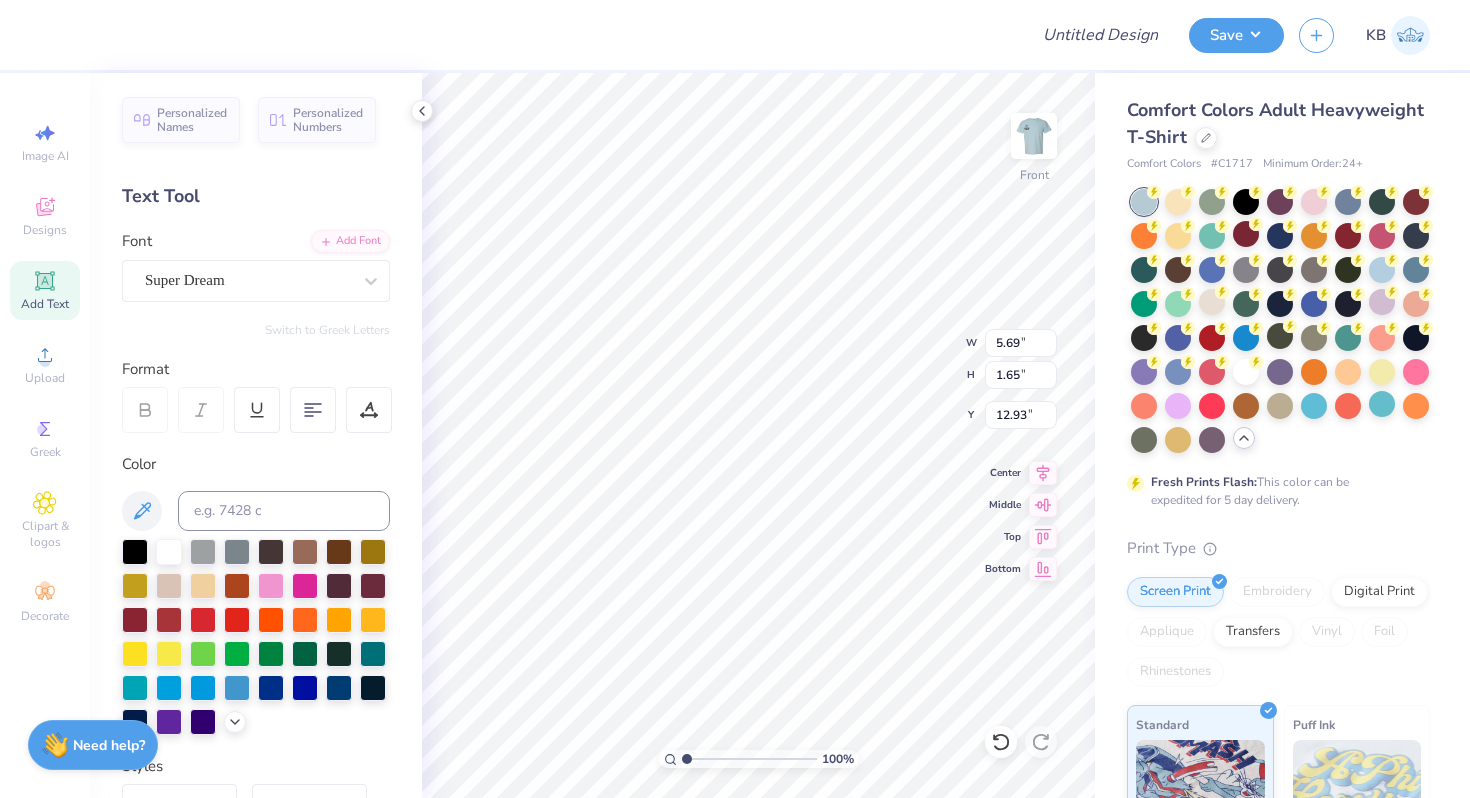scroll, scrollTop: 0, scrollLeft: 0, axis: both 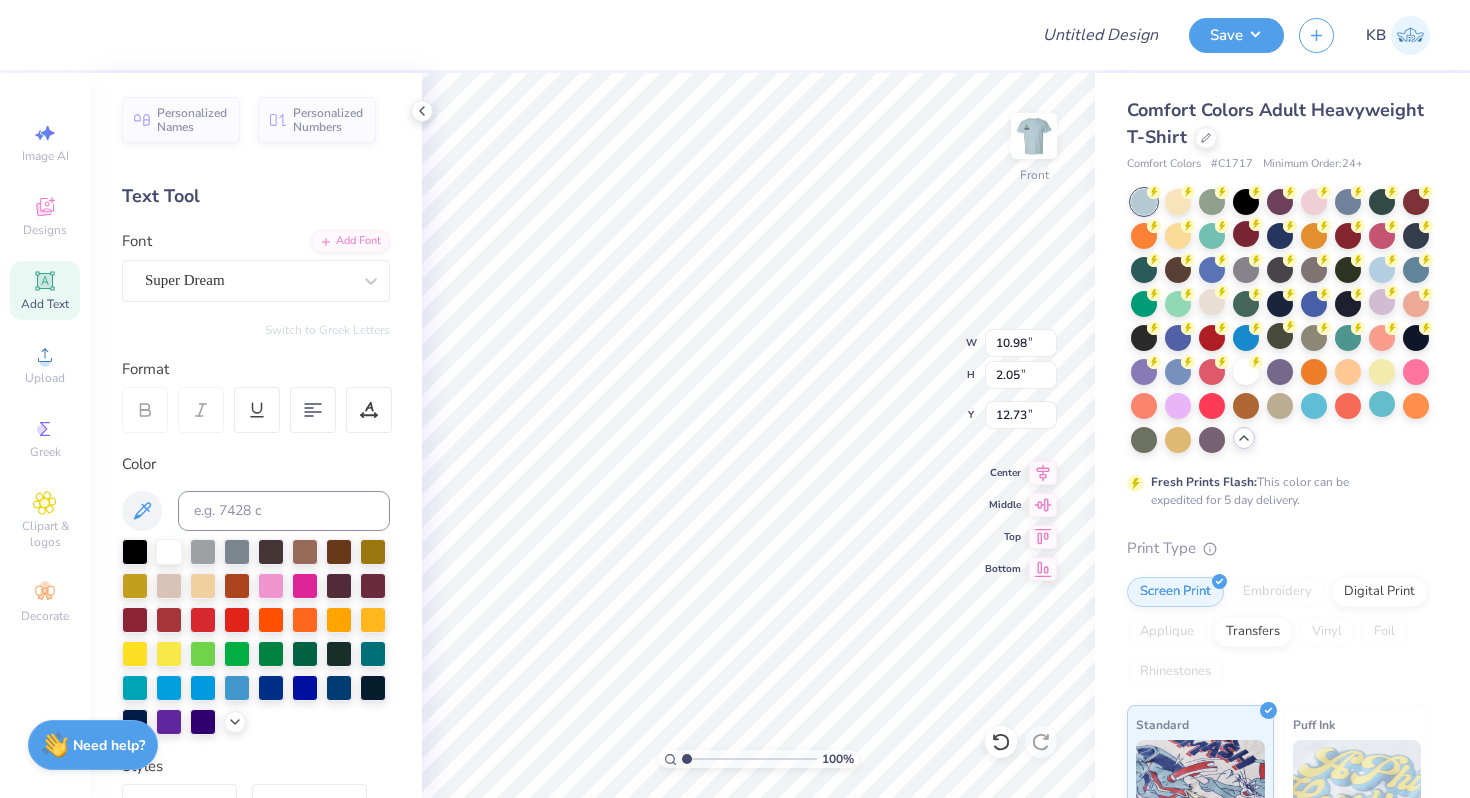 type on "6.19" 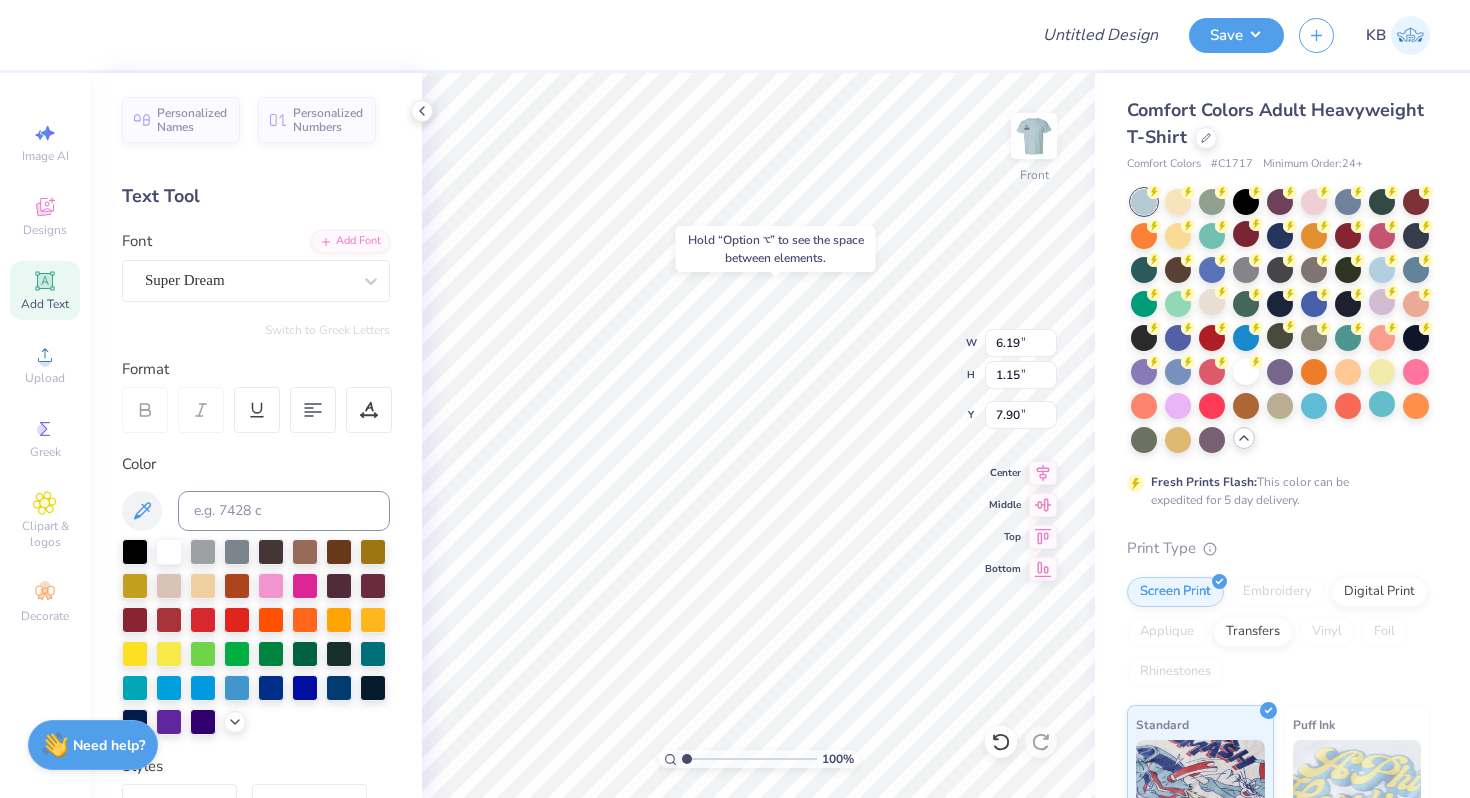 type on "7.90" 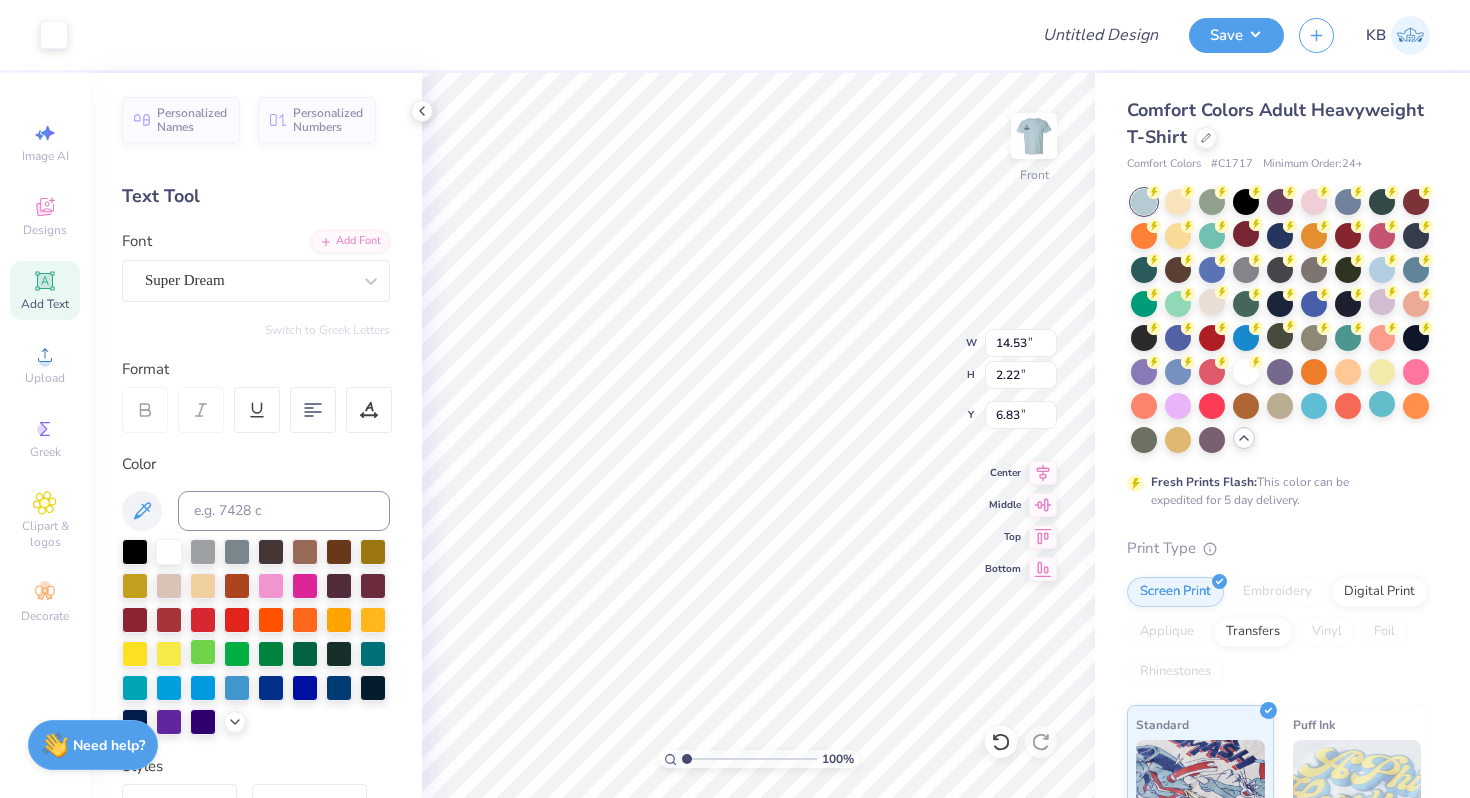 click at bounding box center [203, 652] 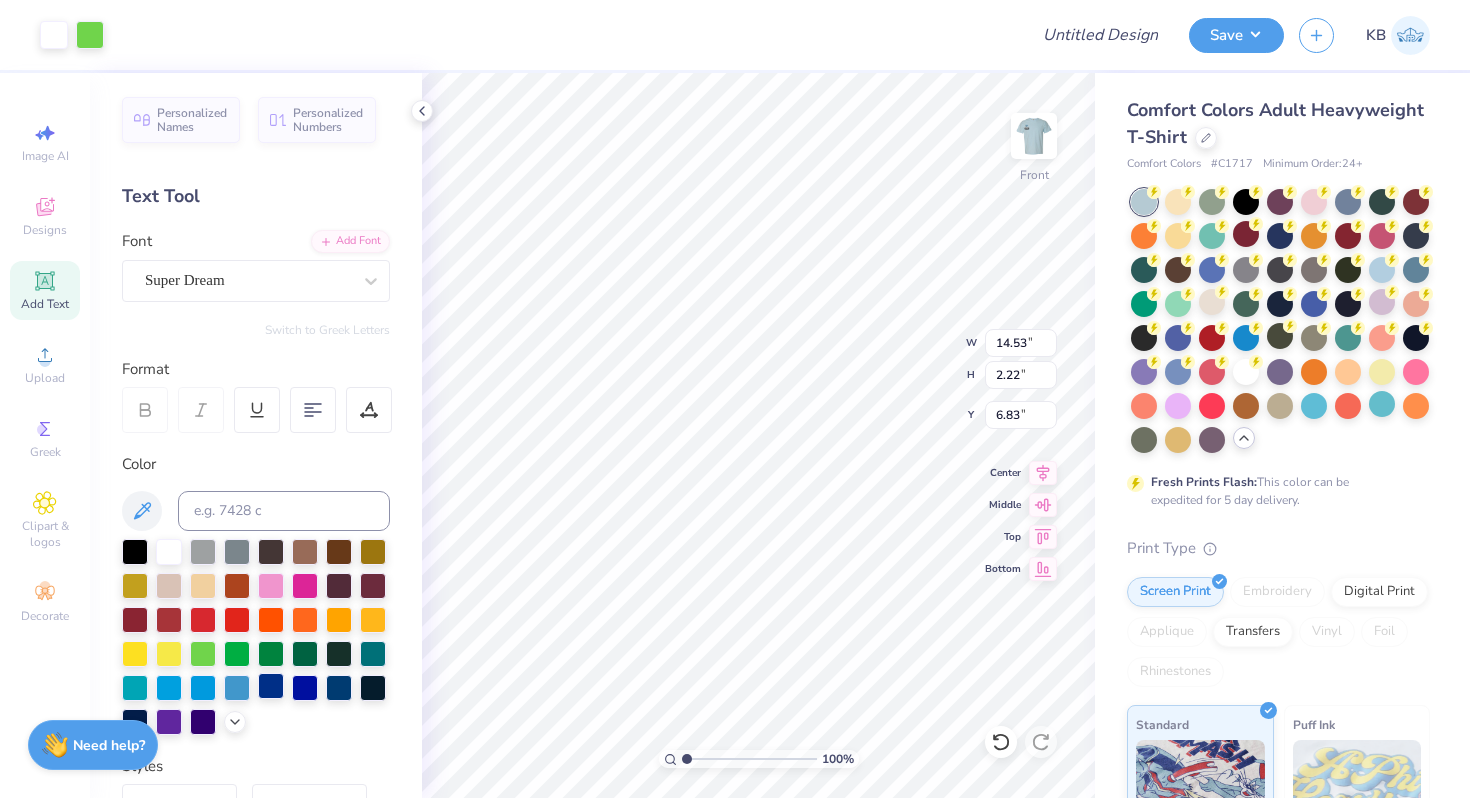 click at bounding box center [271, 686] 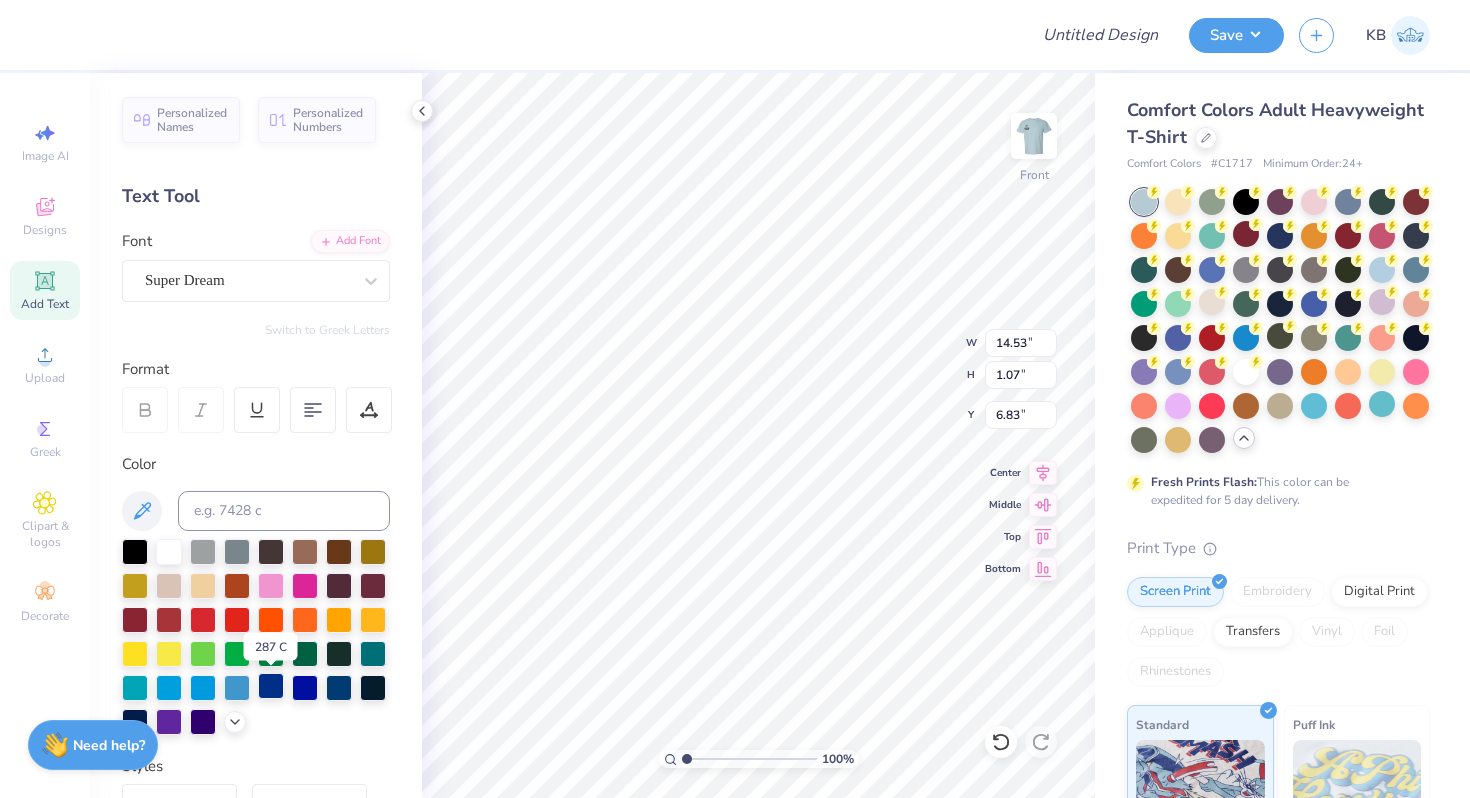 click at bounding box center (271, 686) 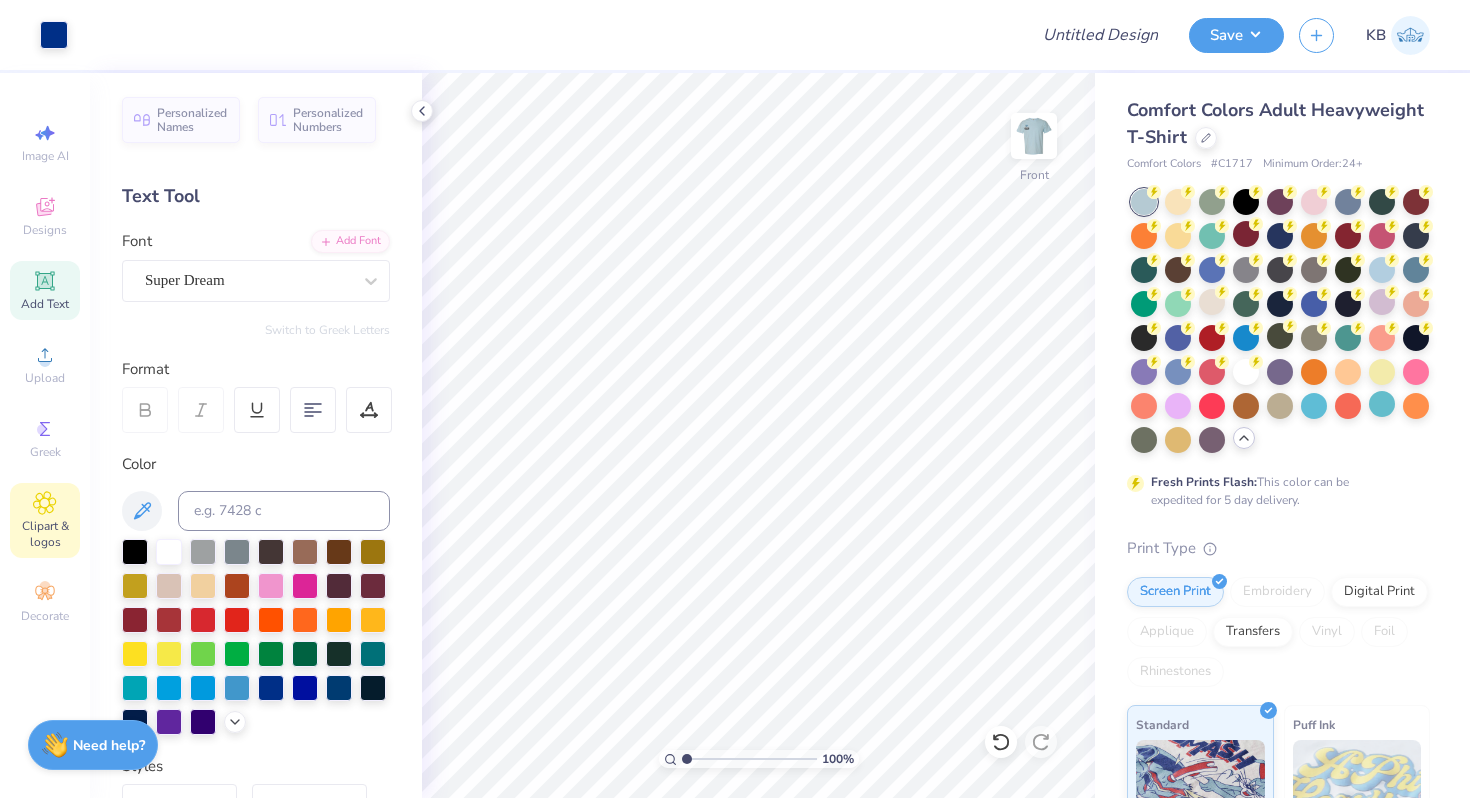 click on "Clipart & logos" at bounding box center (45, 520) 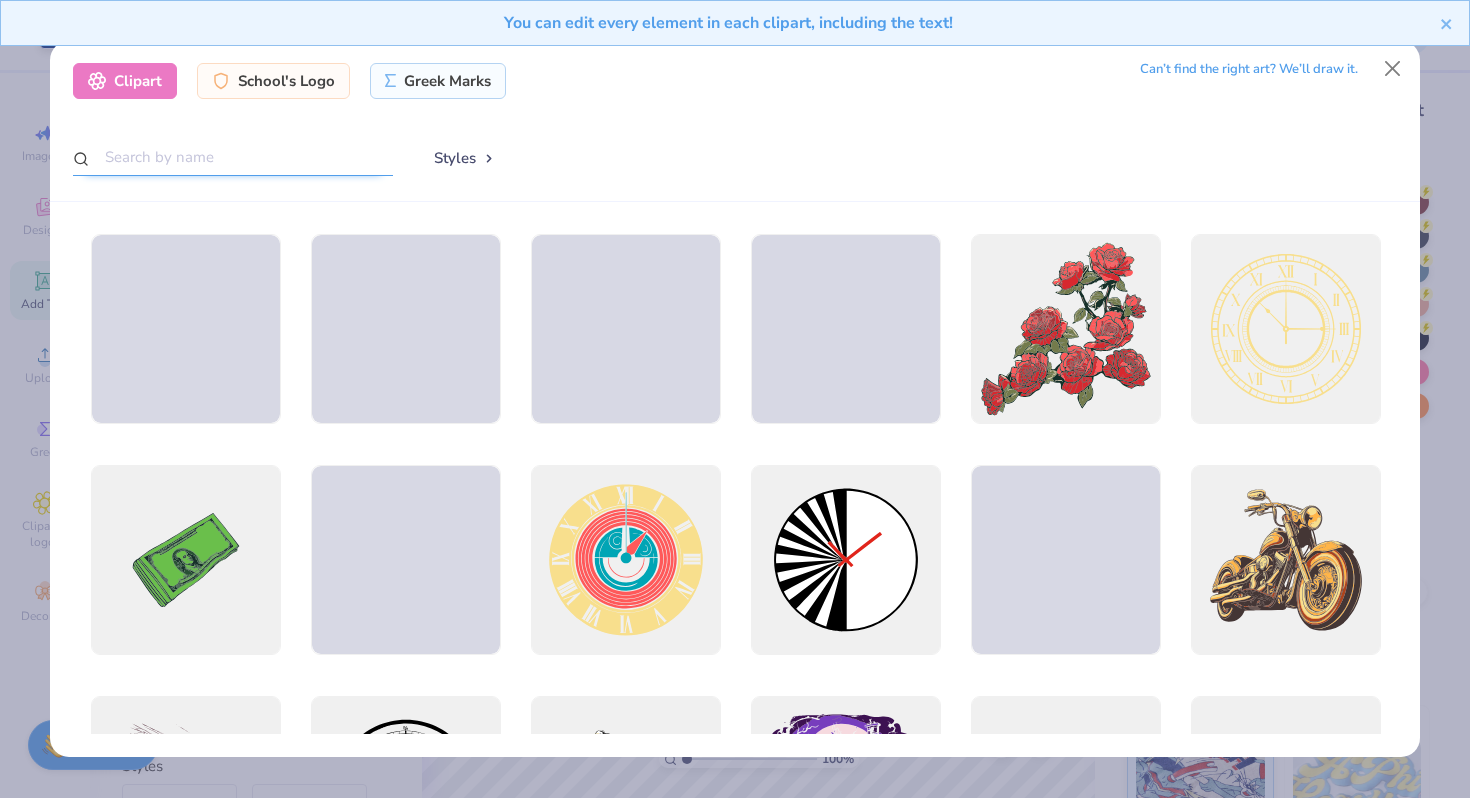 click at bounding box center [233, 157] 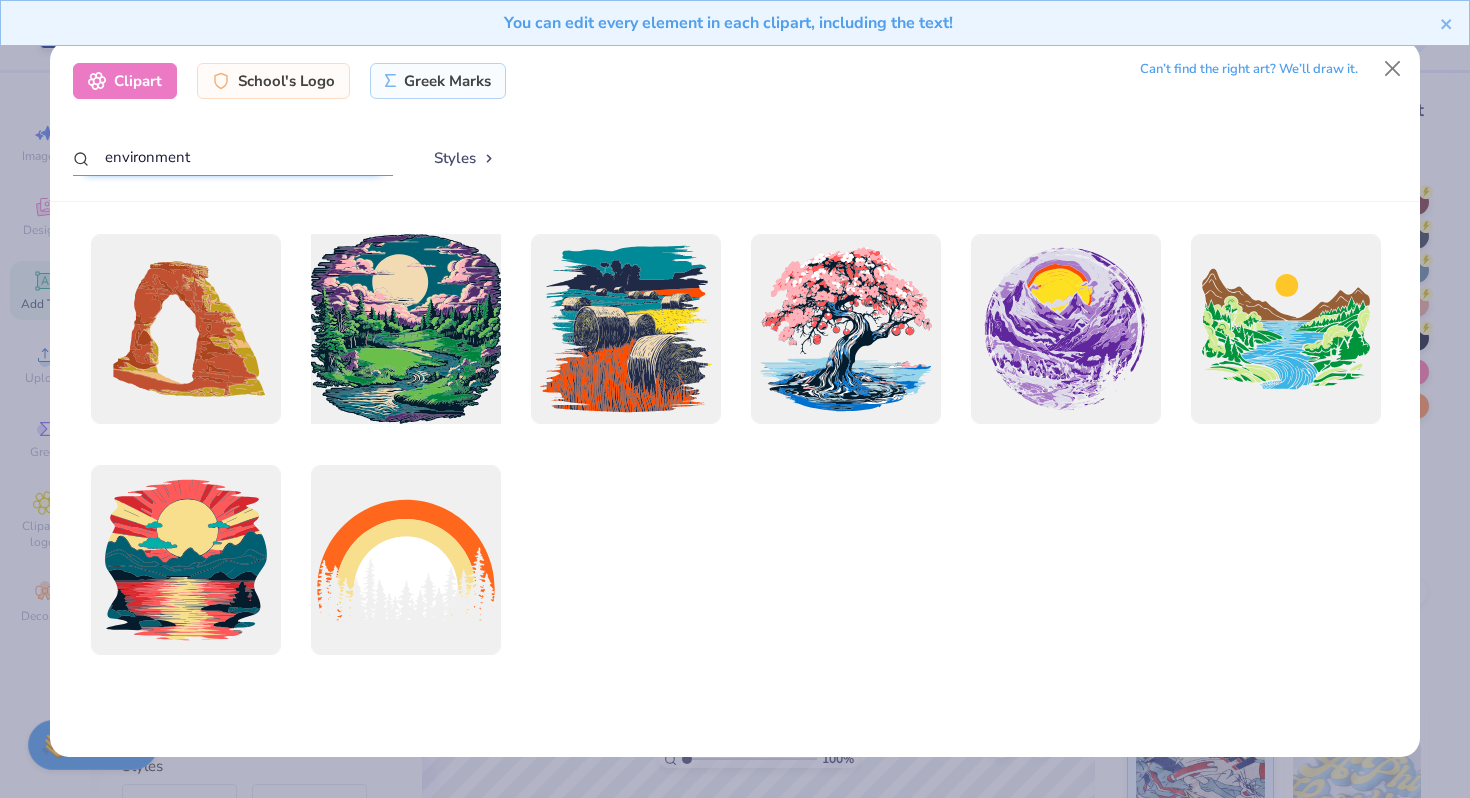 type on "environment" 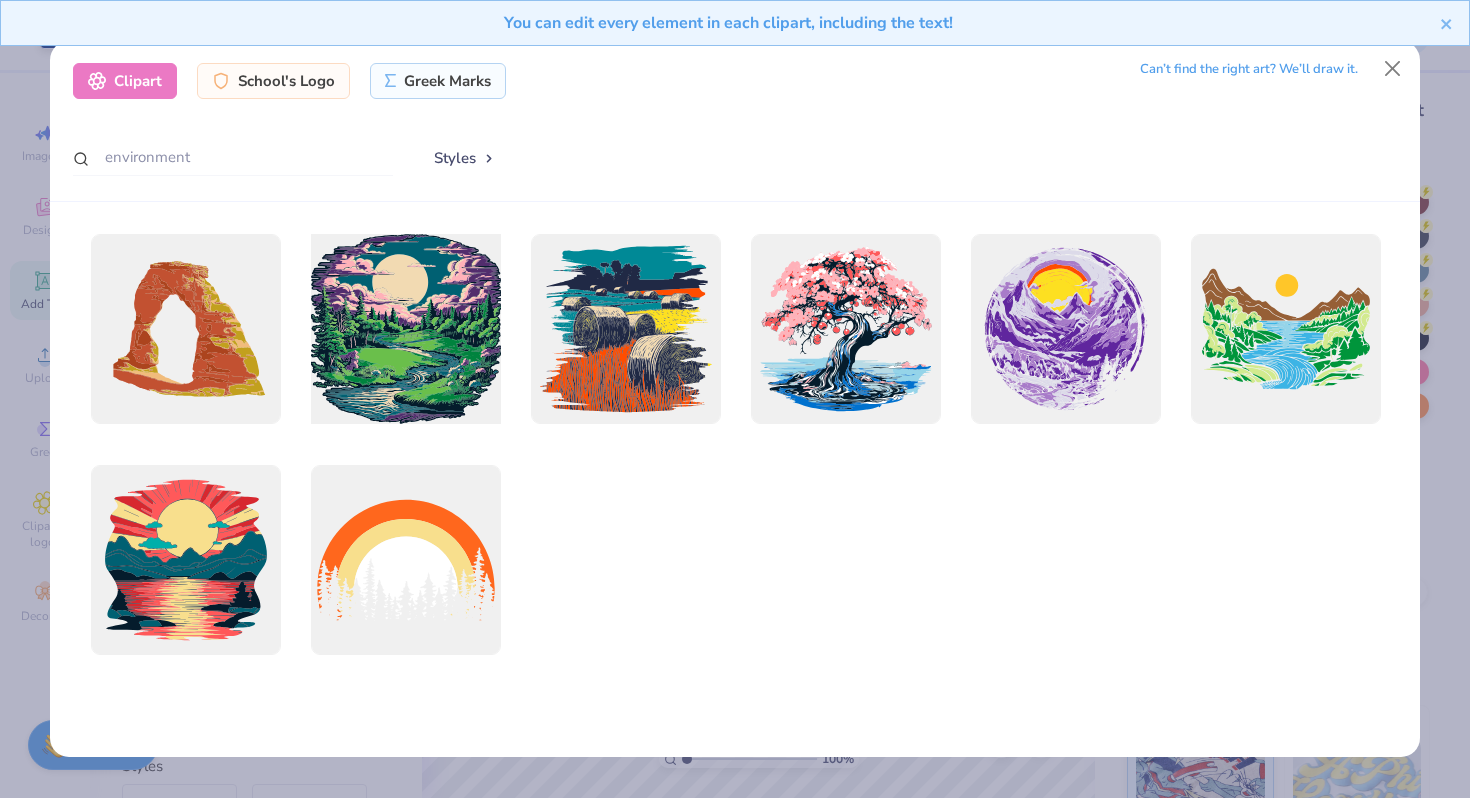 click at bounding box center [405, 329] 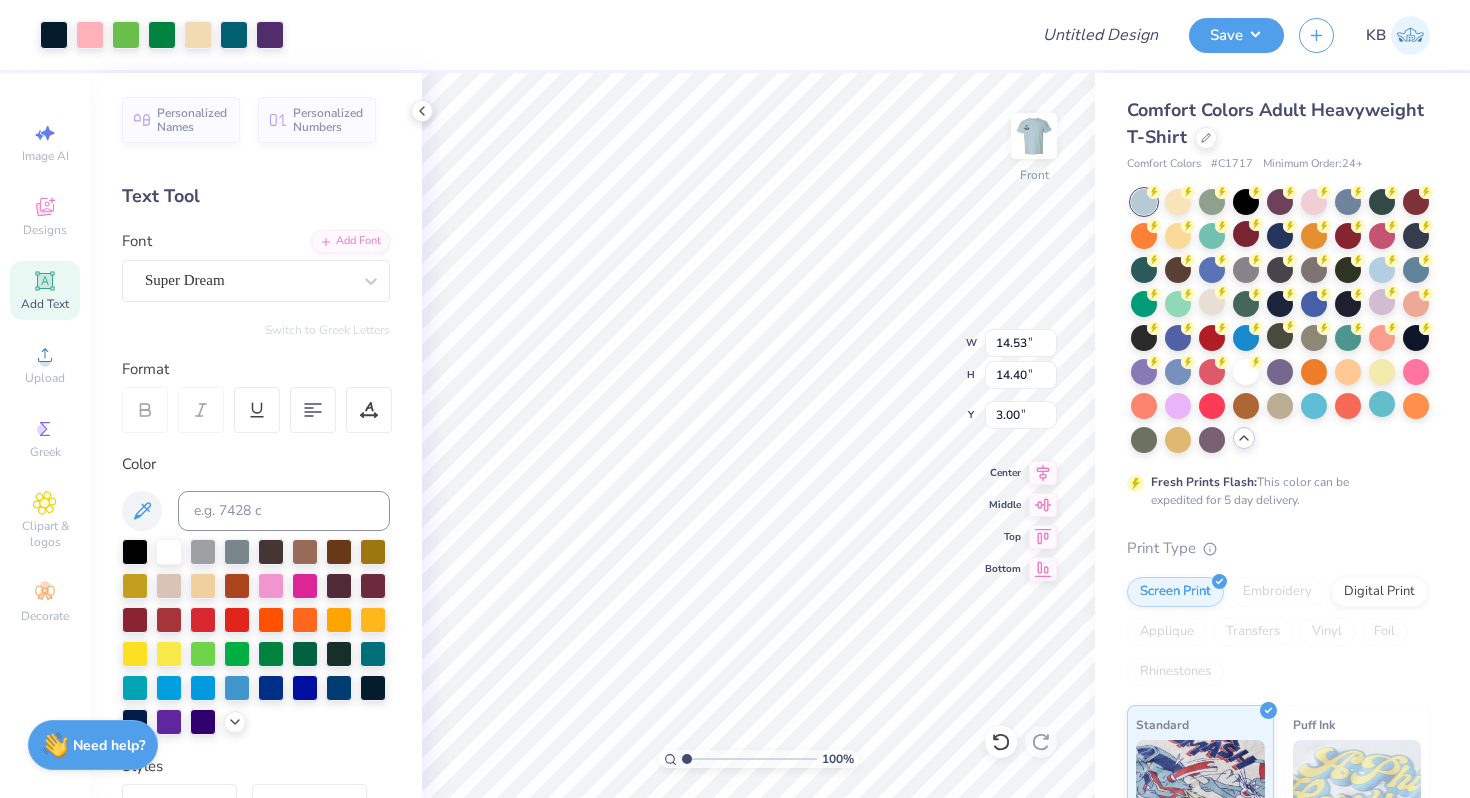 type on "10.70" 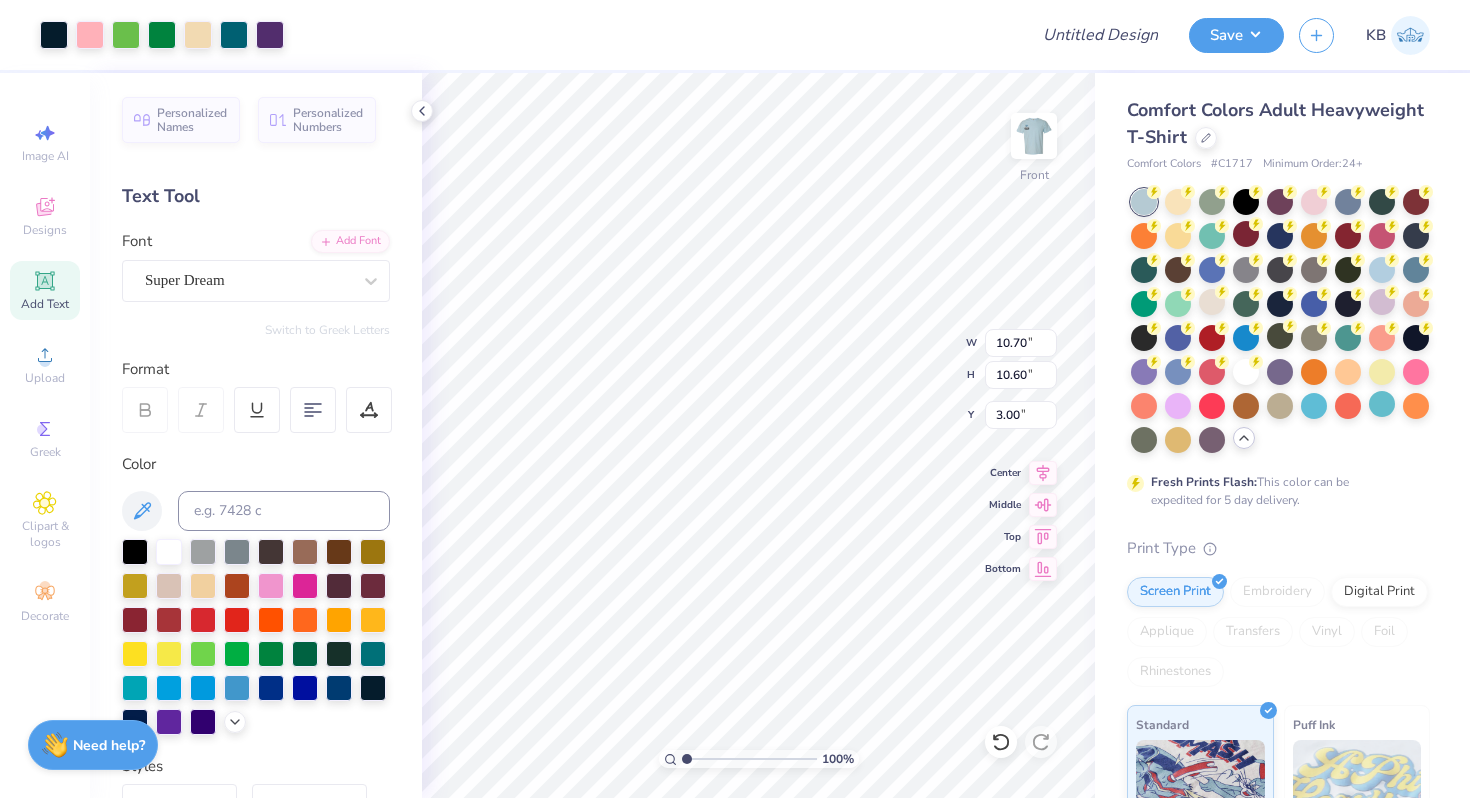 type on "9.39" 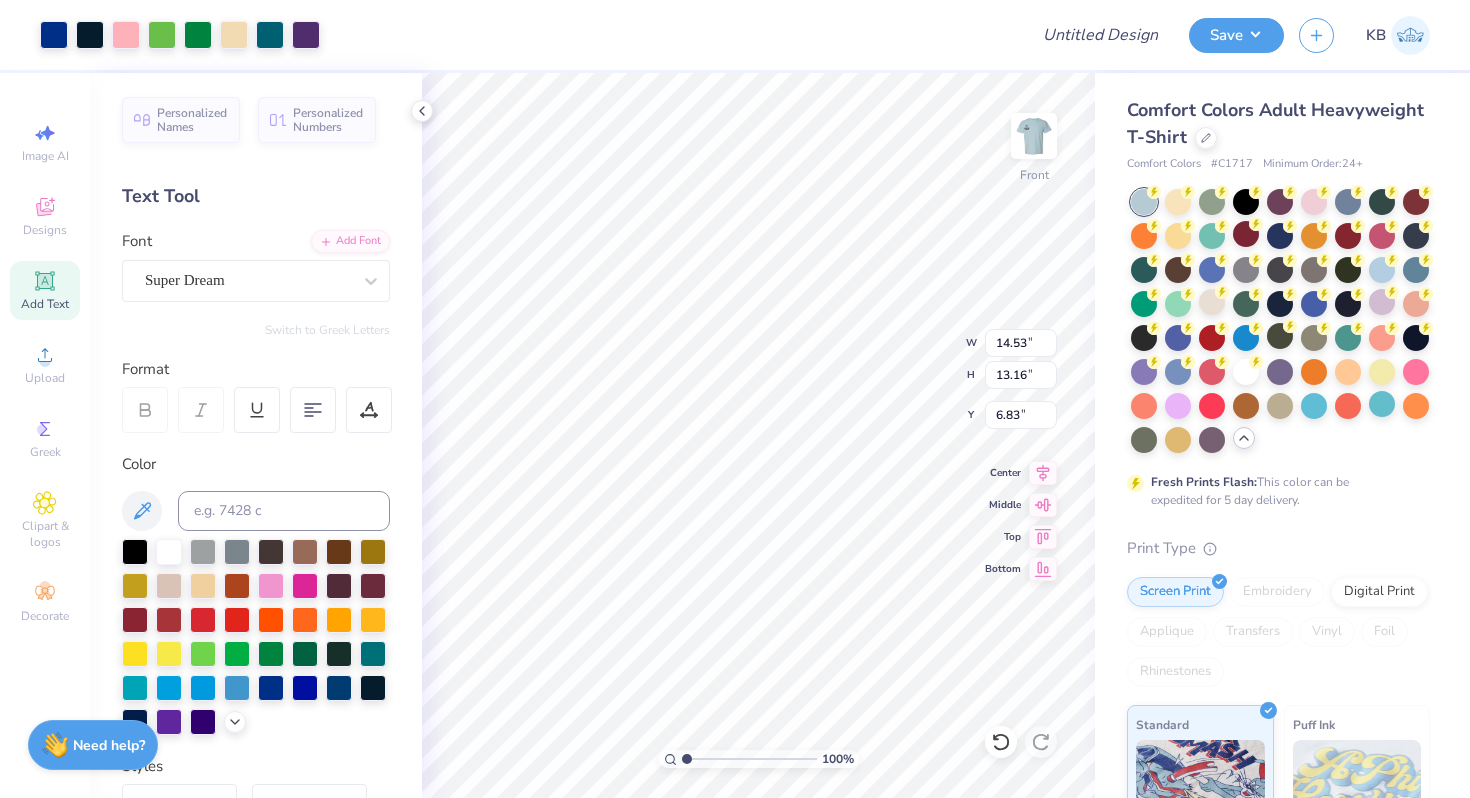 type on "4.12" 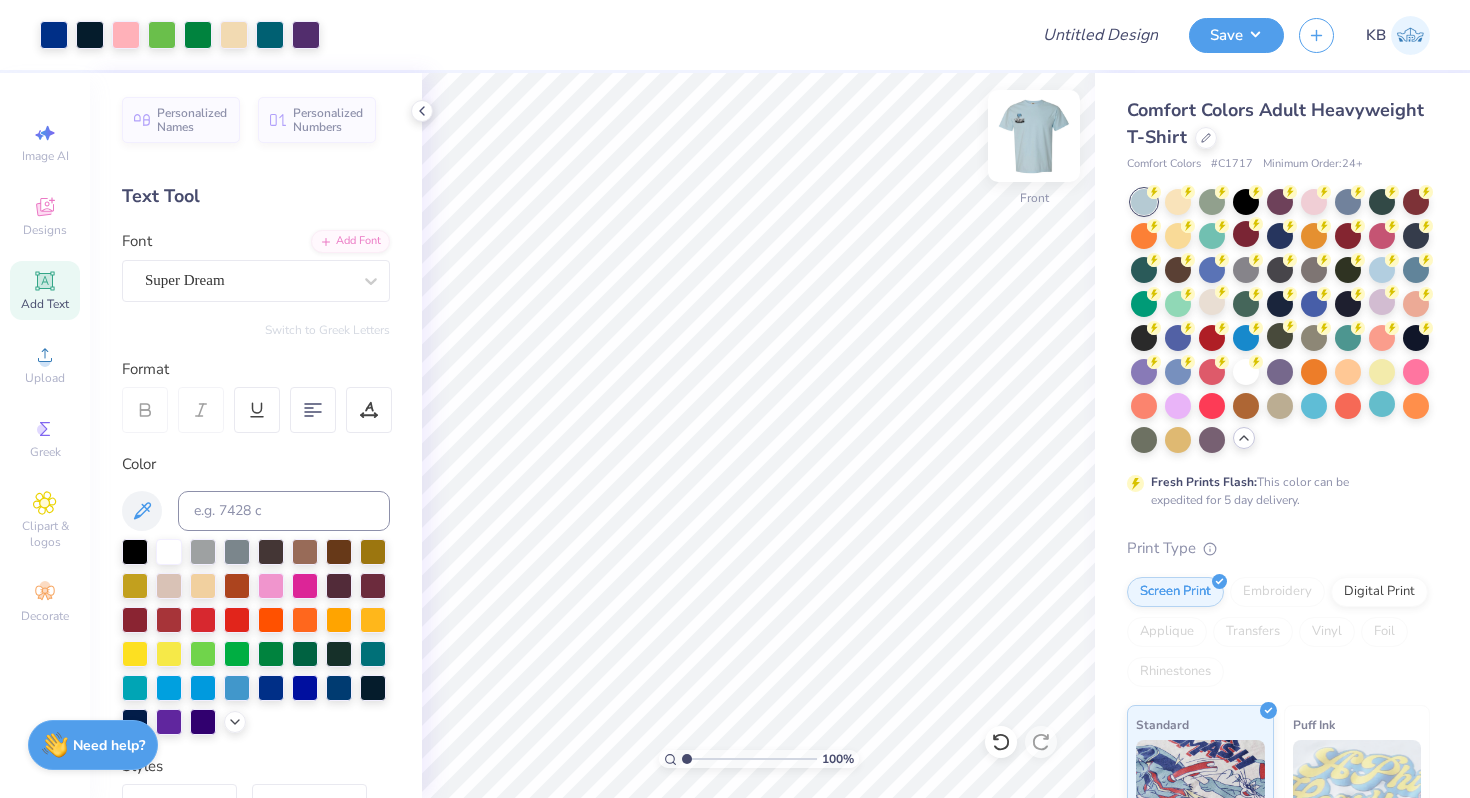 click at bounding box center [1034, 136] 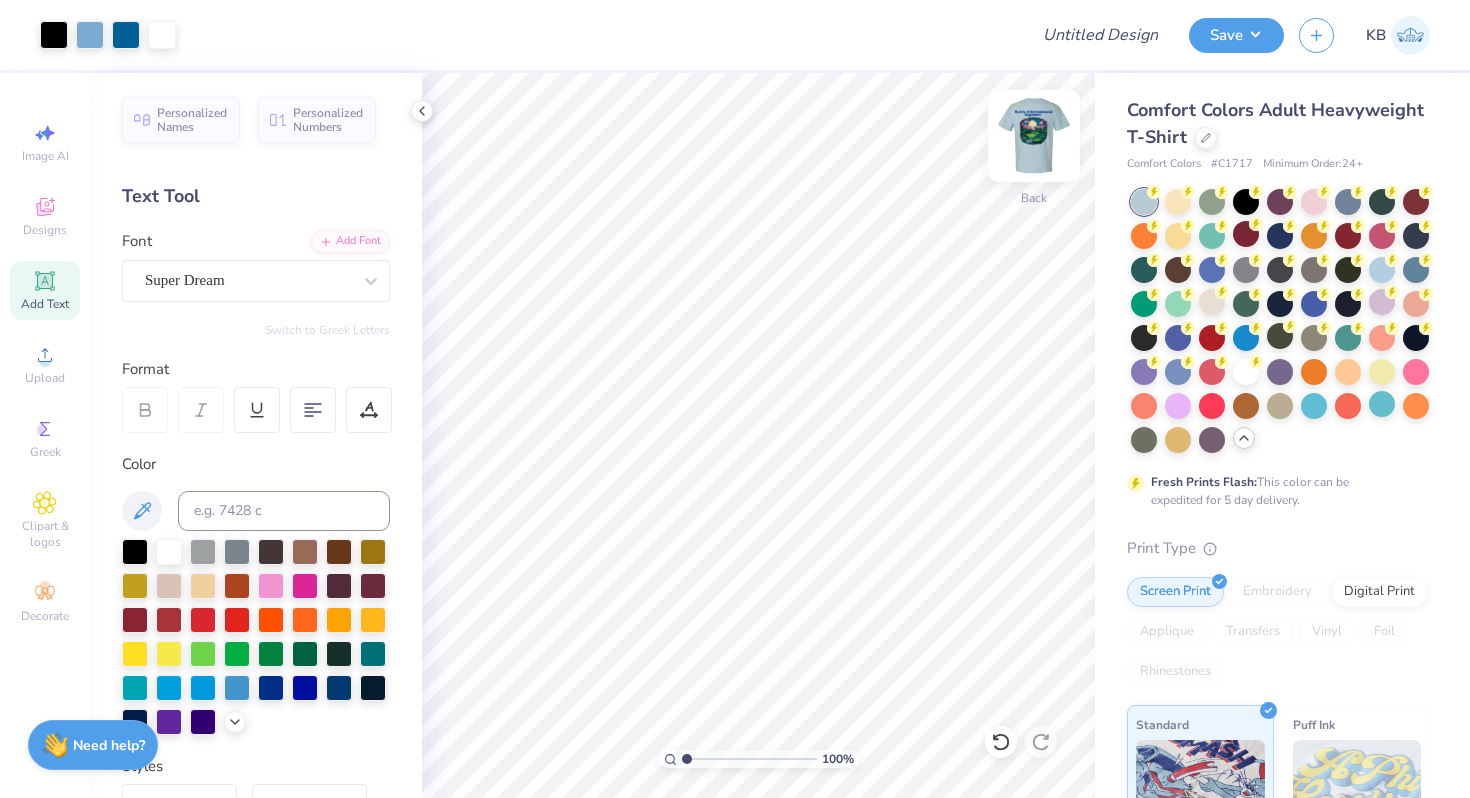 click at bounding box center (1034, 136) 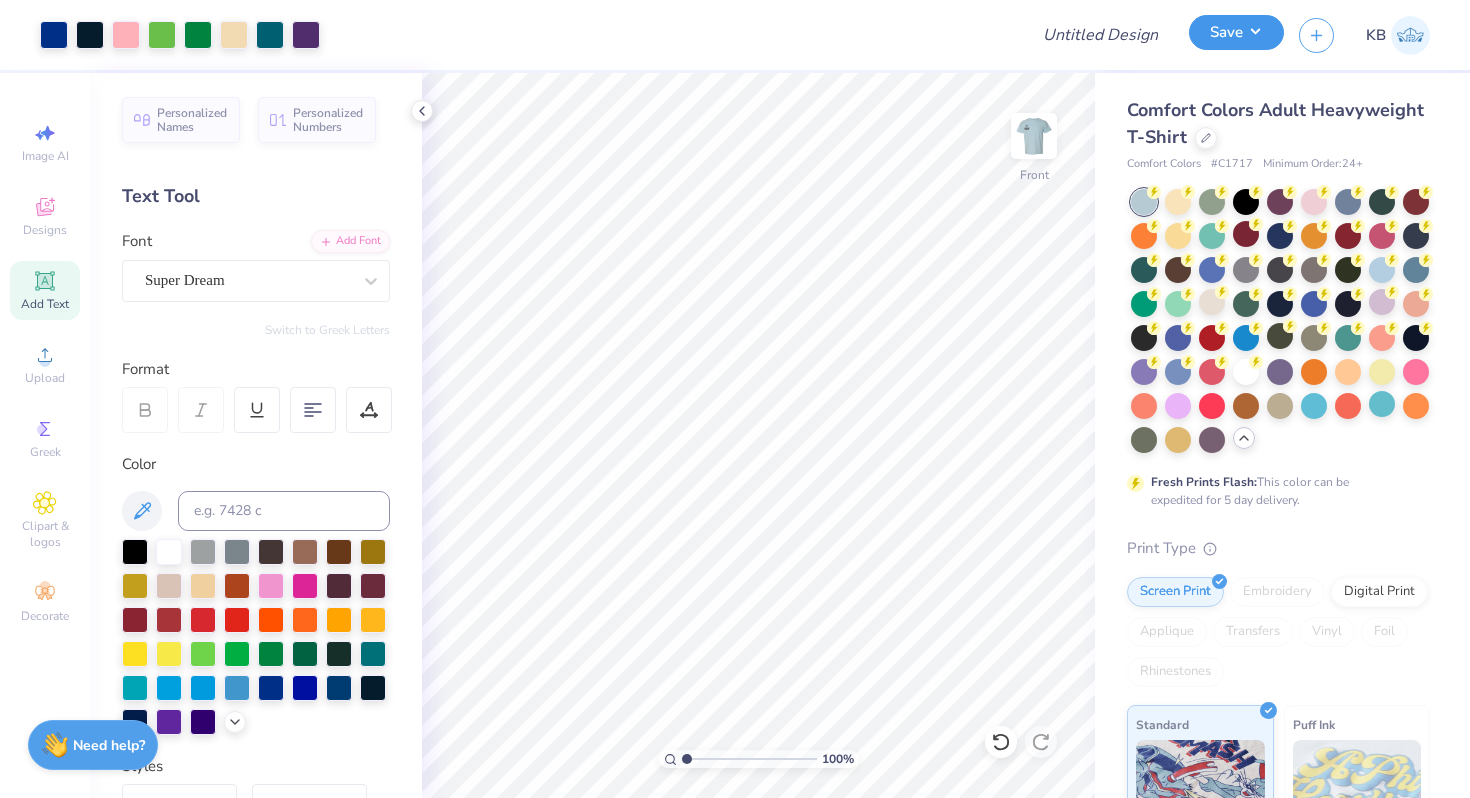 click on "Save" at bounding box center [1236, 32] 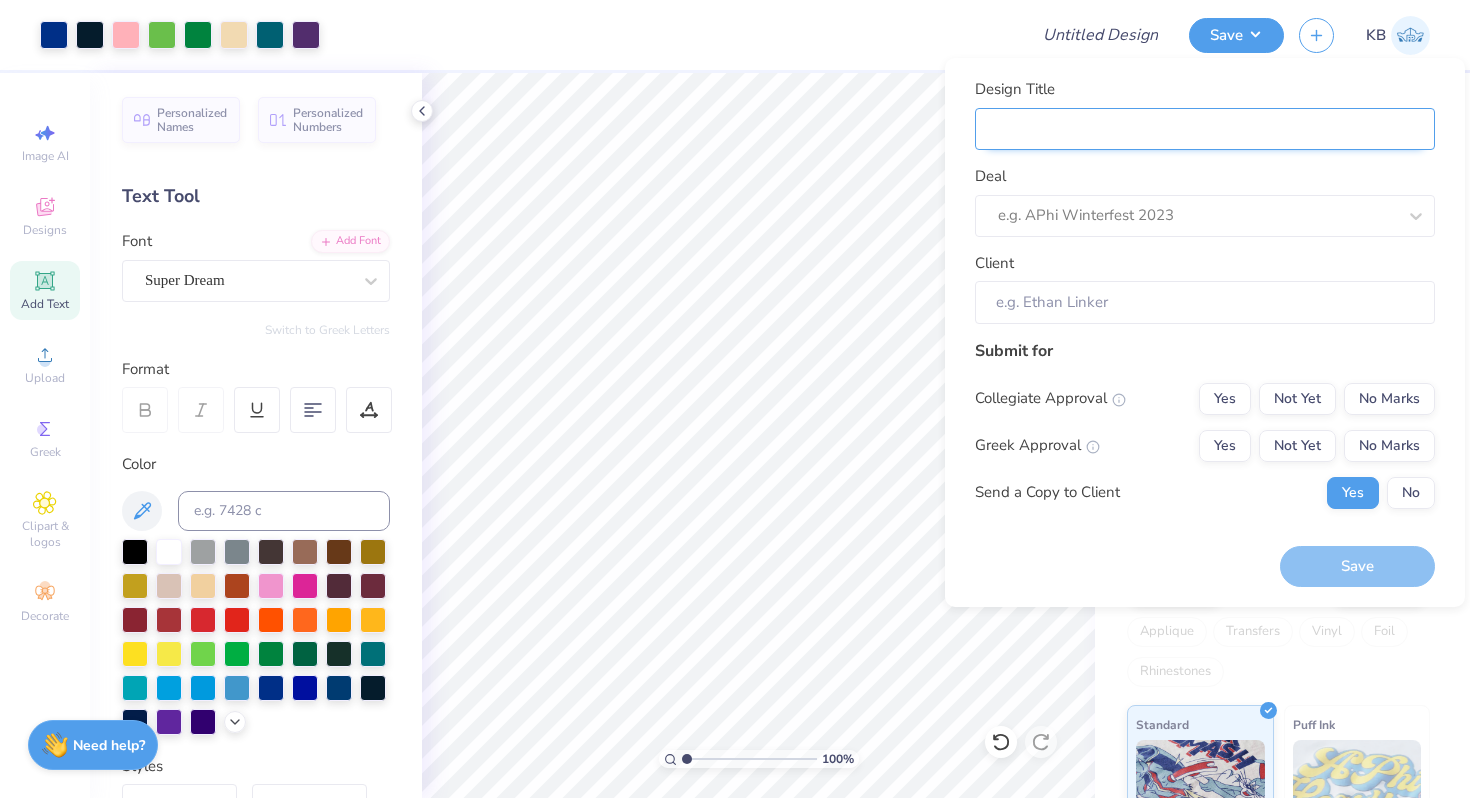 click on "Design Title" at bounding box center [1205, 129] 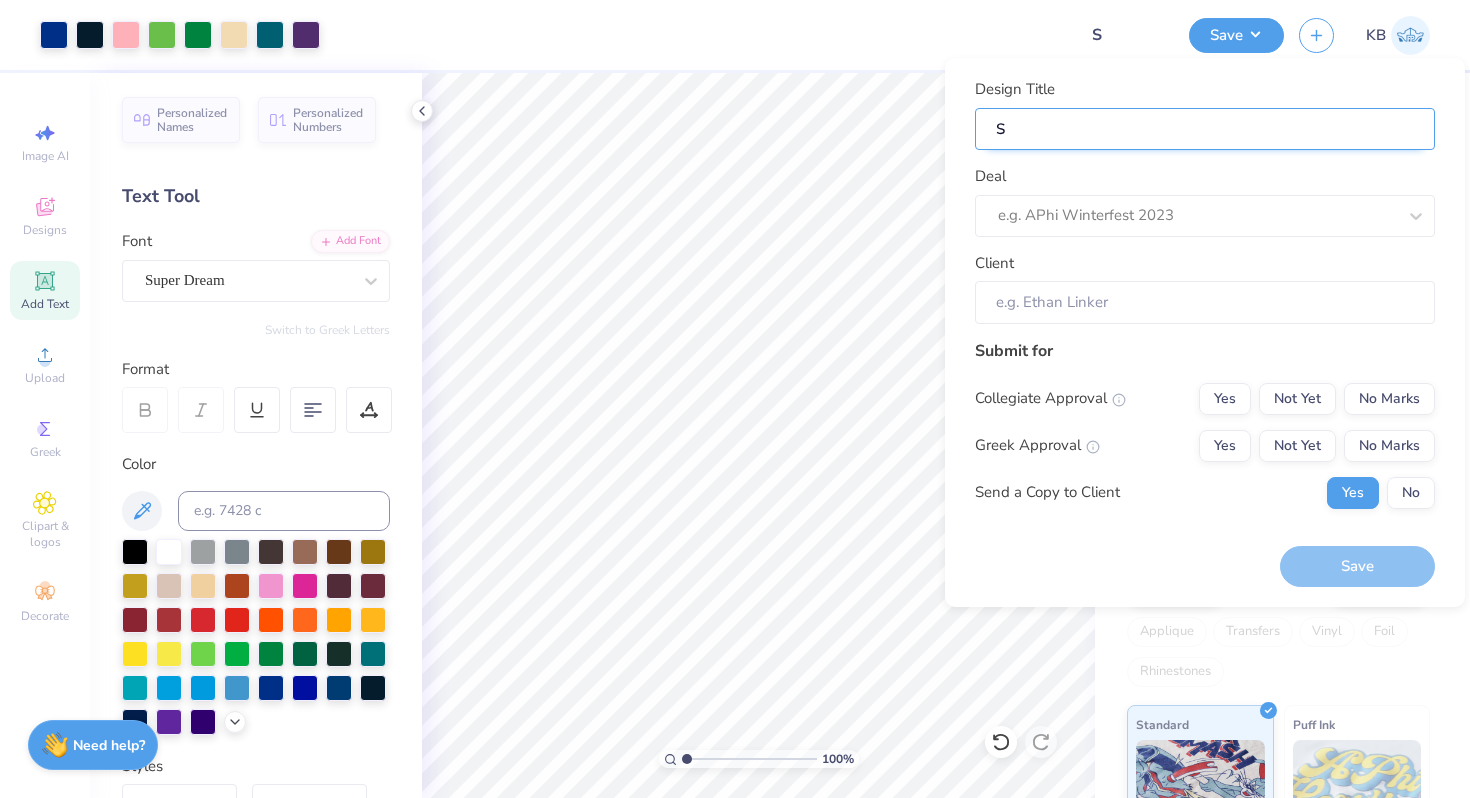 type on "So" 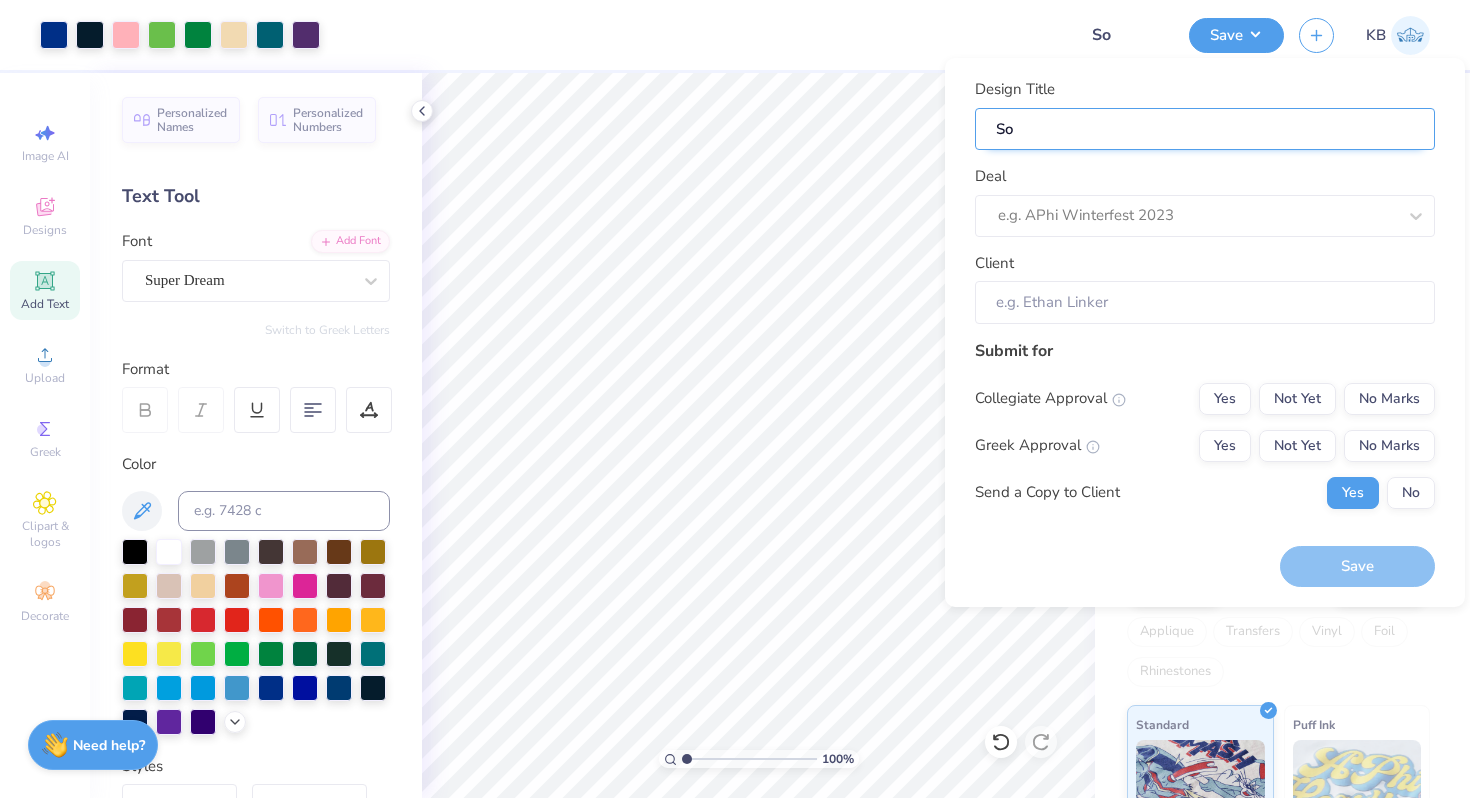 type on "Soc" 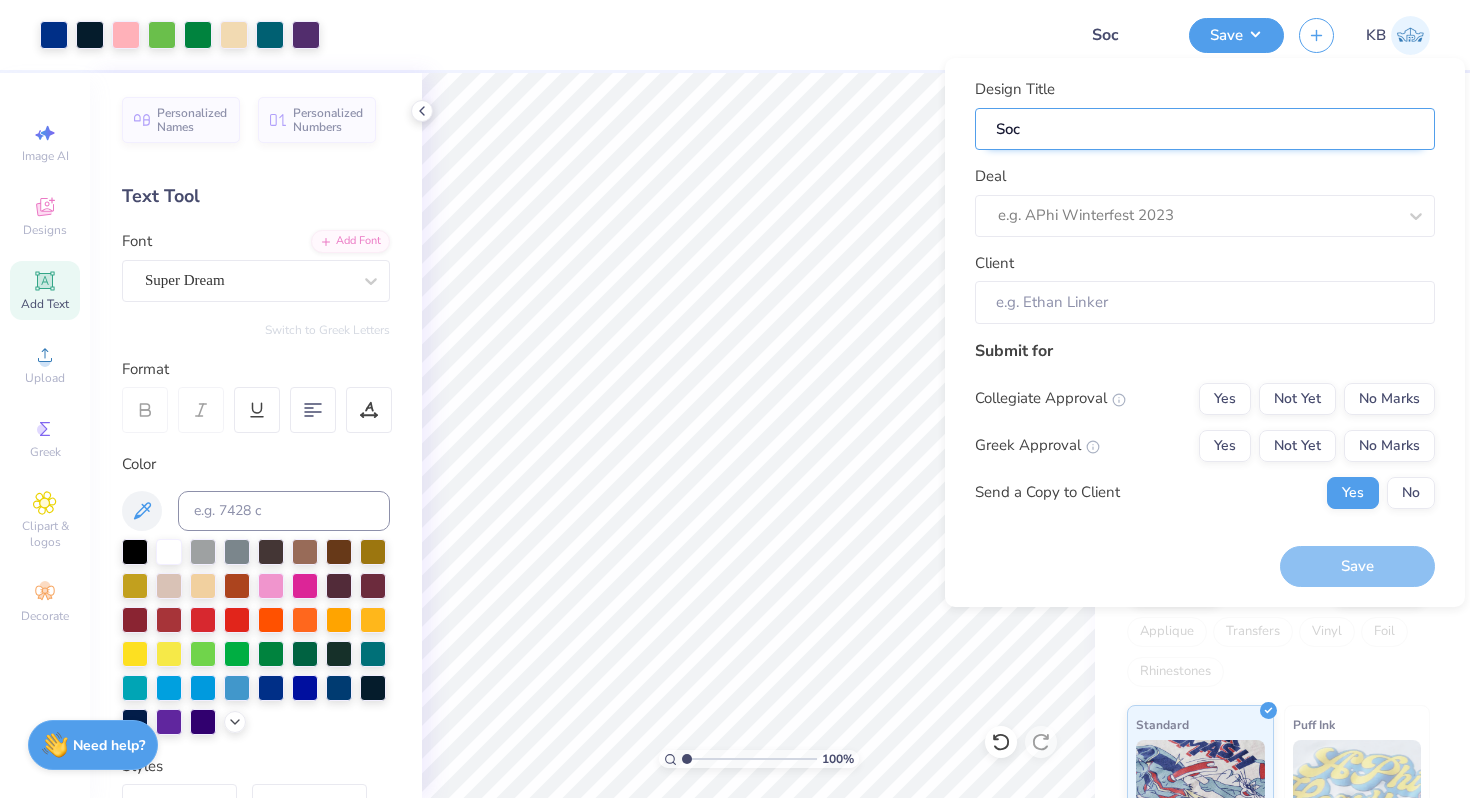 type on "Soci" 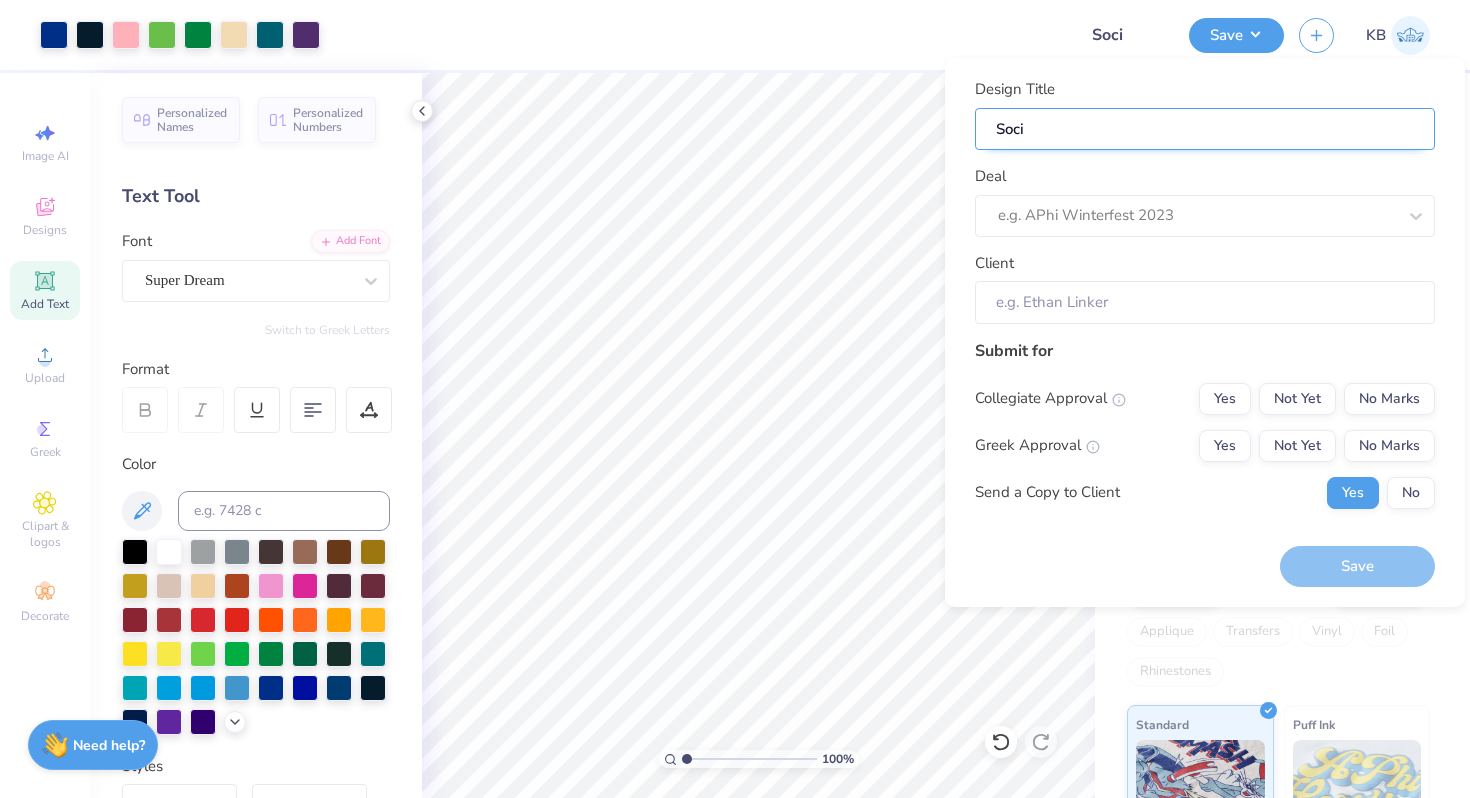 type on "Socie" 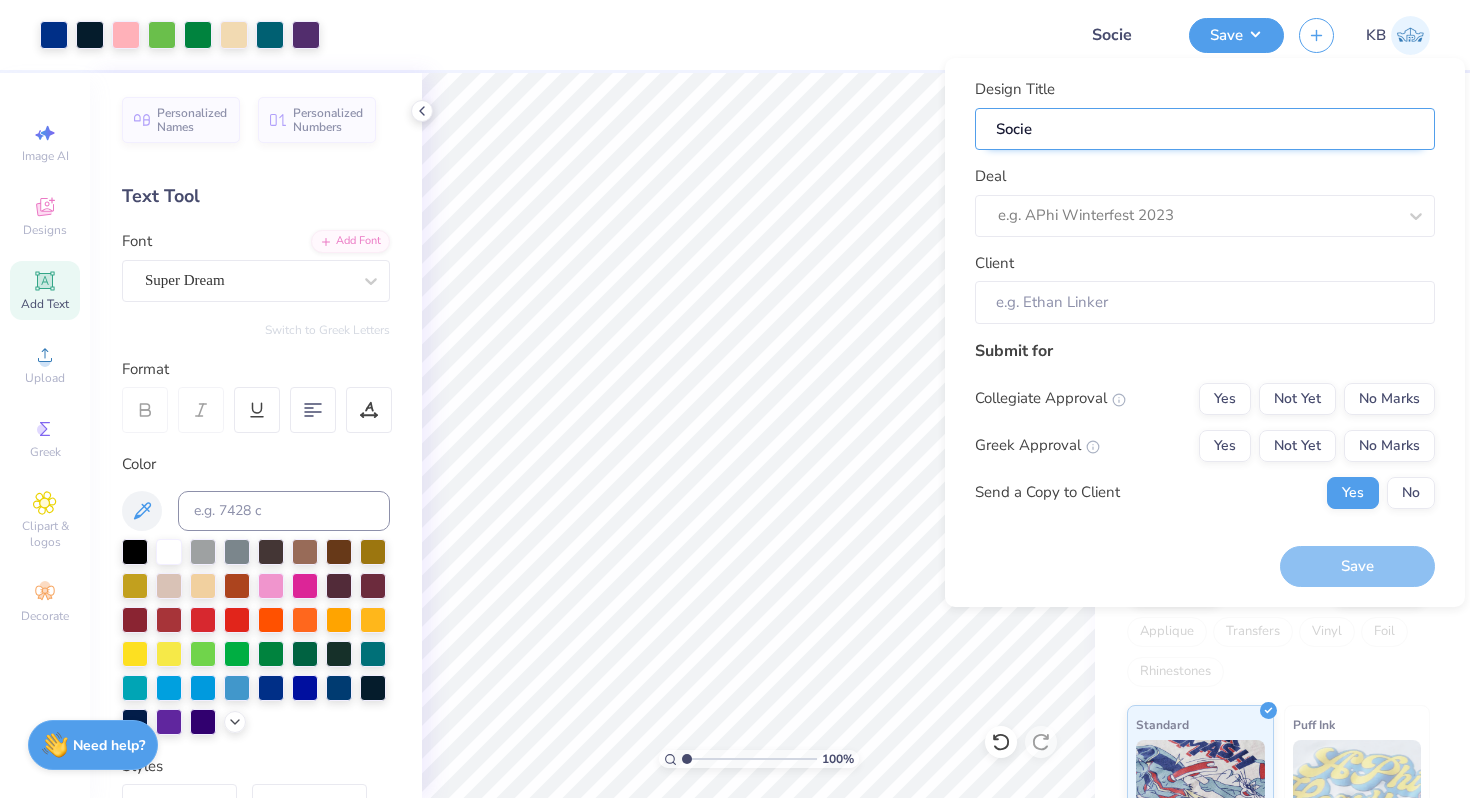 type on "Societ" 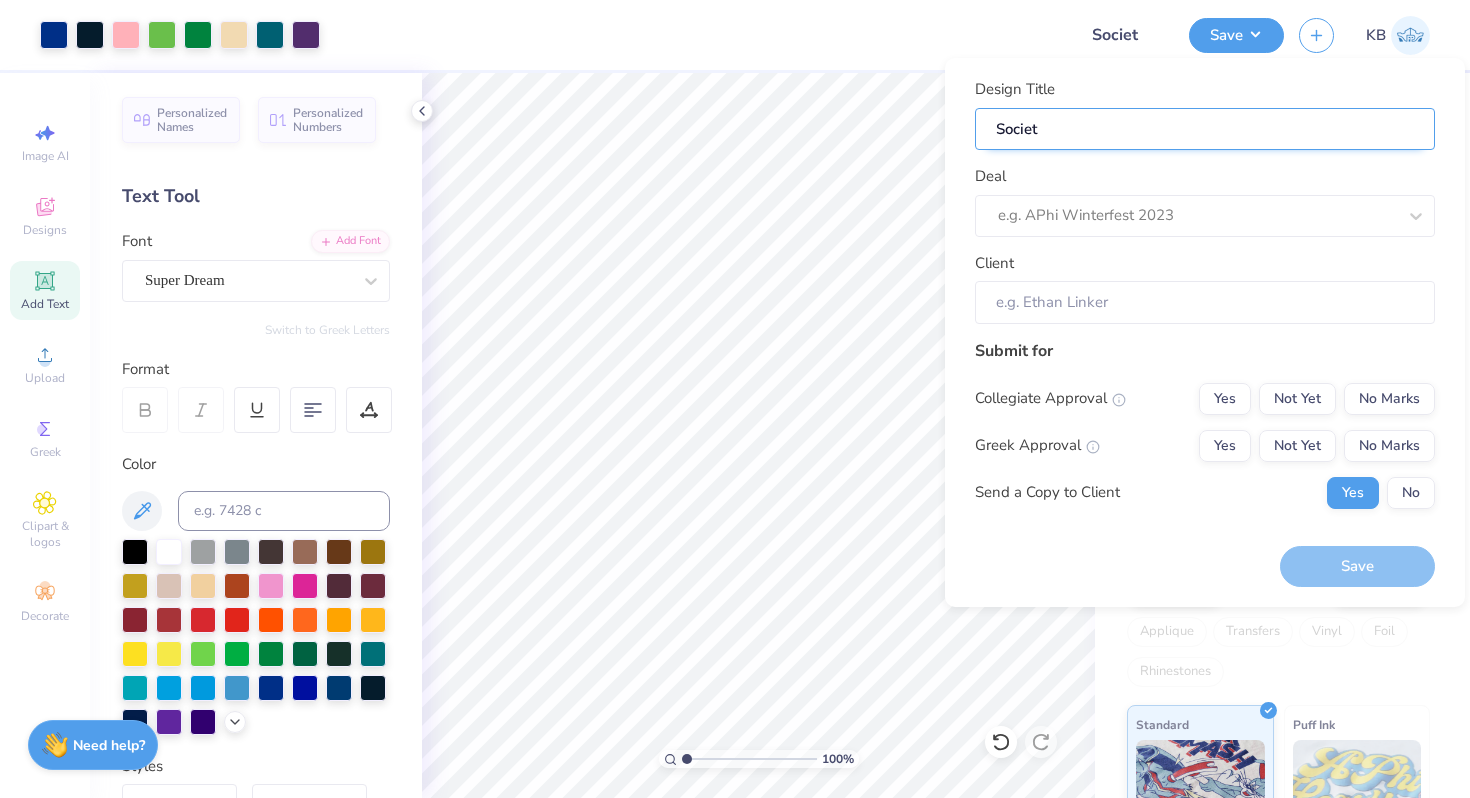 type on "Society" 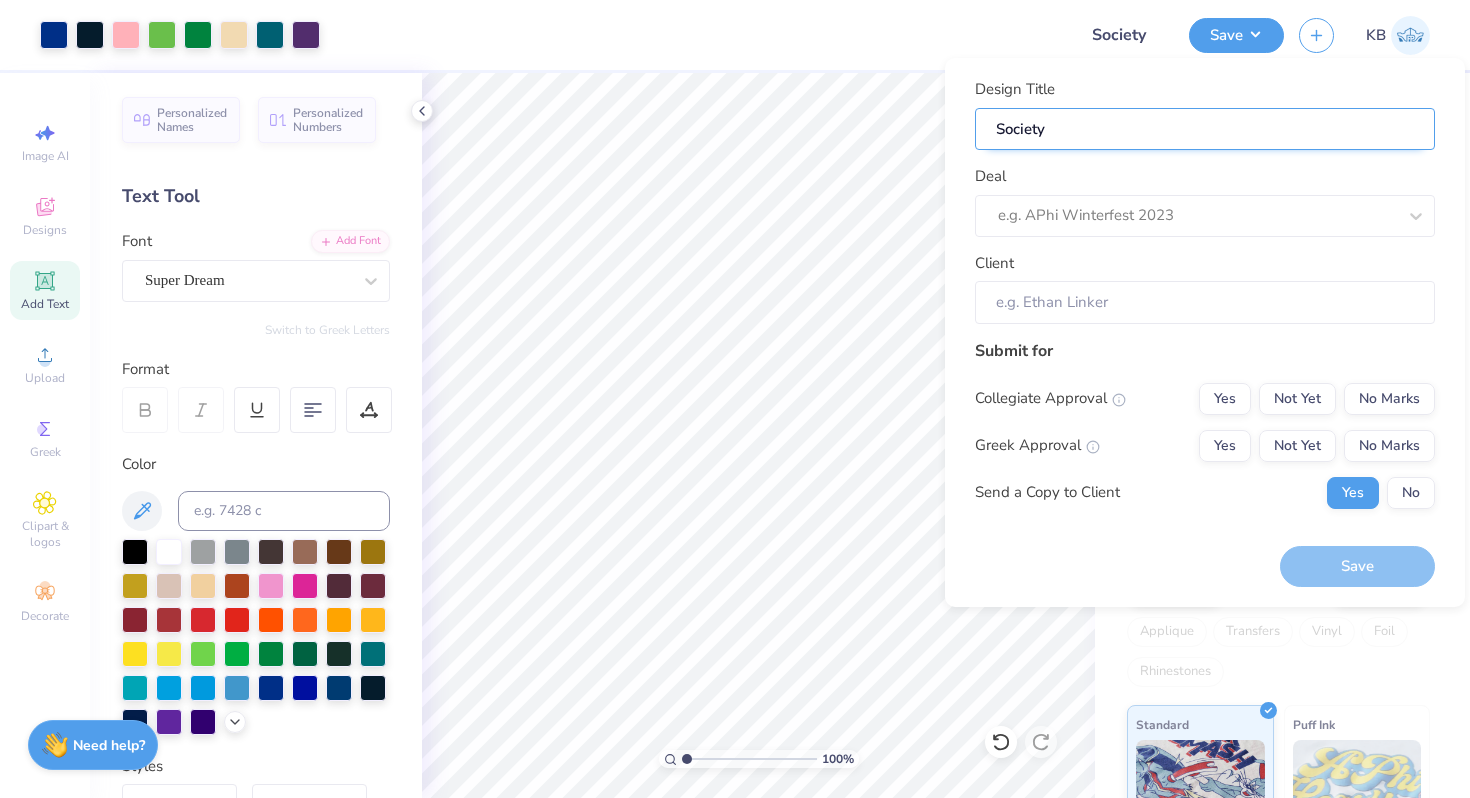 type on "Society" 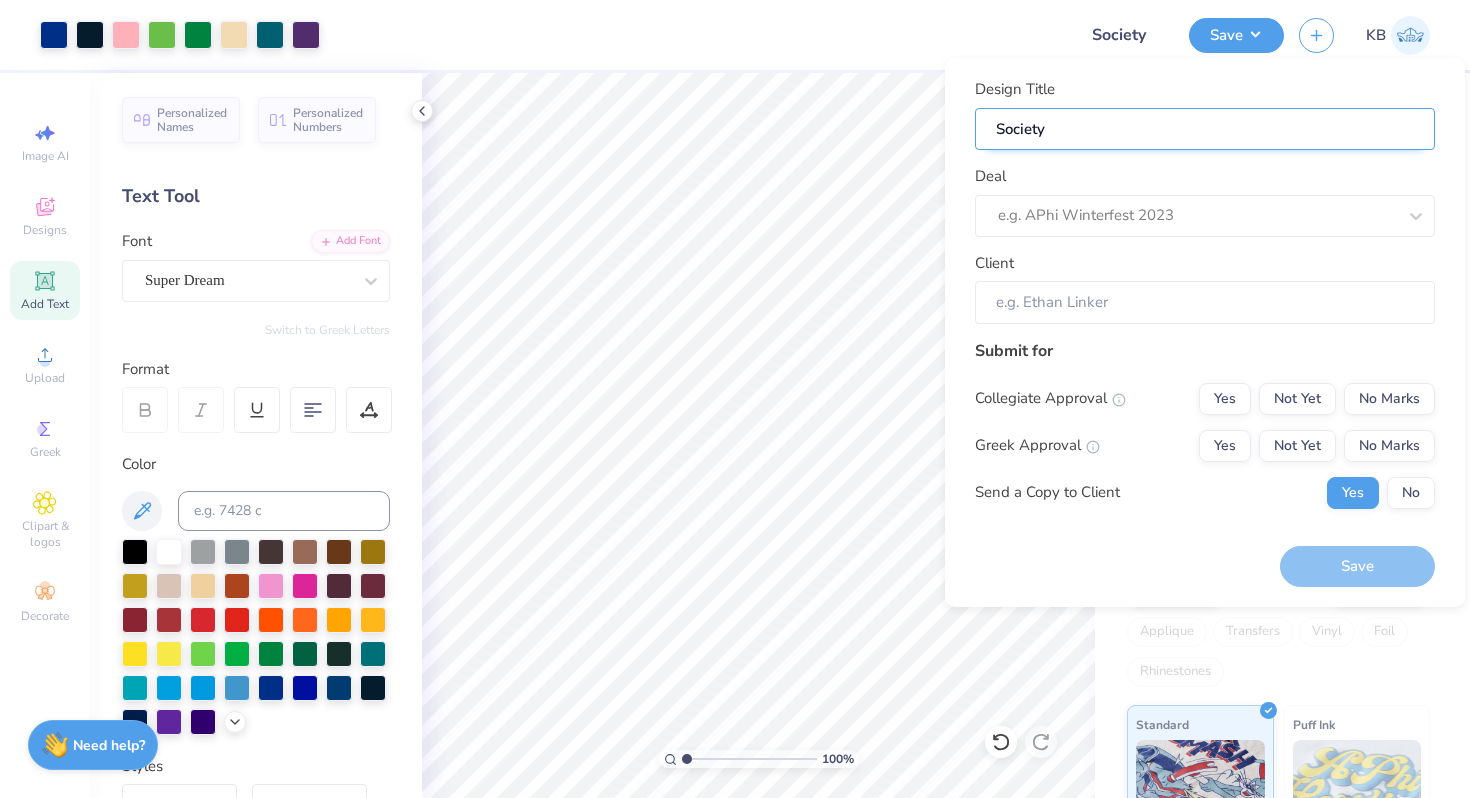type on "Society o" 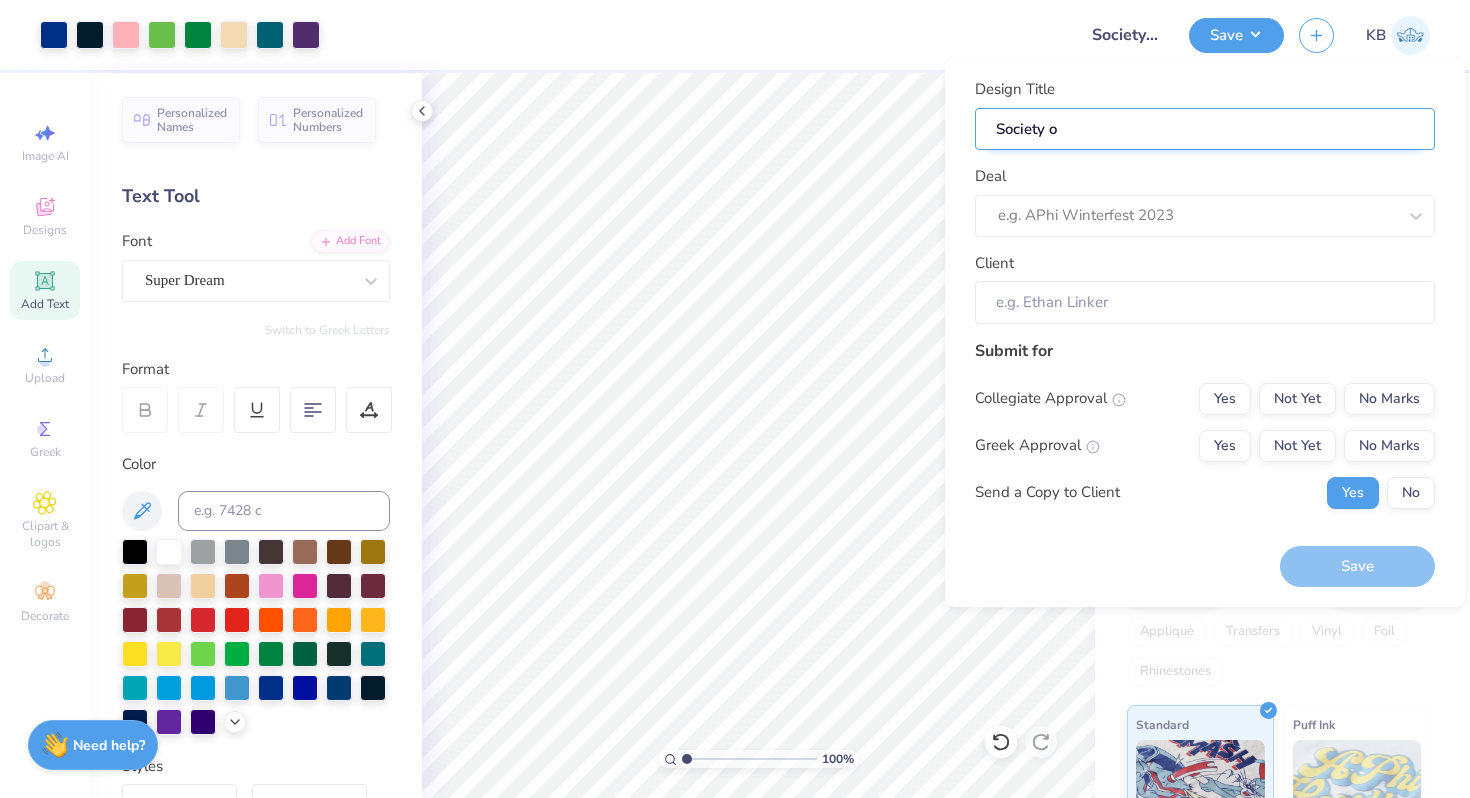 type on "Society of" 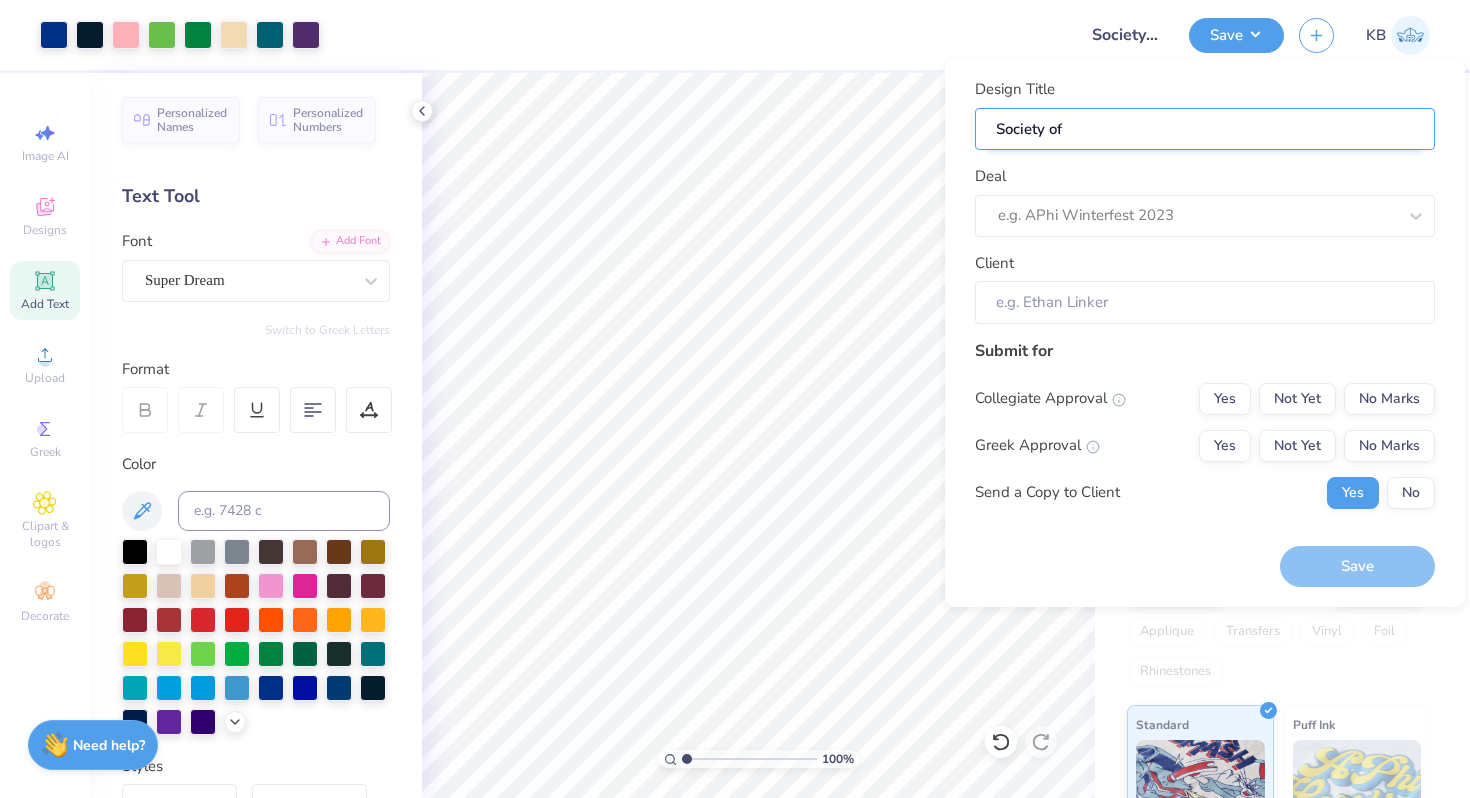 type on "Society of" 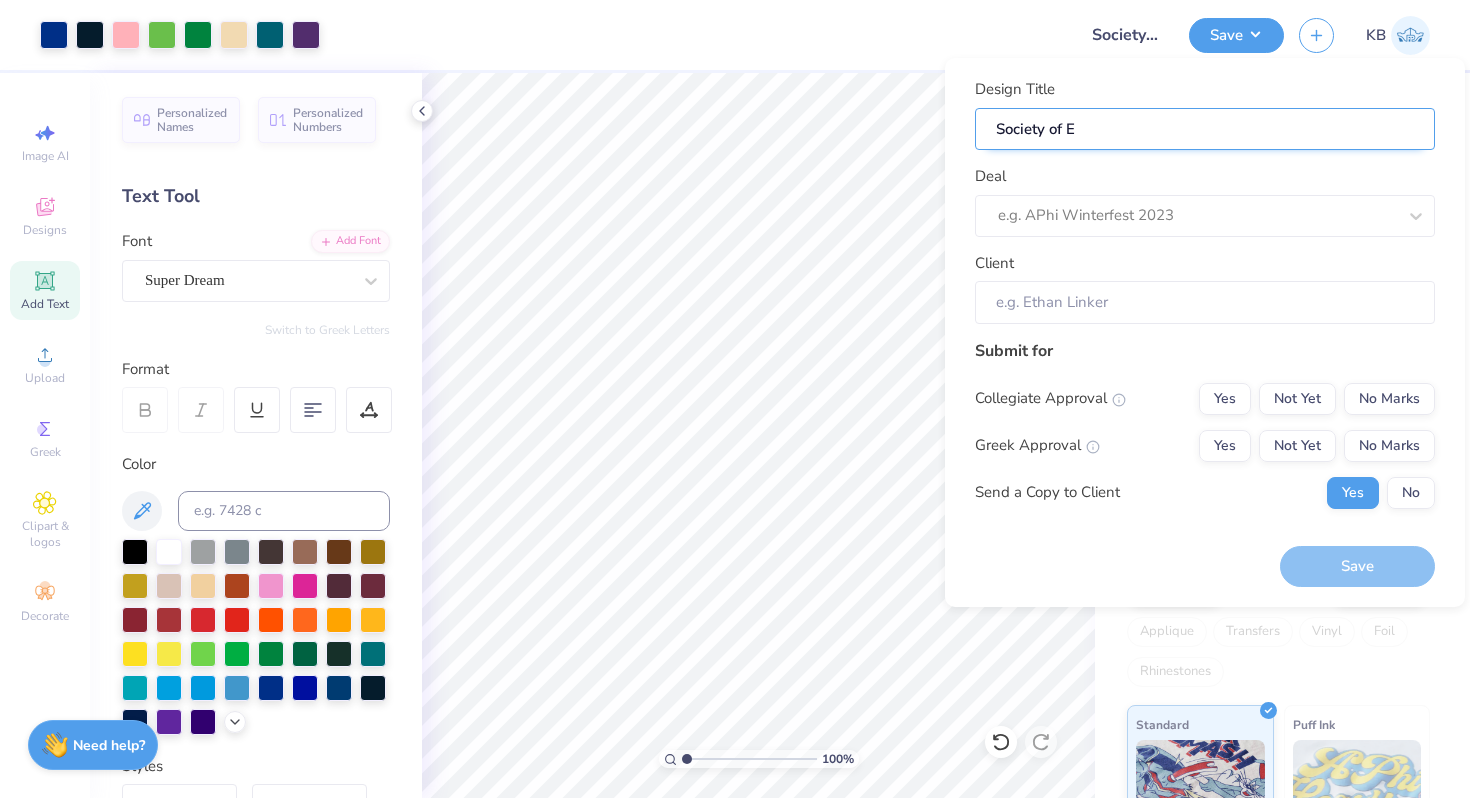type on "Society of En" 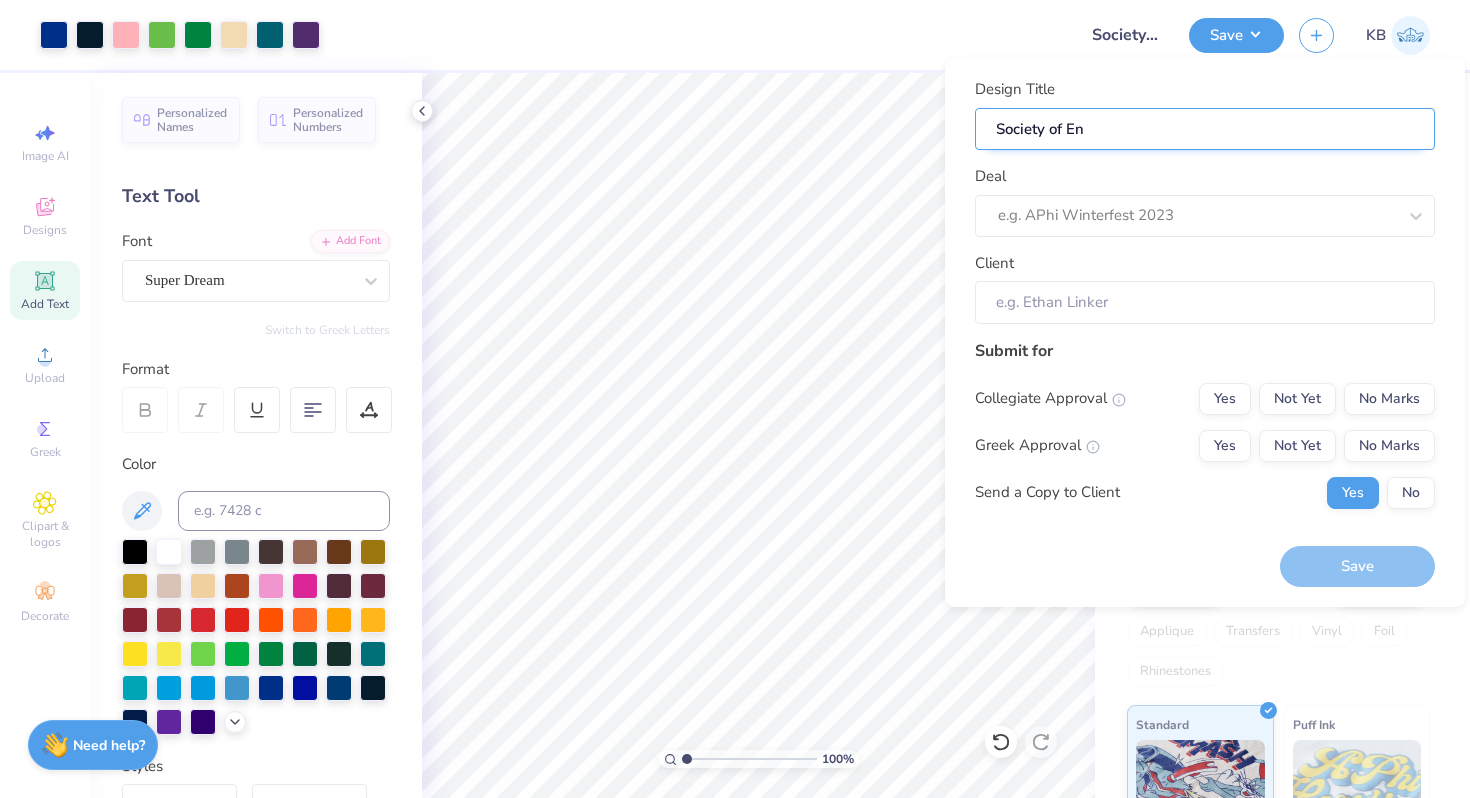 type on "Society of Env" 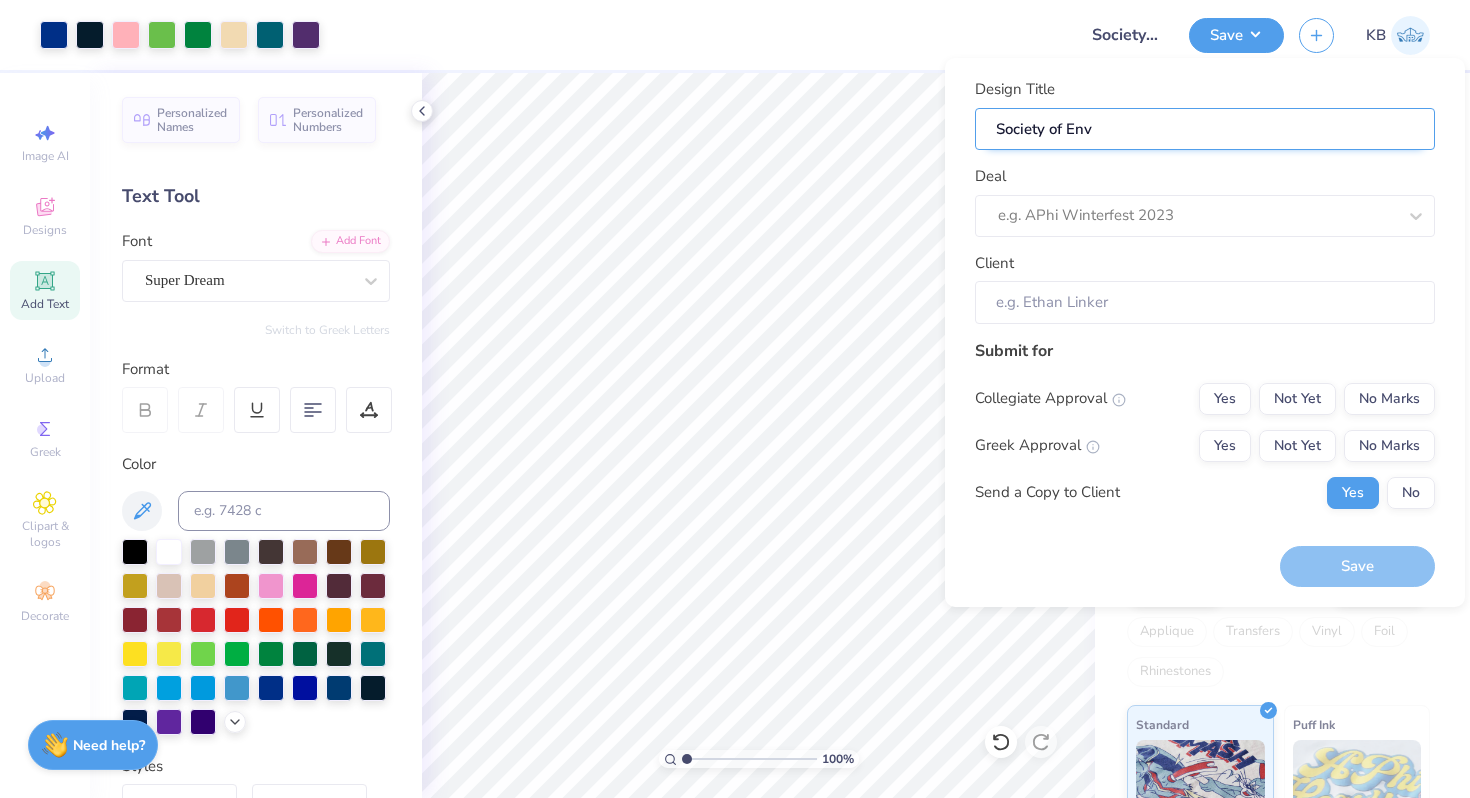 type on "Society of Envi" 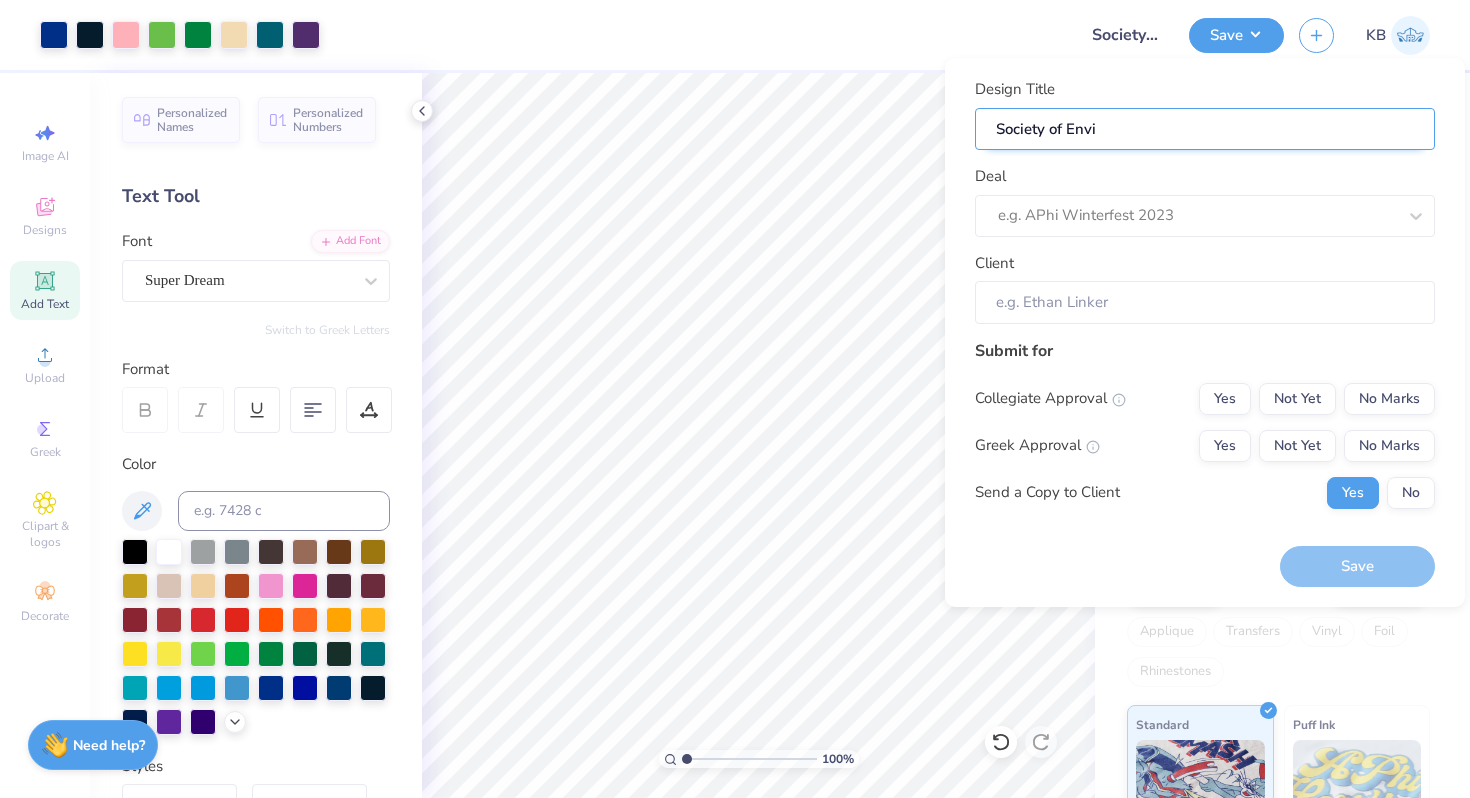 type on "Society of Envir" 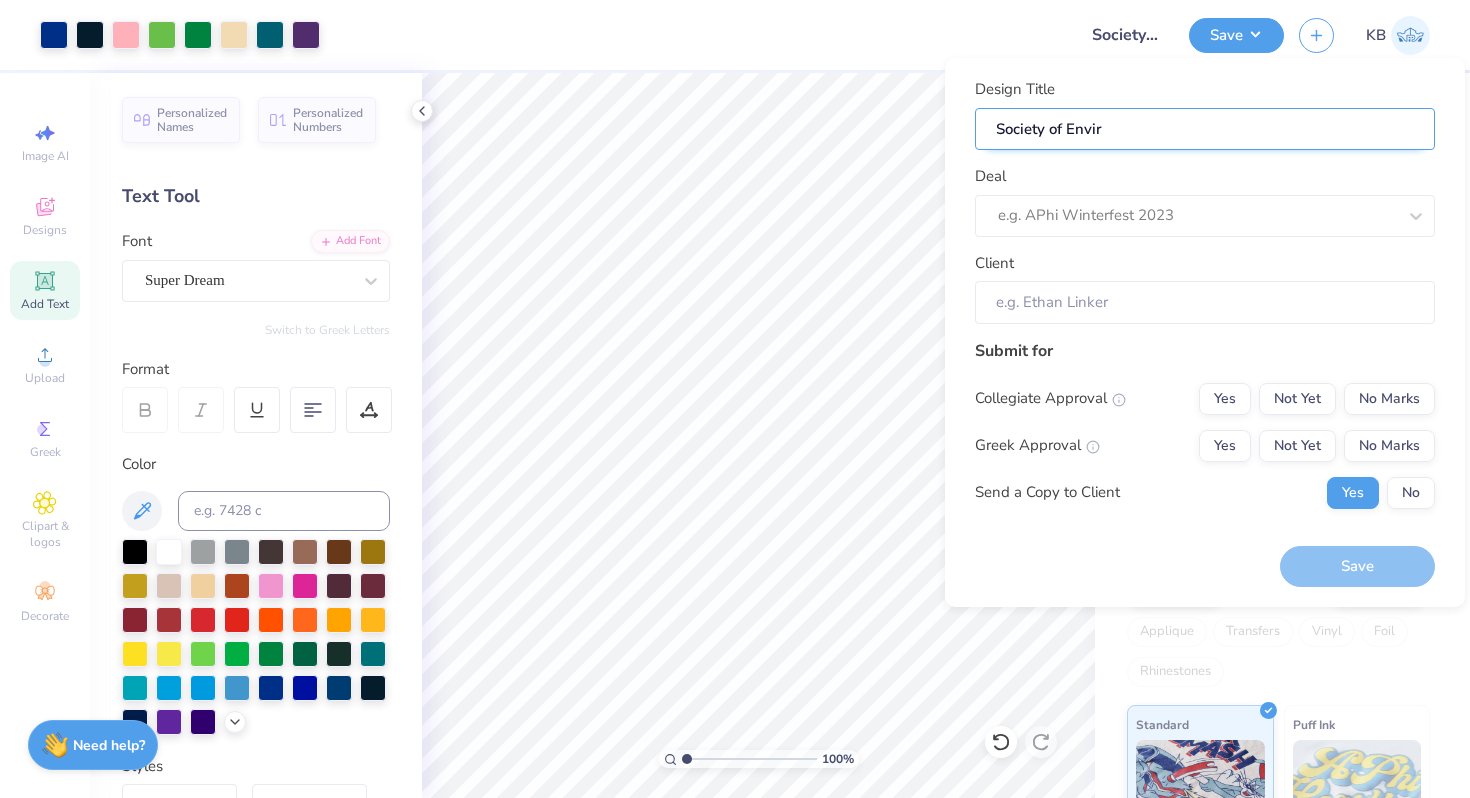 type on "Society of Enviro" 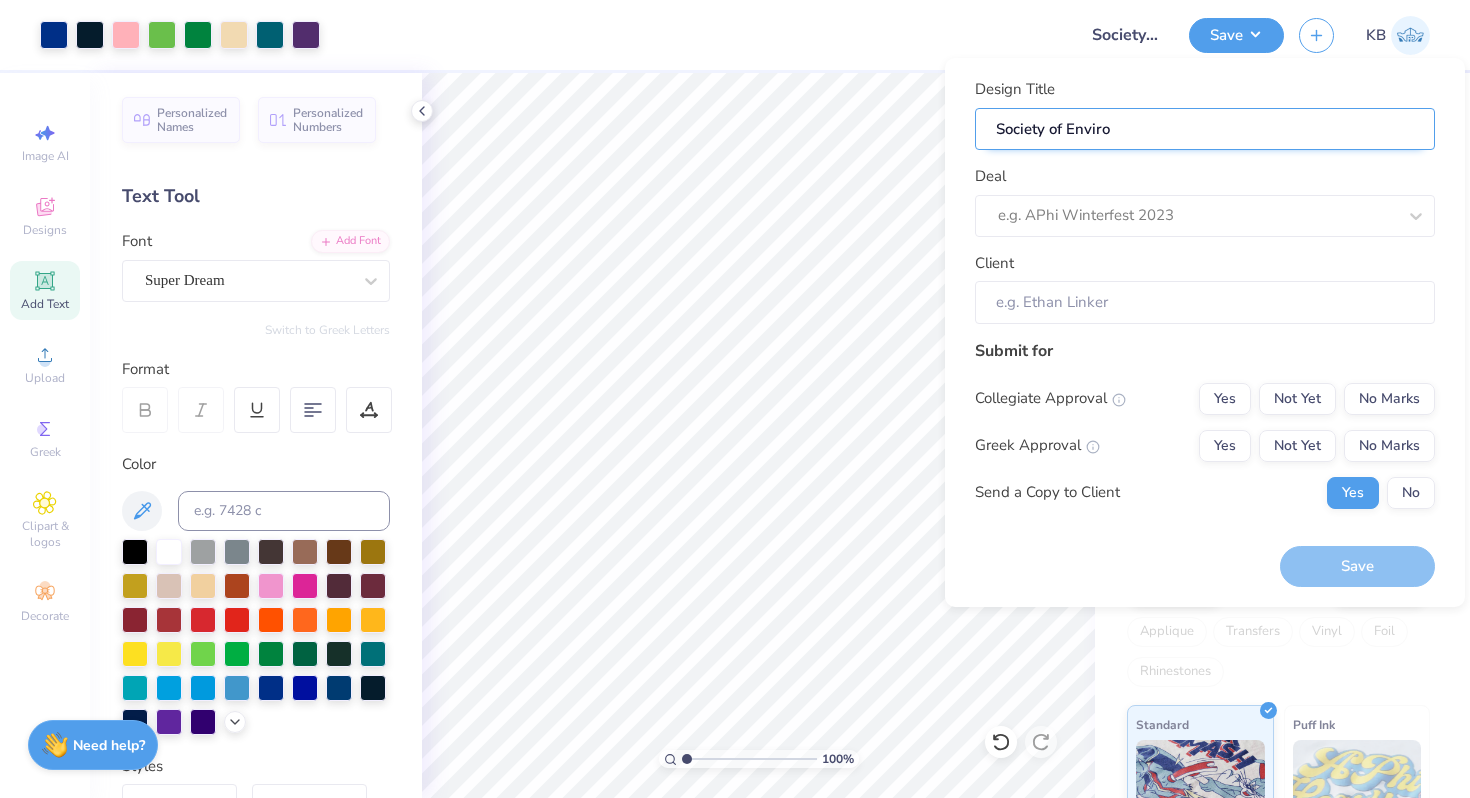 type on "Society of Environ" 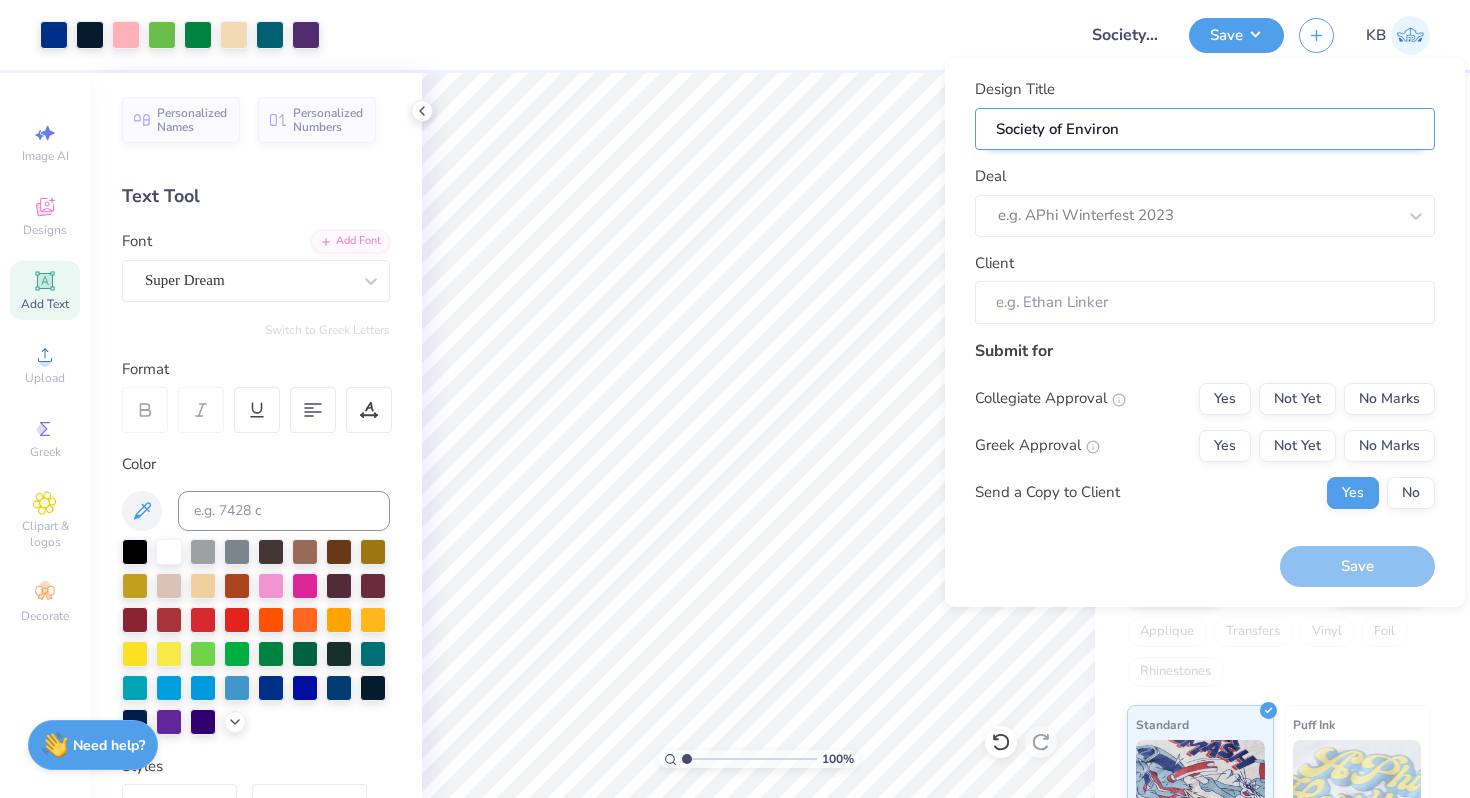 type on "Society of Environm" 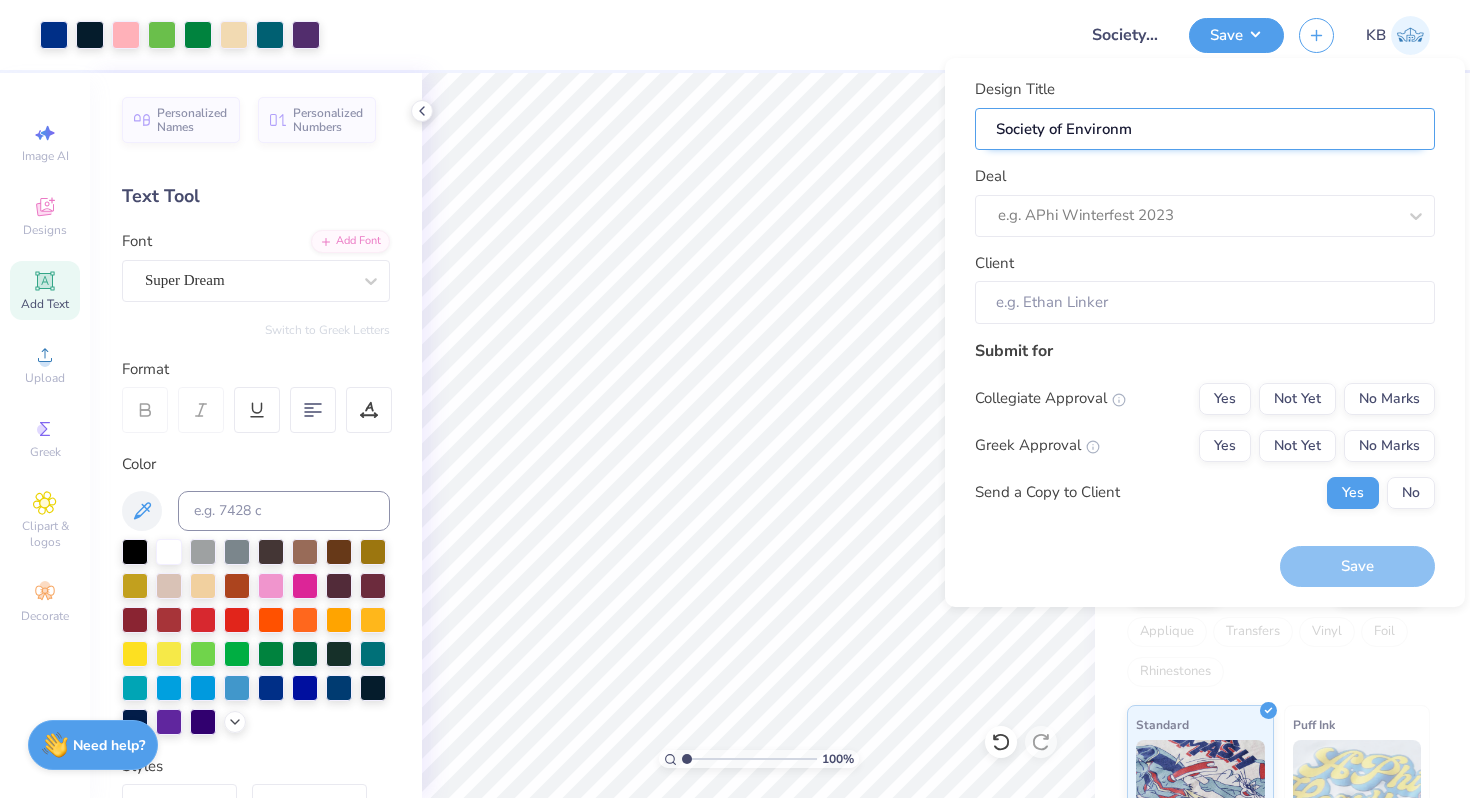 type on "Society of Environme" 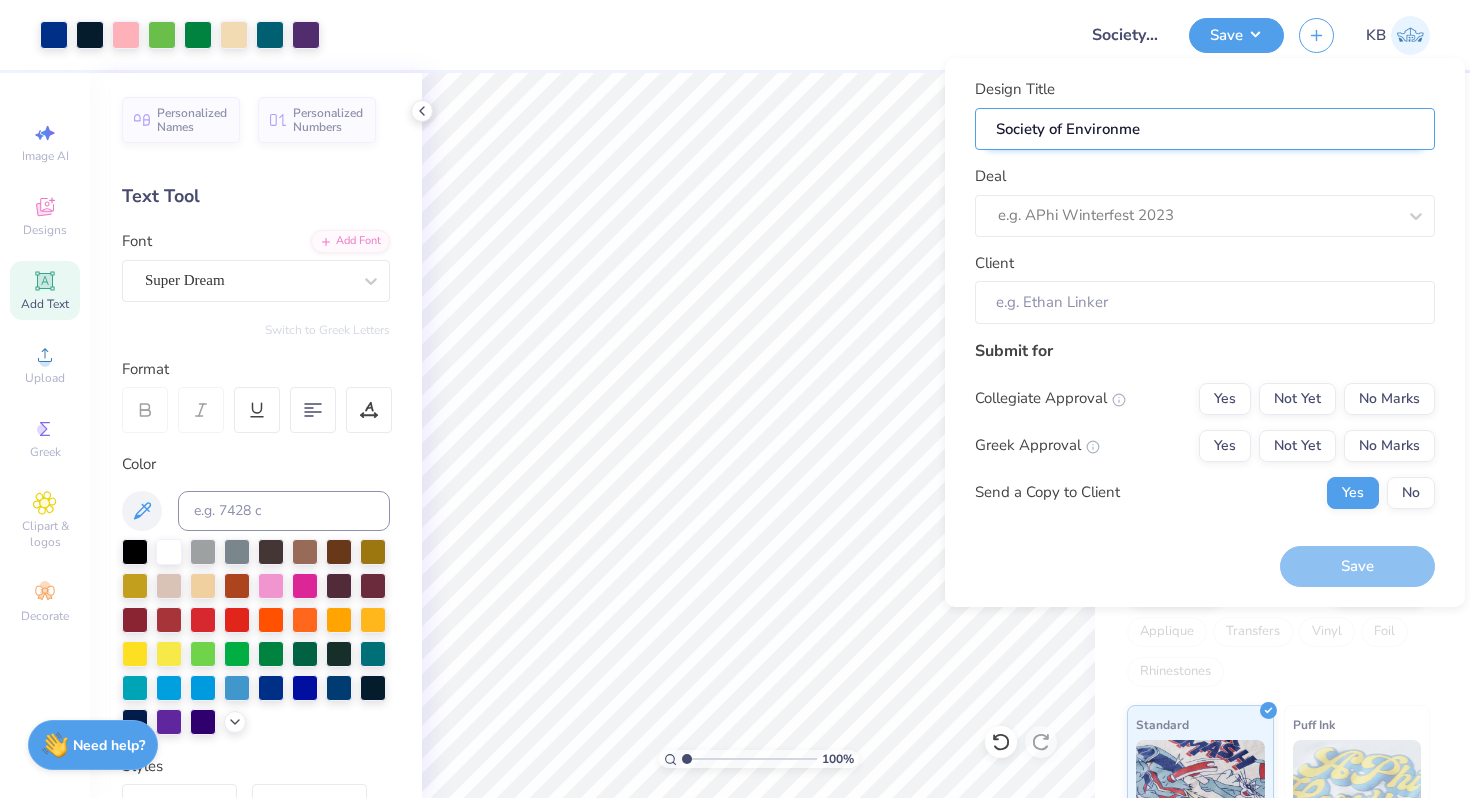 type on "Society of Environmen" 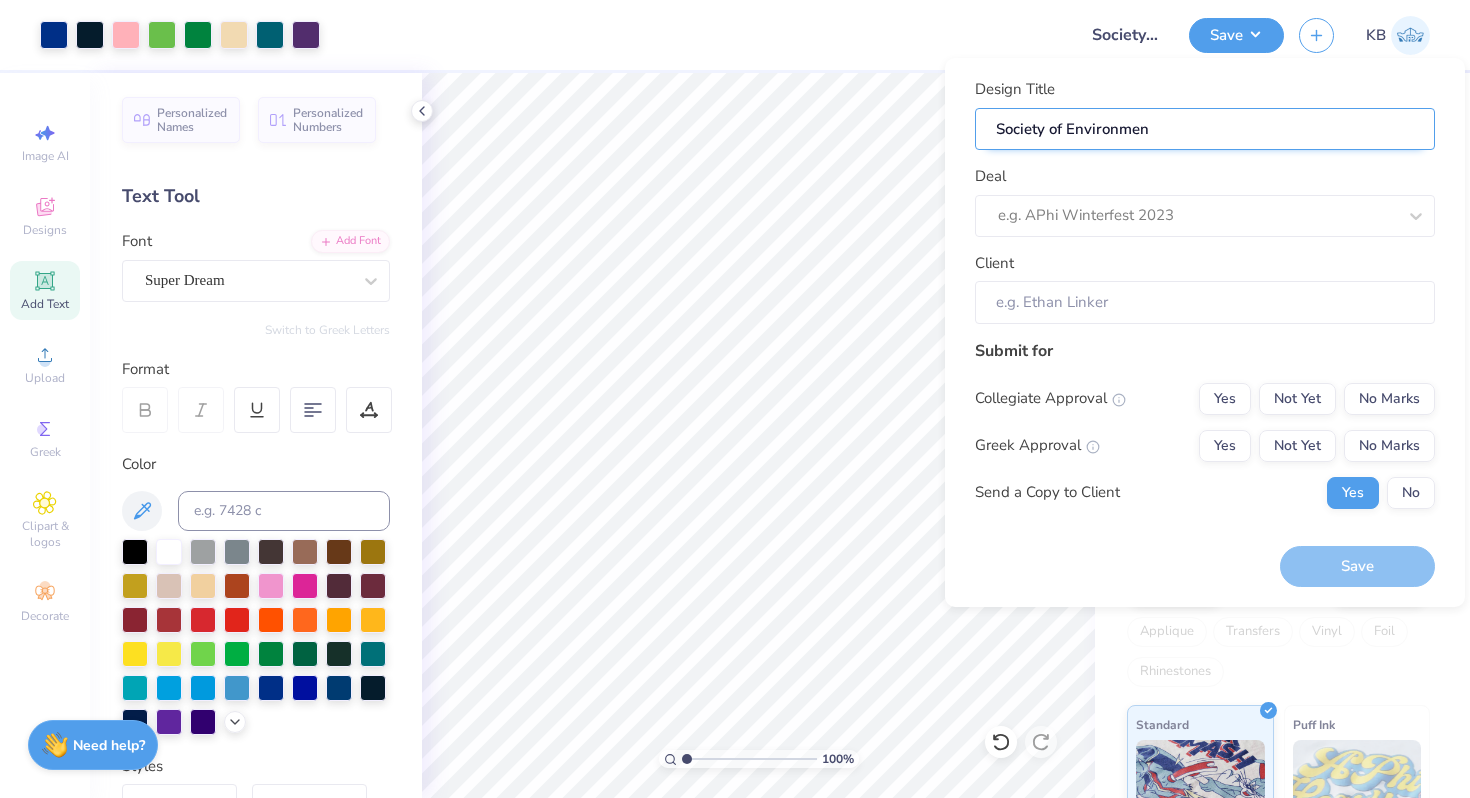 type on "Society of Environment" 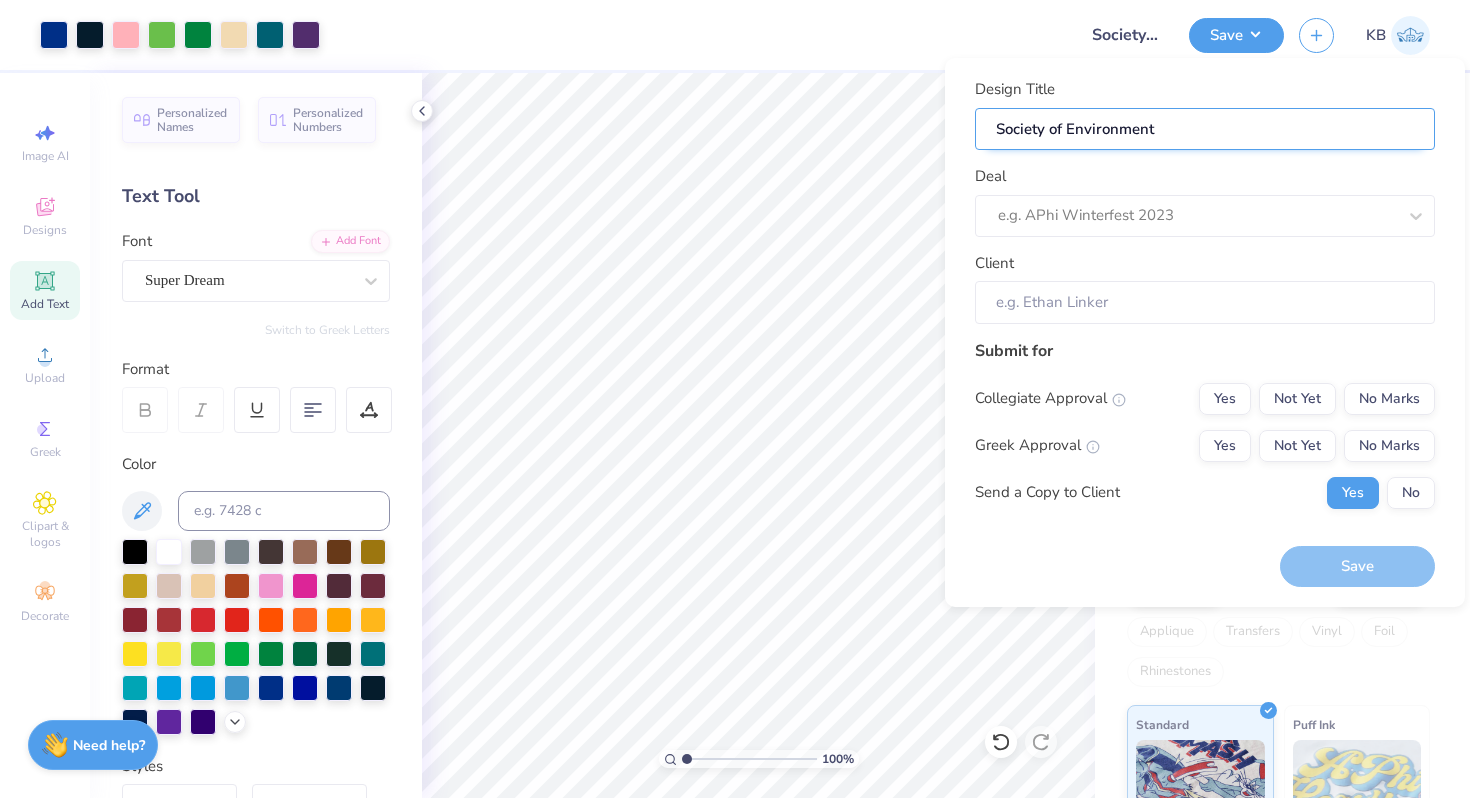 type on "Society of Environmenta" 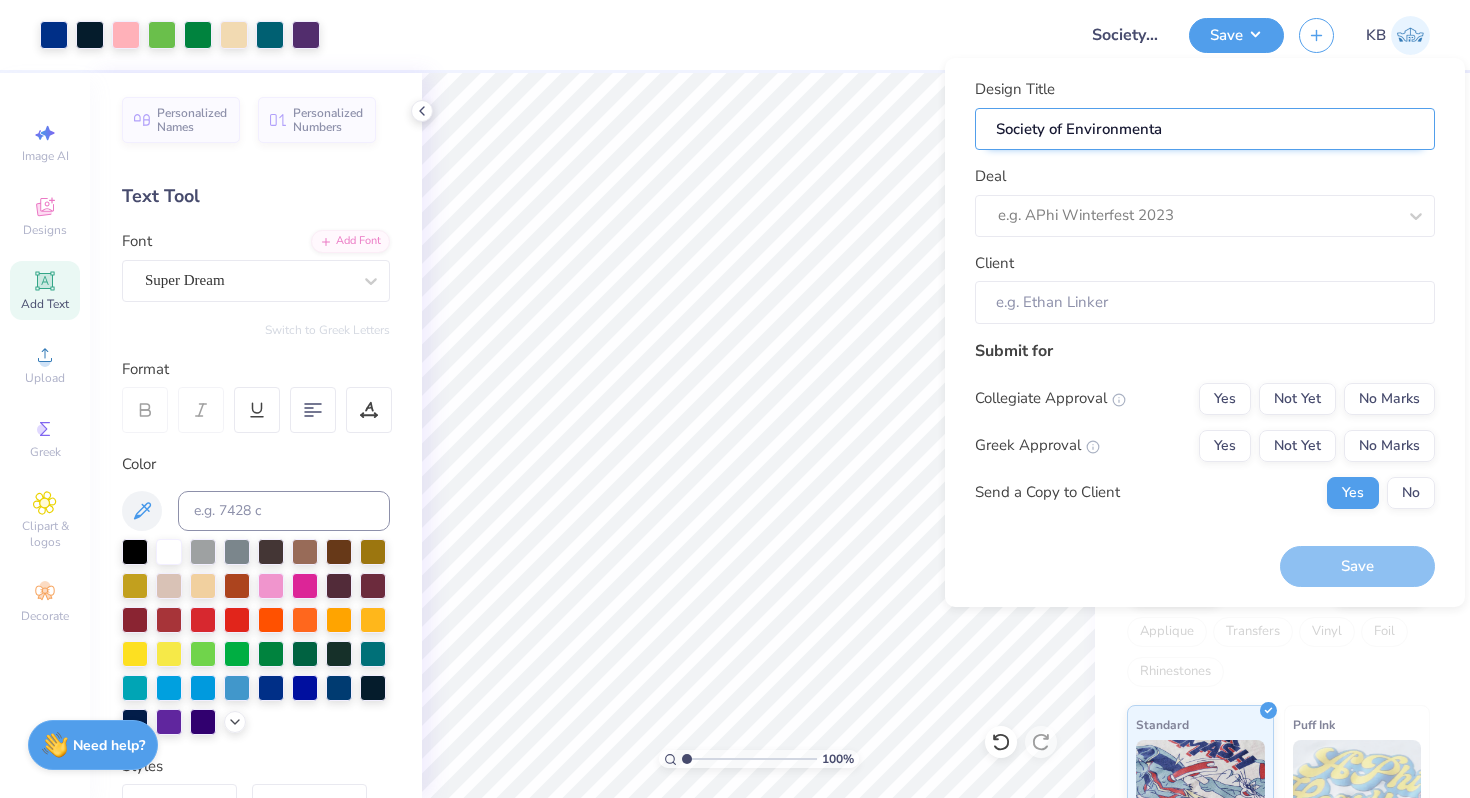 type on "Society of Environmental" 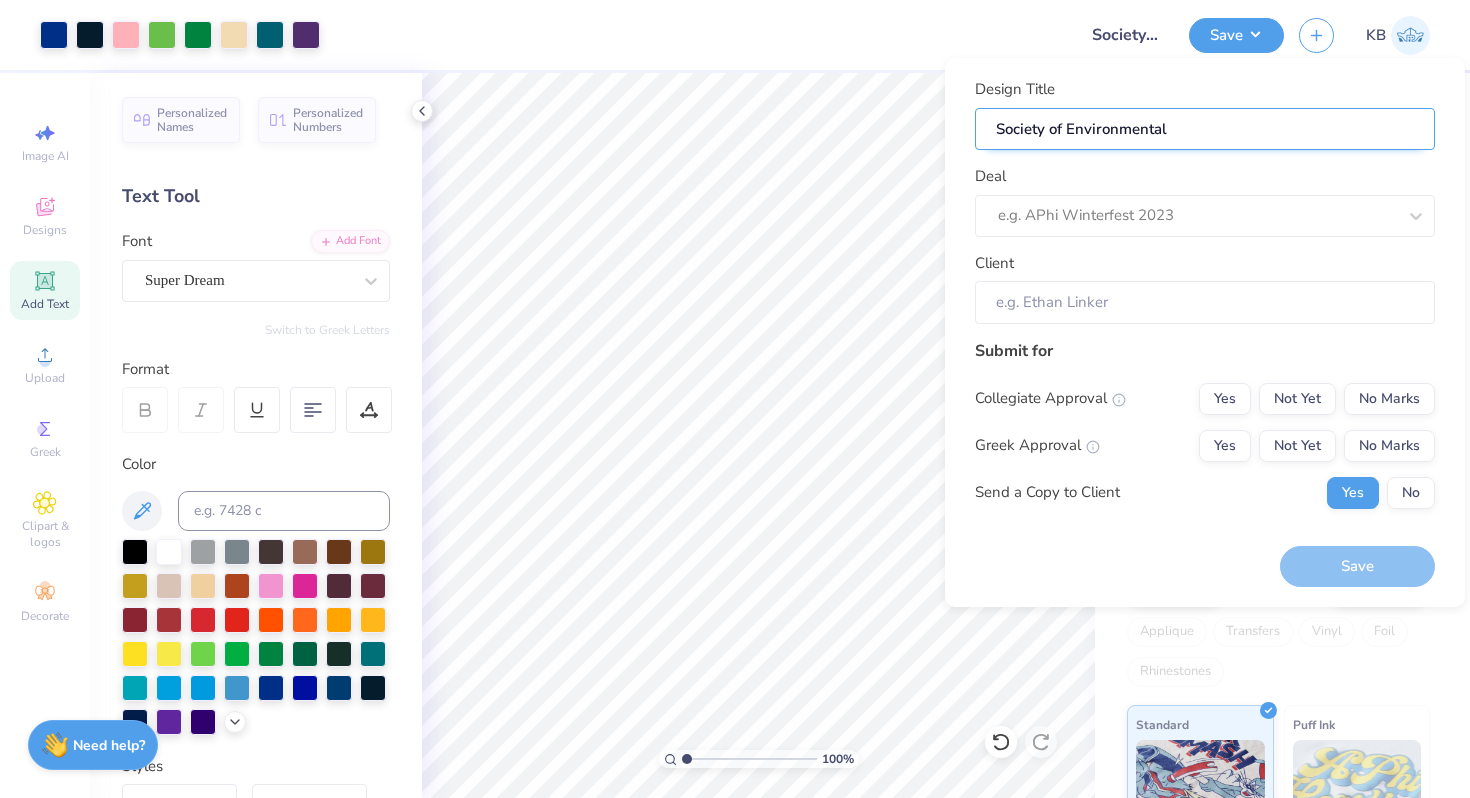 type on "Society of EnvironmentalE" 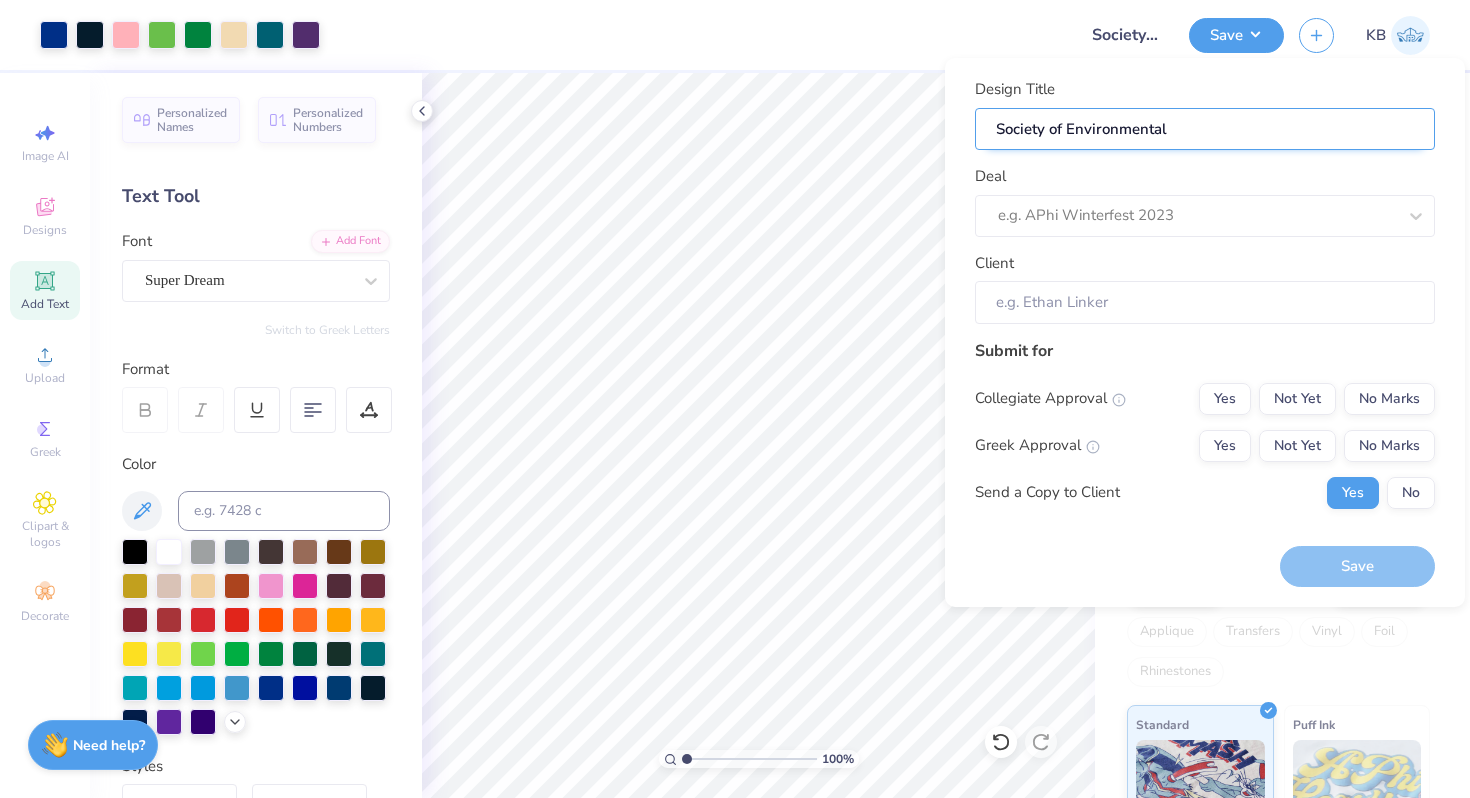type on "Society of EnvironmentalE" 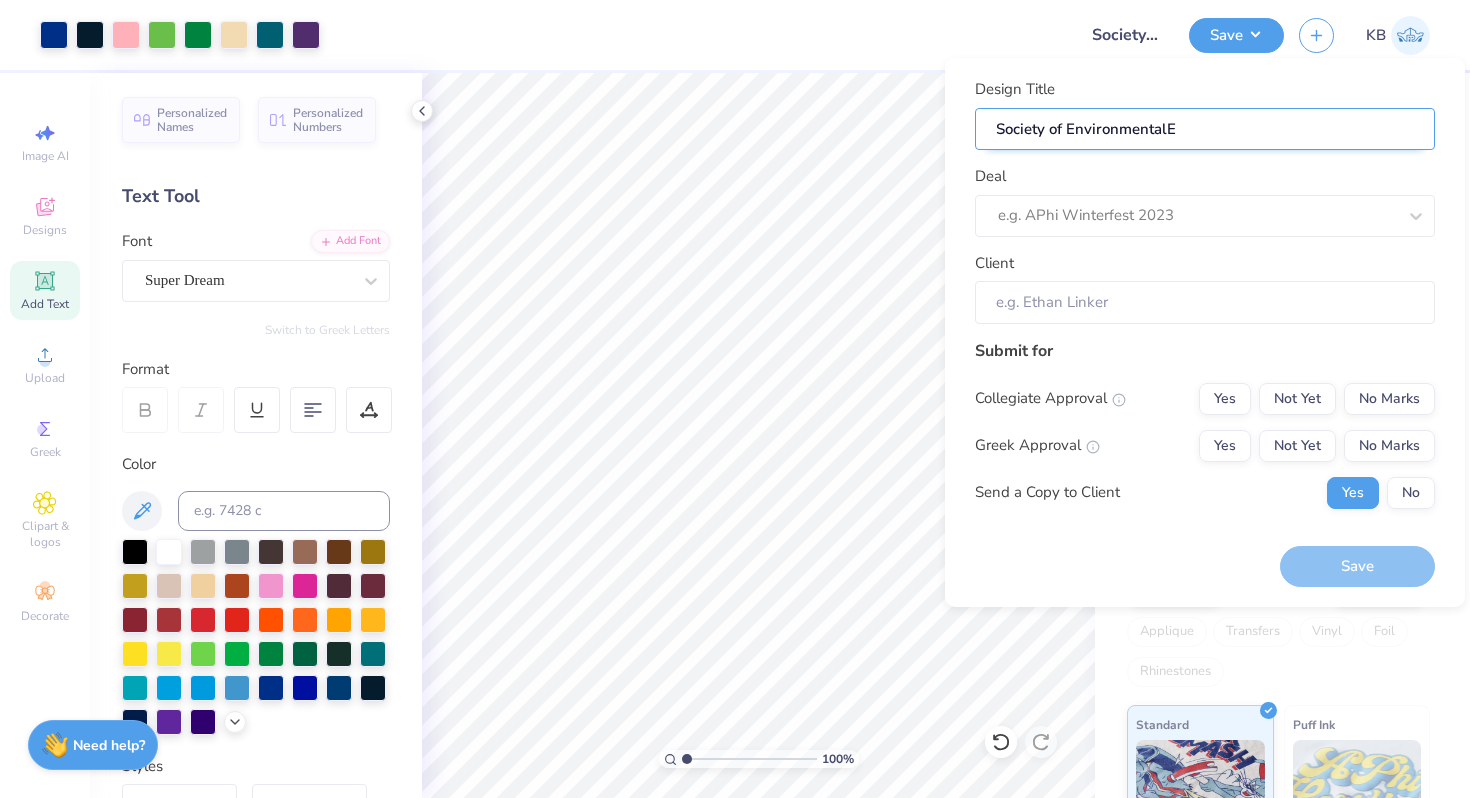 type on "Society of EnvironmentalEn" 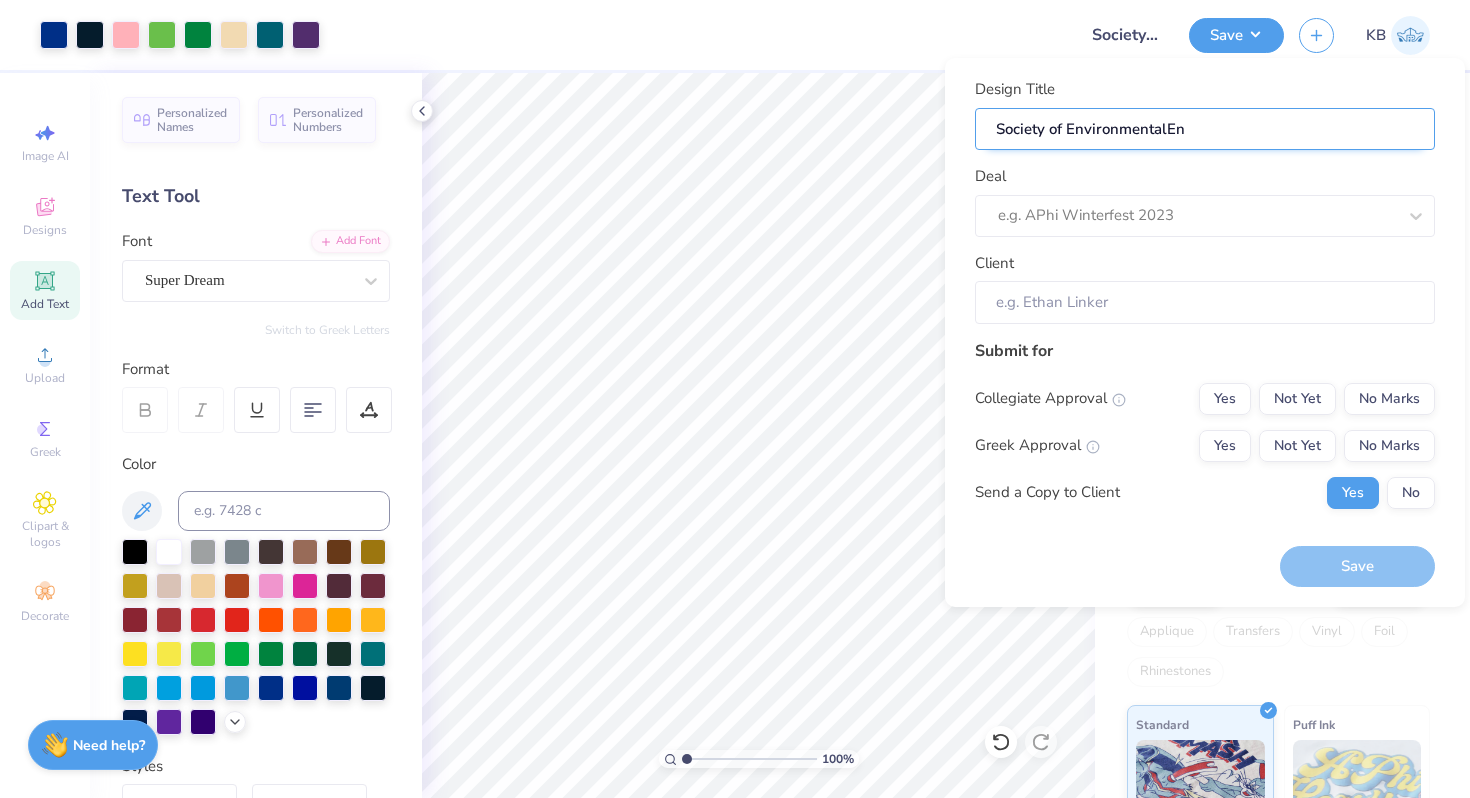 type on "Society of EnvironmentalEng" 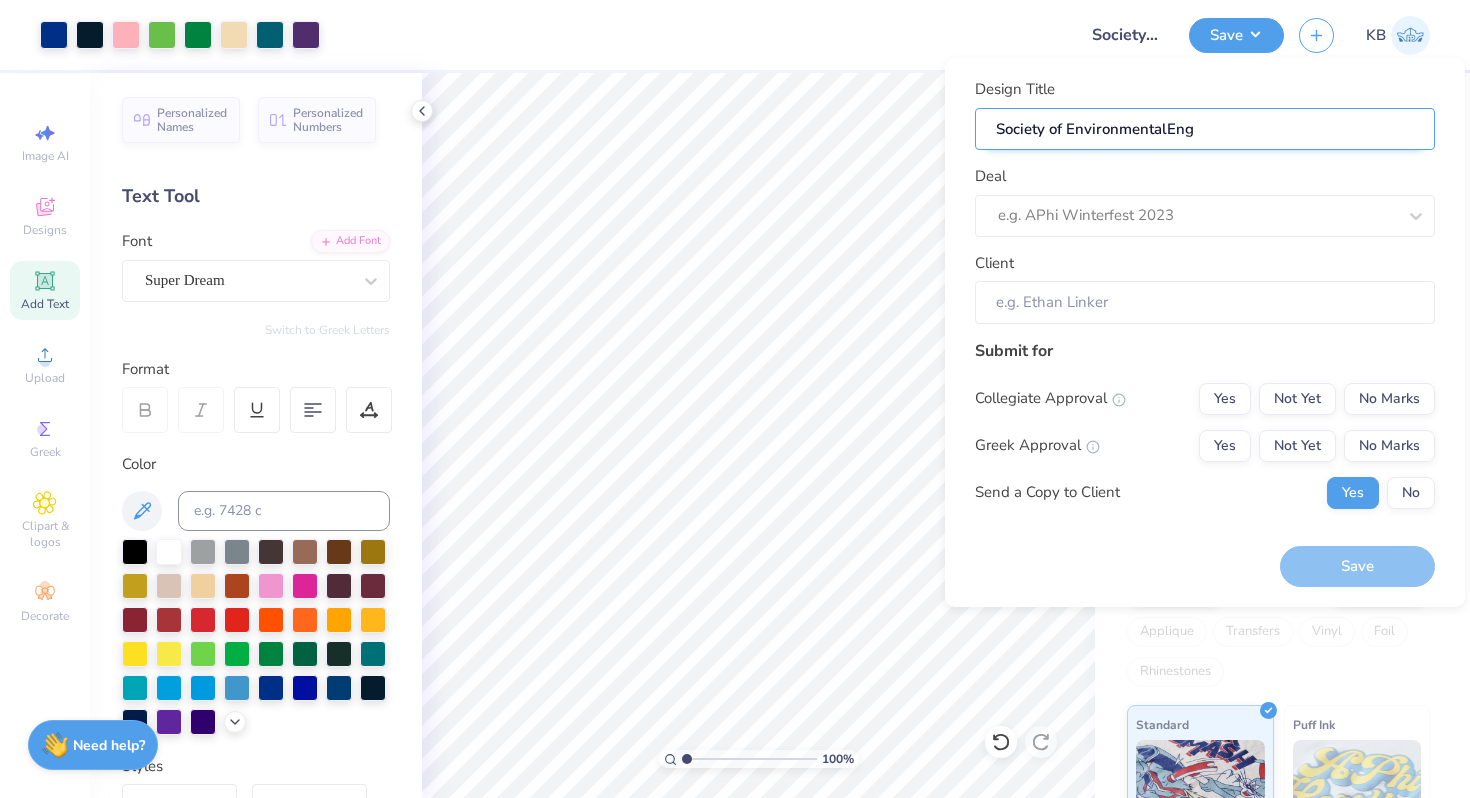 type on "Society of EnvironmentalEngi" 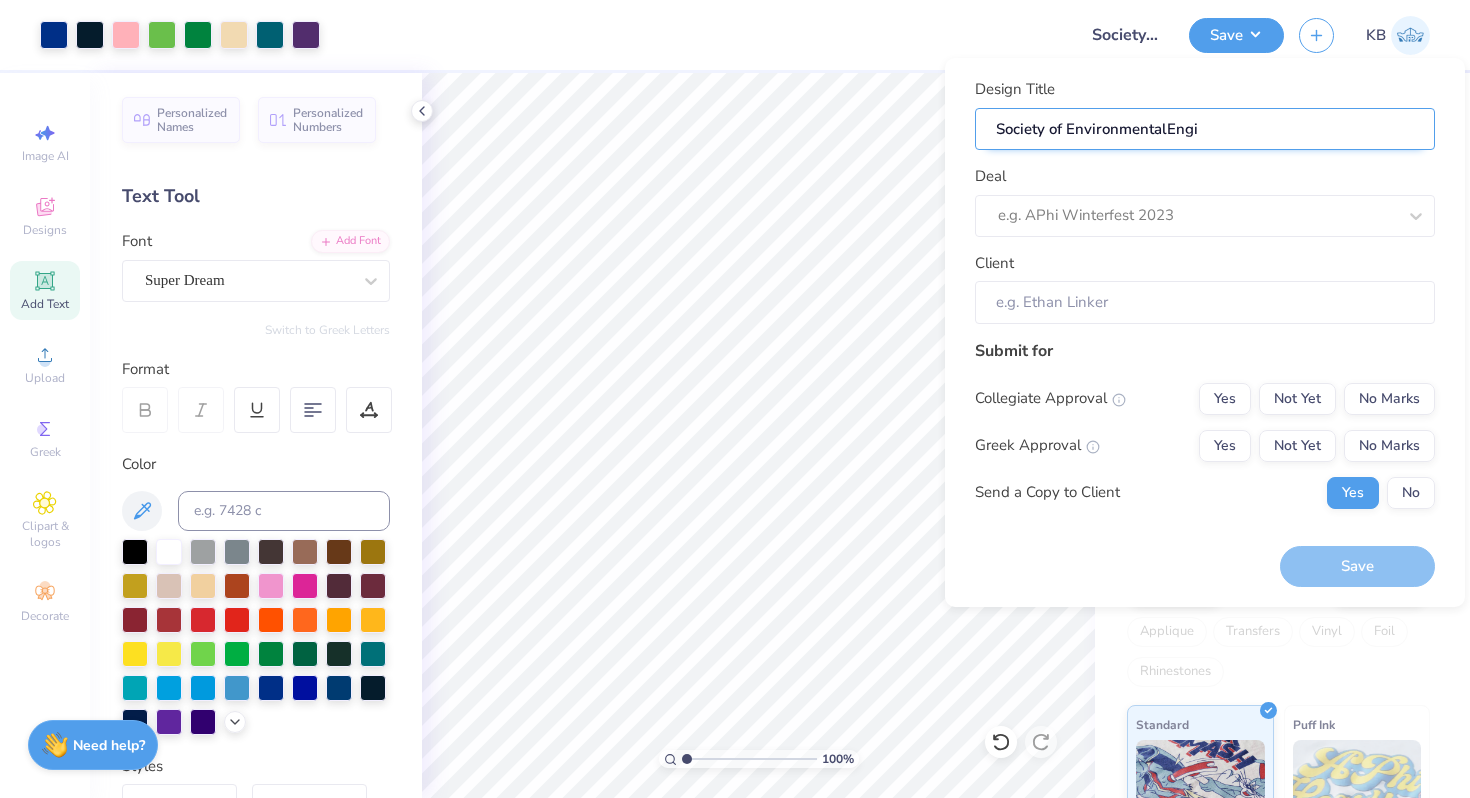 type on "Society of EnvironmentalEngin" 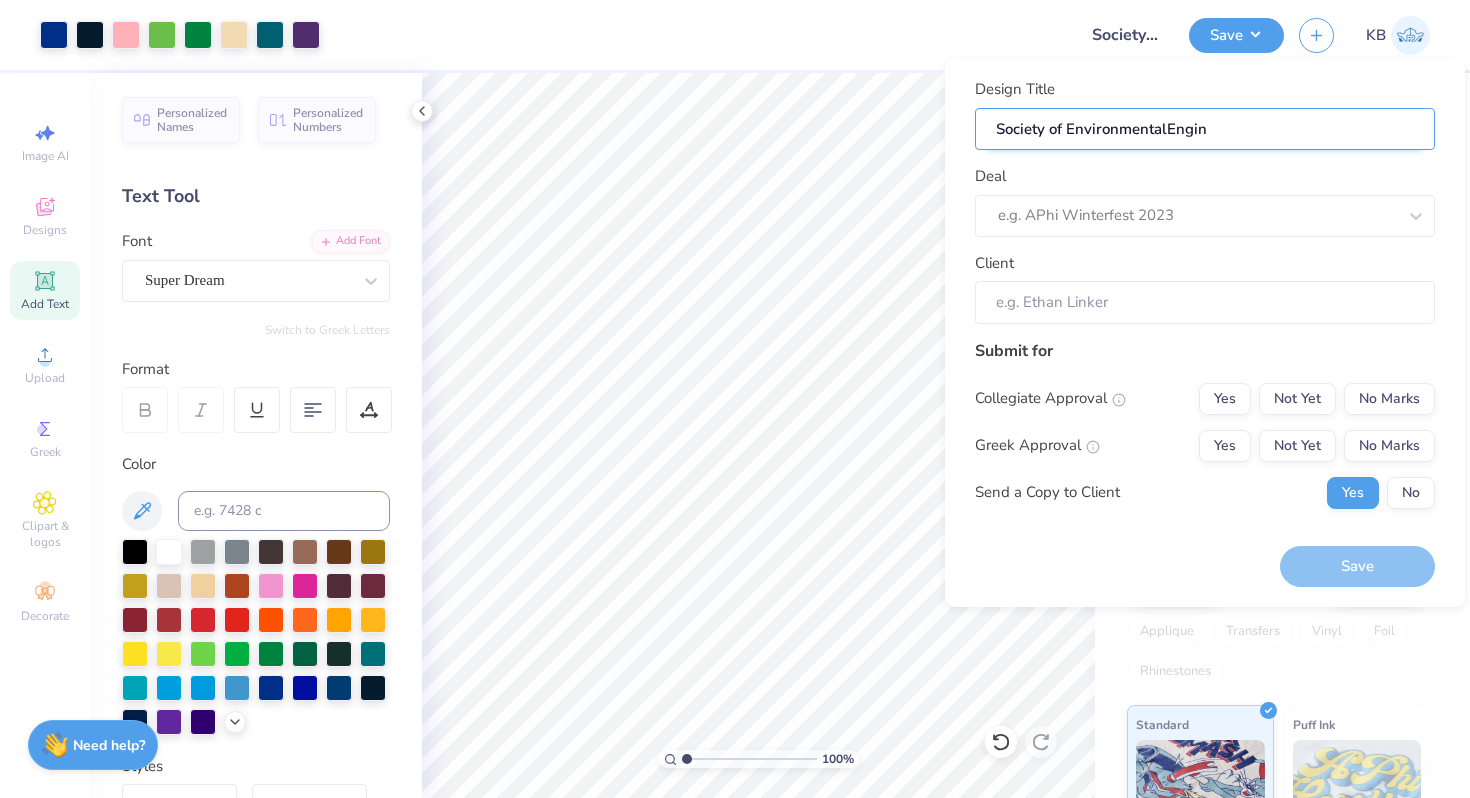 type on "Society of EnvironmentalEngine" 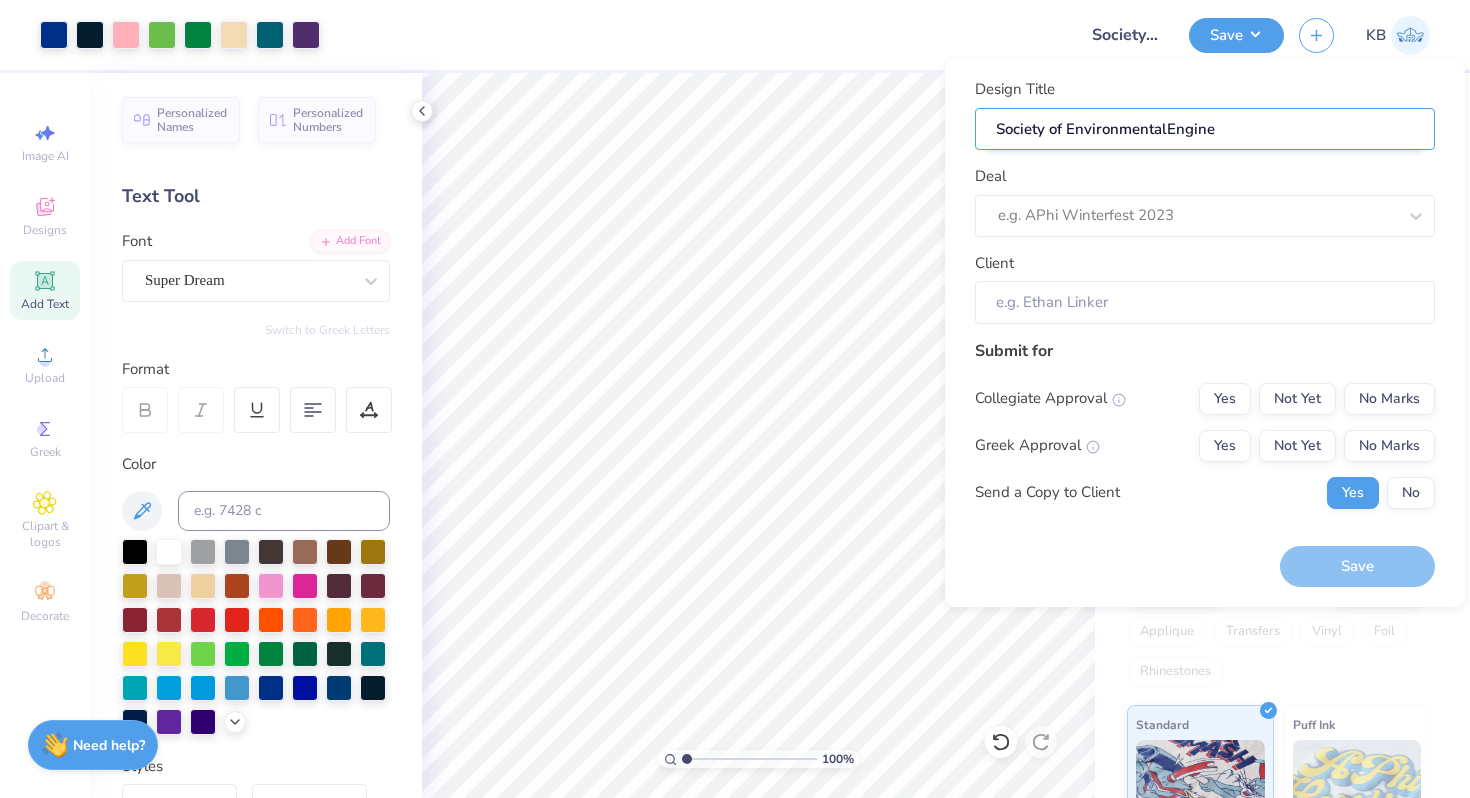 type on "Society of EnvironmentalEngin" 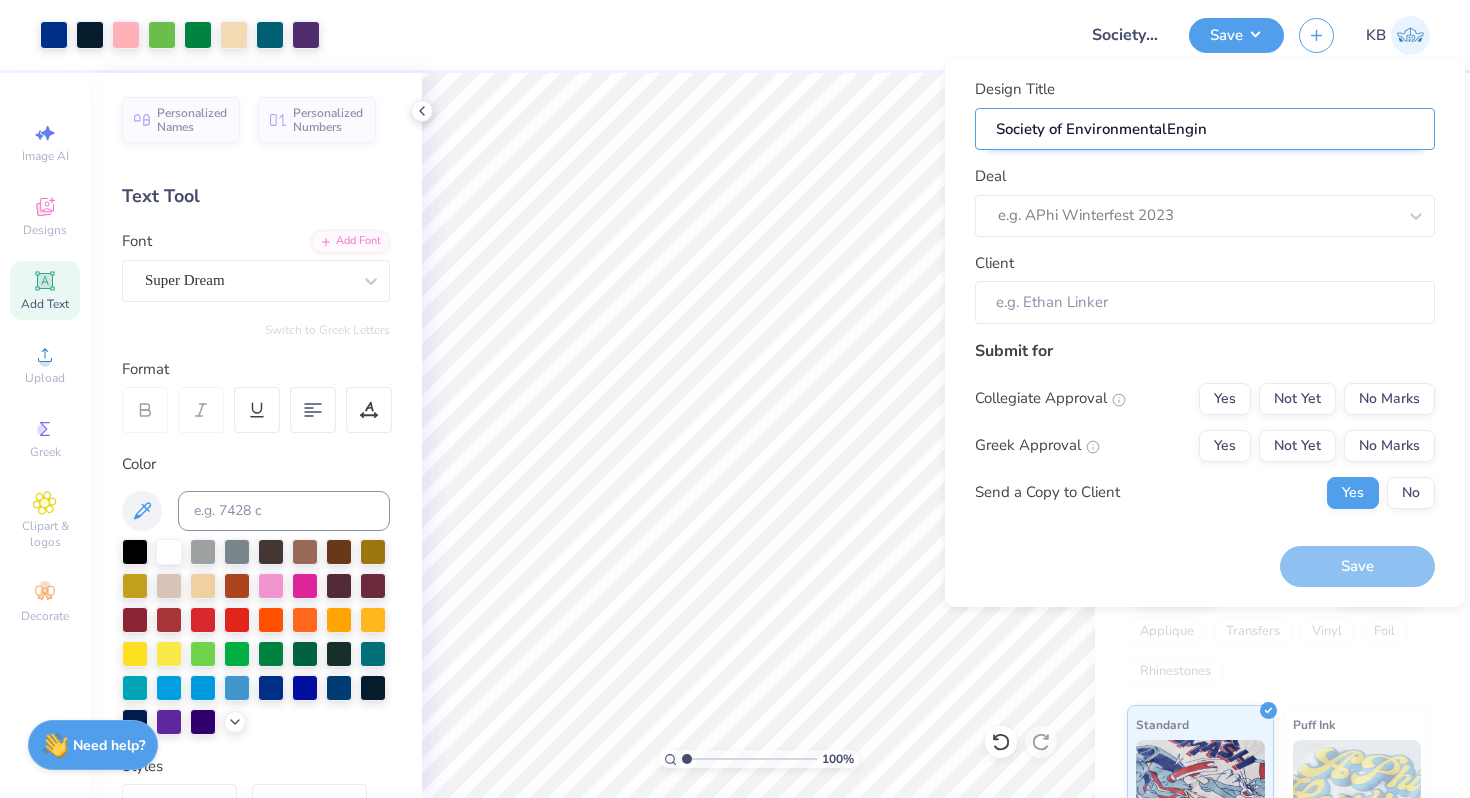 type on "Society of EnvironmentalEngine" 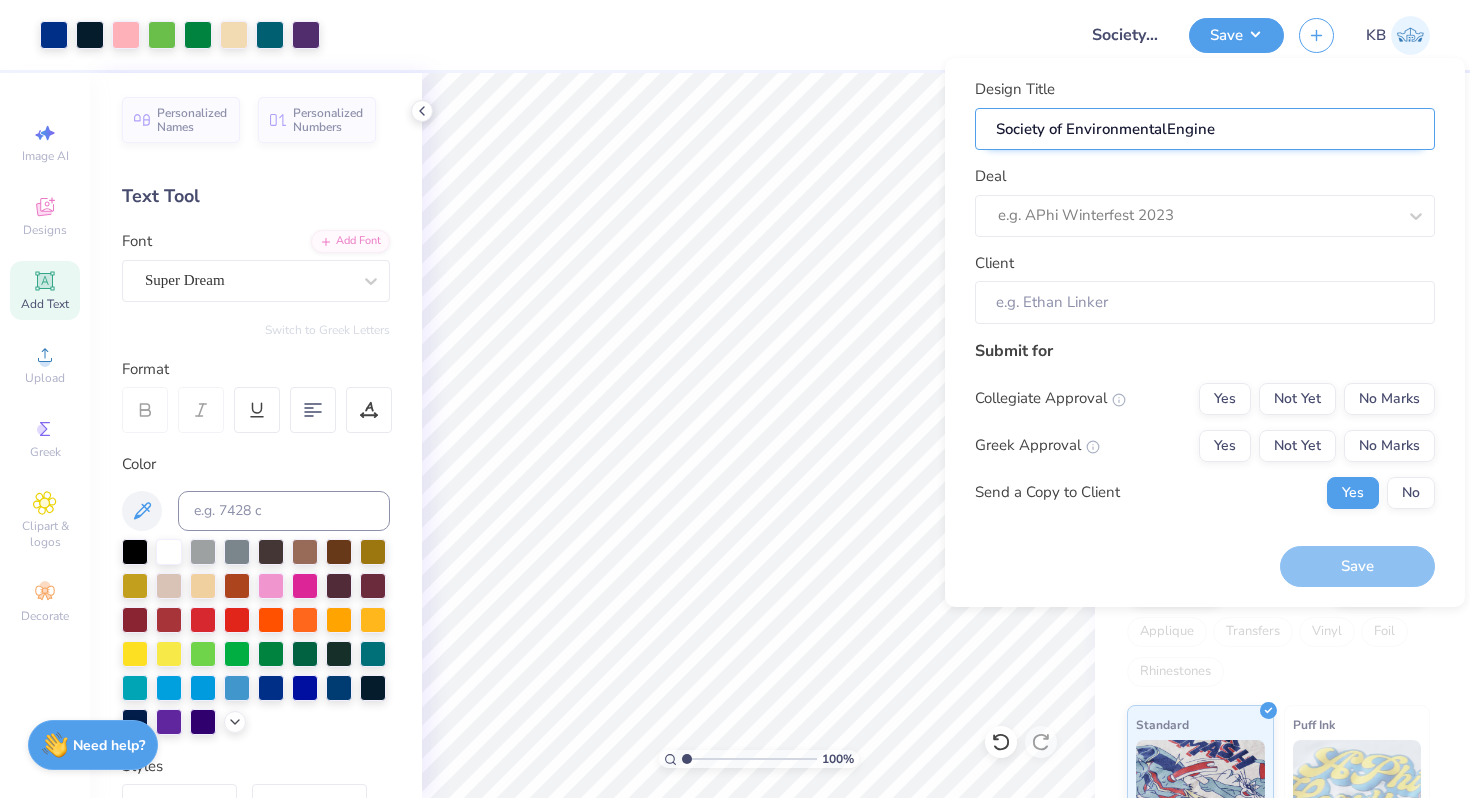 type on "Society of EnvironmentalEnginee" 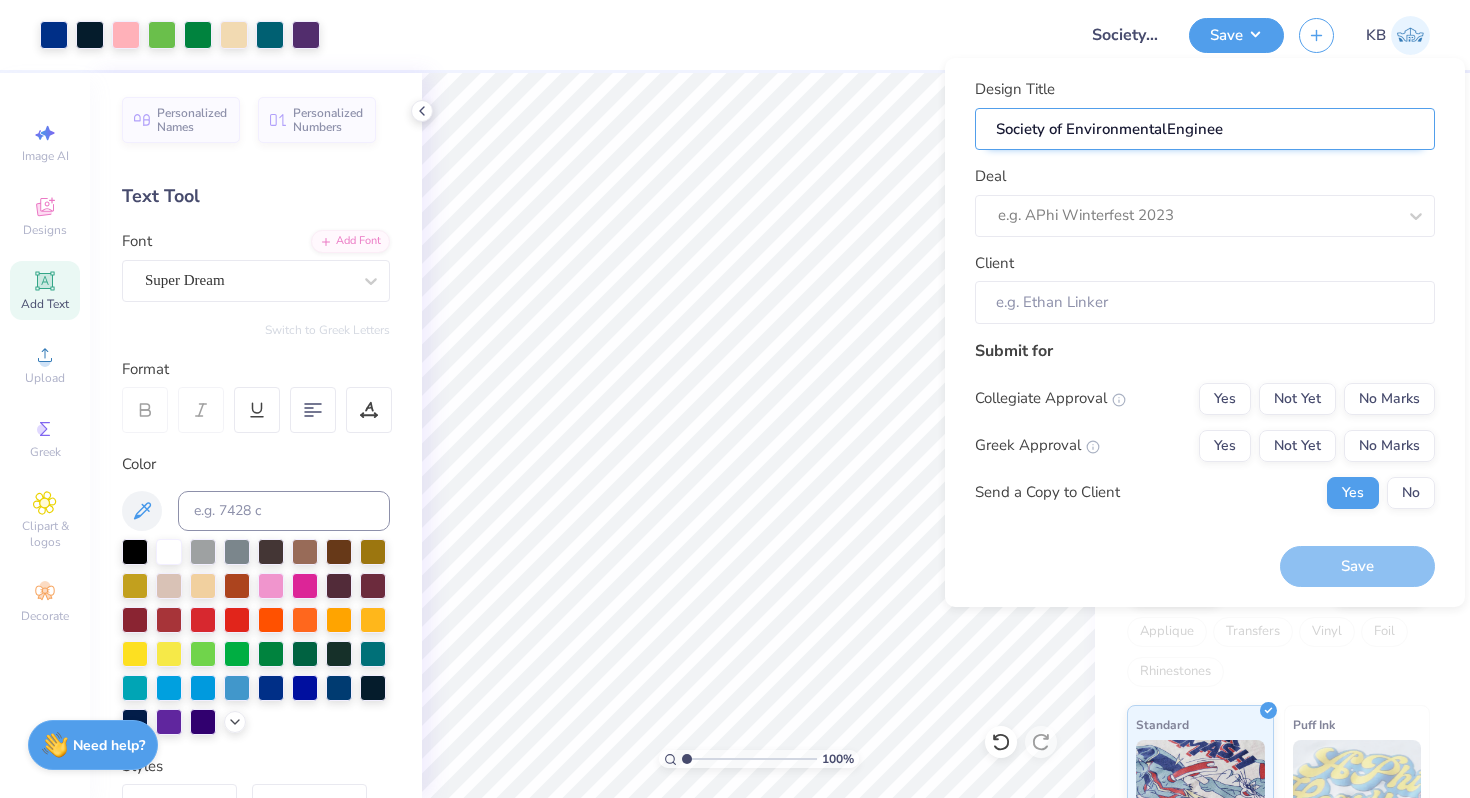 type on "Society of EnvironmentalEngineer" 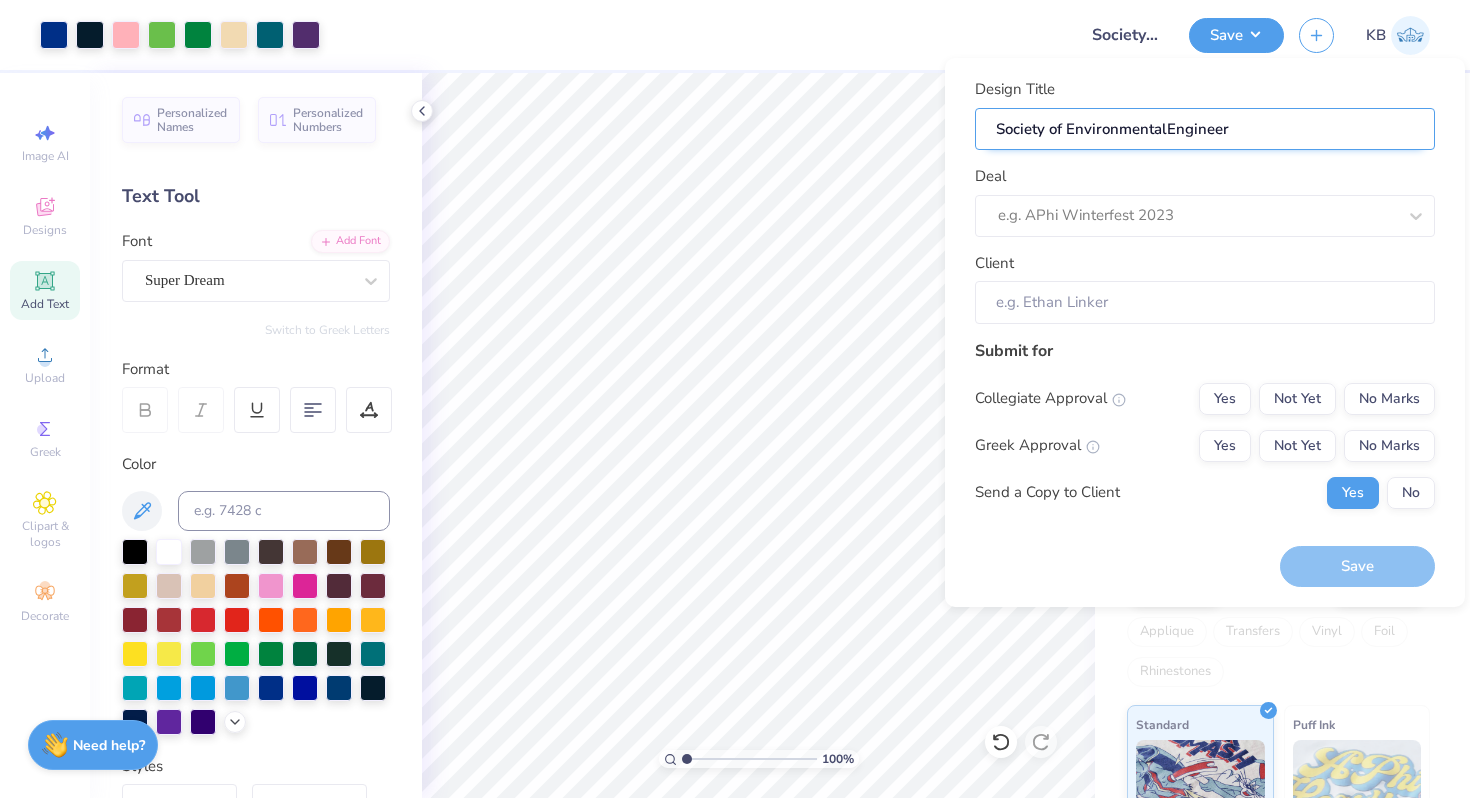 type on "Society of EnvironmentalEngineers" 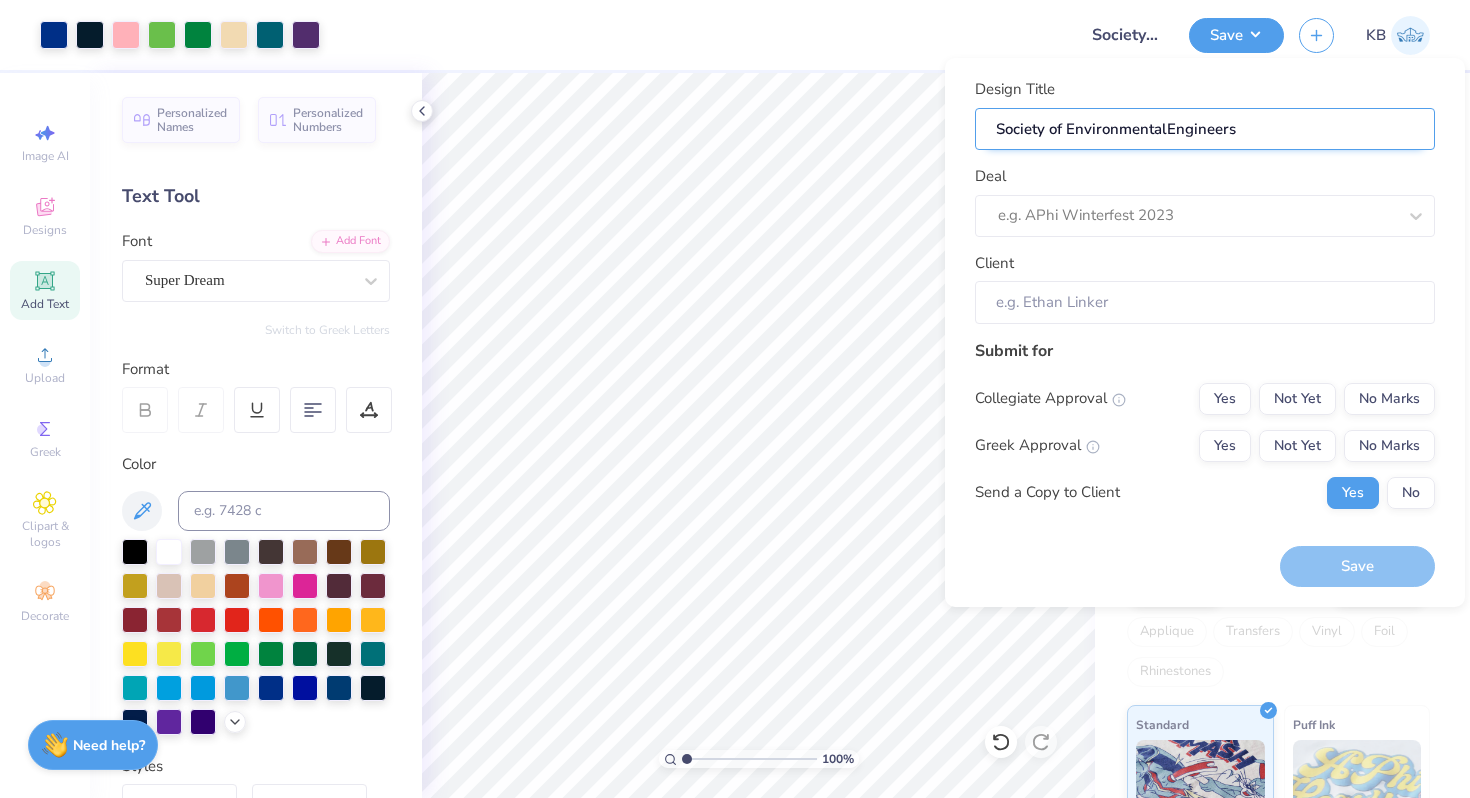 click on "Society of EnvironmentalEngineers" at bounding box center [1205, 129] 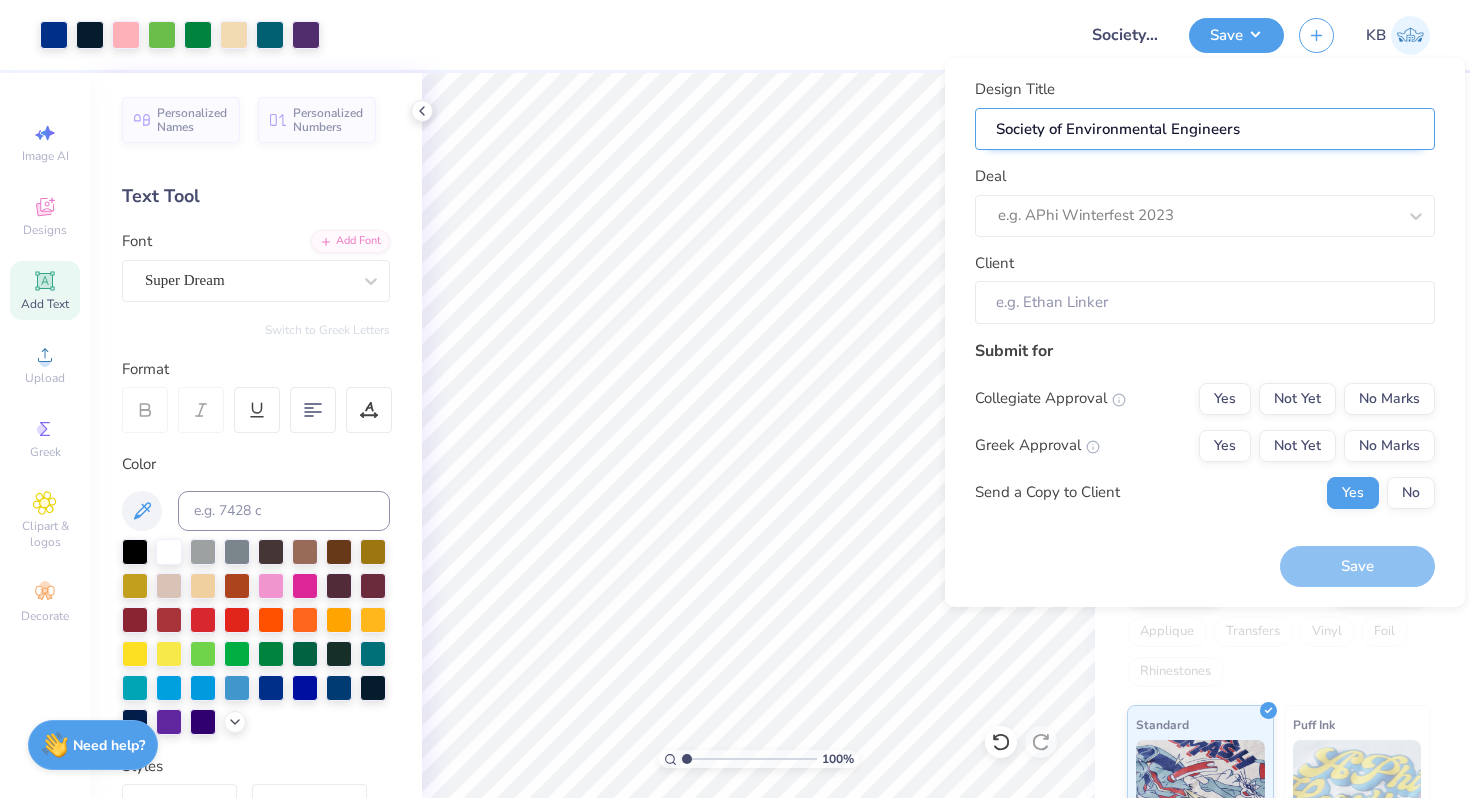 type on "Society of Environmental vEngineers" 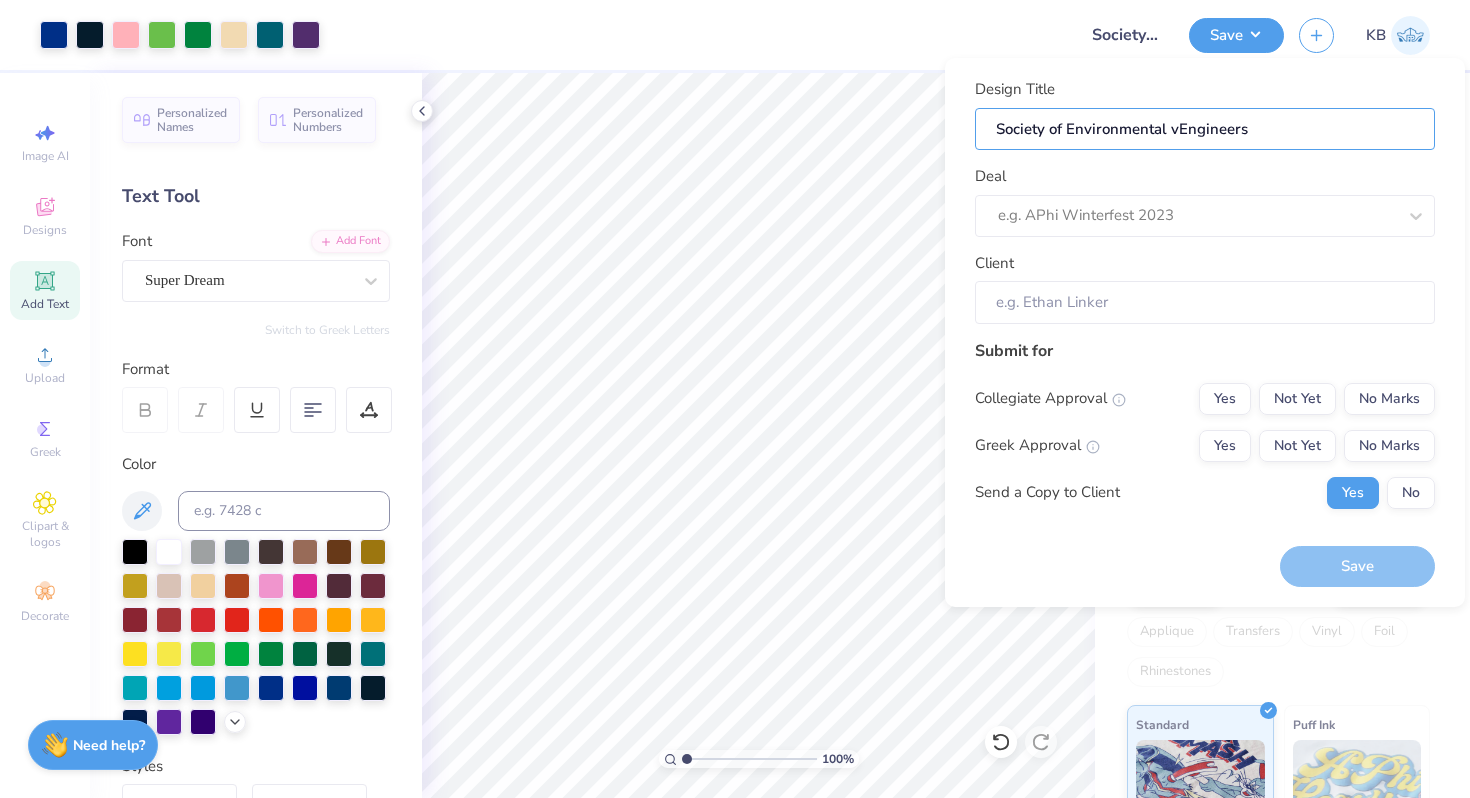 type on "Society of Environmental Engineers" 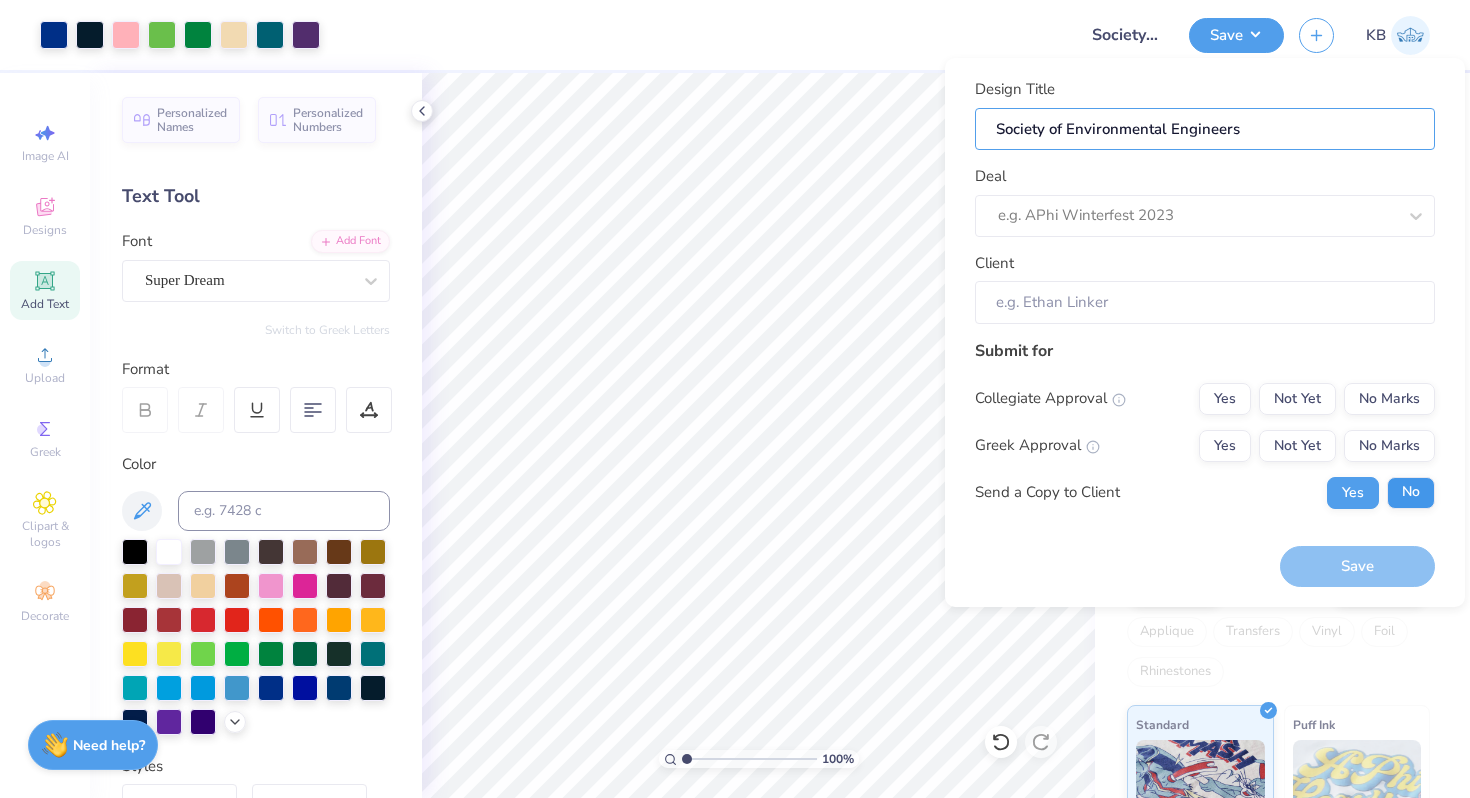 type on "Society of Environmental Engineers" 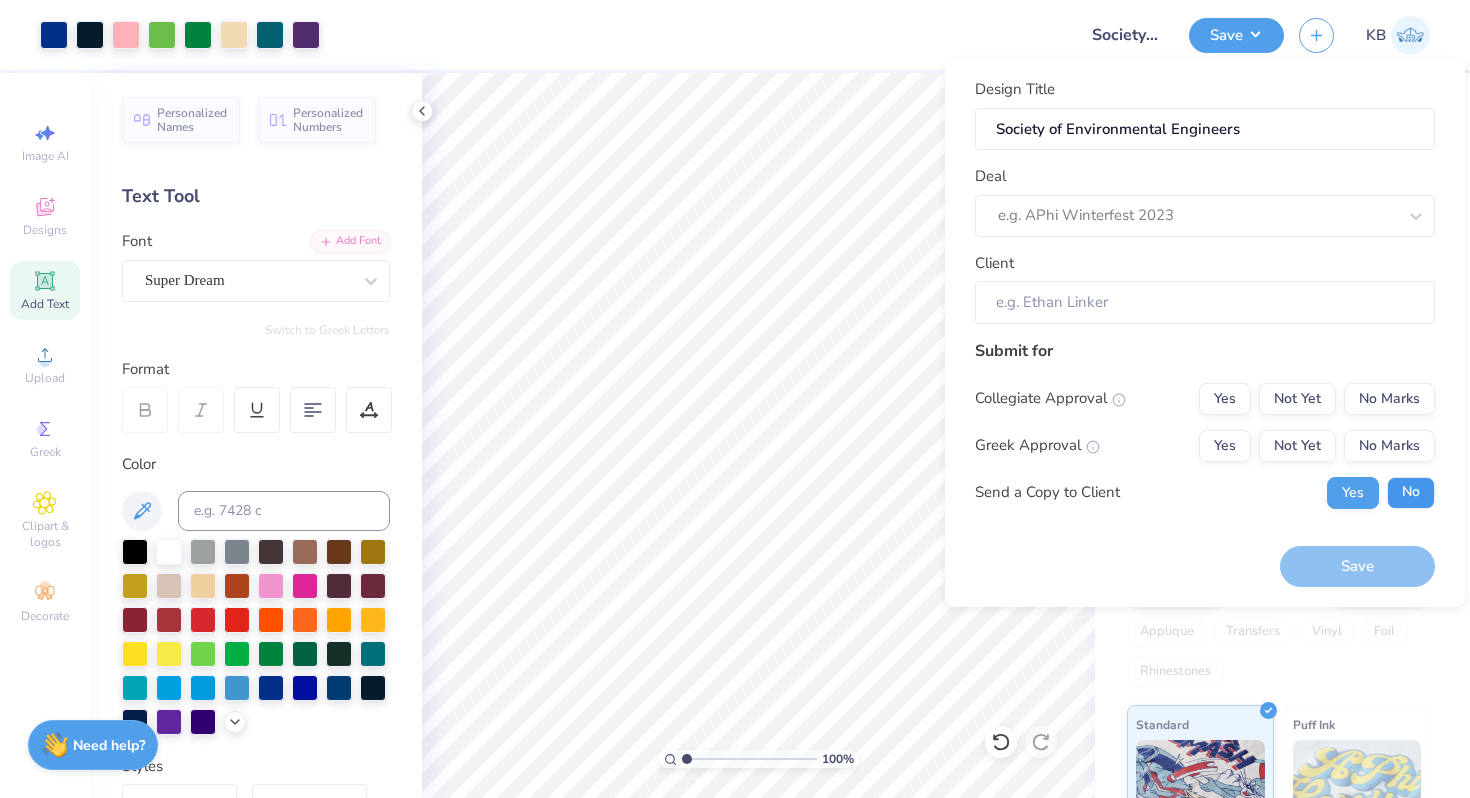click on "No" at bounding box center (1411, 493) 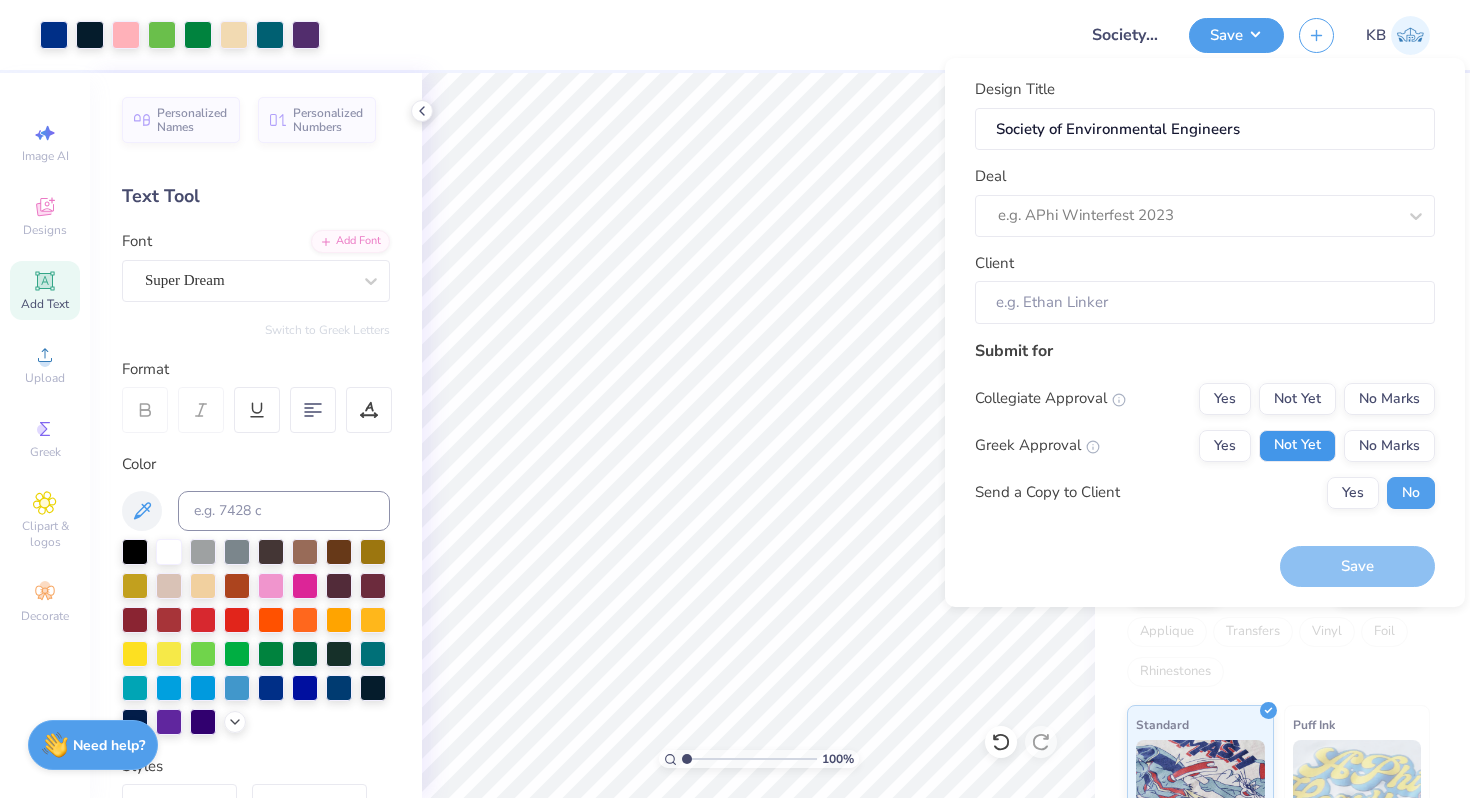 click on "Not Yet" at bounding box center [1297, 446] 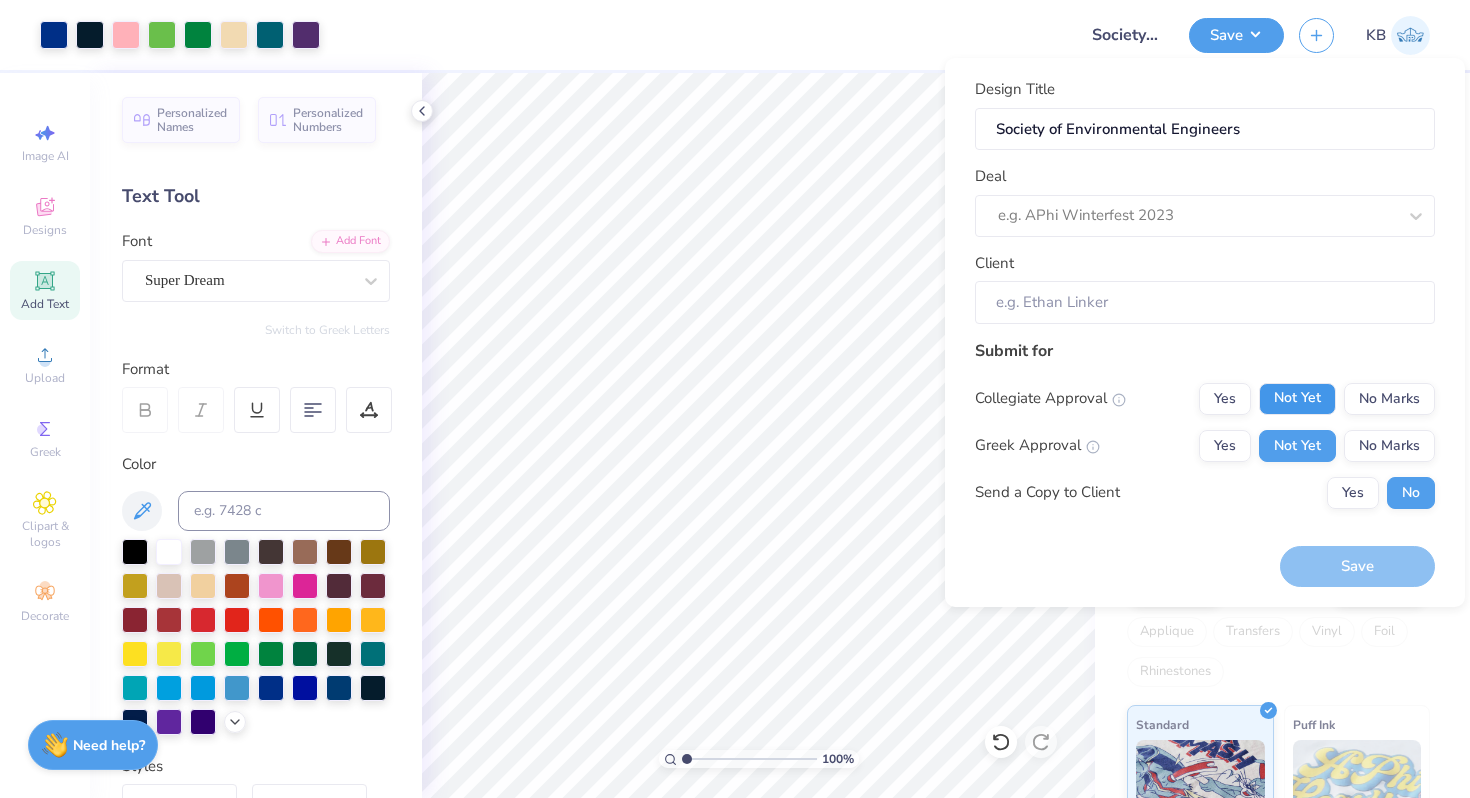 click on "Not Yet" at bounding box center (1297, 399) 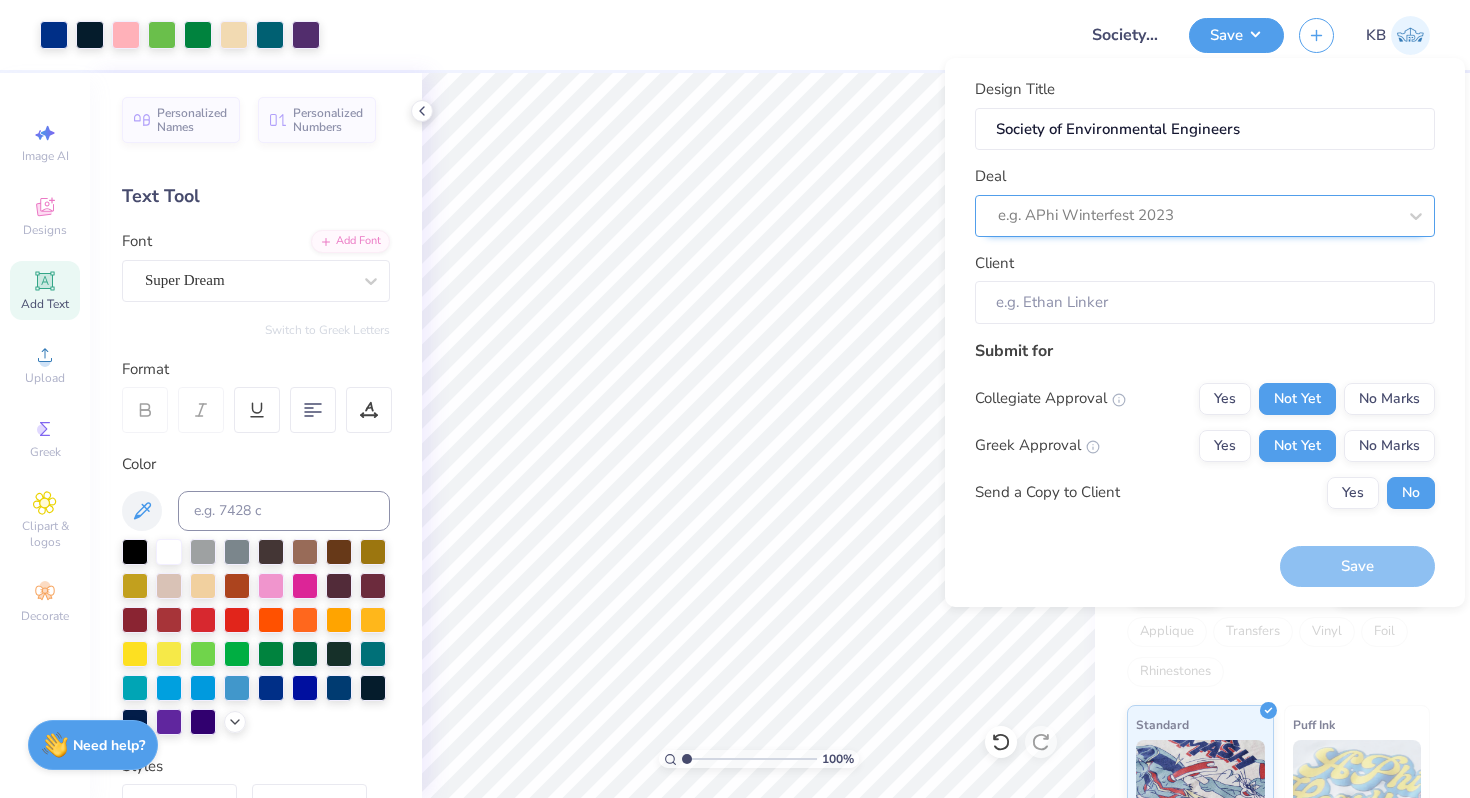 click at bounding box center [1197, 215] 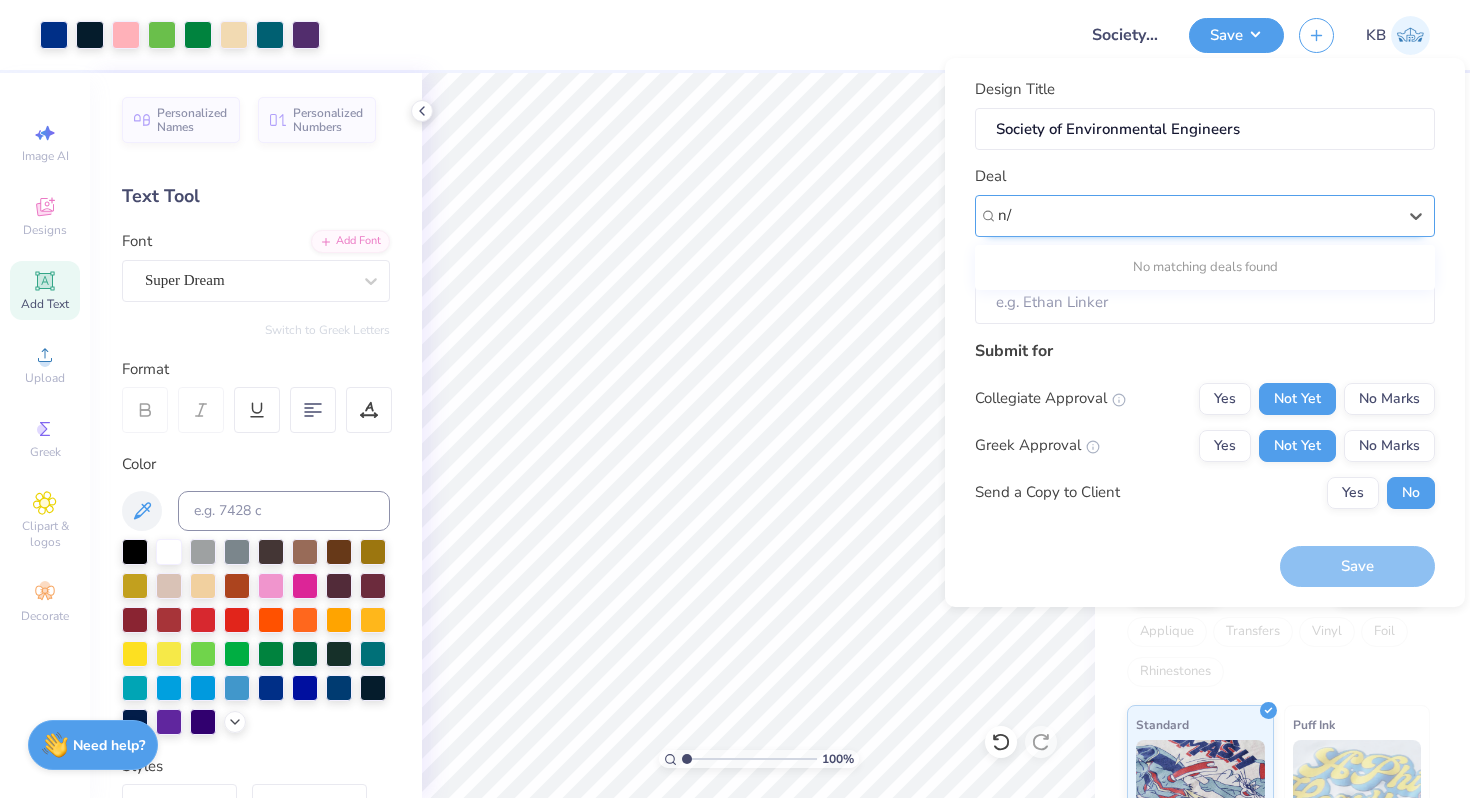 type on "n" 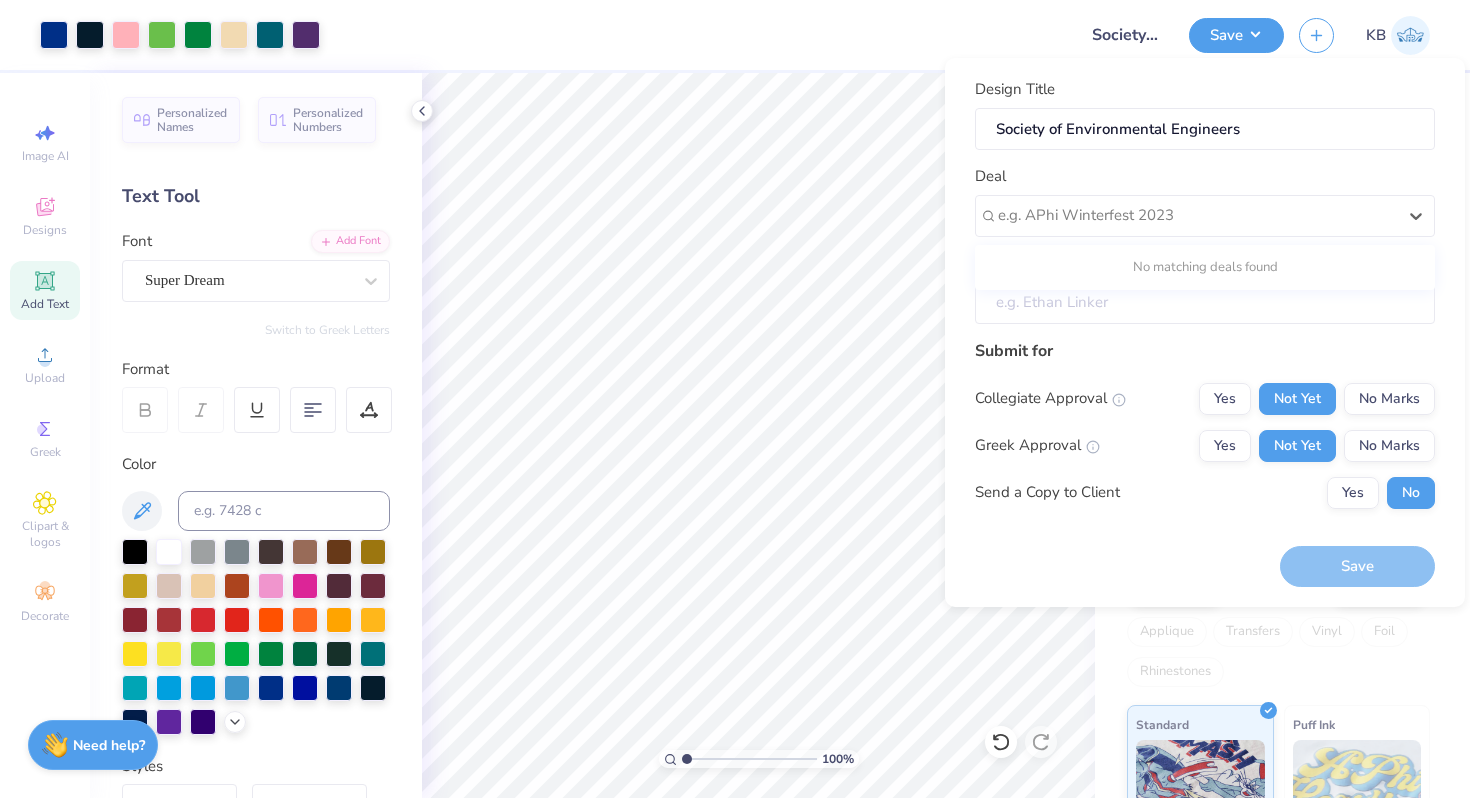 click on "Client" at bounding box center (1205, 302) 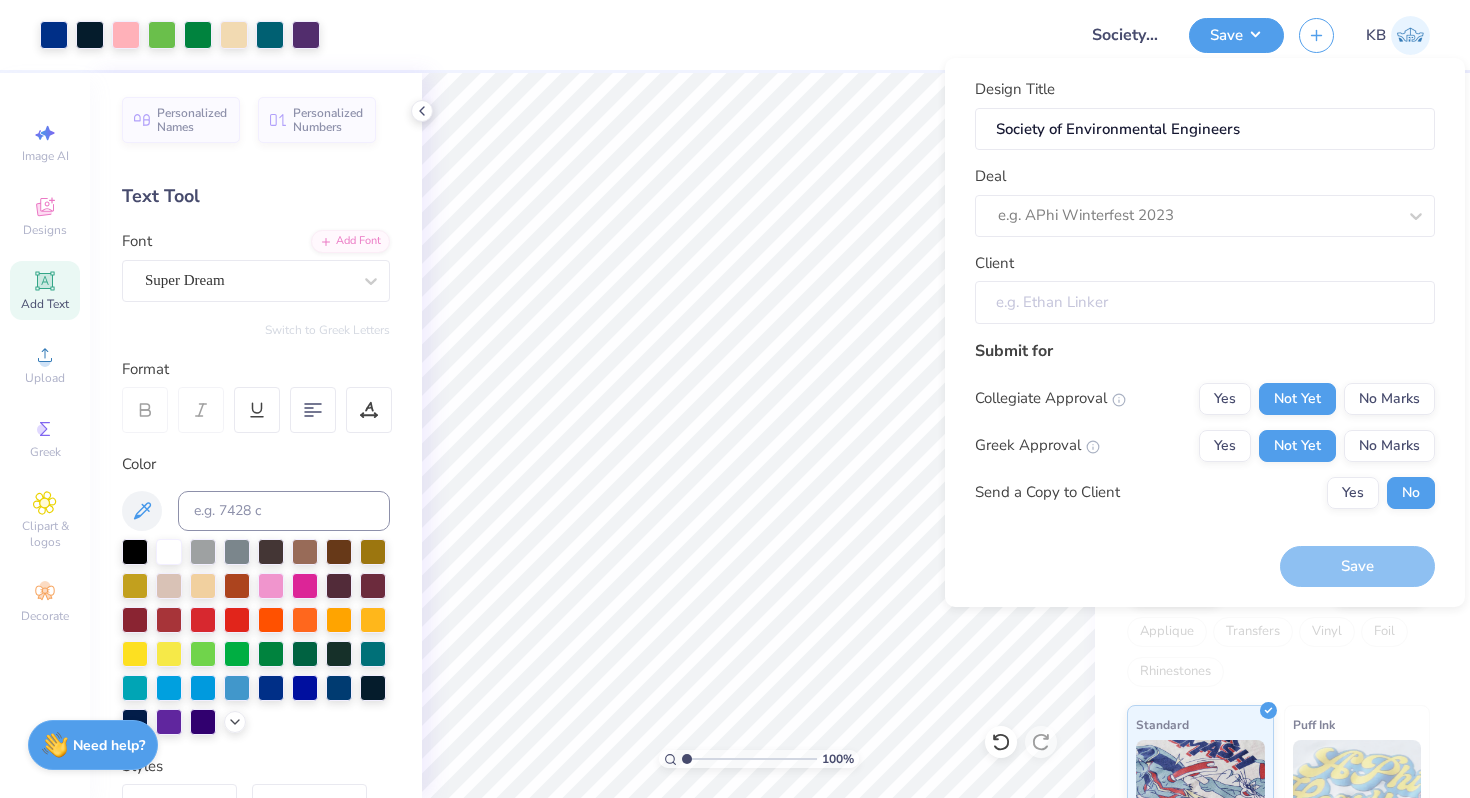 click on "Client" at bounding box center (1205, 302) 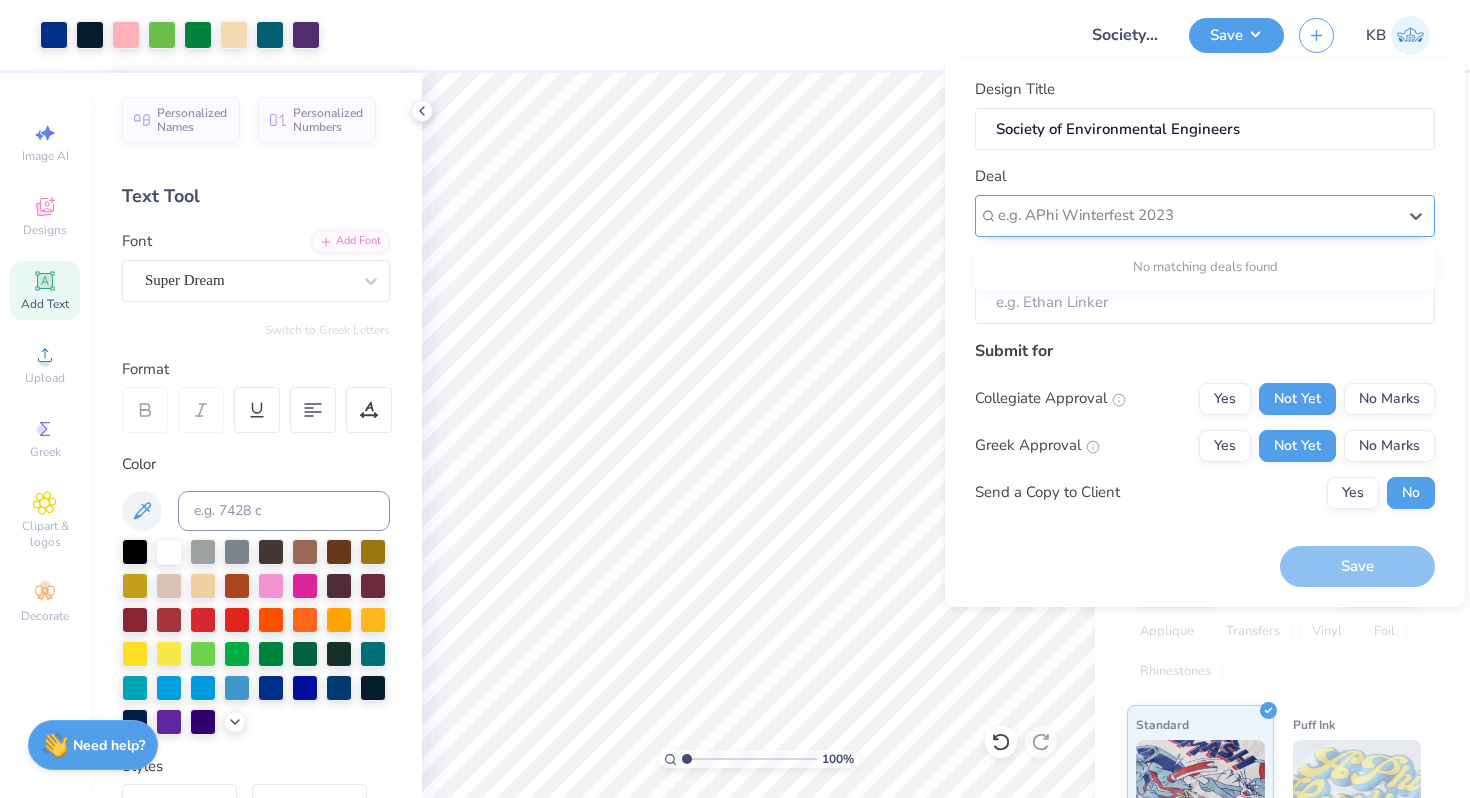 click at bounding box center [1197, 215] 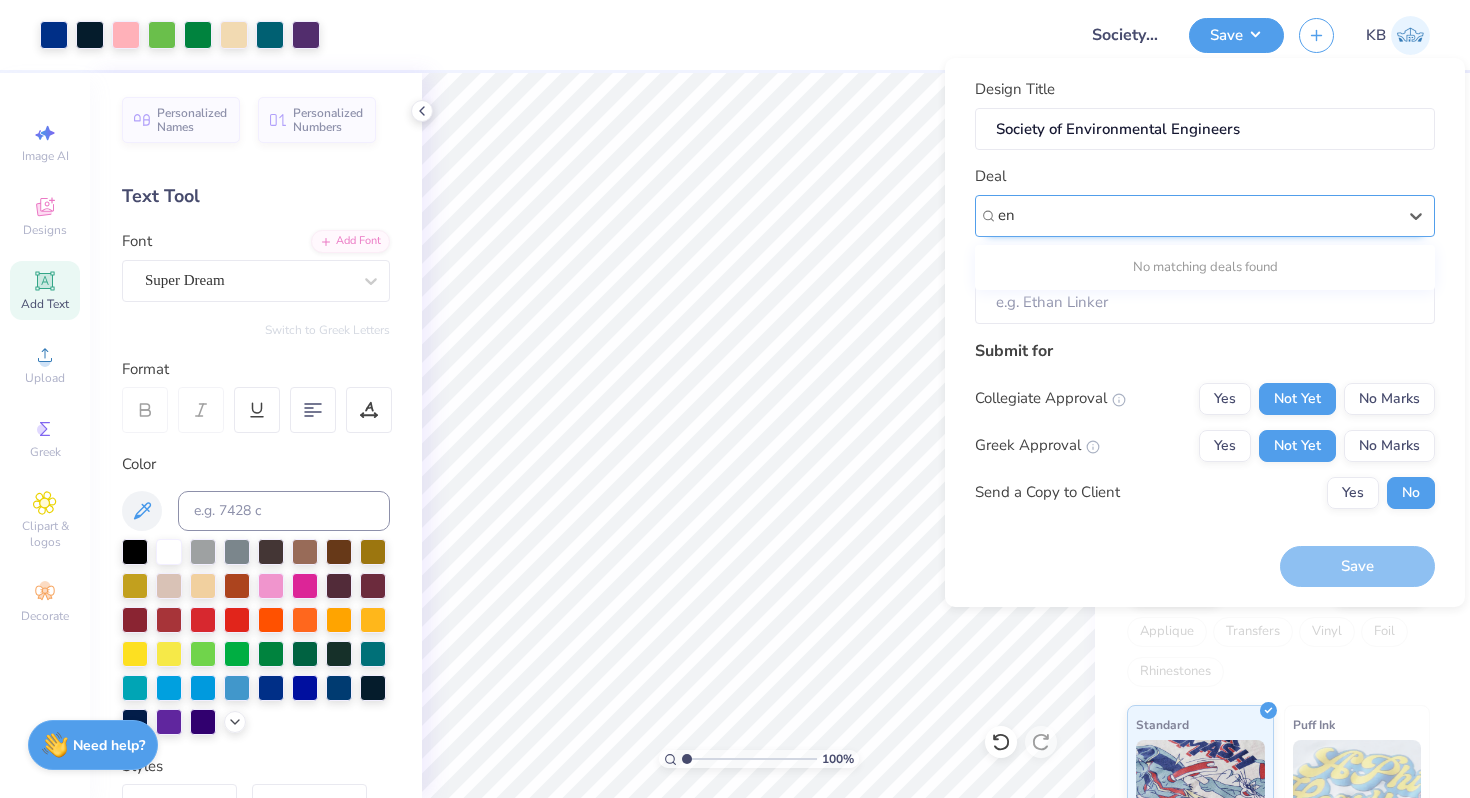 type on "e" 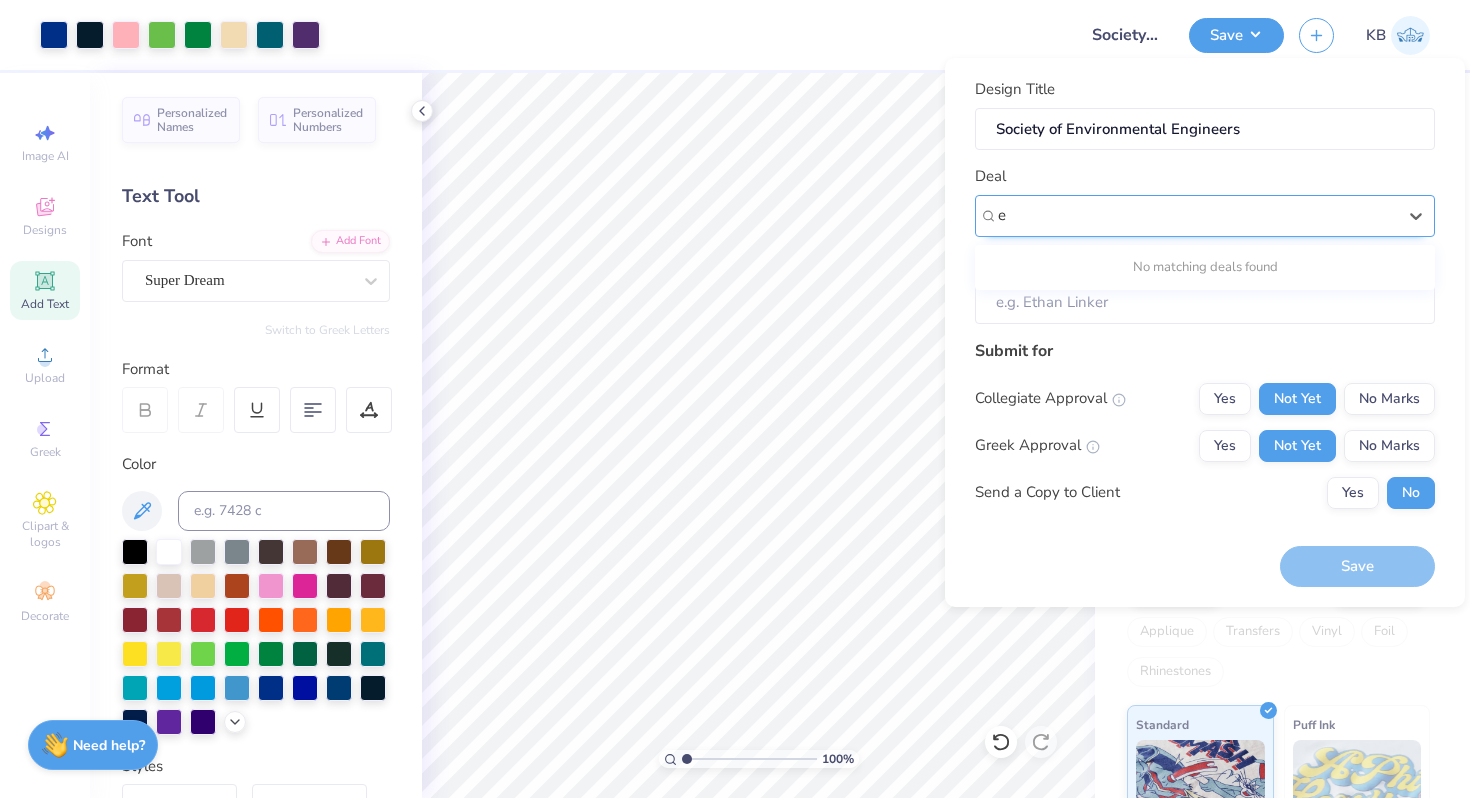 type 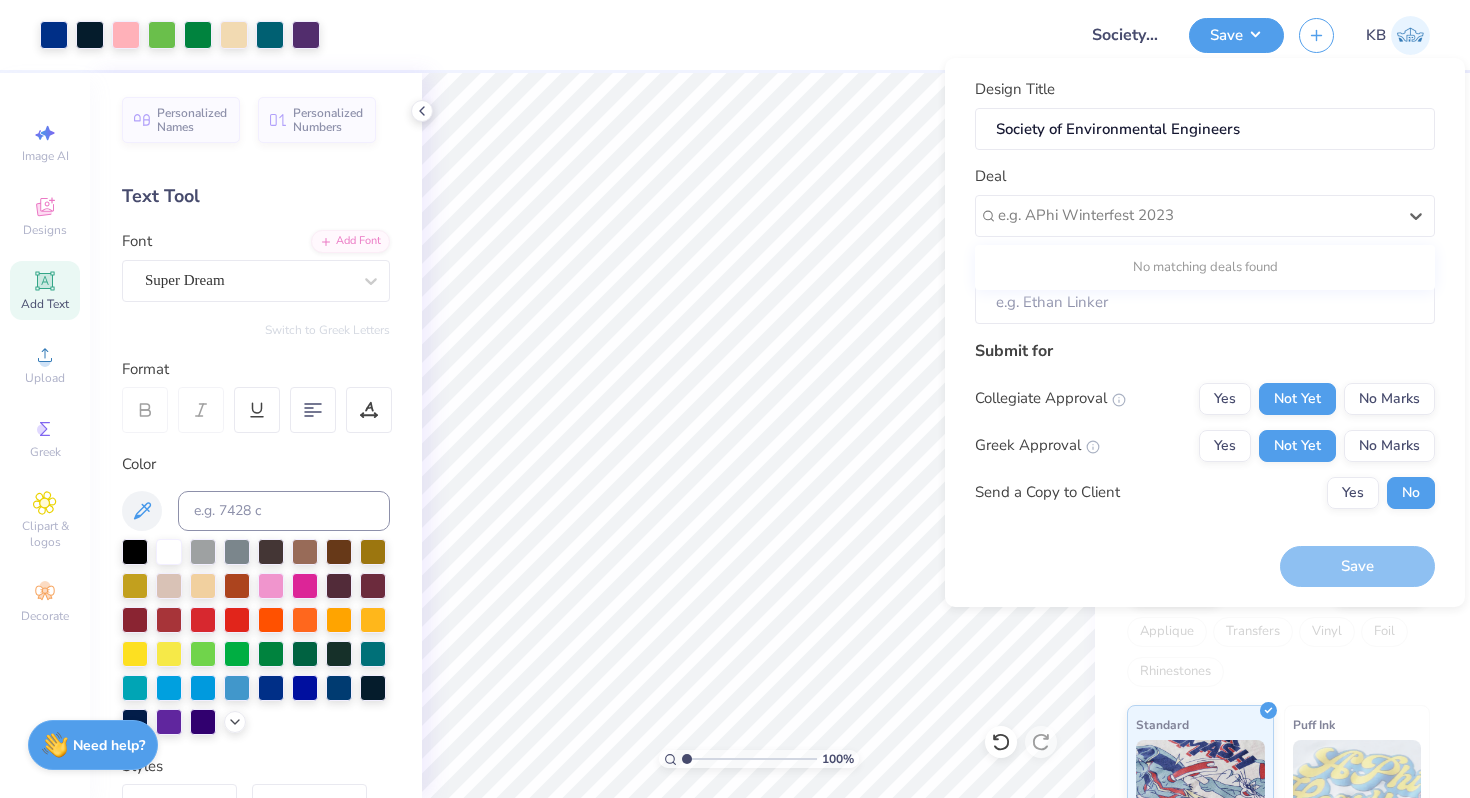click on "Deal   Use Up and Down to choose options, press Enter to select the currently focused option, press Escape to exit the menu, press Tab to select the option and exit the menu. e.g. APhi Winterfest 2023 No matching deals found" at bounding box center (1205, 201) 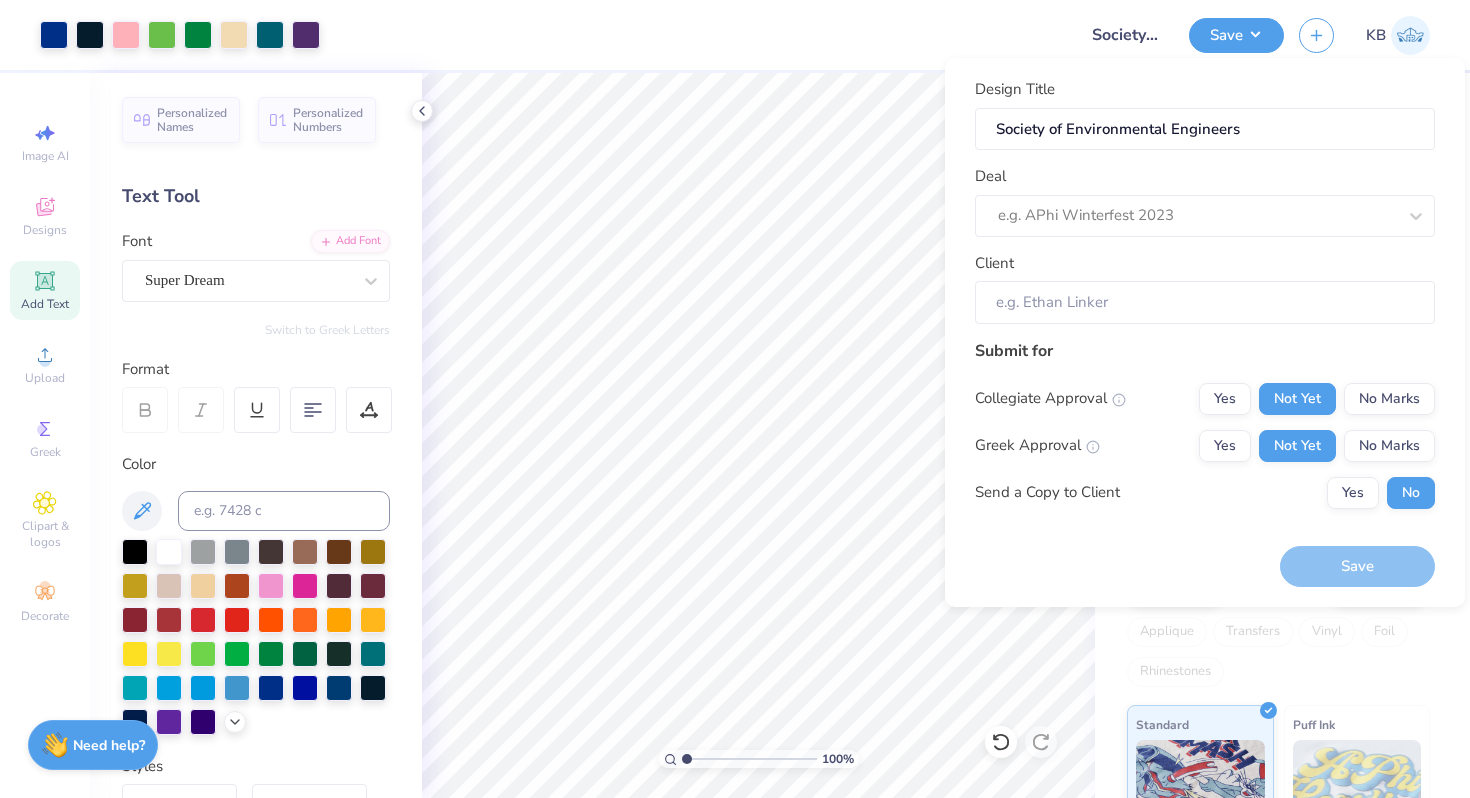click on "Save" at bounding box center [1357, 566] 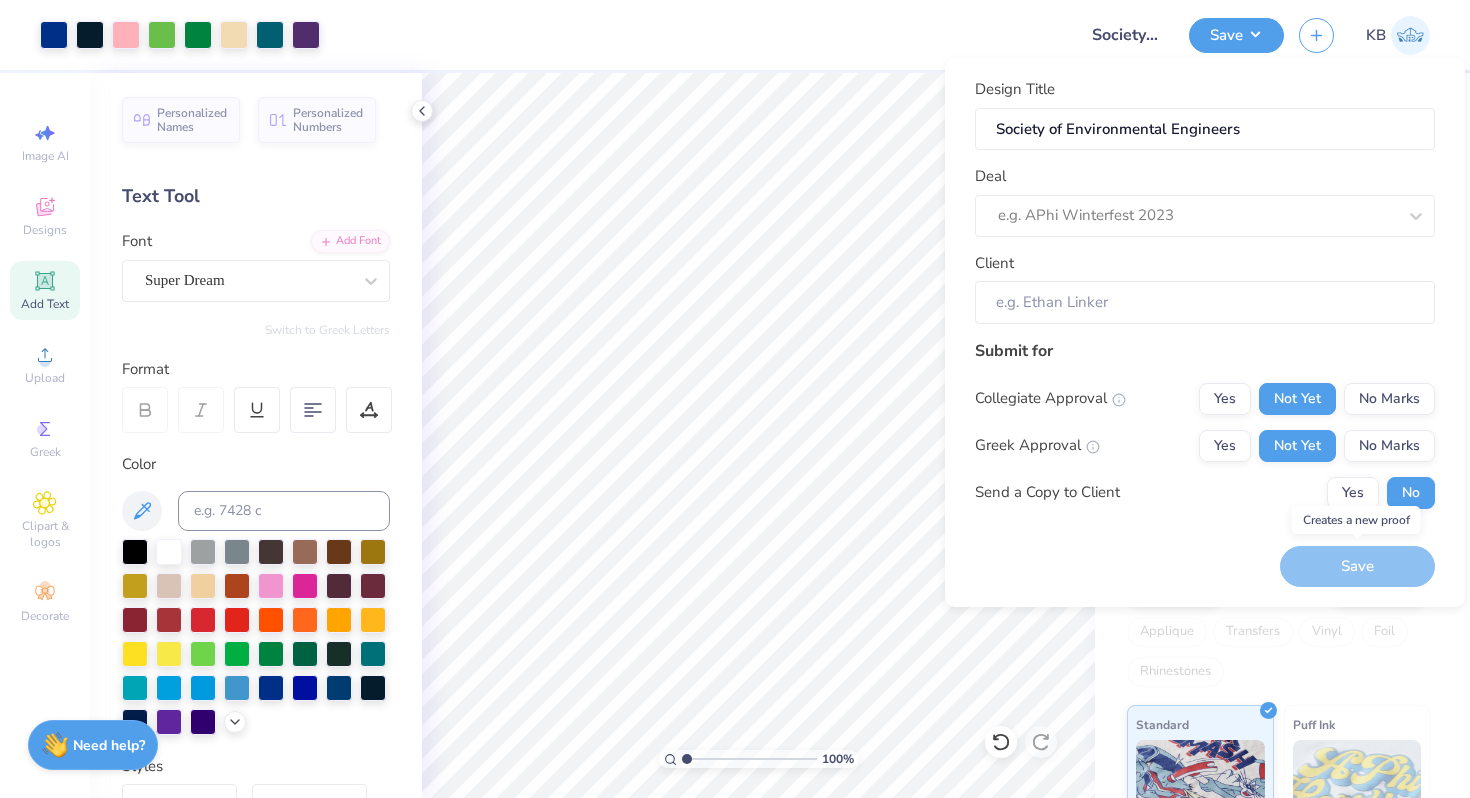 click on "Save" at bounding box center [1357, 566] 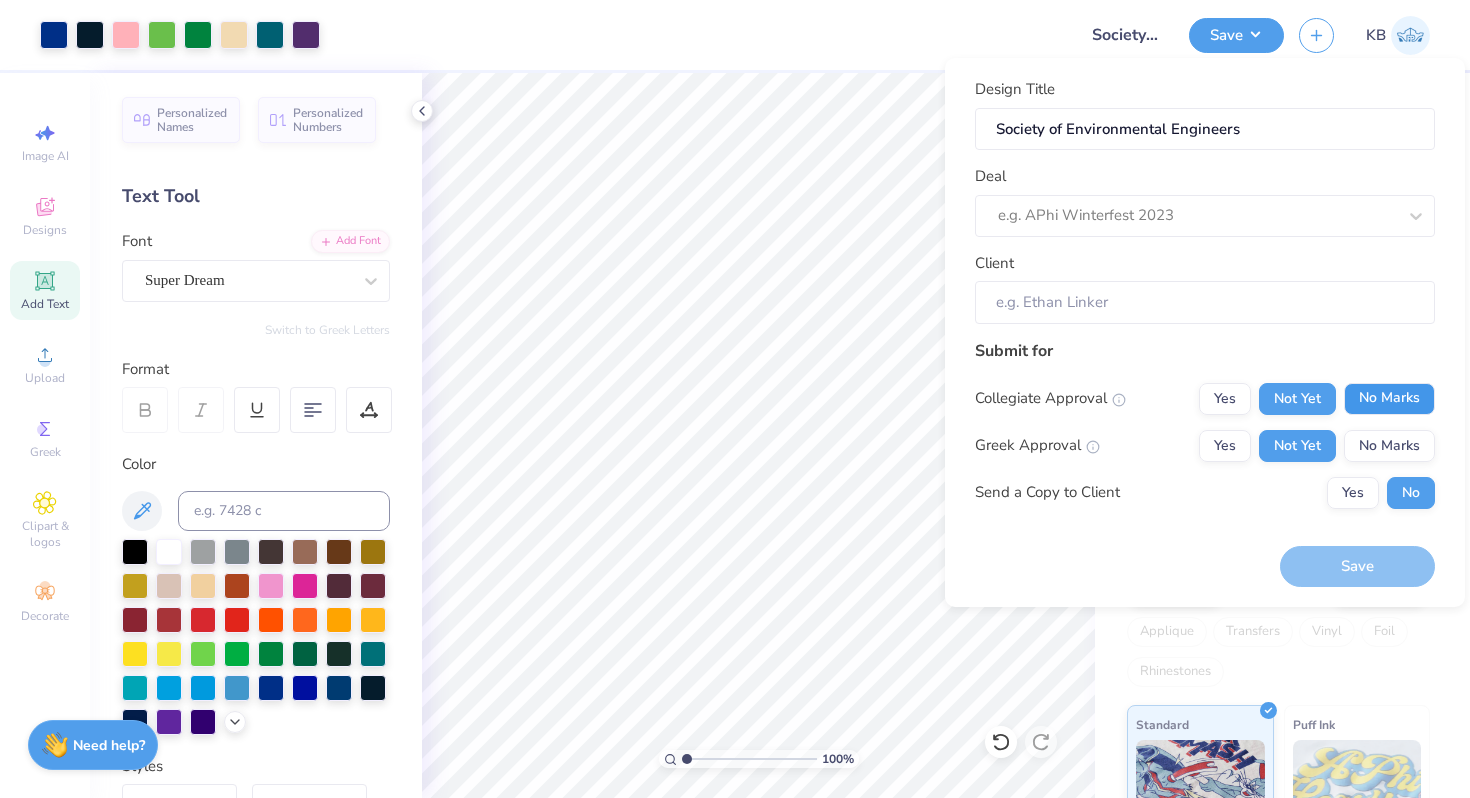 click on "No Marks" at bounding box center [1389, 399] 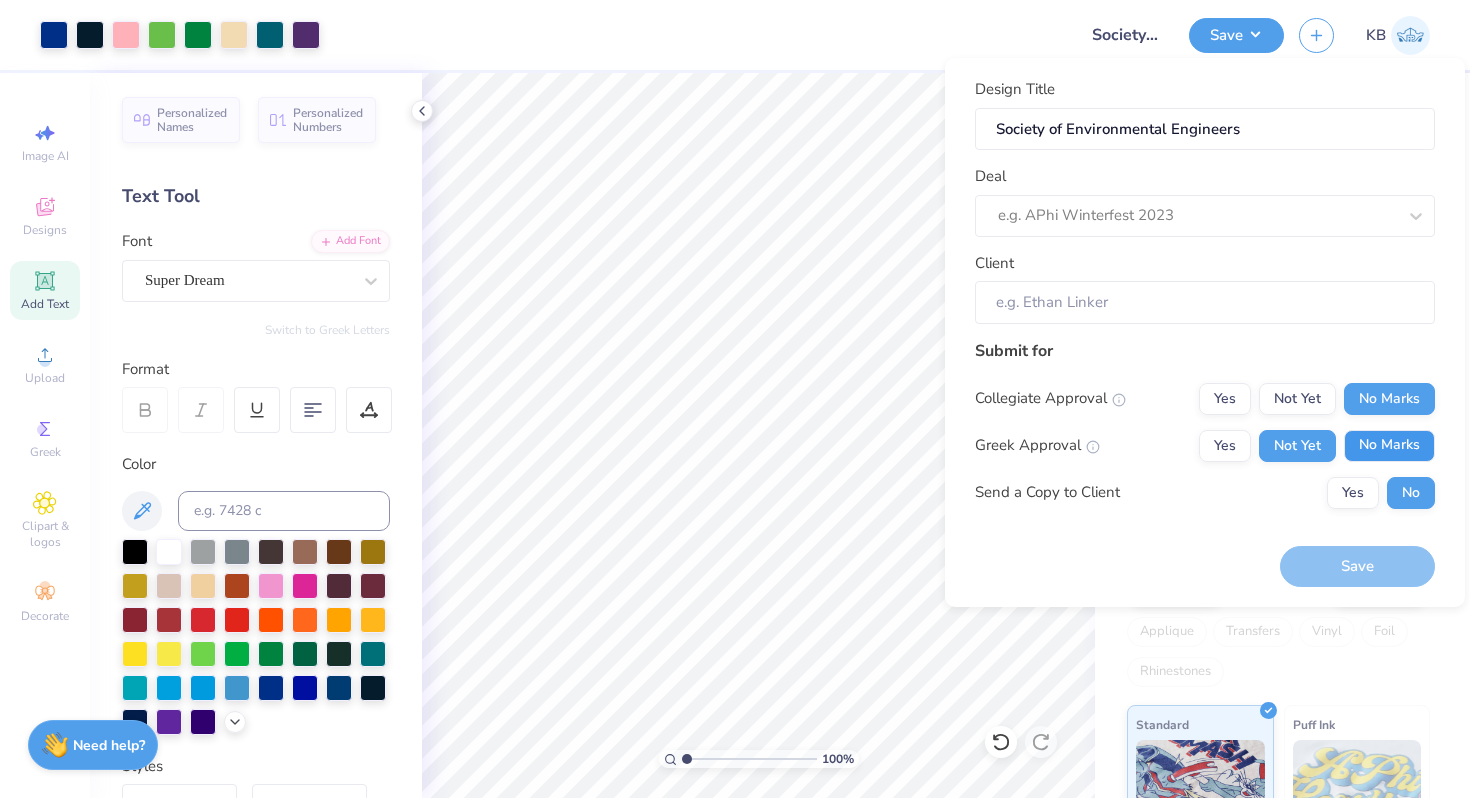click on "No Marks" at bounding box center (1389, 446) 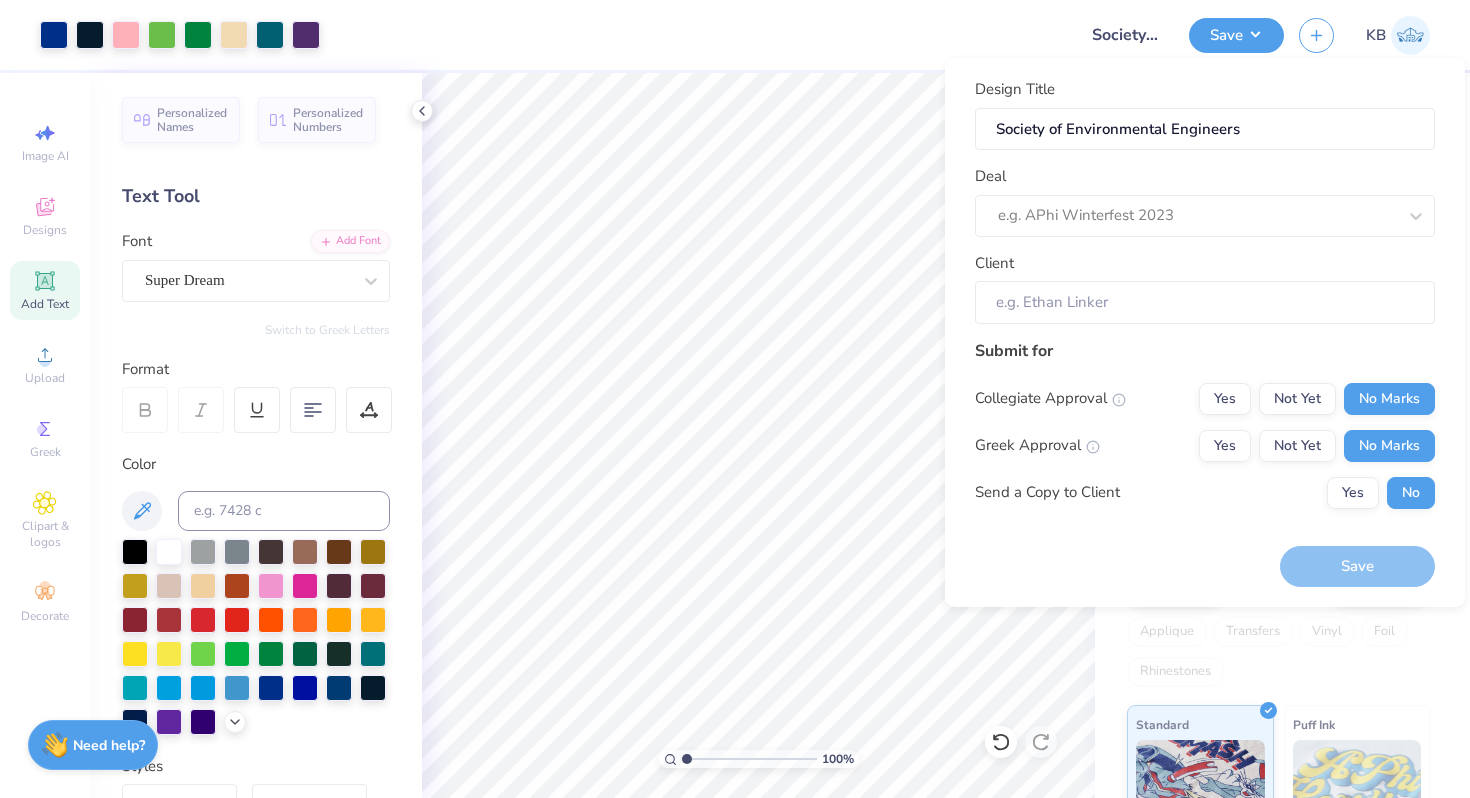 click on "Deal e.g. APhi Winterfest 2023" at bounding box center (1205, 201) 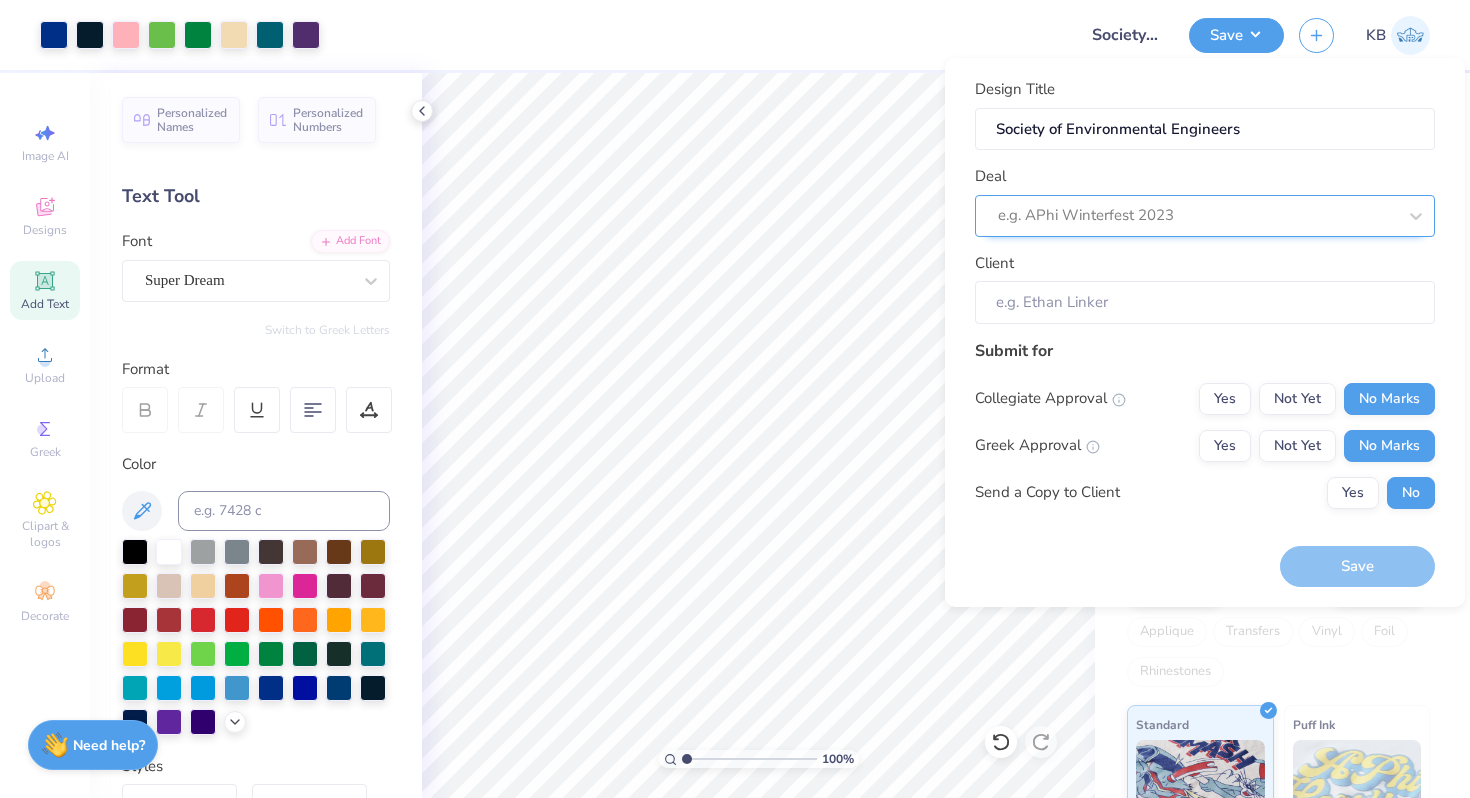 click at bounding box center (1197, 215) 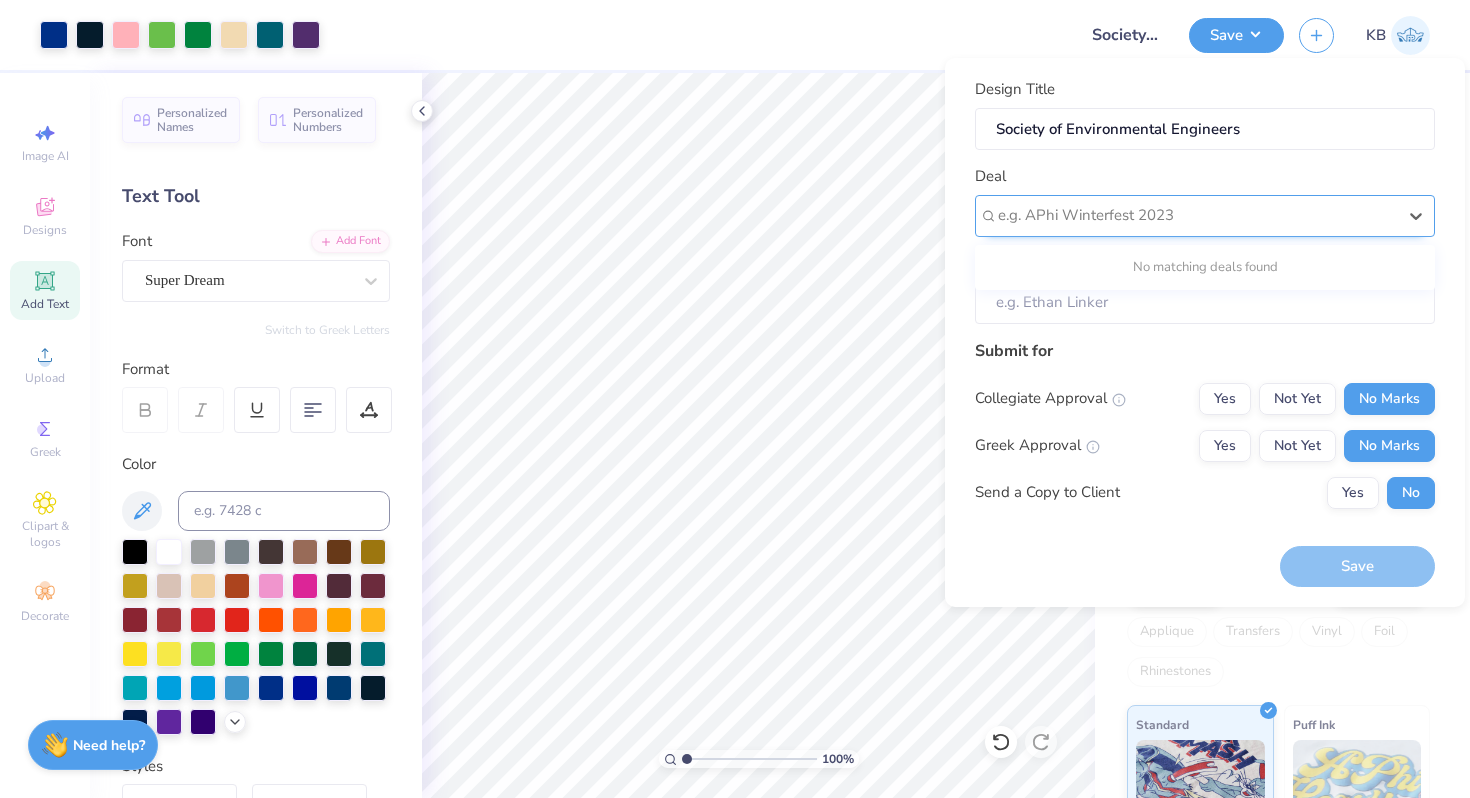 click at bounding box center (1197, 215) 